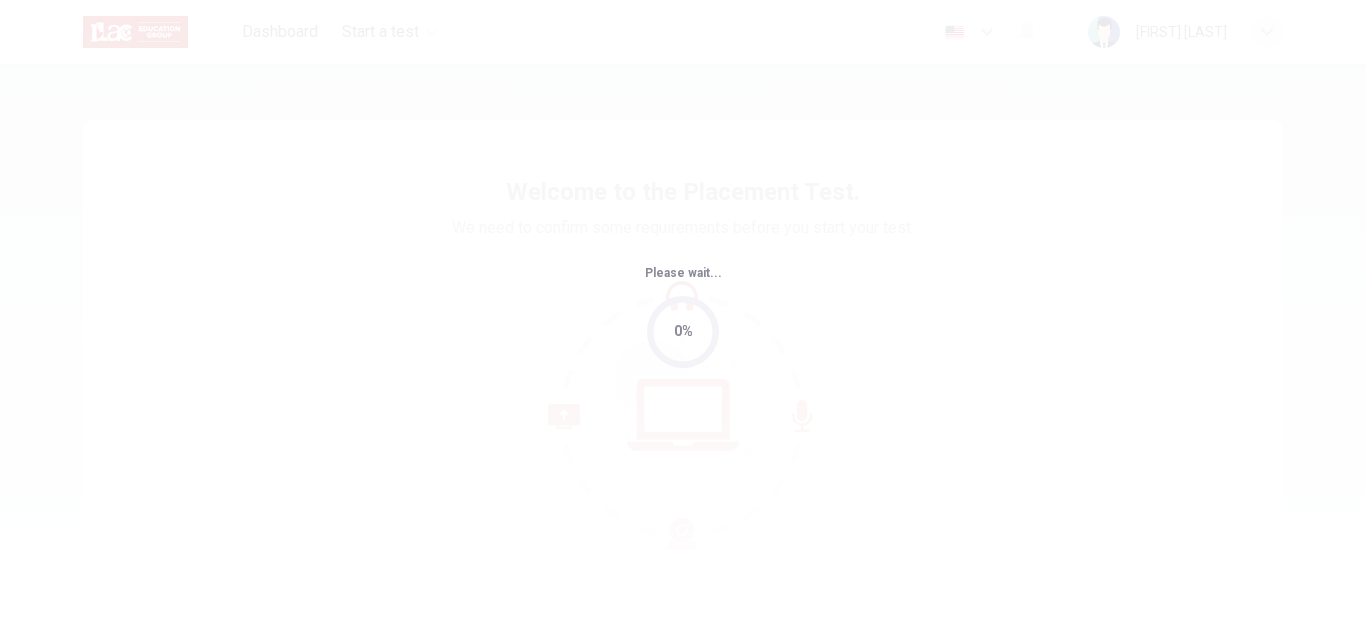 scroll, scrollTop: 0, scrollLeft: 0, axis: both 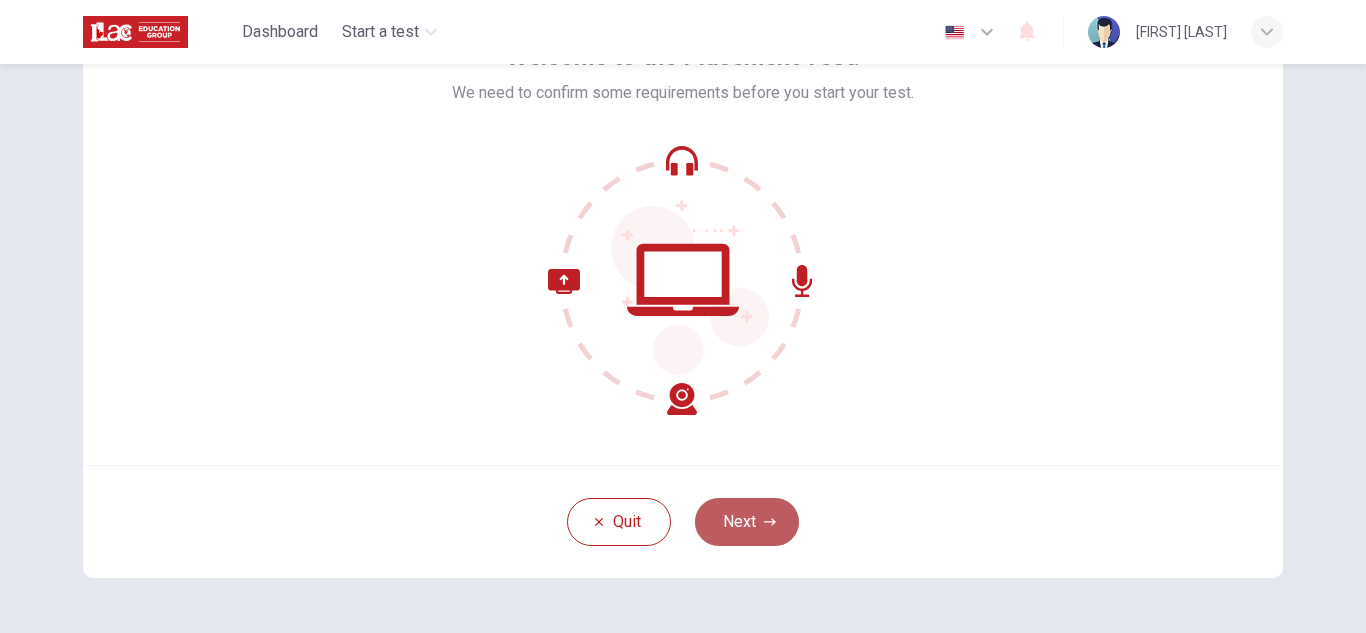 click on "Next" at bounding box center [747, 522] 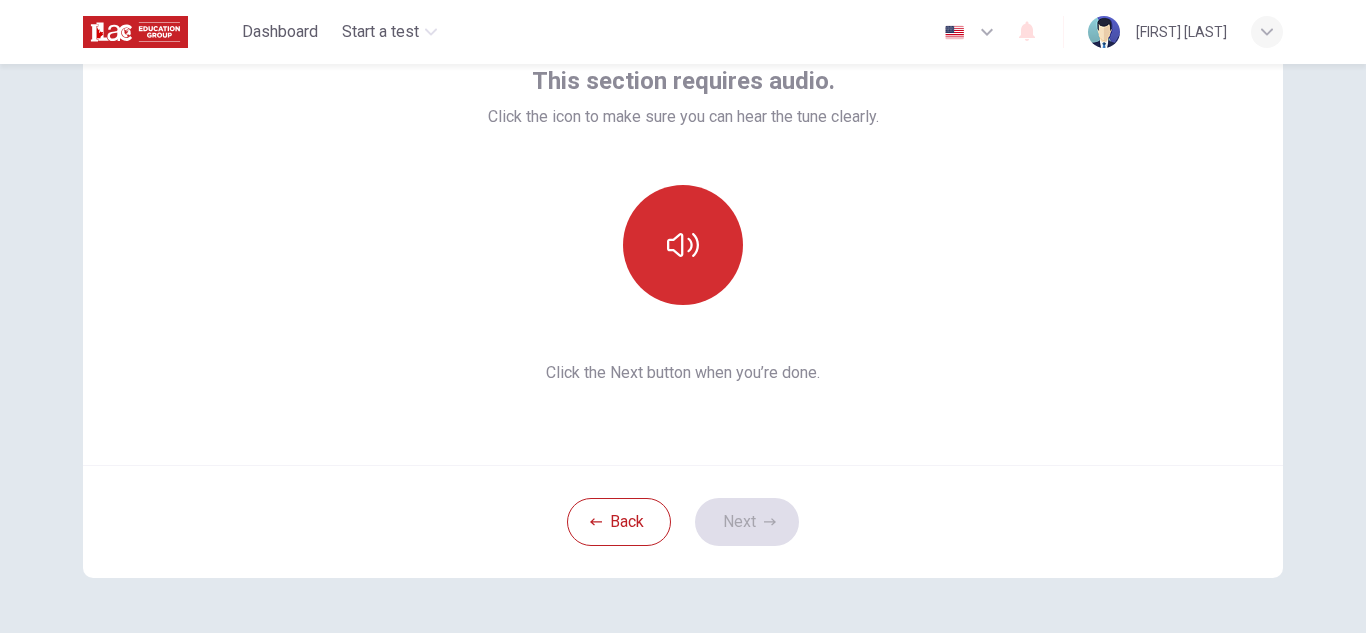 click at bounding box center [683, 245] 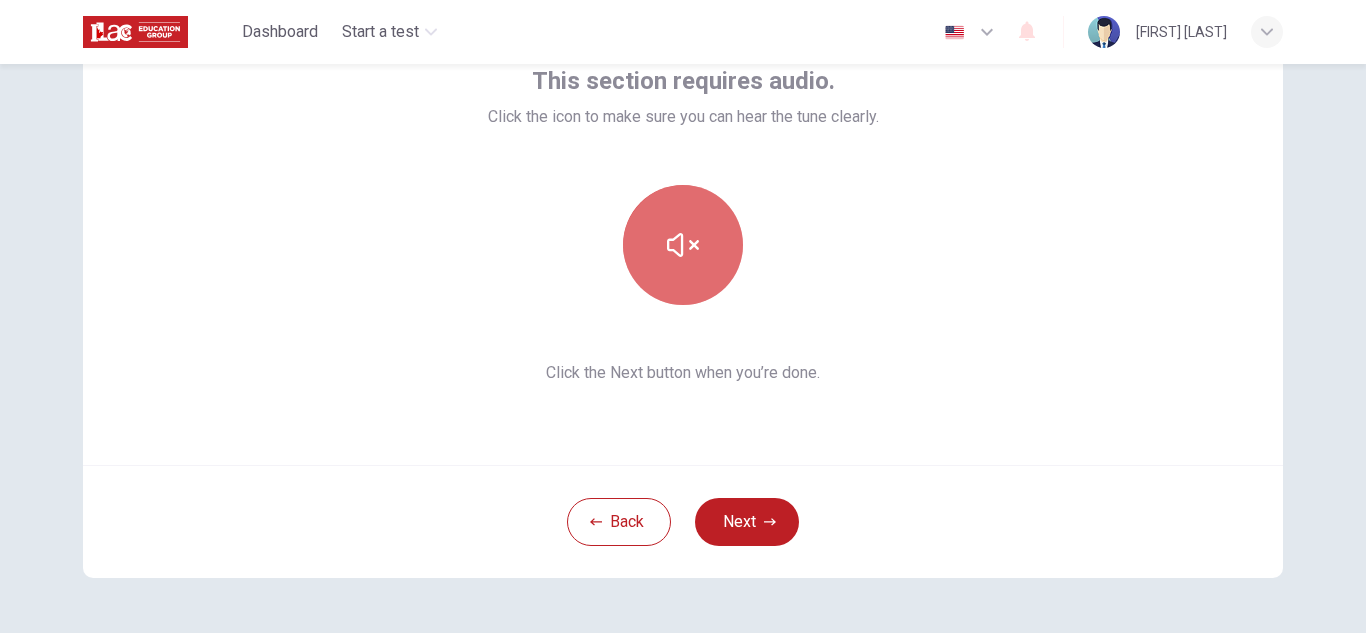 click at bounding box center (683, 245) 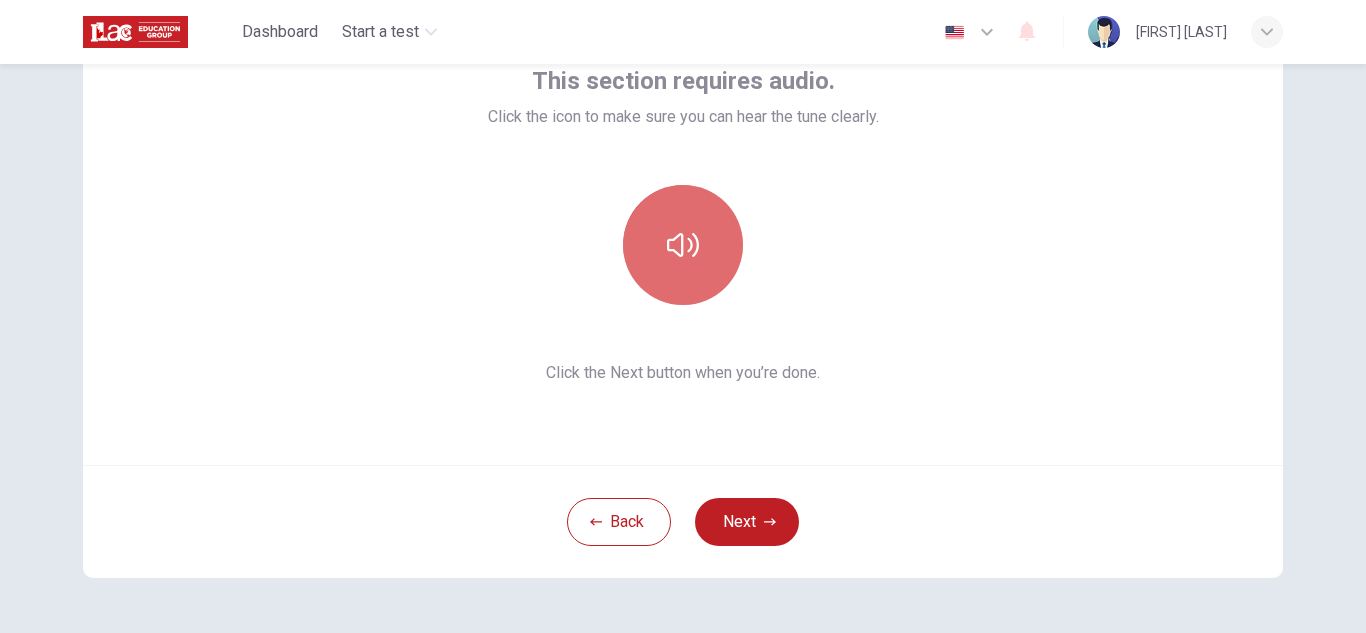click at bounding box center (683, 245) 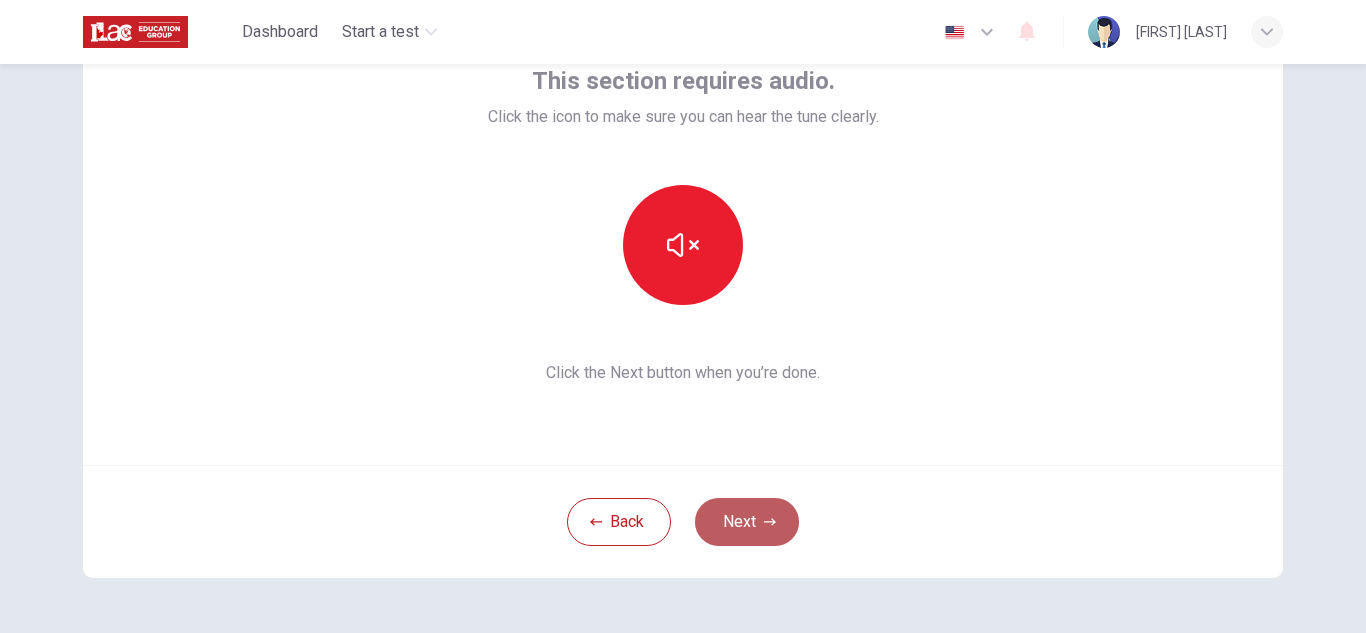 click on "Next" at bounding box center (747, 522) 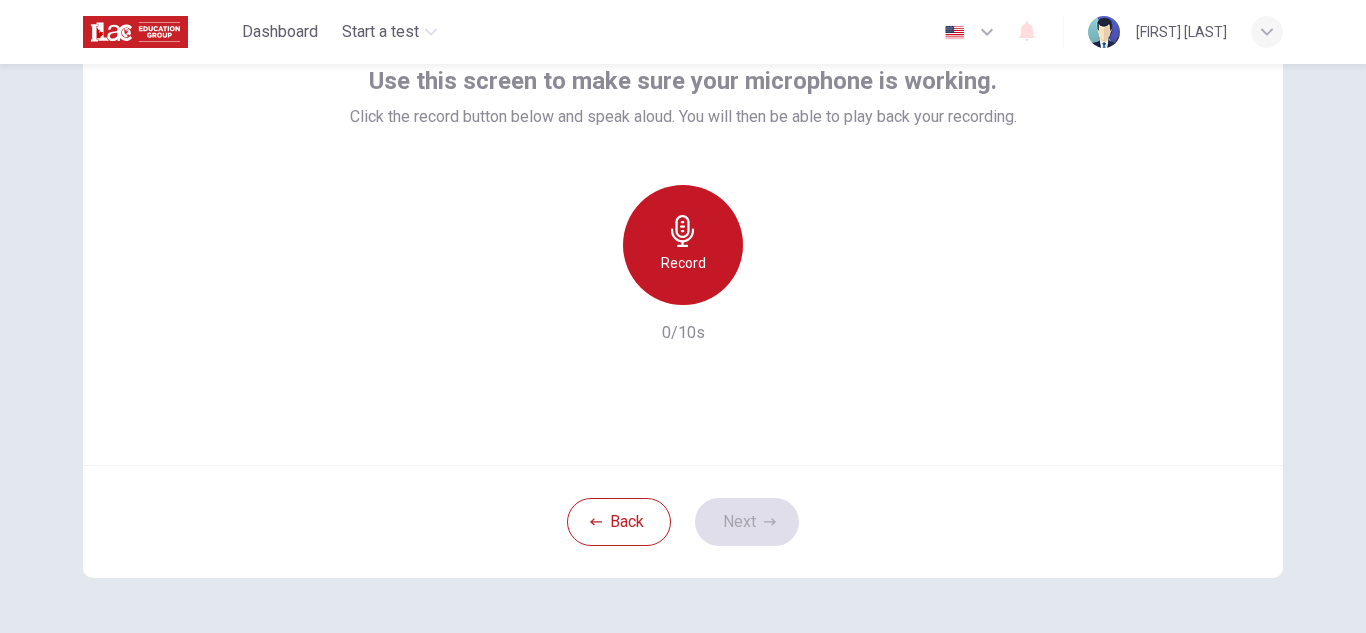 click on "Record" at bounding box center (683, 245) 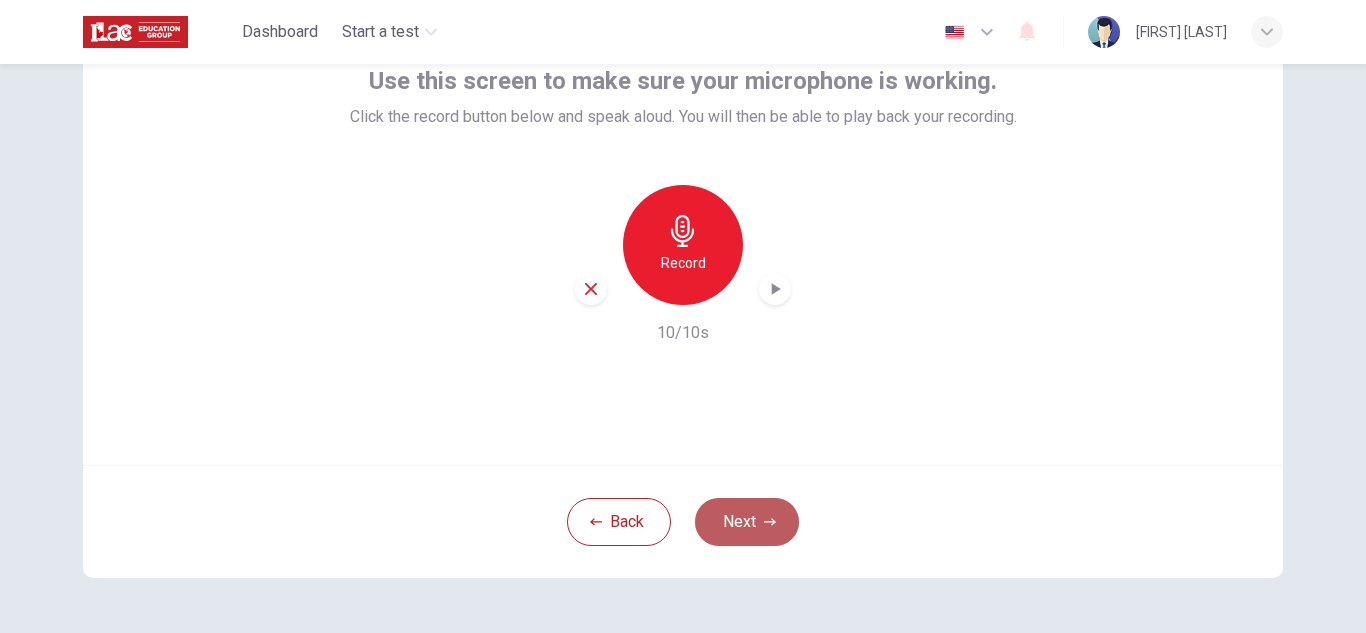 click on "Next" at bounding box center (747, 522) 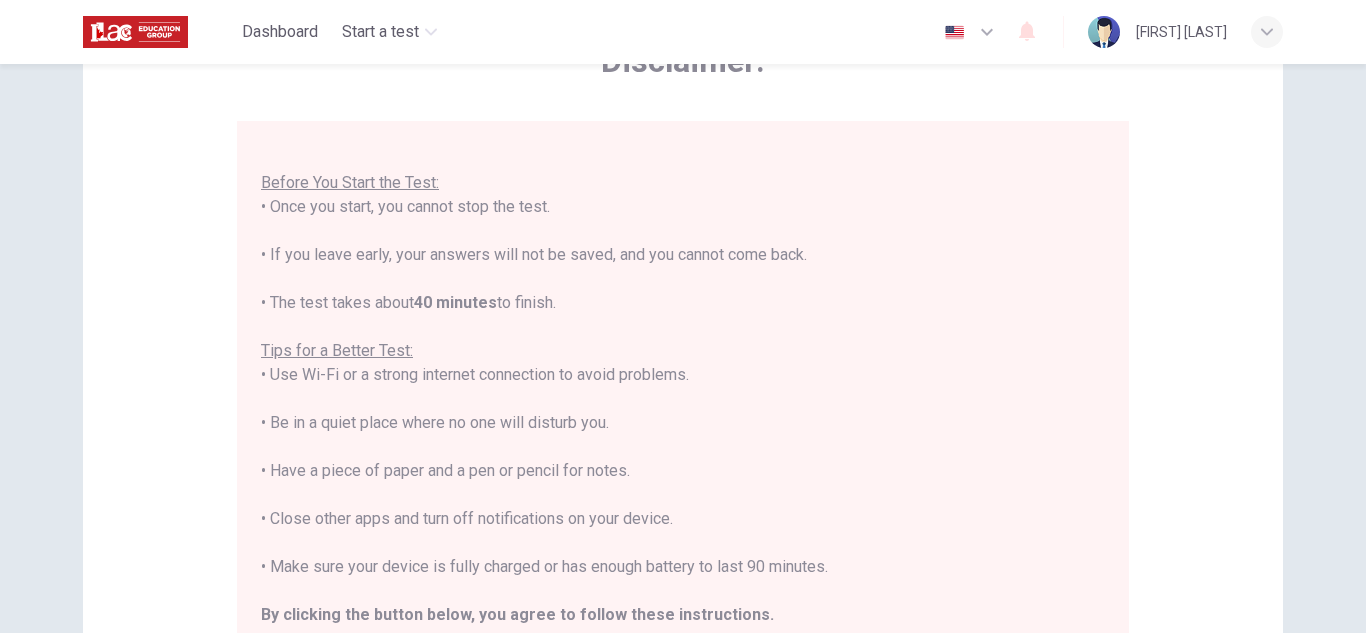 scroll, scrollTop: 23, scrollLeft: 0, axis: vertical 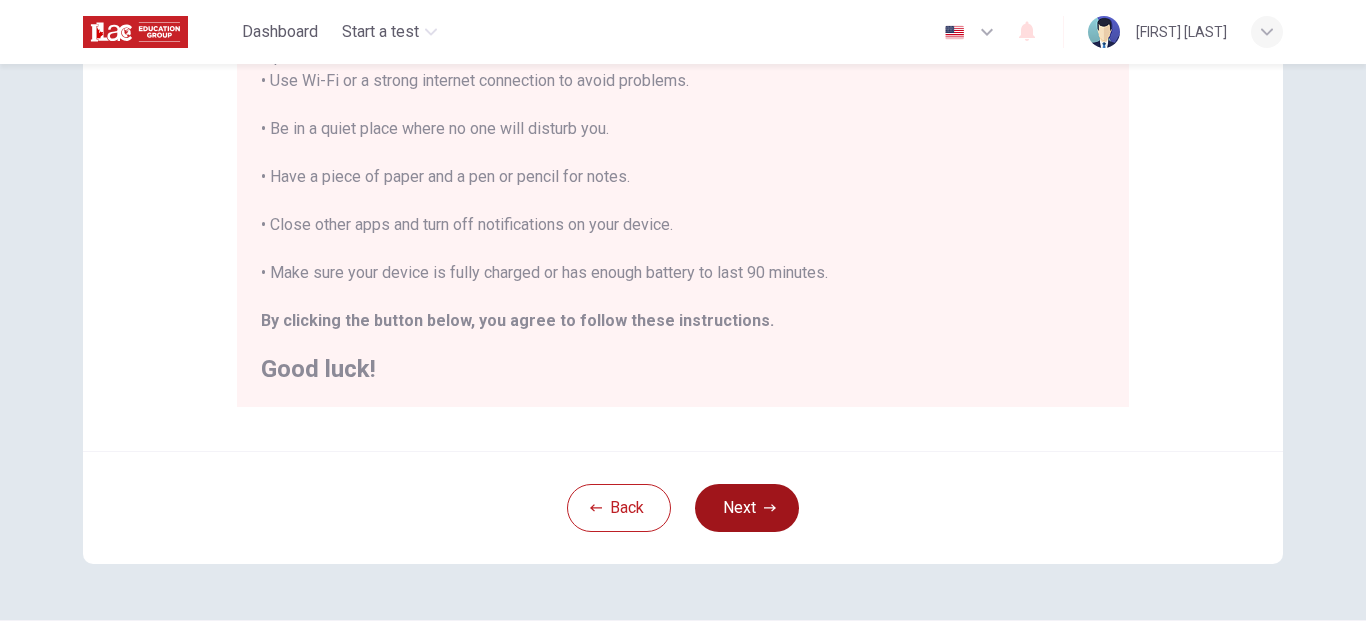 click on "Next" at bounding box center [747, 508] 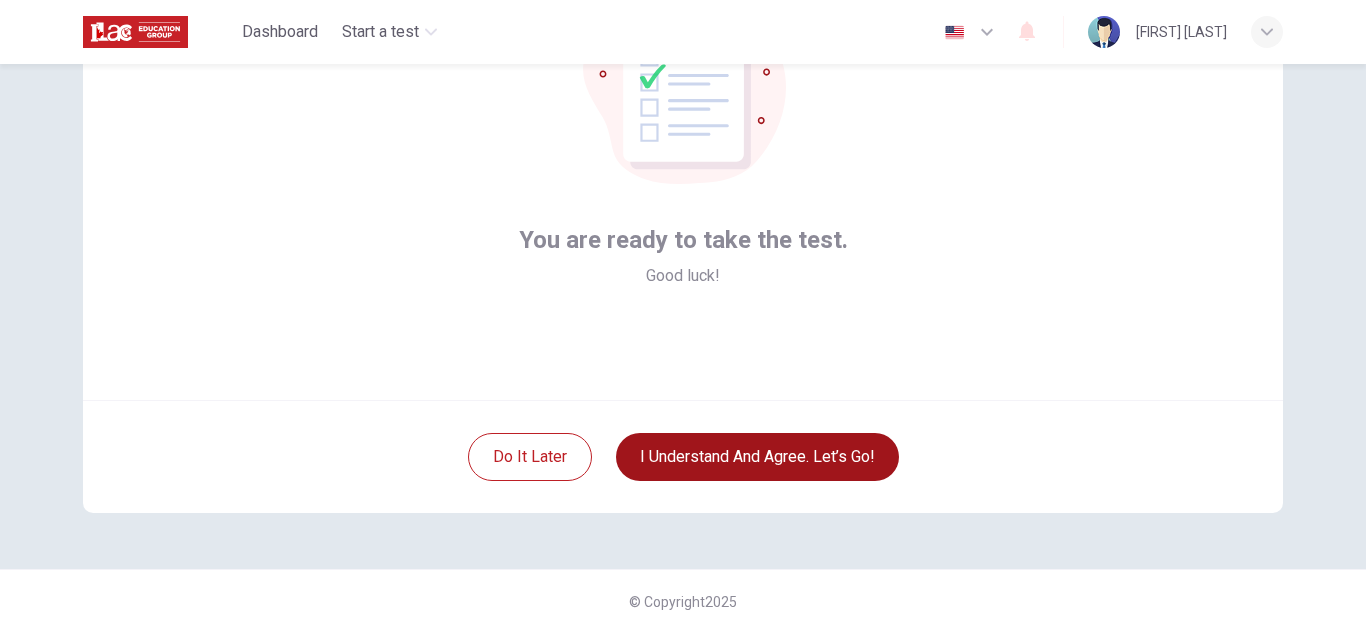scroll, scrollTop: 200, scrollLeft: 0, axis: vertical 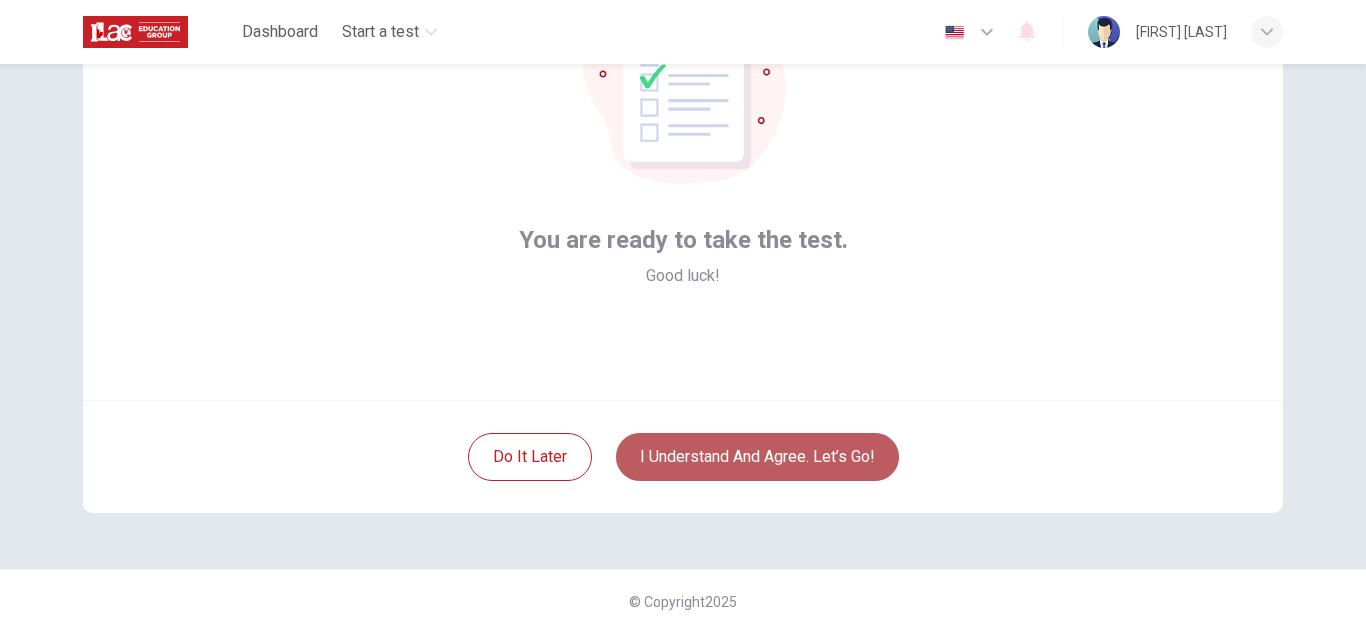 click on "I understand and agree. Let’s go!" at bounding box center [757, 457] 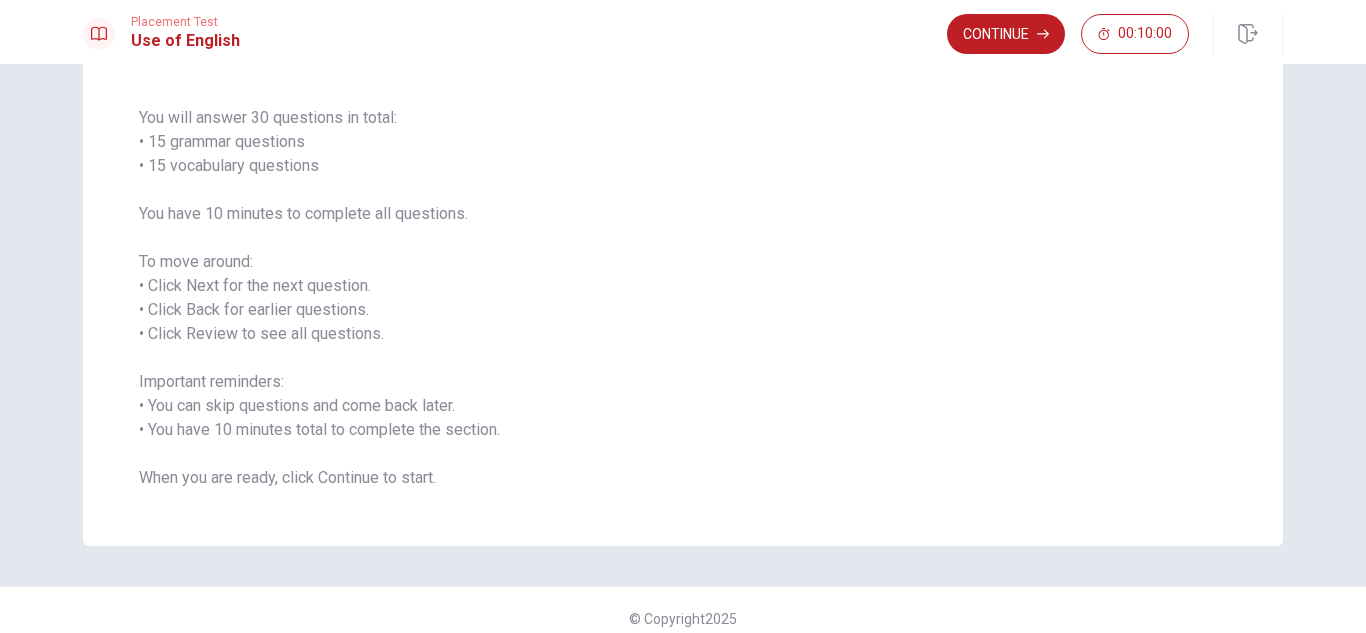 scroll, scrollTop: 151, scrollLeft: 0, axis: vertical 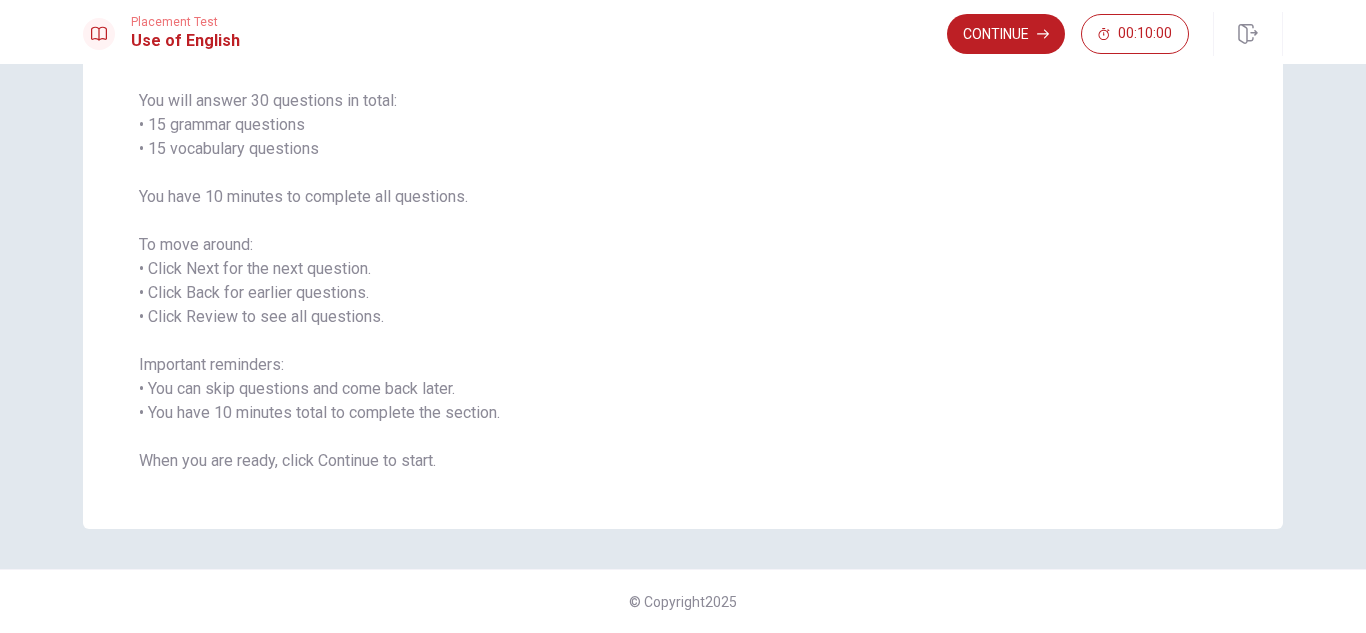 drag, startPoint x: 1349, startPoint y: 505, endPoint x: 1355, endPoint y: 321, distance: 184.0978 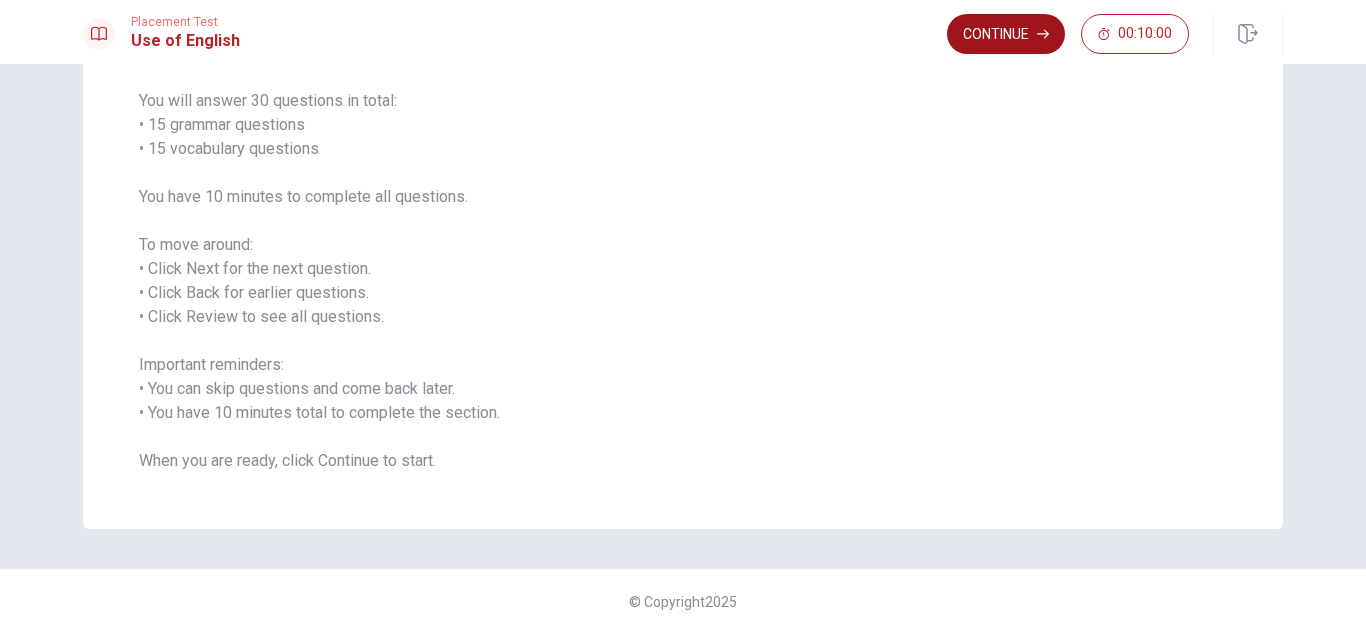 click on "Continue" at bounding box center [1006, 34] 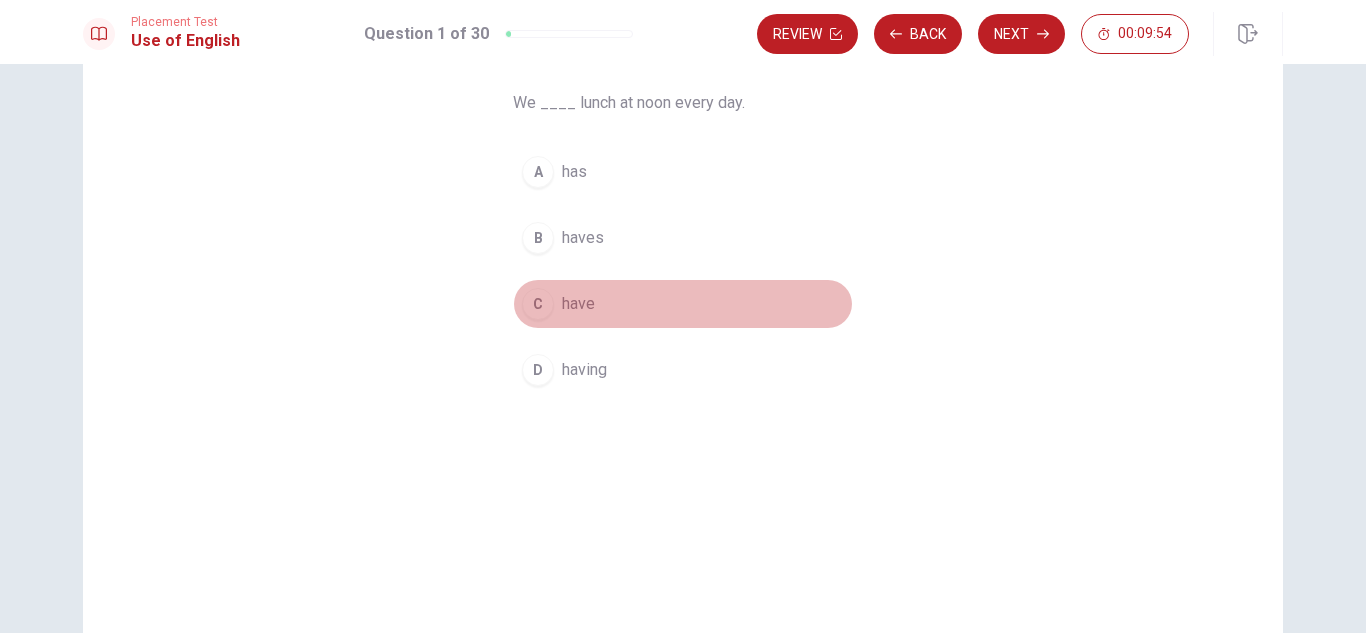 click on "C" at bounding box center [538, 304] 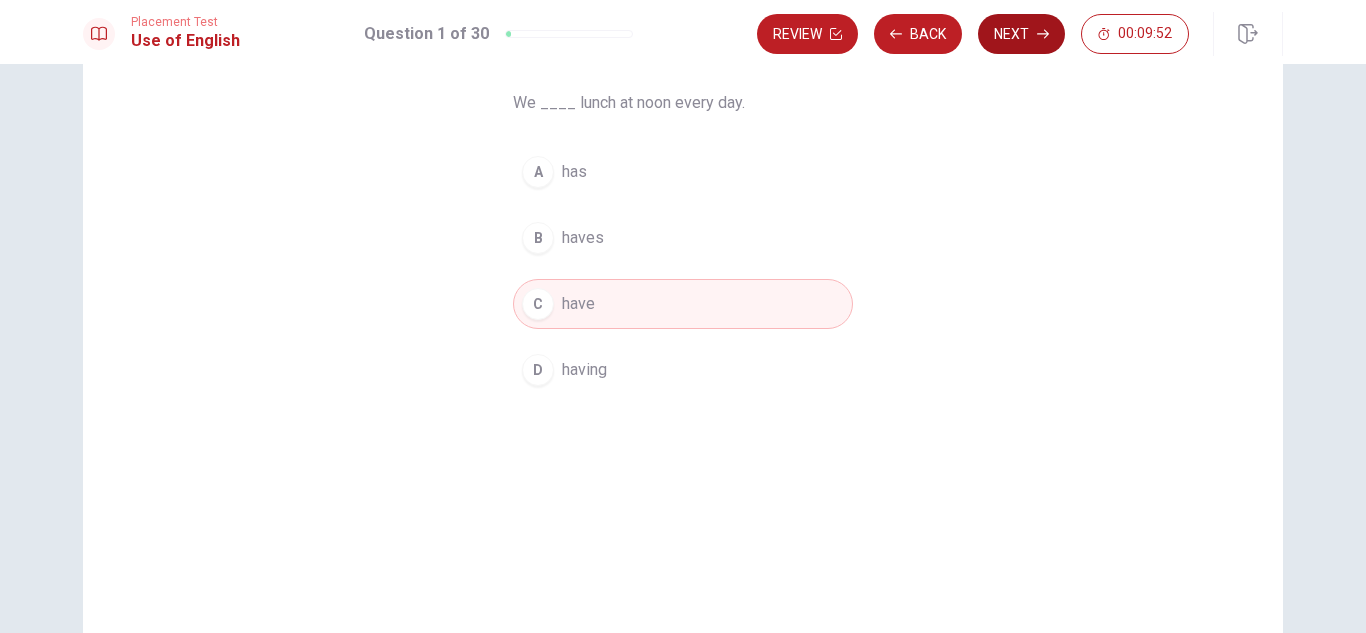 click on "Next" at bounding box center (1021, 34) 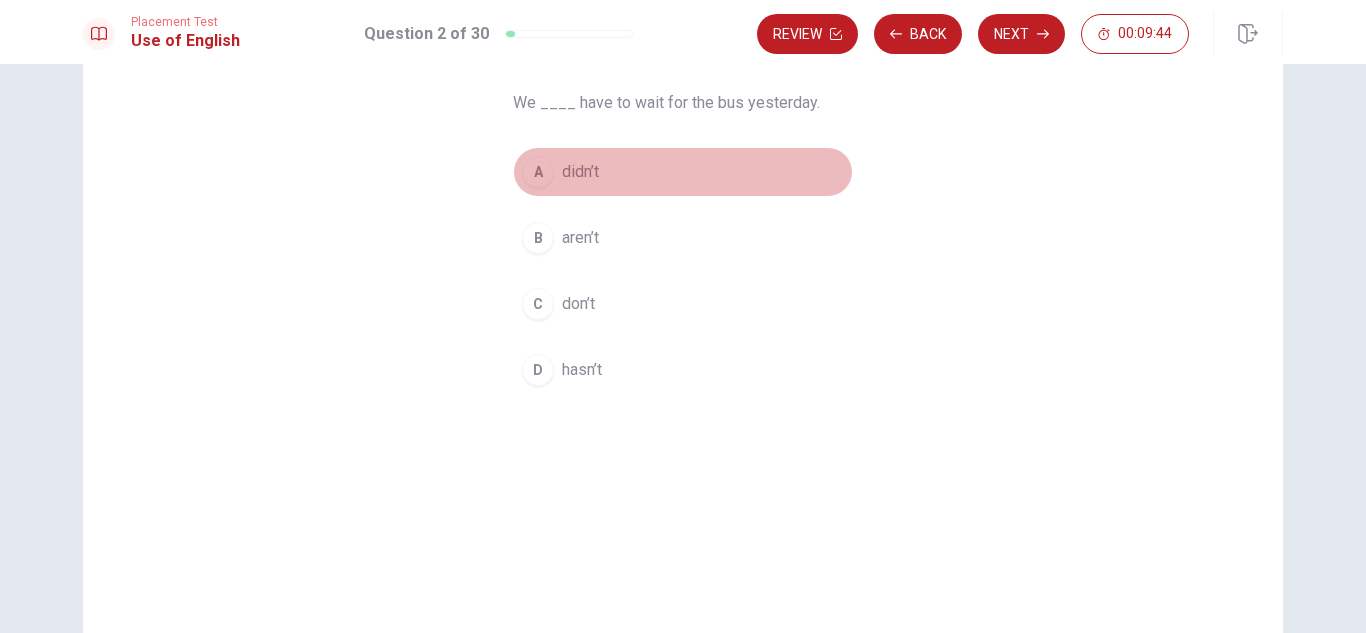 click on "didn’t" at bounding box center [580, 172] 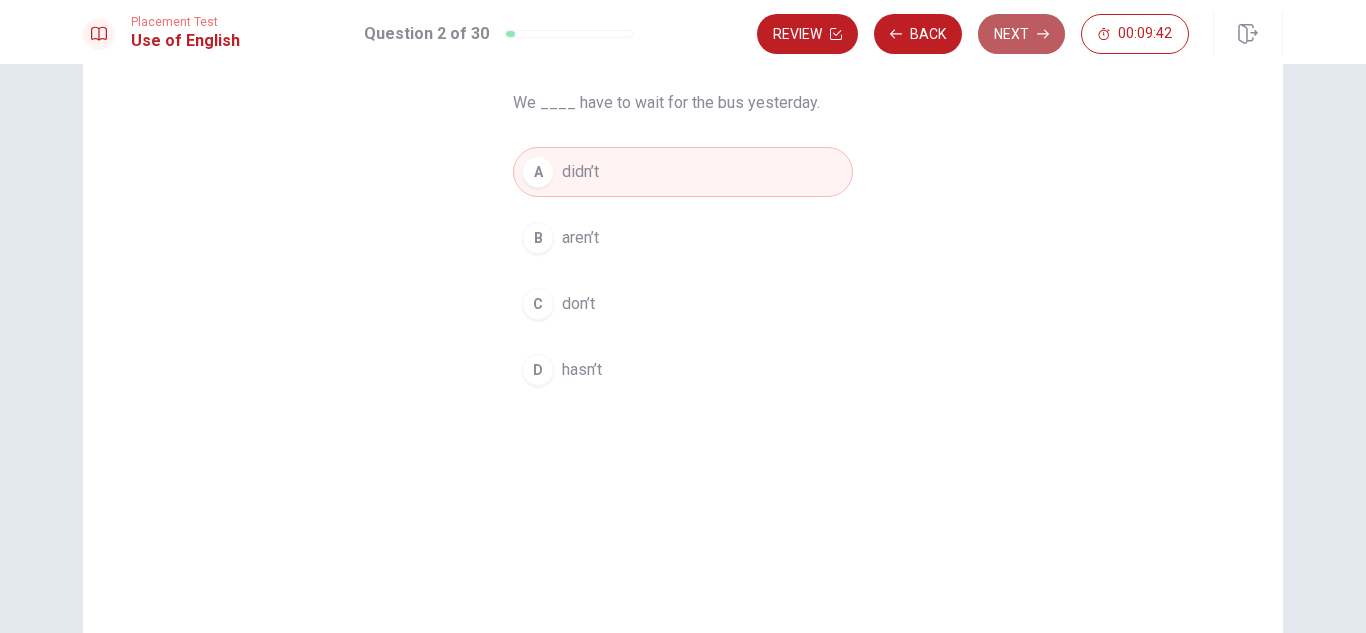 click on "Next" at bounding box center (1021, 34) 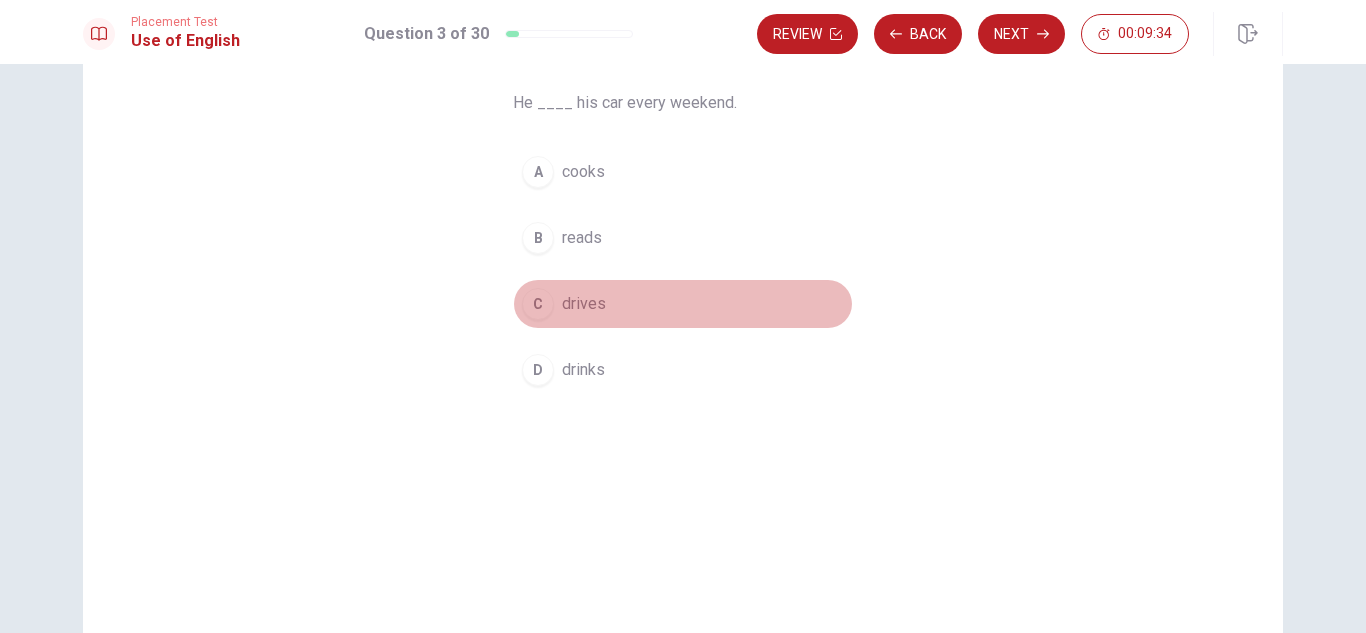 click on "C drives" at bounding box center [683, 304] 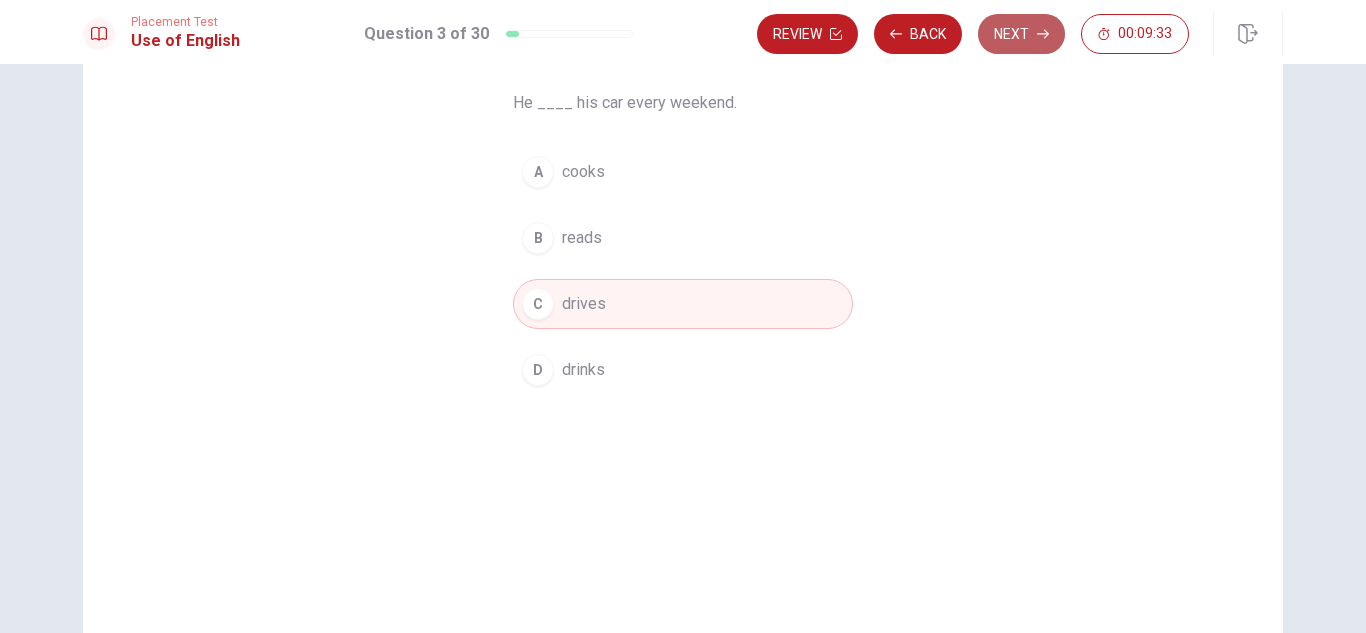 click on "Next" at bounding box center (1021, 34) 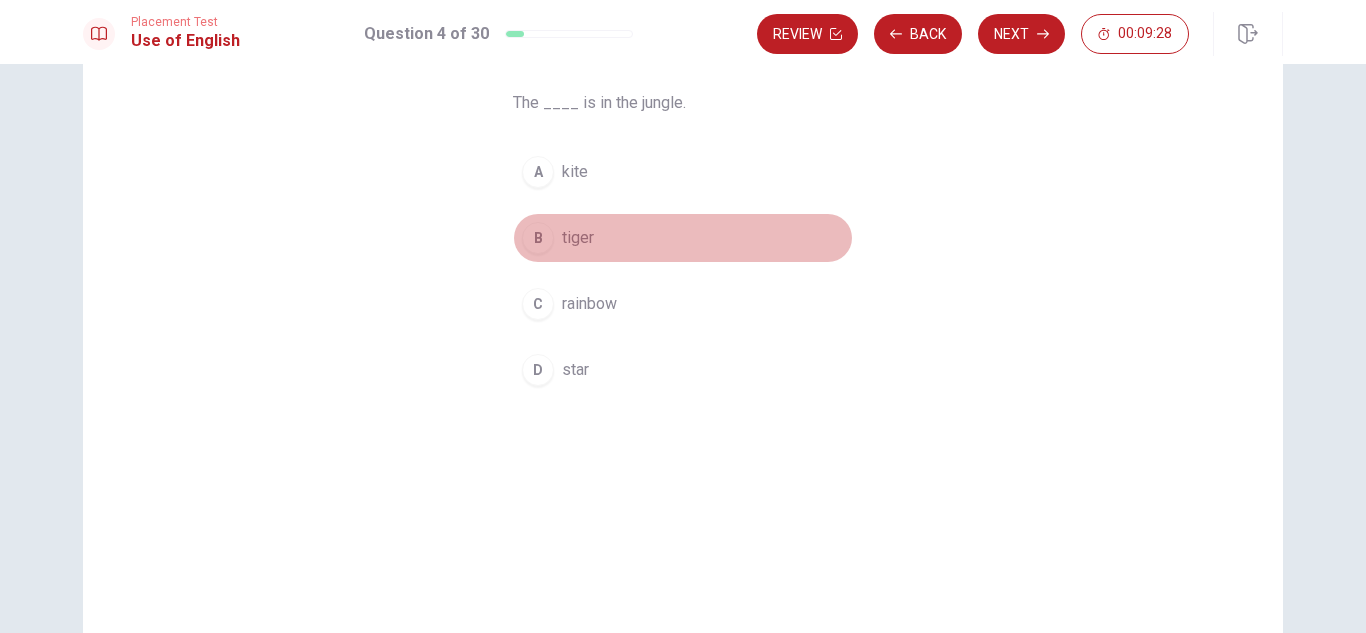 click on "B" at bounding box center (538, 238) 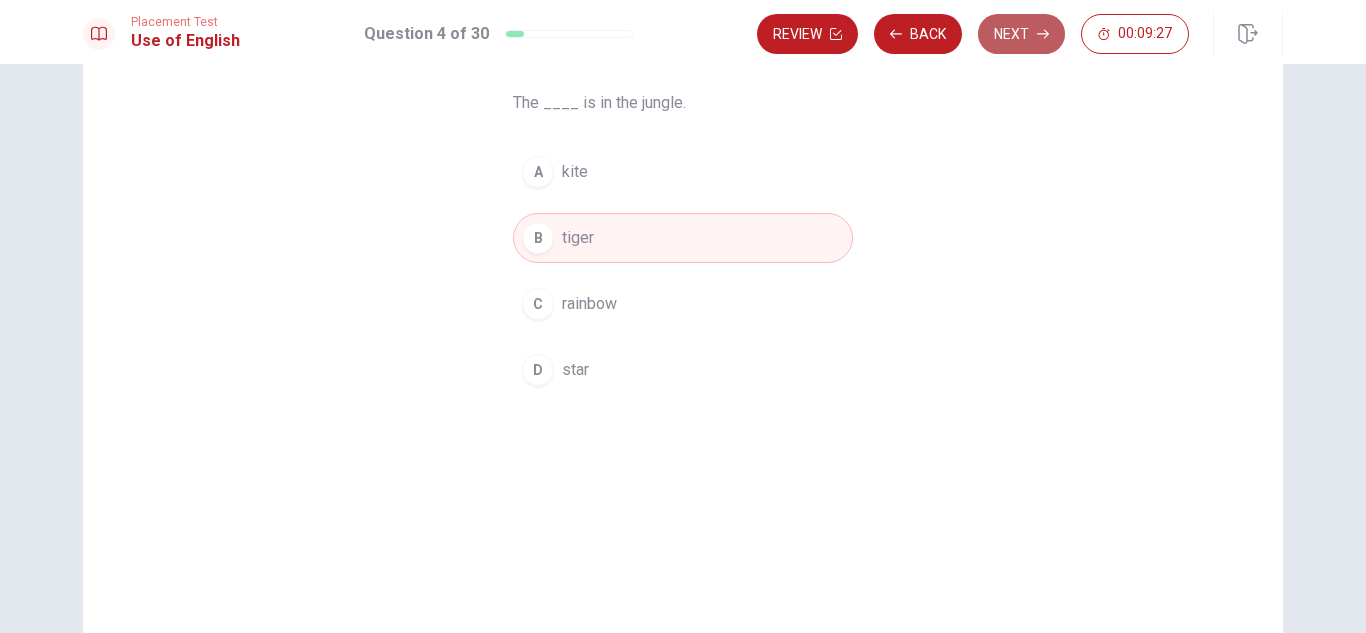 click on "Next" at bounding box center [1021, 34] 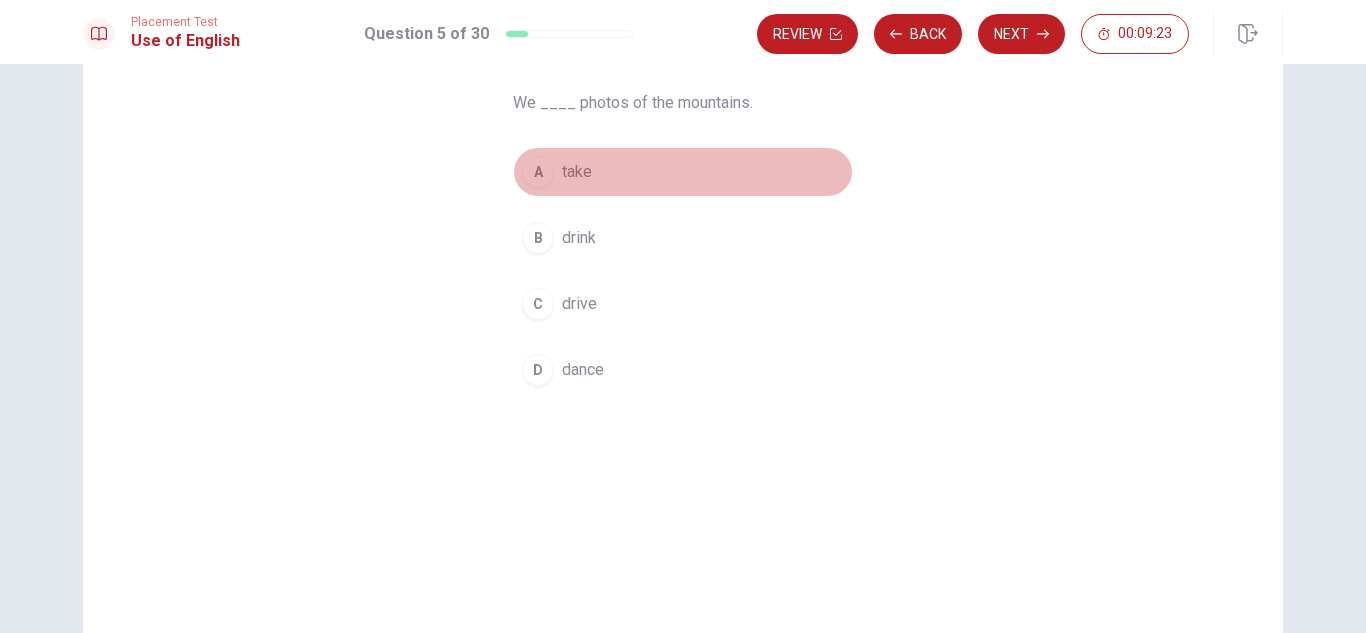 click on "A" at bounding box center [538, 172] 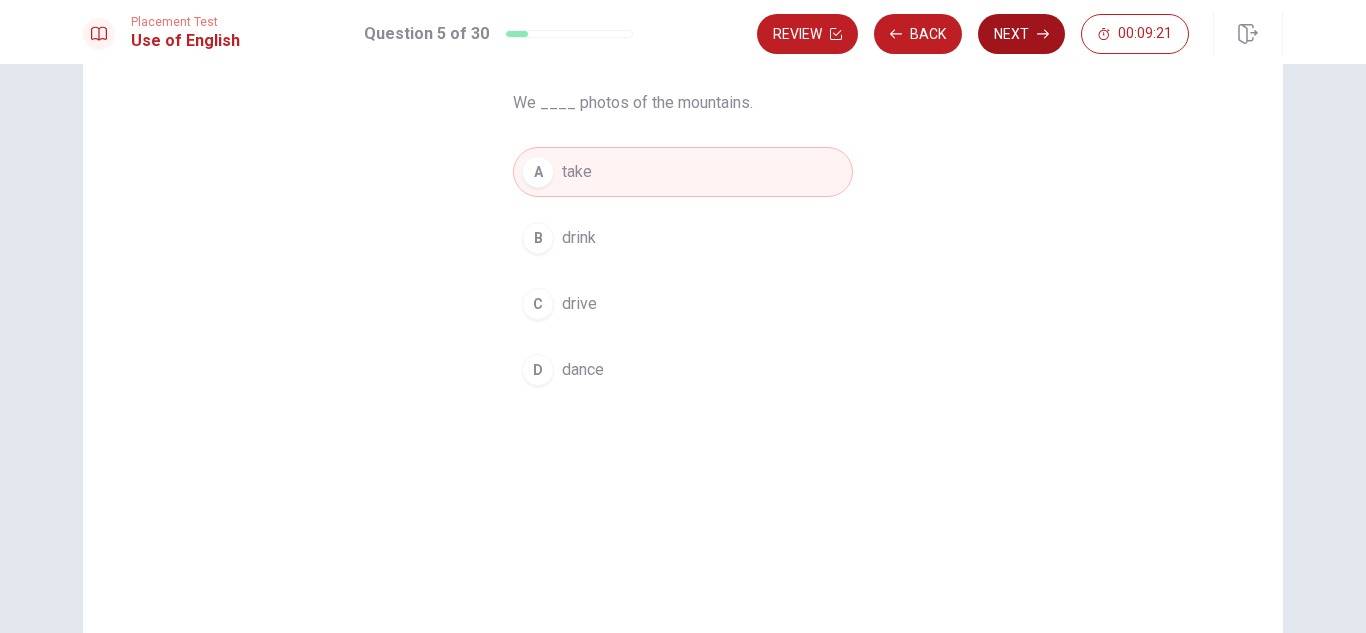 click on "Next" at bounding box center (1021, 34) 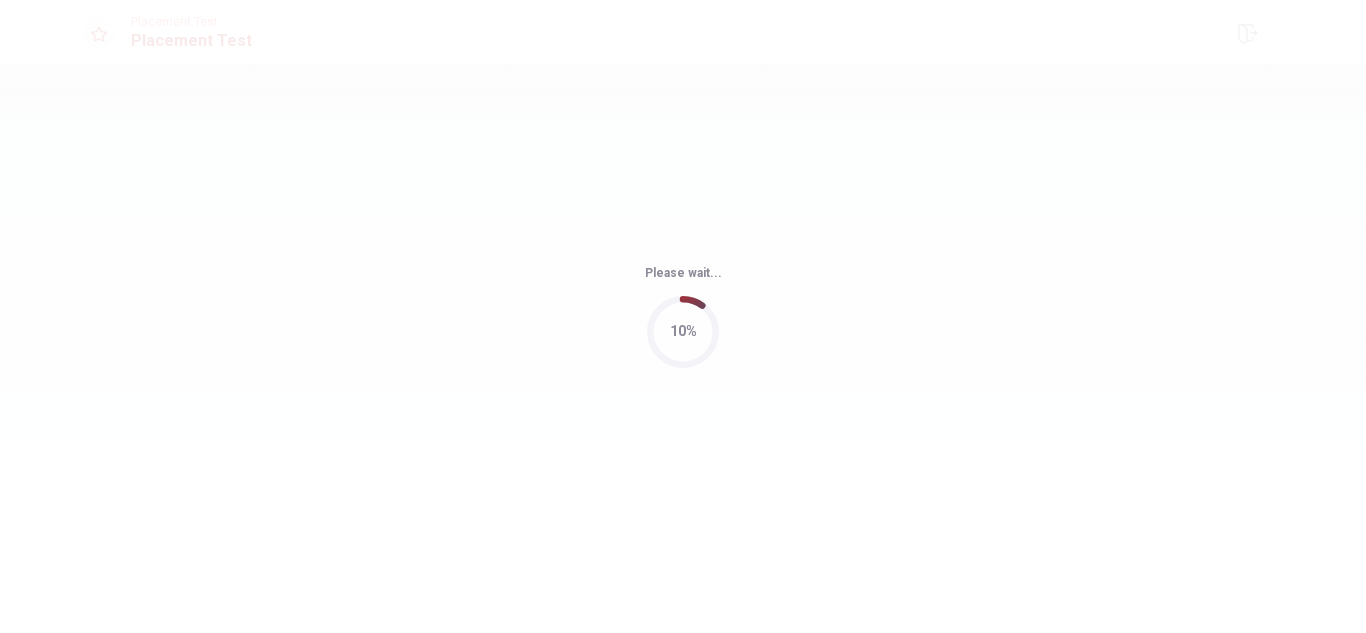scroll, scrollTop: 0, scrollLeft: 0, axis: both 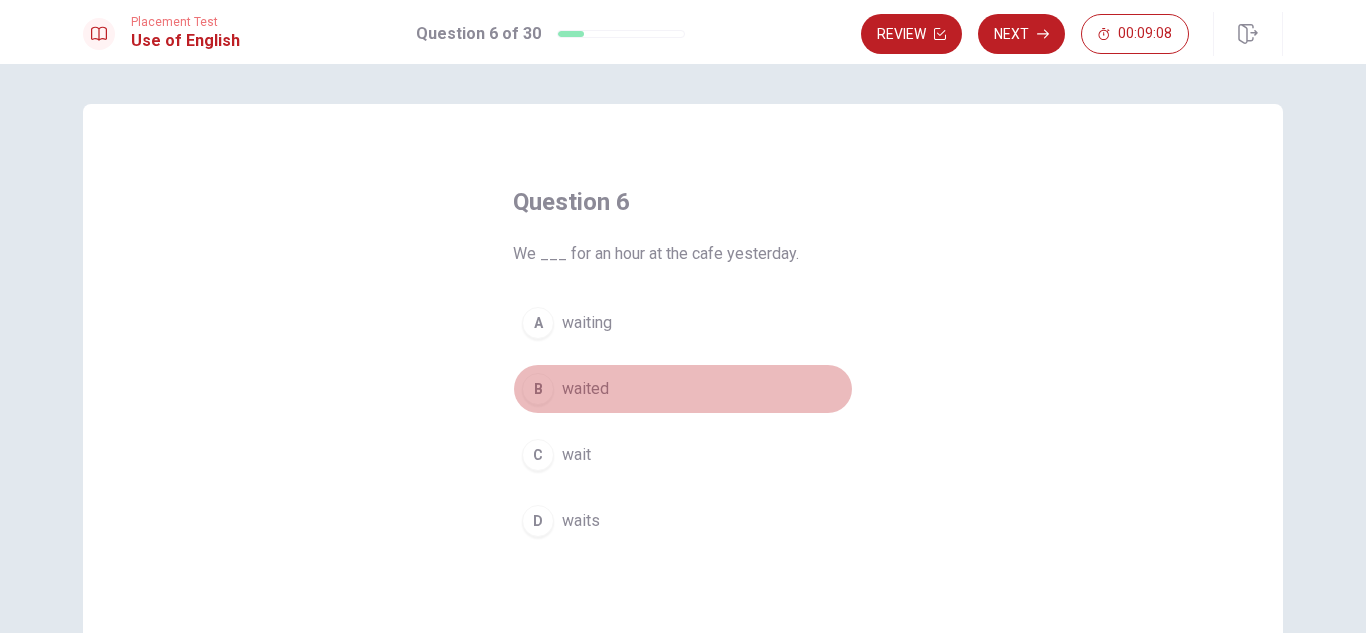 click on "B" at bounding box center [538, 389] 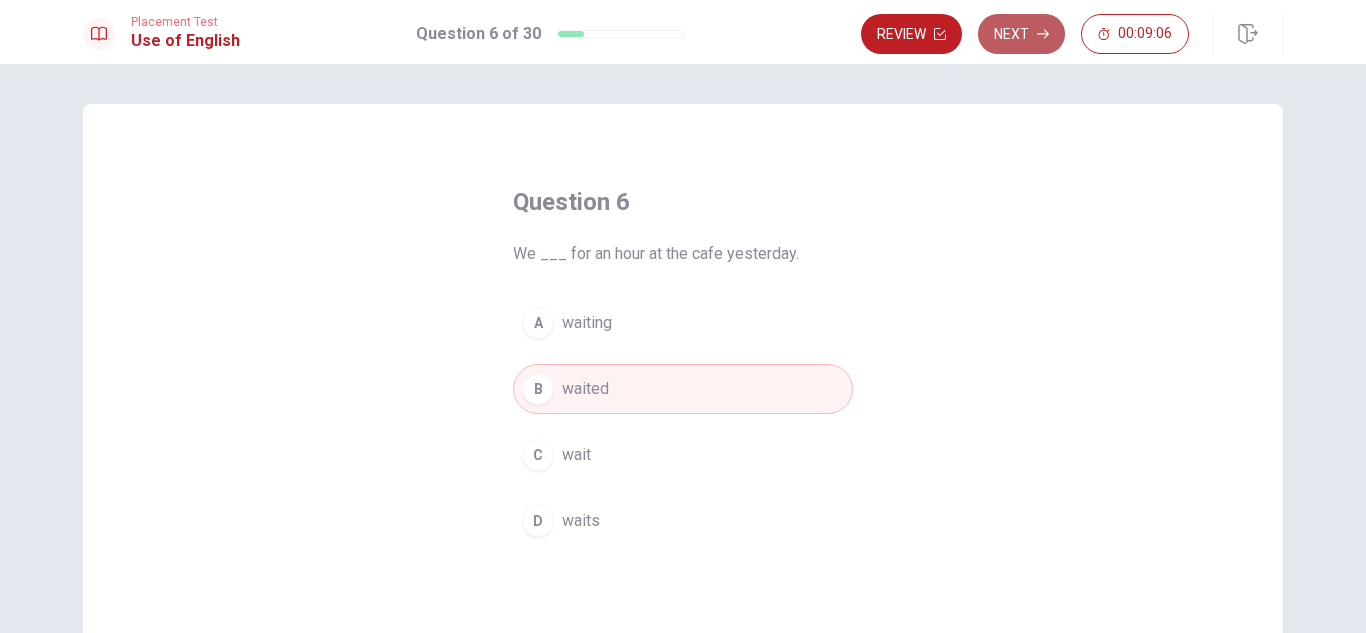 click on "Next" at bounding box center (1021, 34) 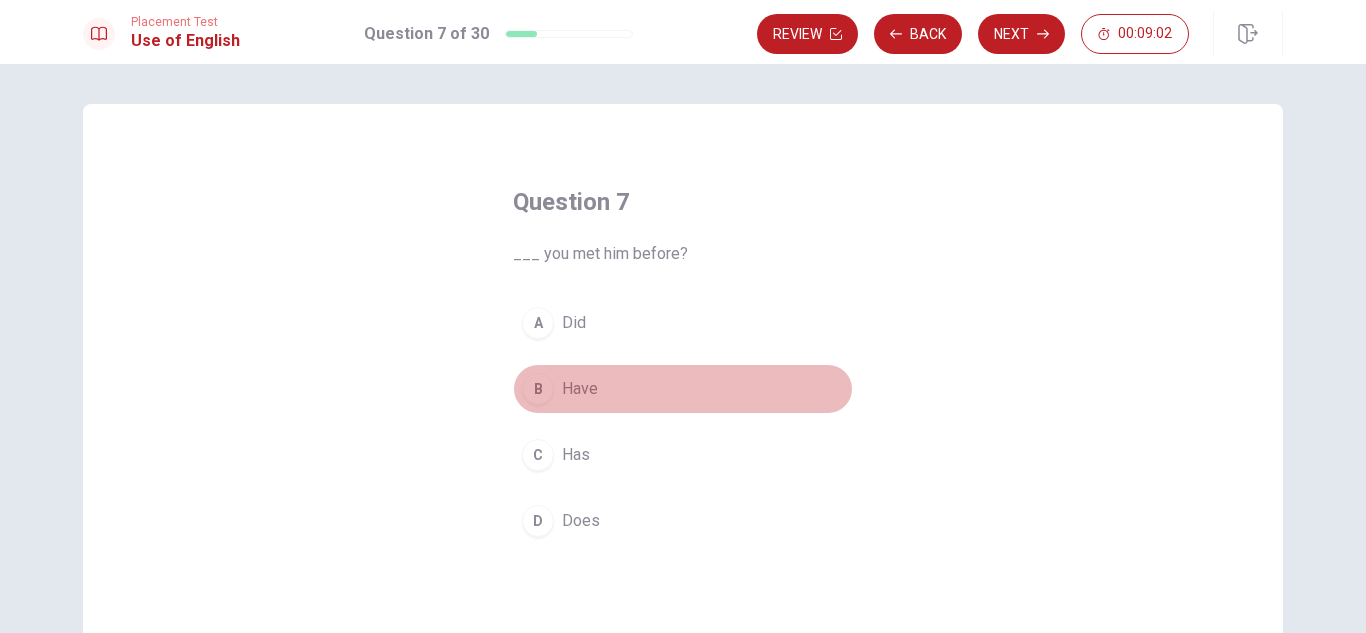 click on "B" at bounding box center [538, 389] 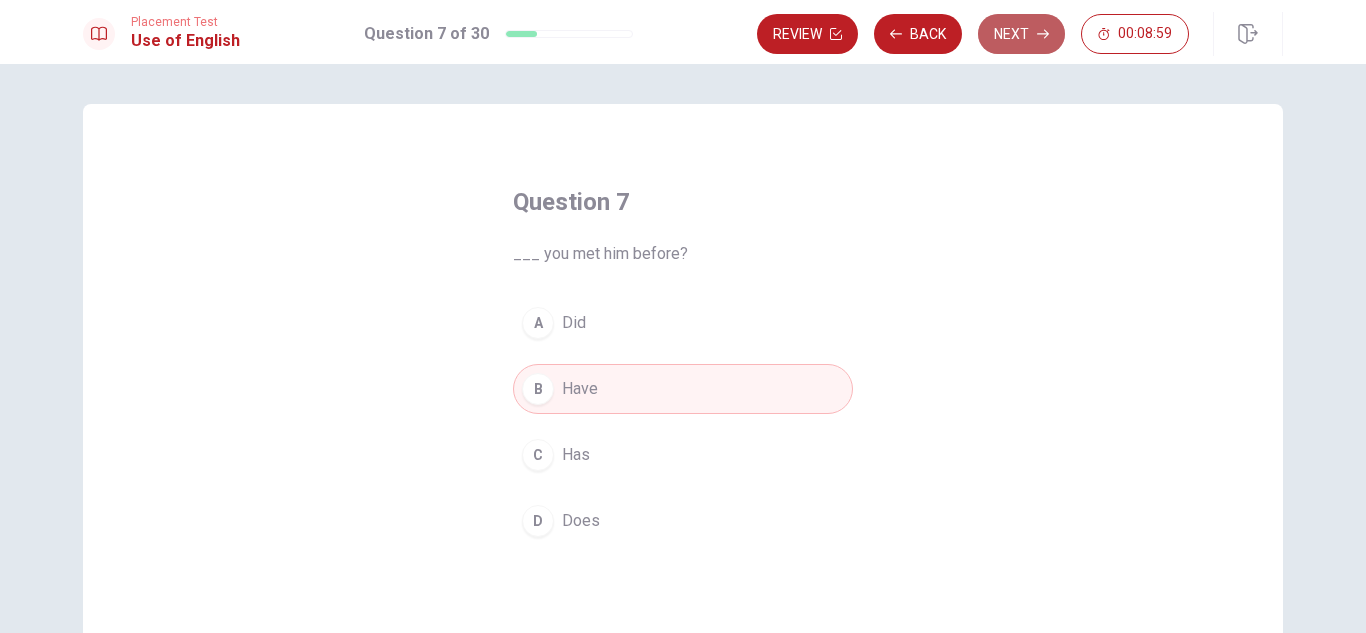 click on "Next" at bounding box center [1021, 34] 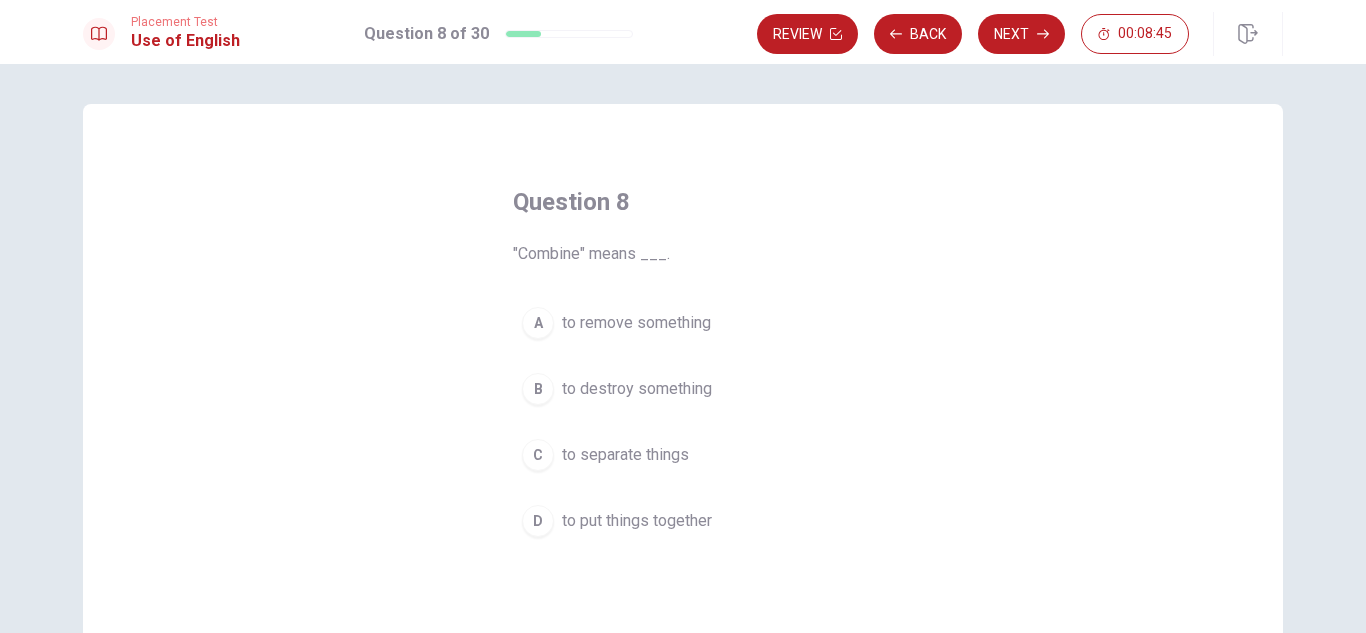 click on "to put things together" at bounding box center (637, 521) 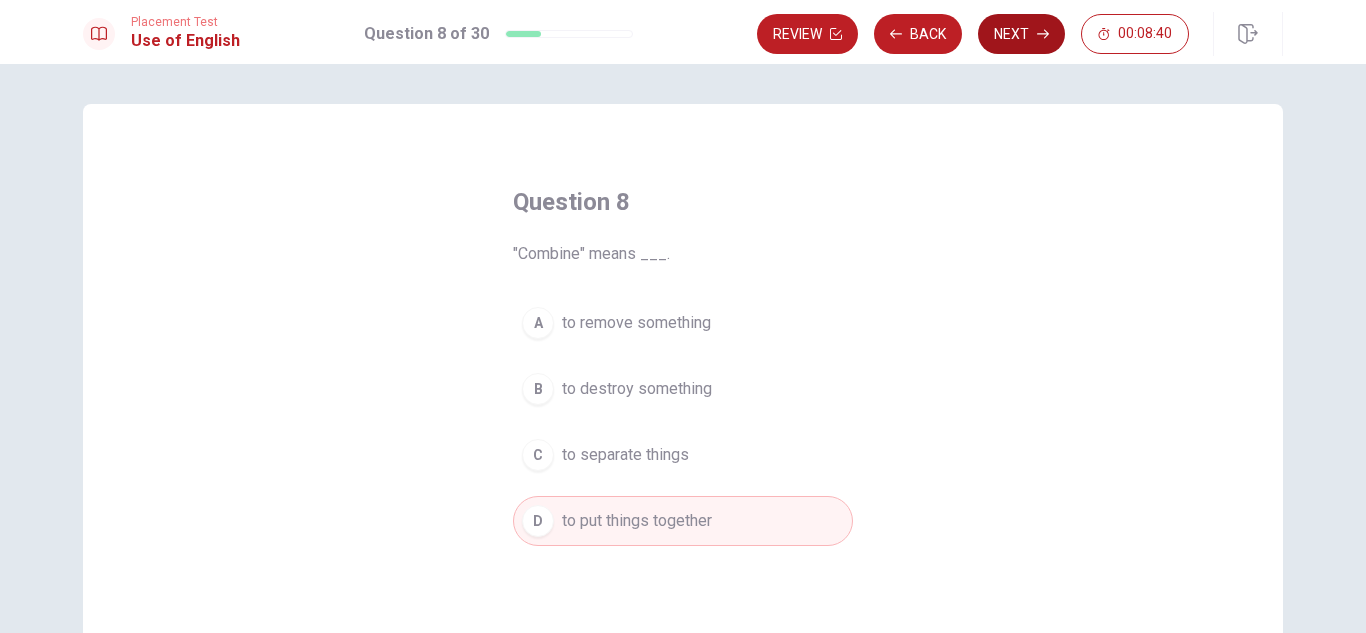 click on "Next" at bounding box center (1021, 34) 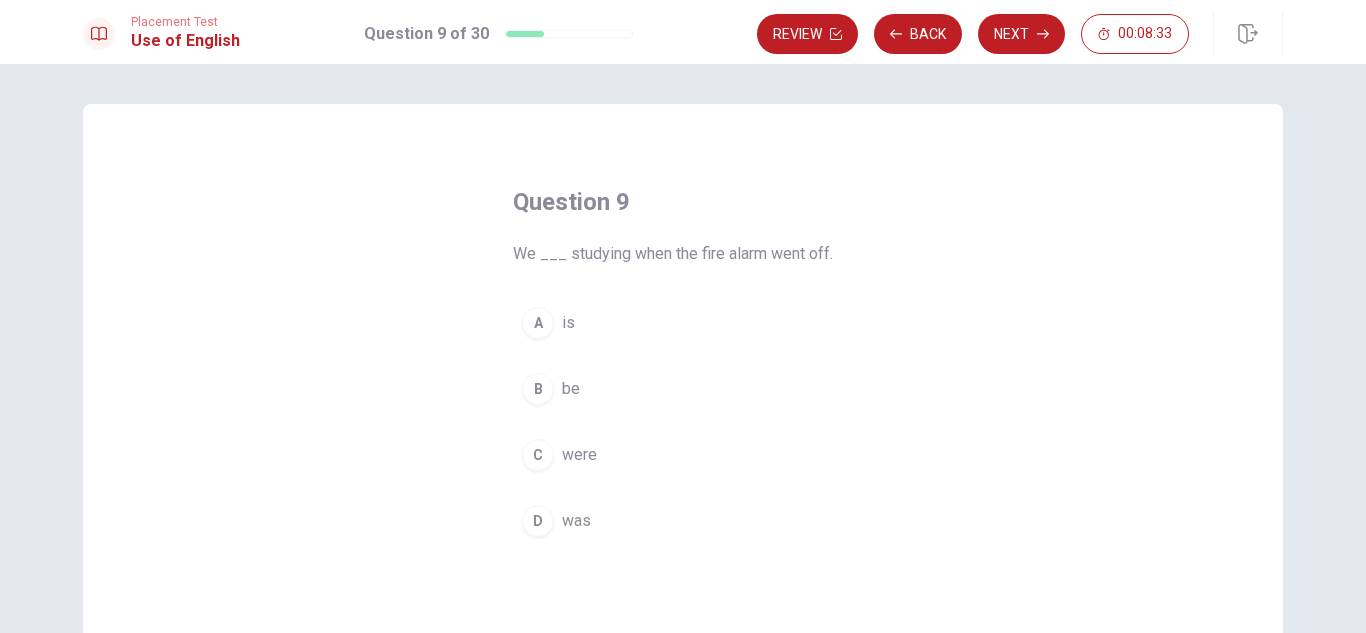 click on "were" at bounding box center (579, 455) 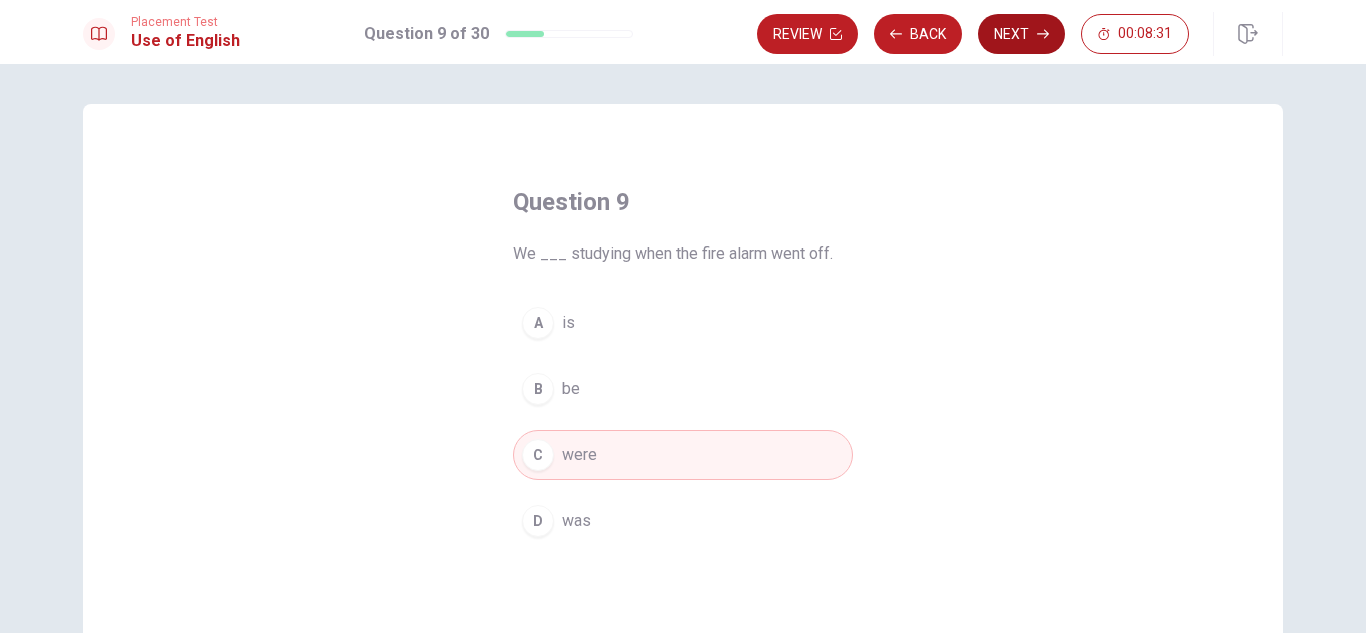 click on "Next" at bounding box center [1021, 34] 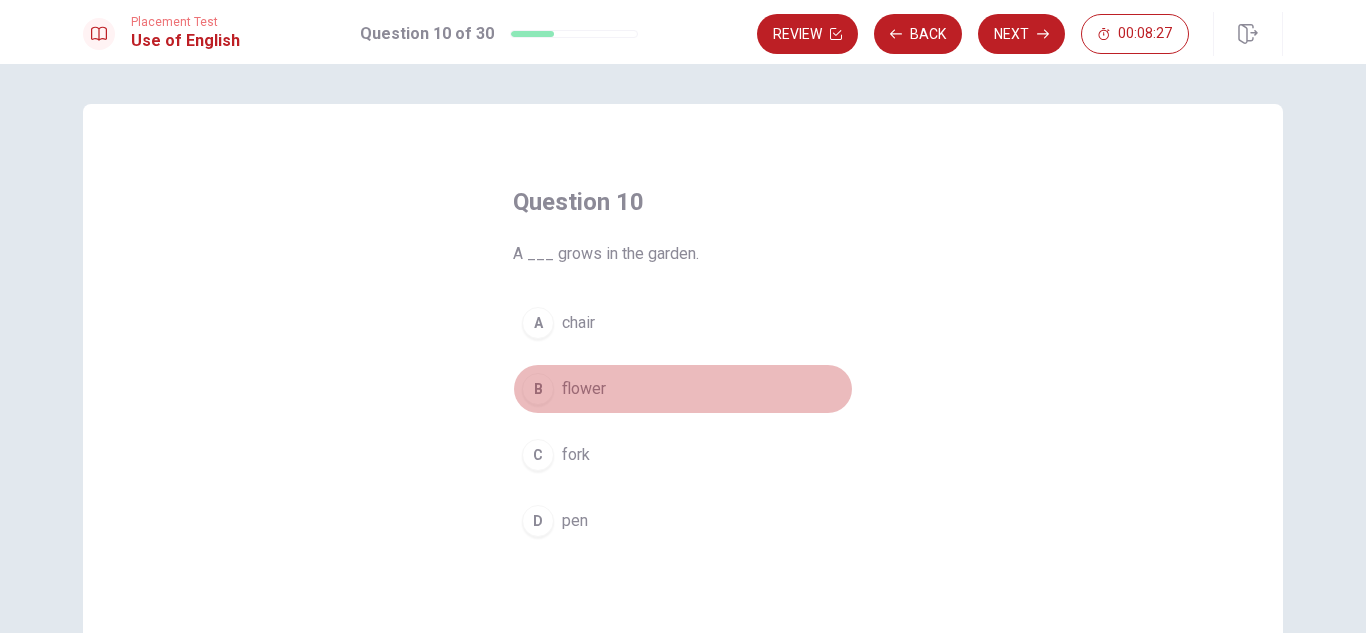 click on "B flower" at bounding box center [683, 389] 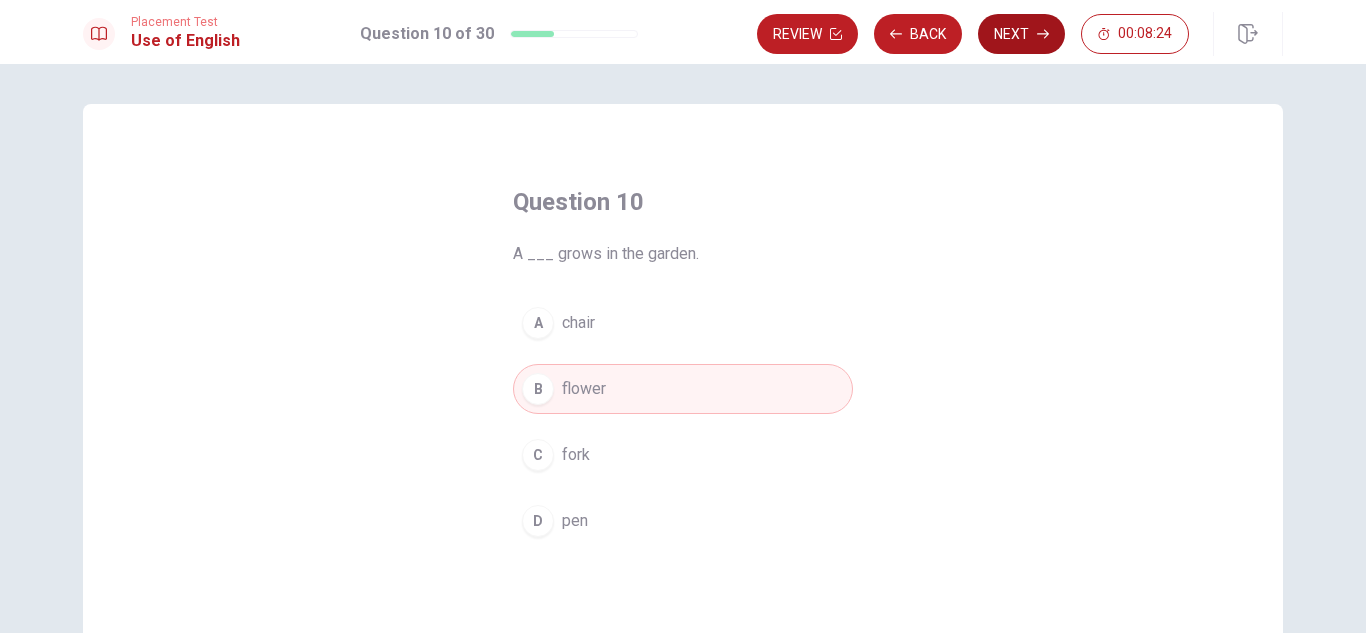 click on "Next" at bounding box center [1021, 34] 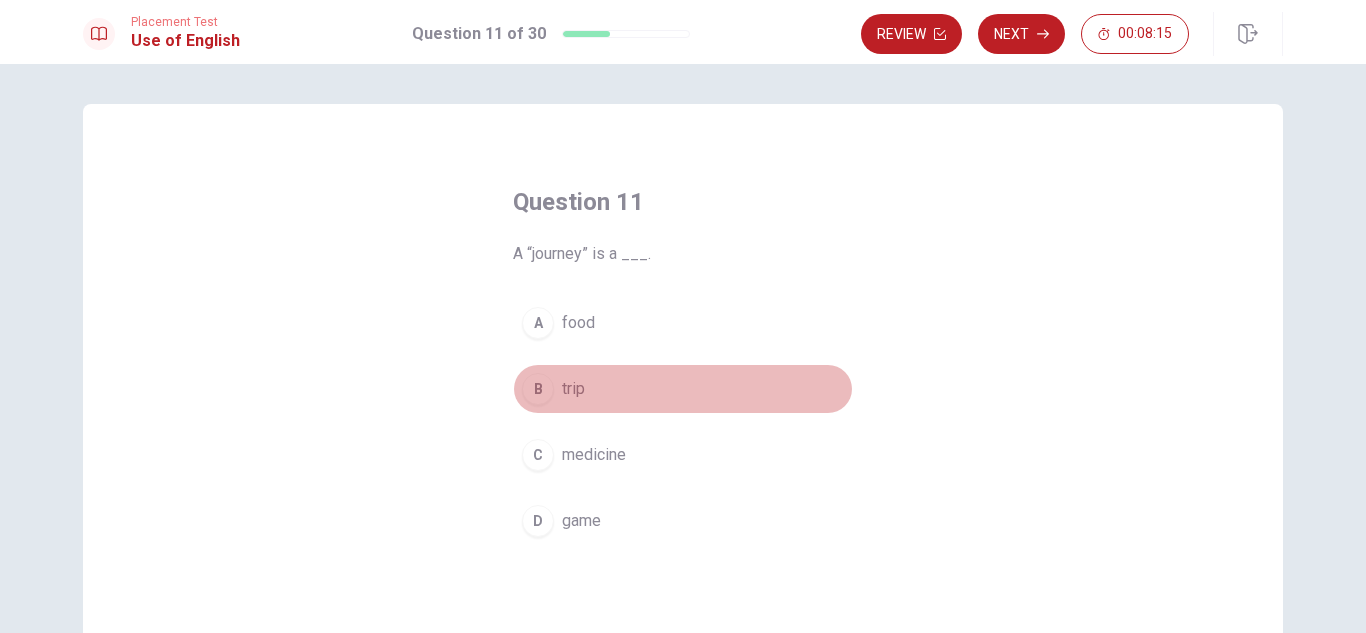 click on "B" at bounding box center [538, 389] 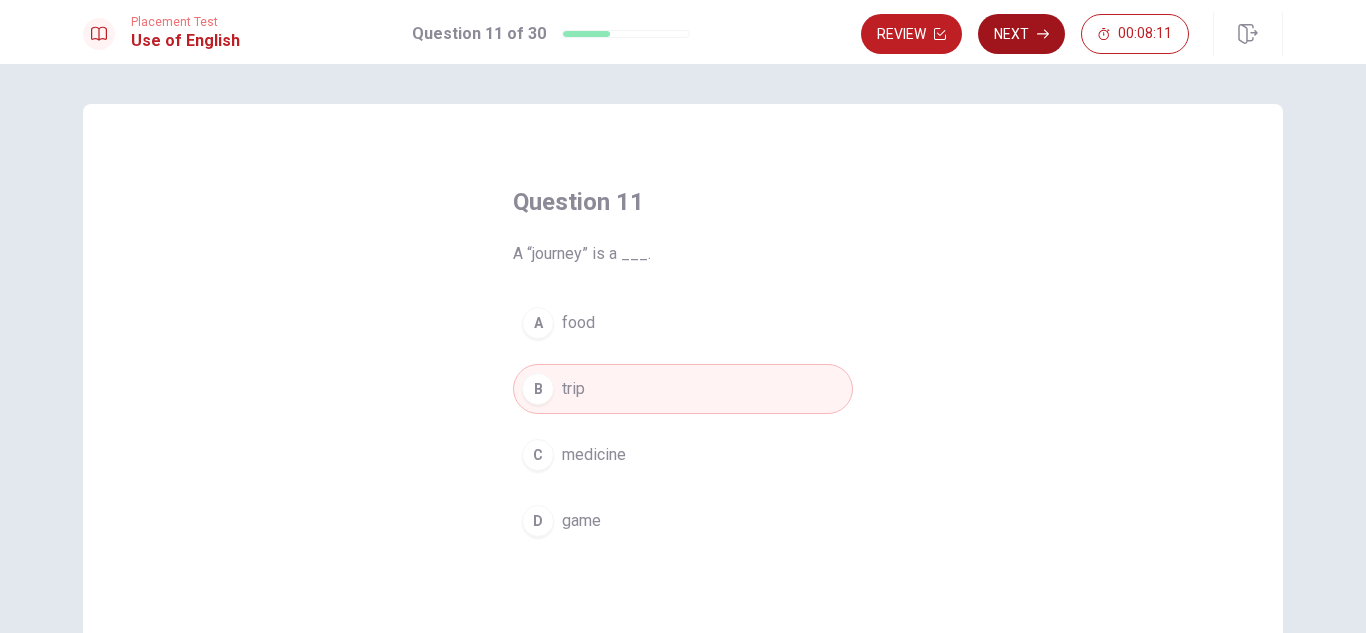 click on "Next" at bounding box center [1021, 34] 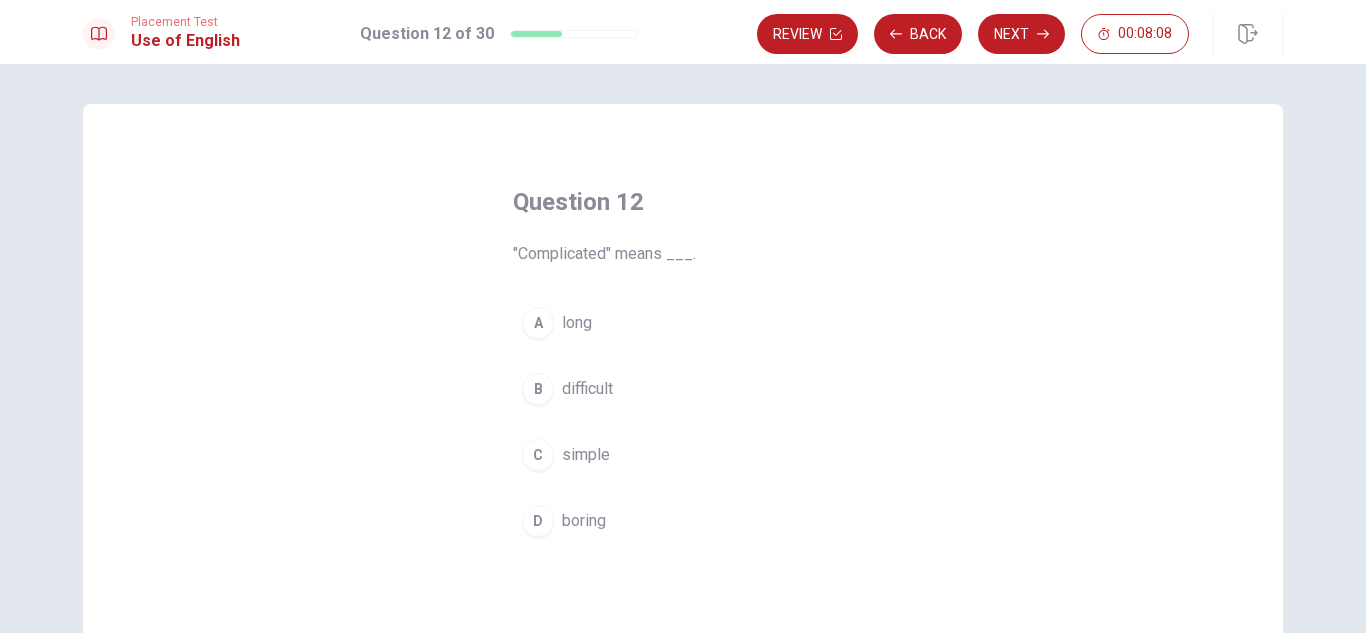 click on "B" at bounding box center [538, 389] 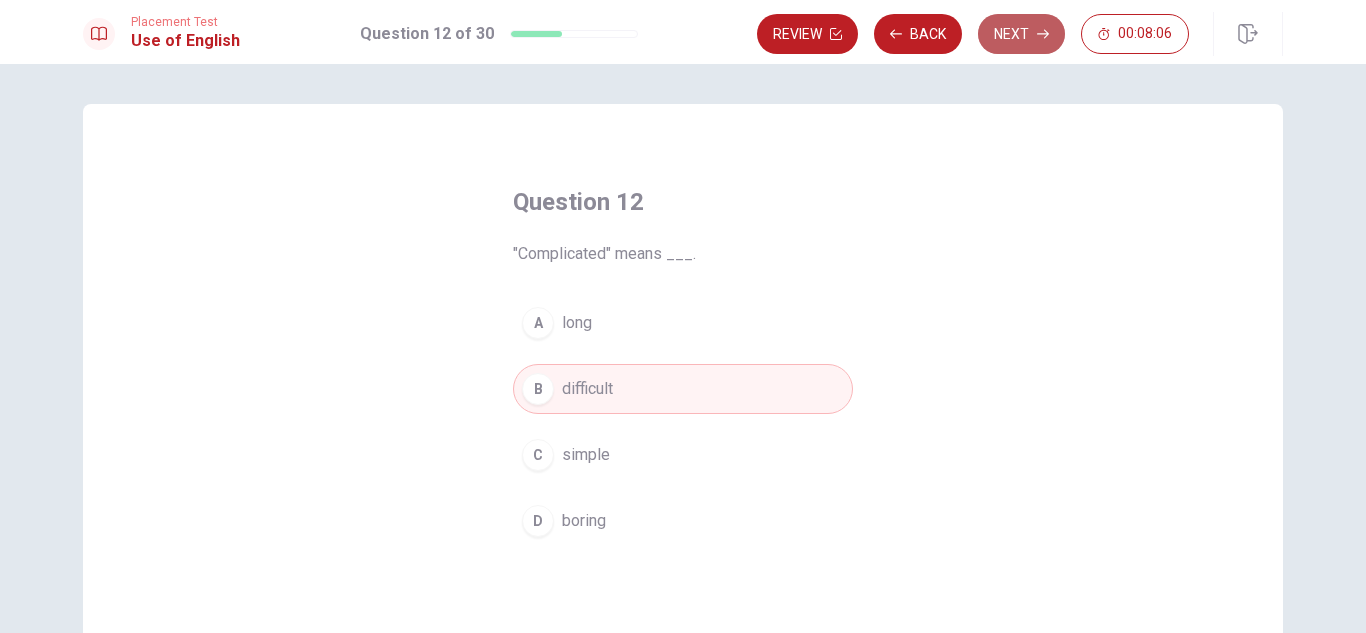 click on "Next" at bounding box center (1021, 34) 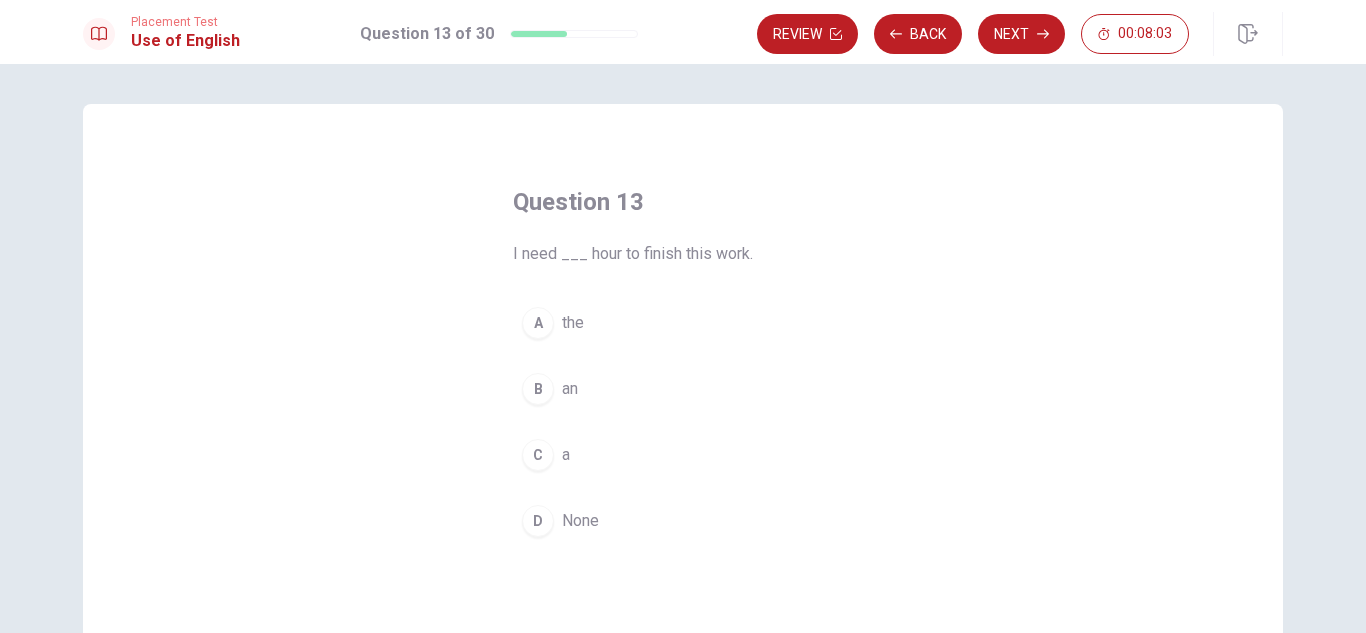 click on "B" at bounding box center [538, 389] 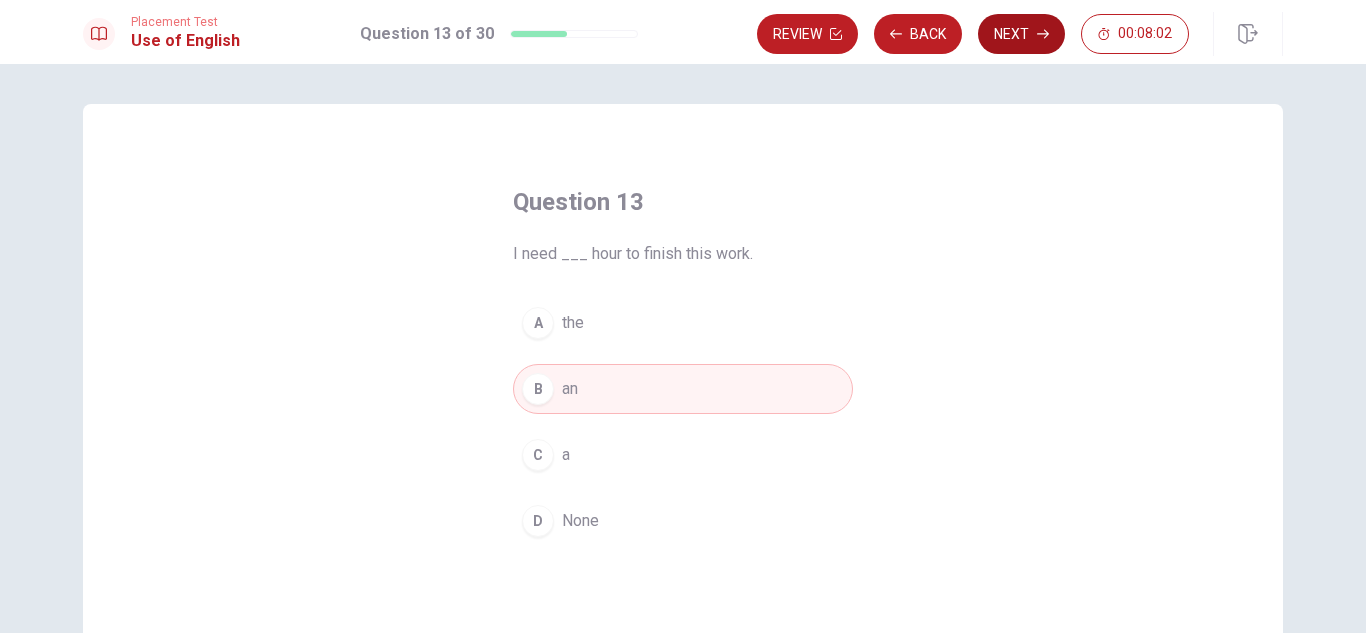 click on "Next" at bounding box center [1021, 34] 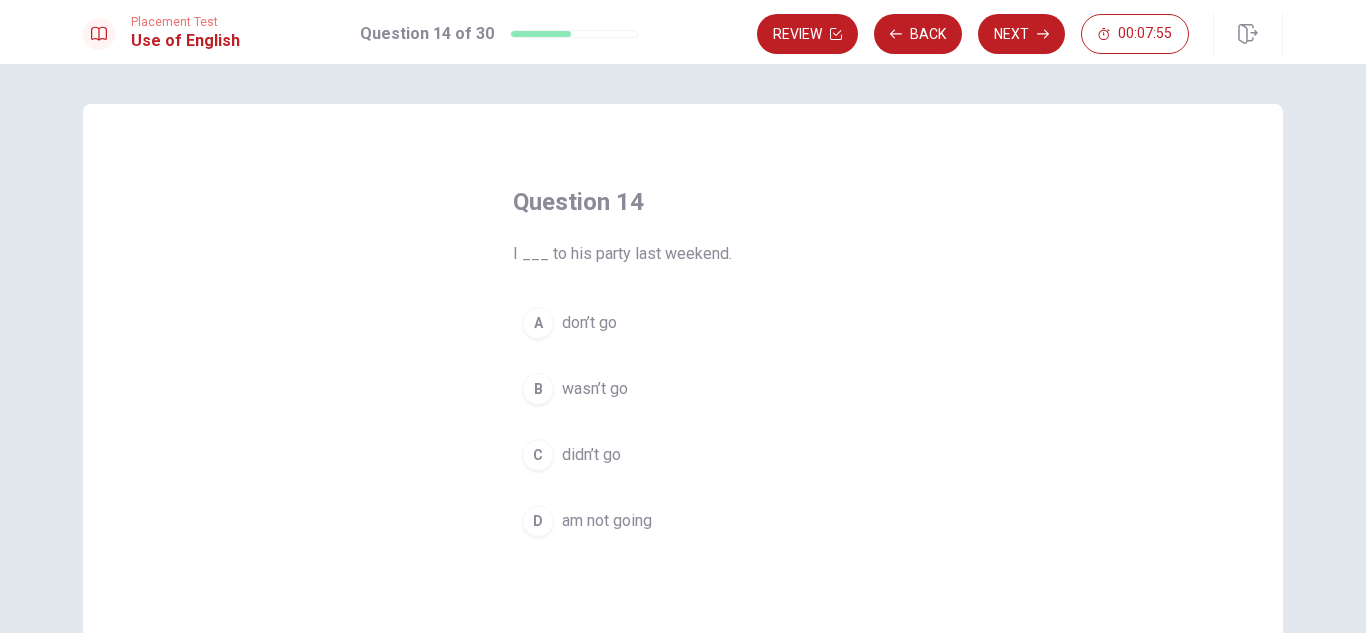 click on "didn’t go" at bounding box center [591, 455] 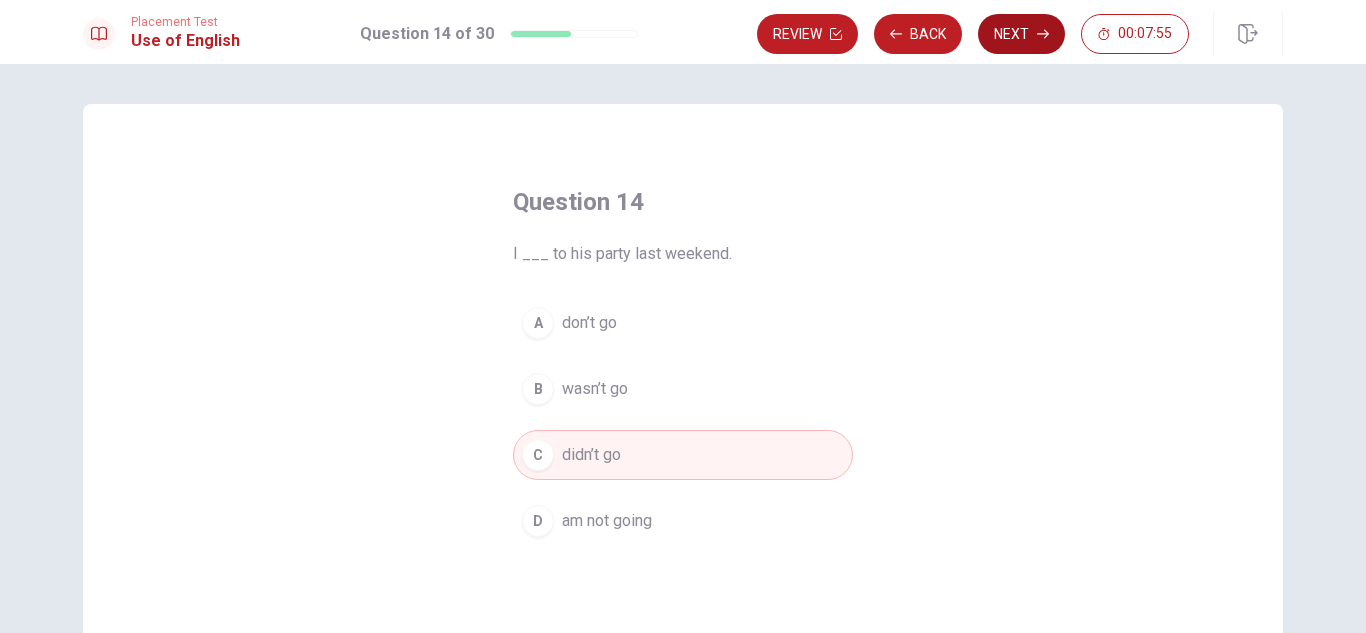 click on "Next" at bounding box center [1021, 34] 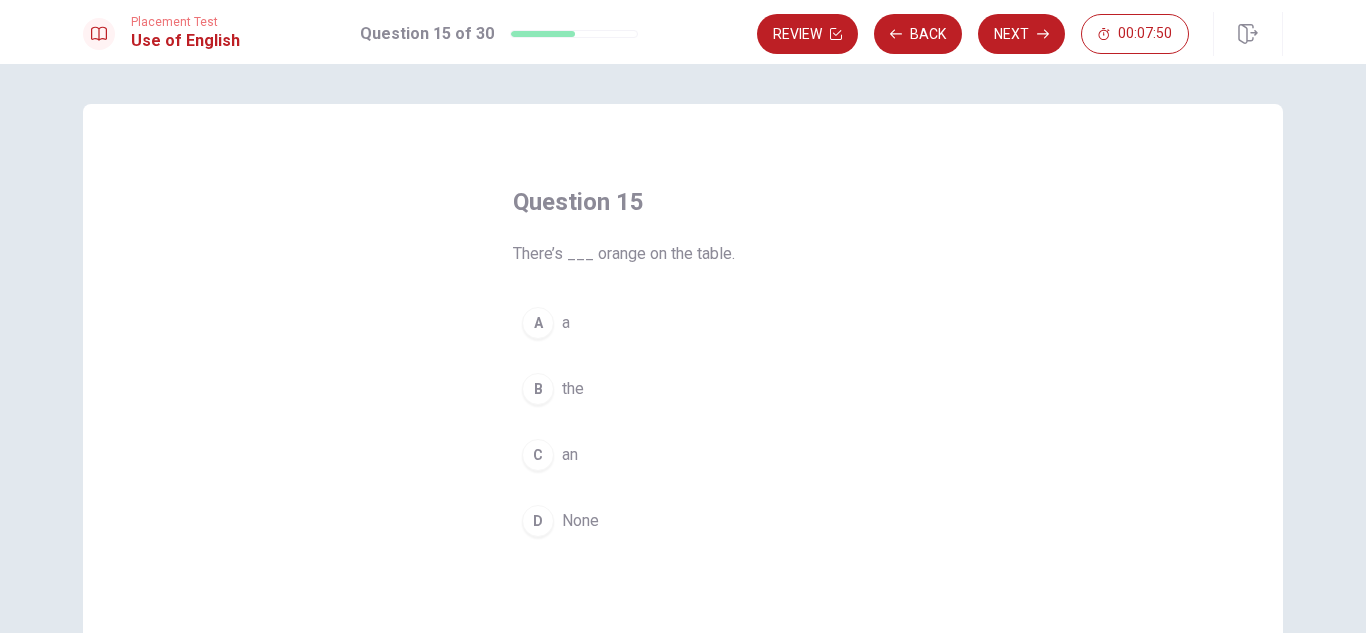 click on "an" at bounding box center [570, 455] 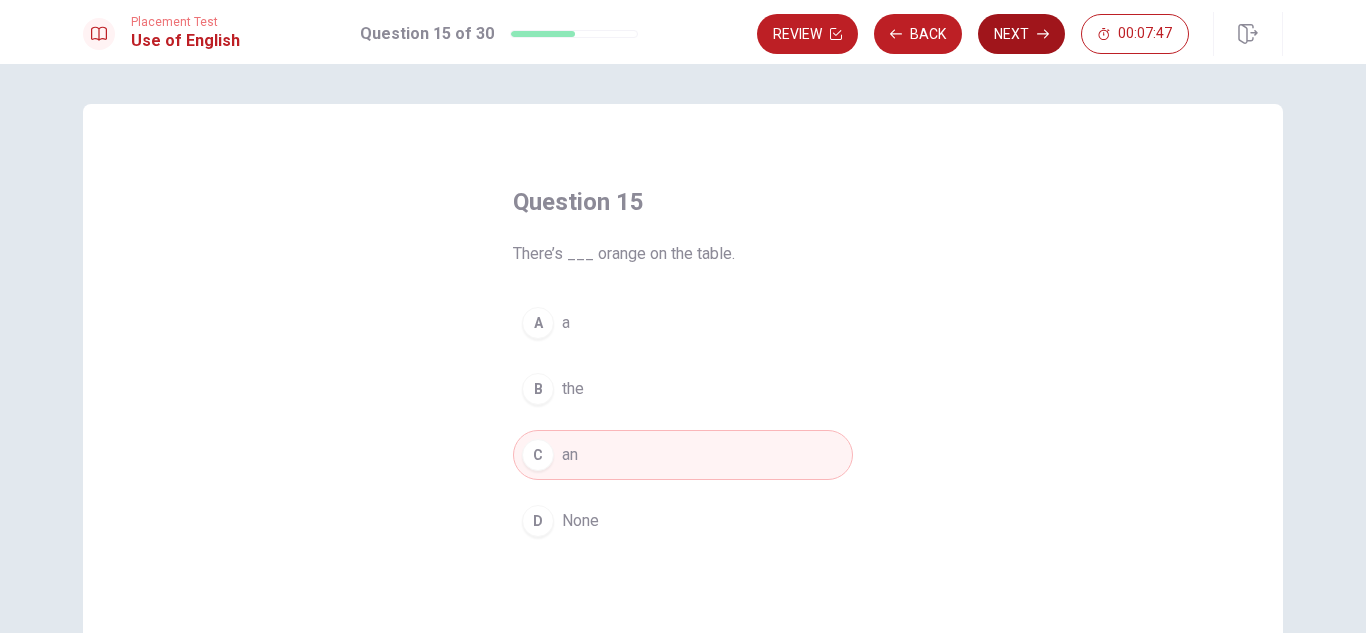 click on "Next" at bounding box center (1021, 34) 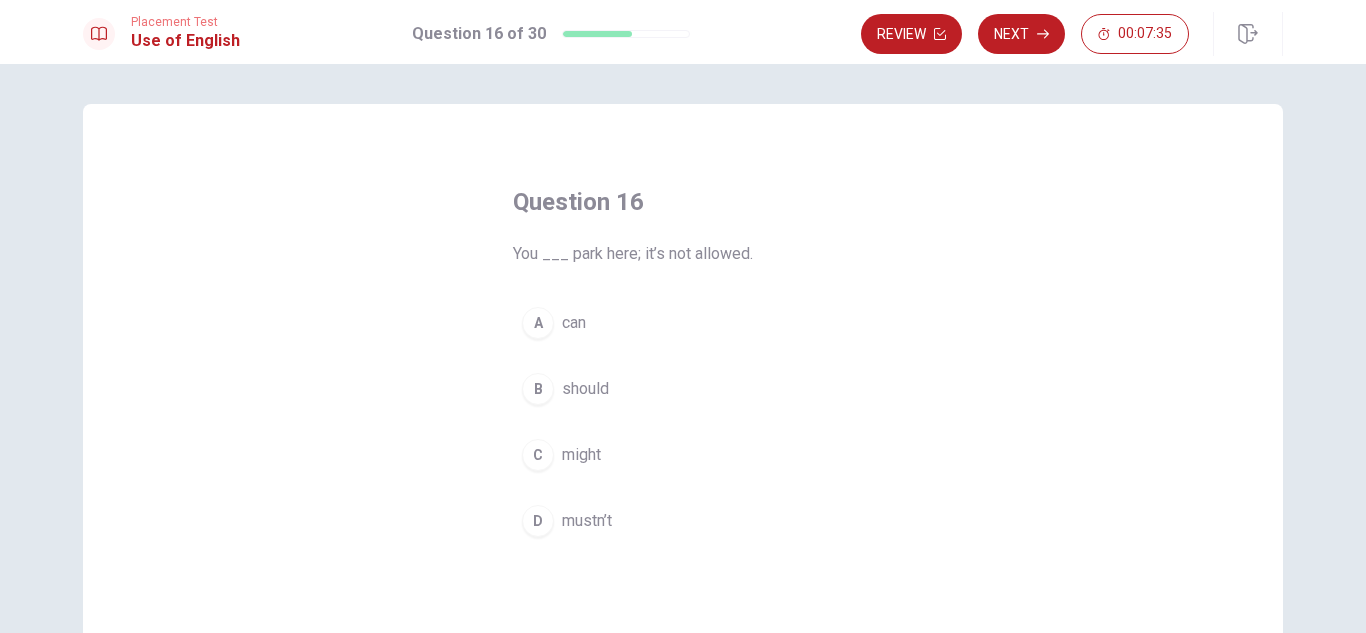 click on "D mustn’t" at bounding box center (683, 521) 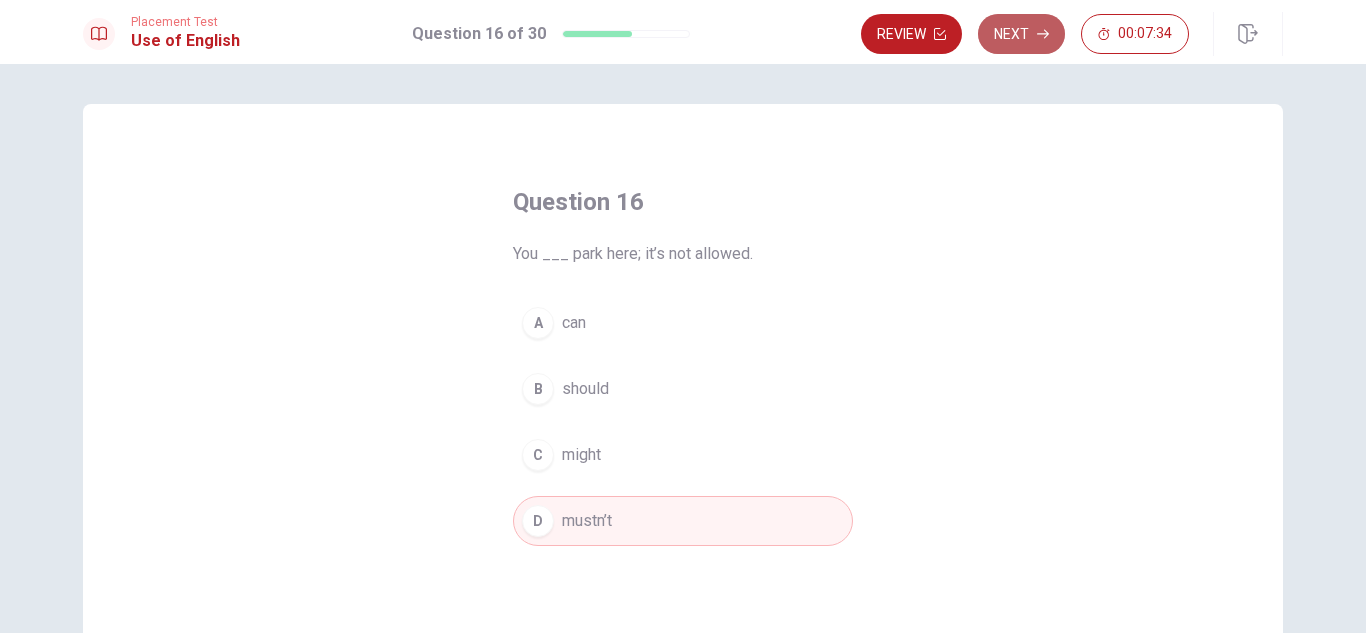 click on "Next" at bounding box center [1021, 34] 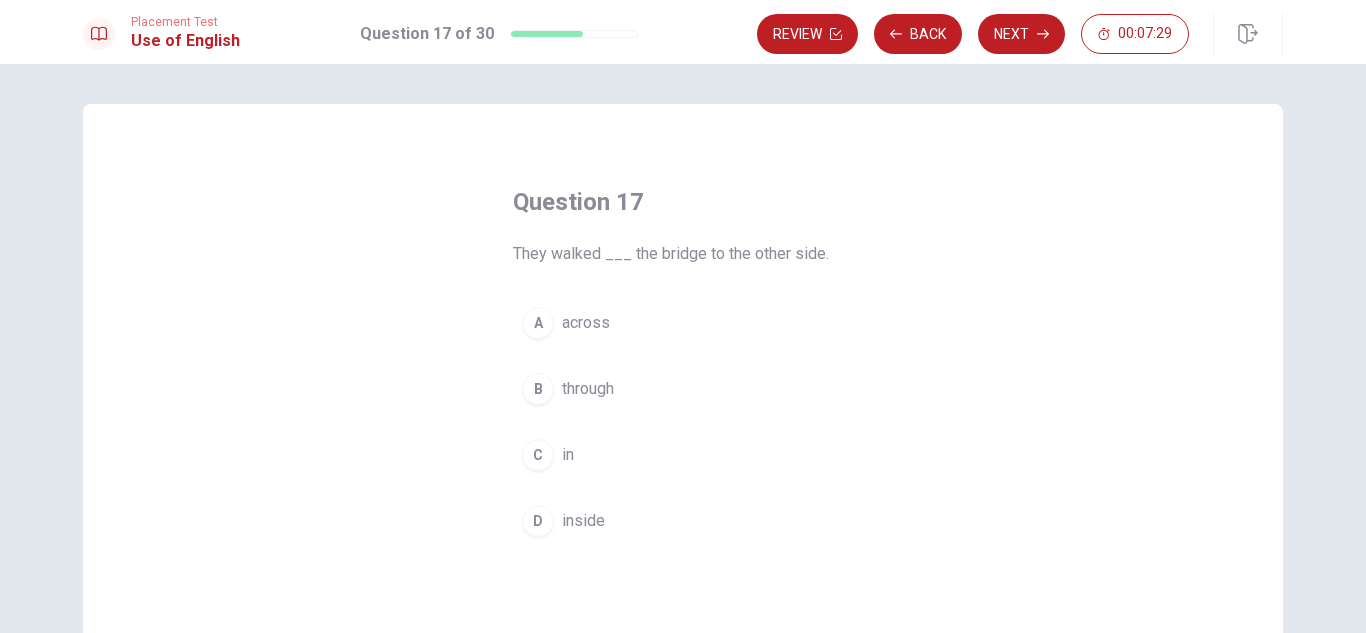click on "through" at bounding box center [588, 389] 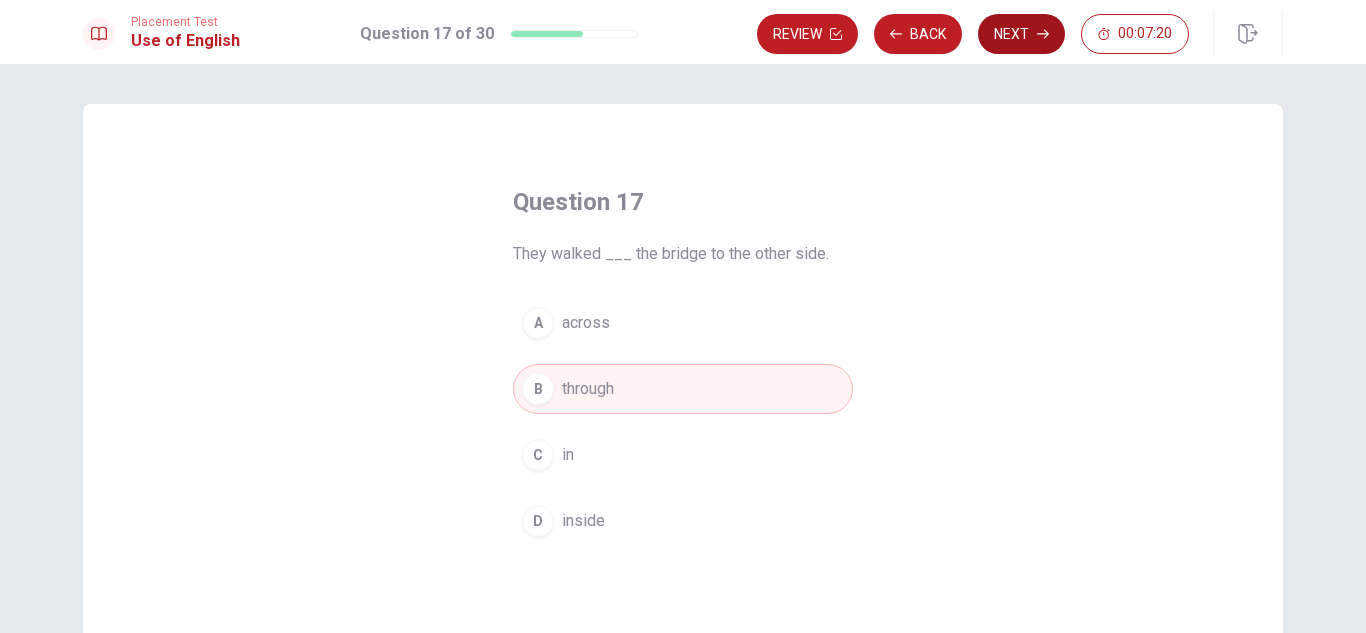 click on "Next" at bounding box center [1021, 34] 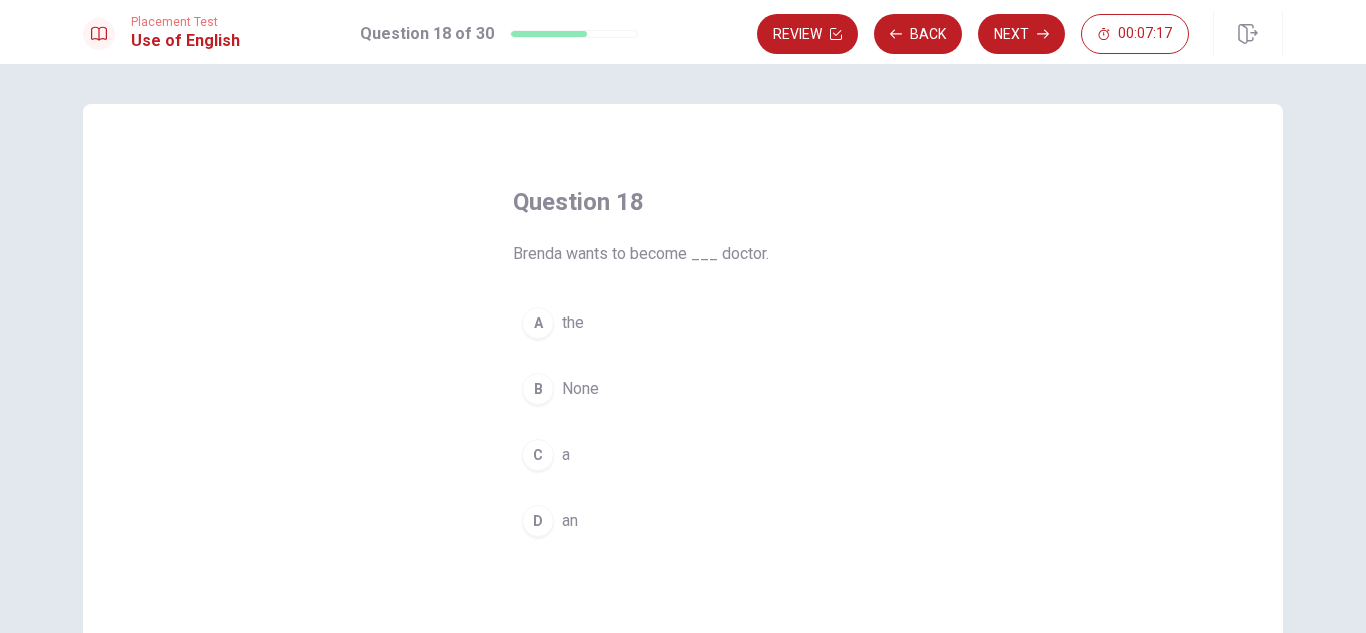 click on "C" at bounding box center (538, 455) 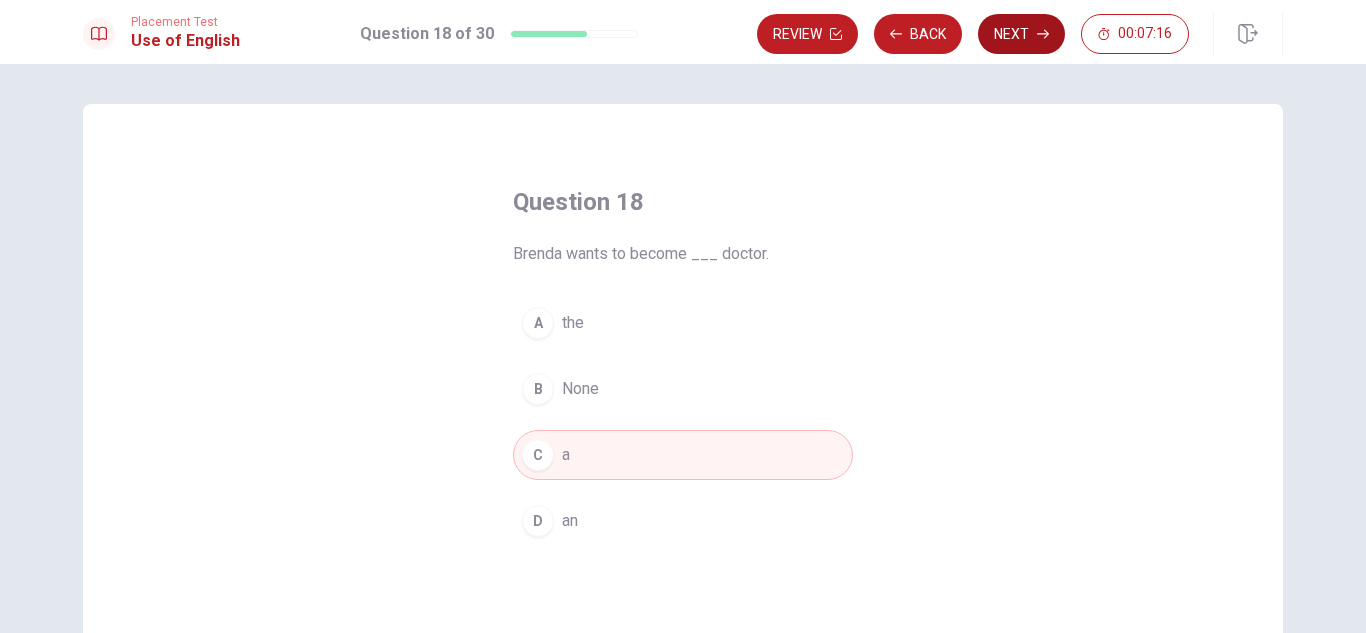 click on "Next" at bounding box center (1021, 34) 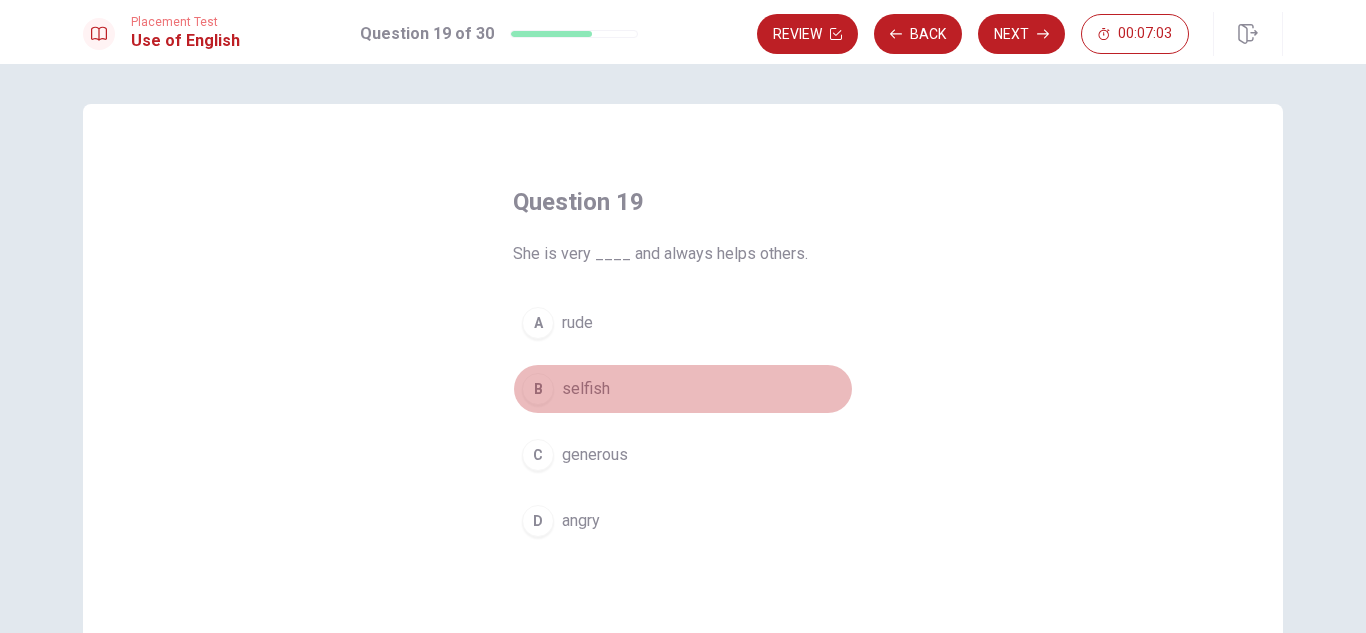 click on "B selfish" at bounding box center (683, 389) 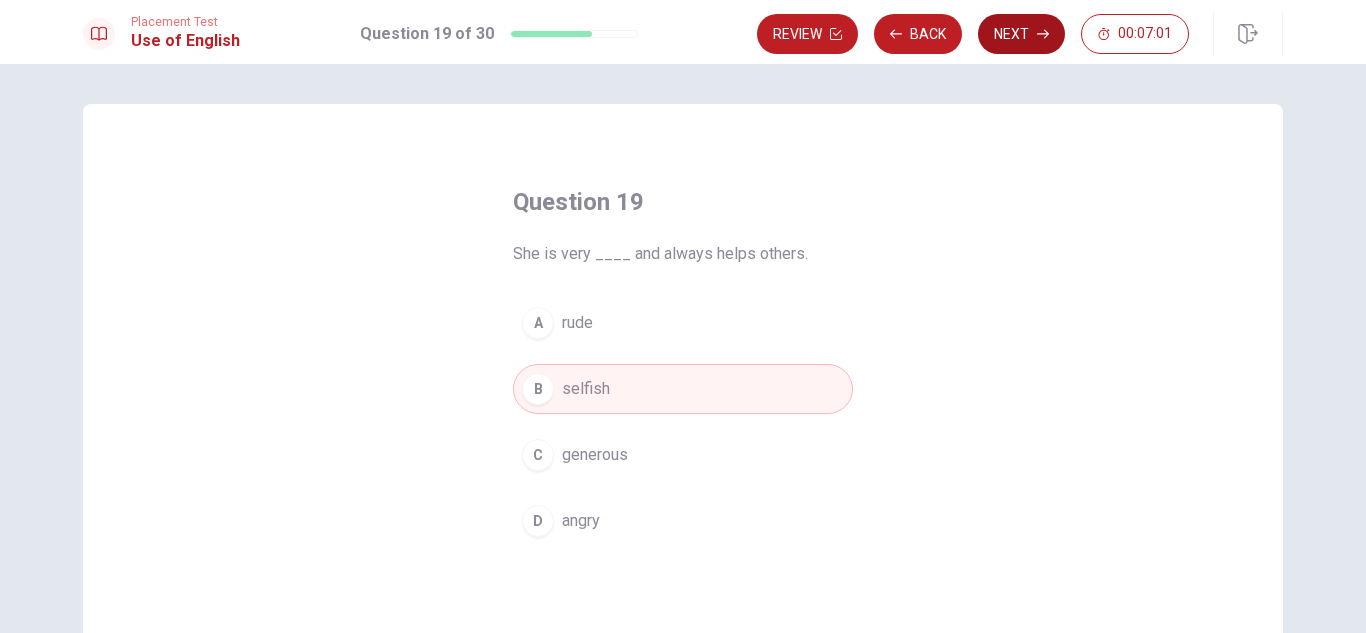 click on "Next" at bounding box center (1021, 34) 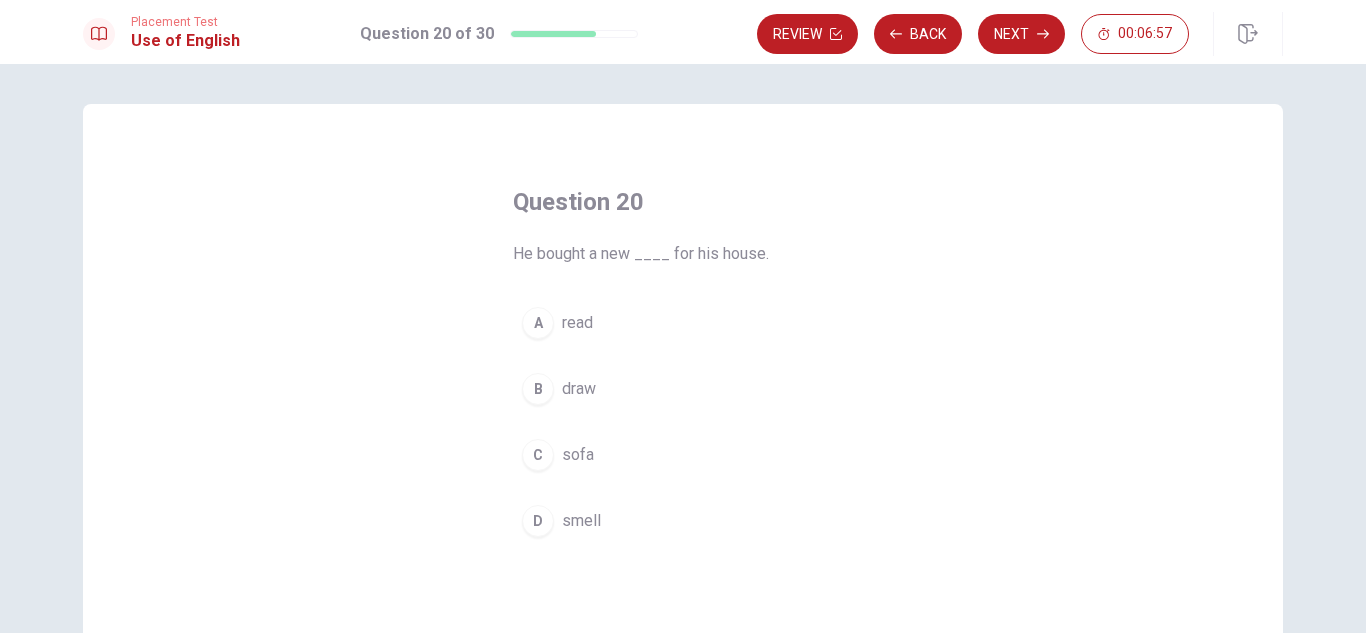 click on "sofa" at bounding box center (578, 455) 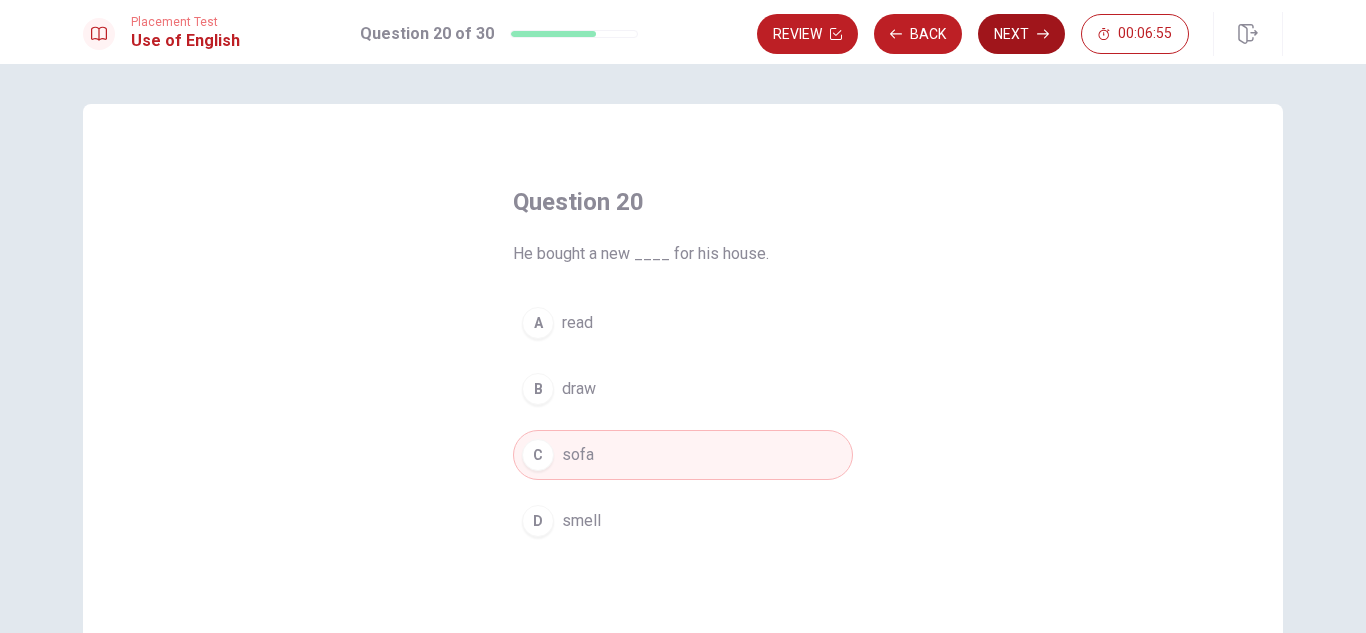 click on "Next" at bounding box center (1021, 34) 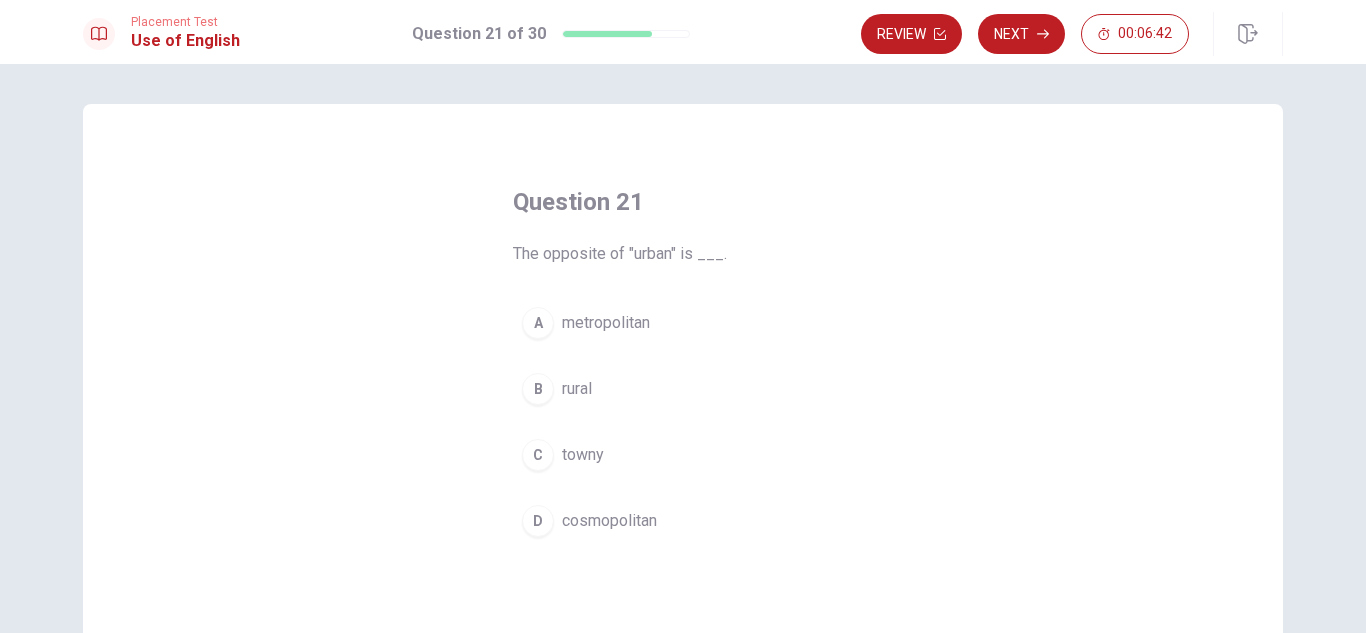 click on "B rural" at bounding box center [683, 389] 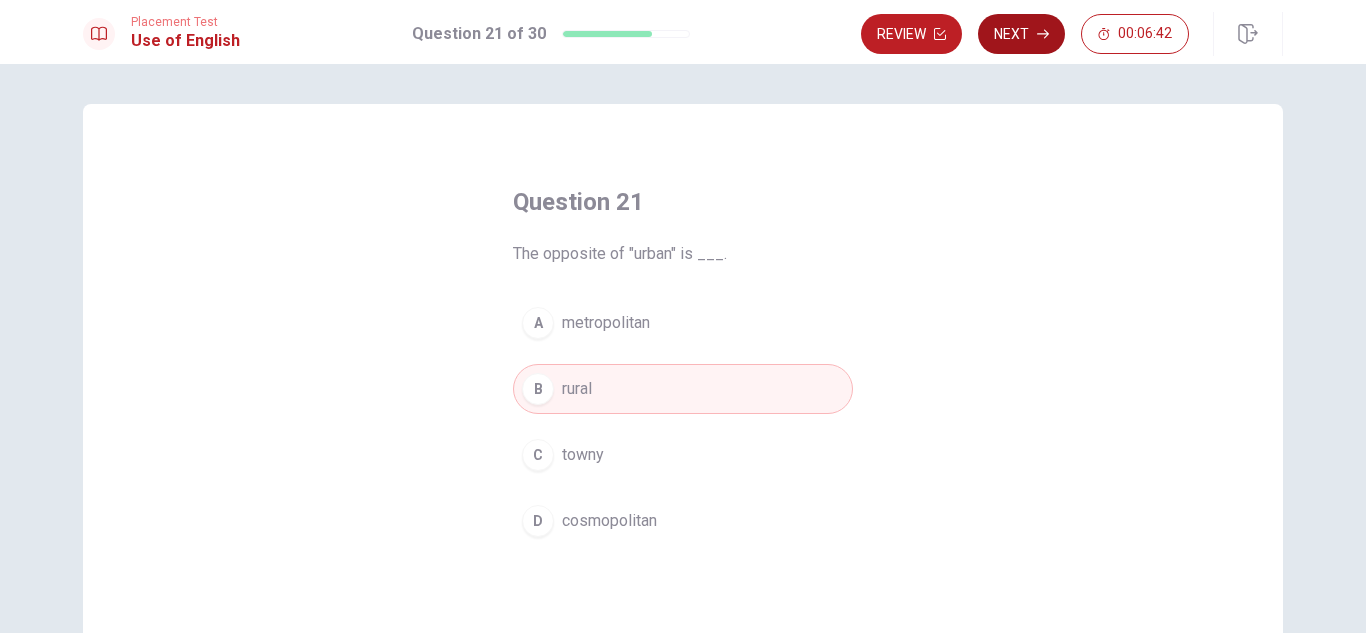 click on "Next" at bounding box center (1021, 34) 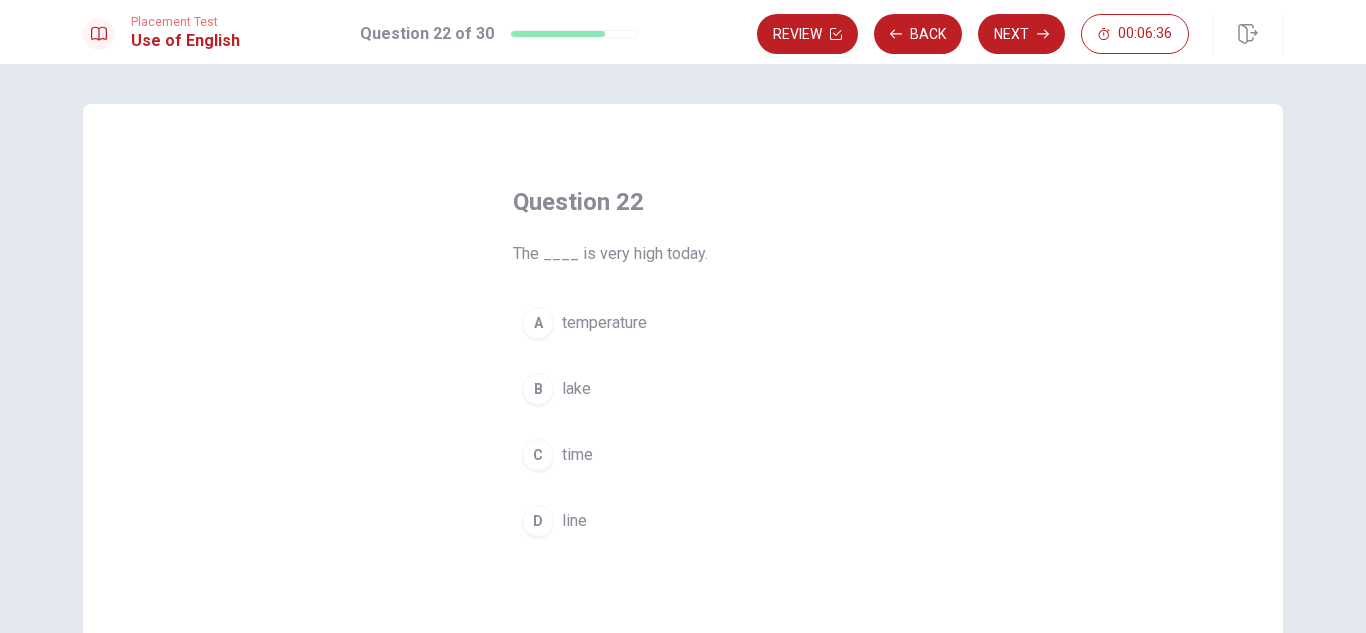 click on "temperature" at bounding box center [604, 323] 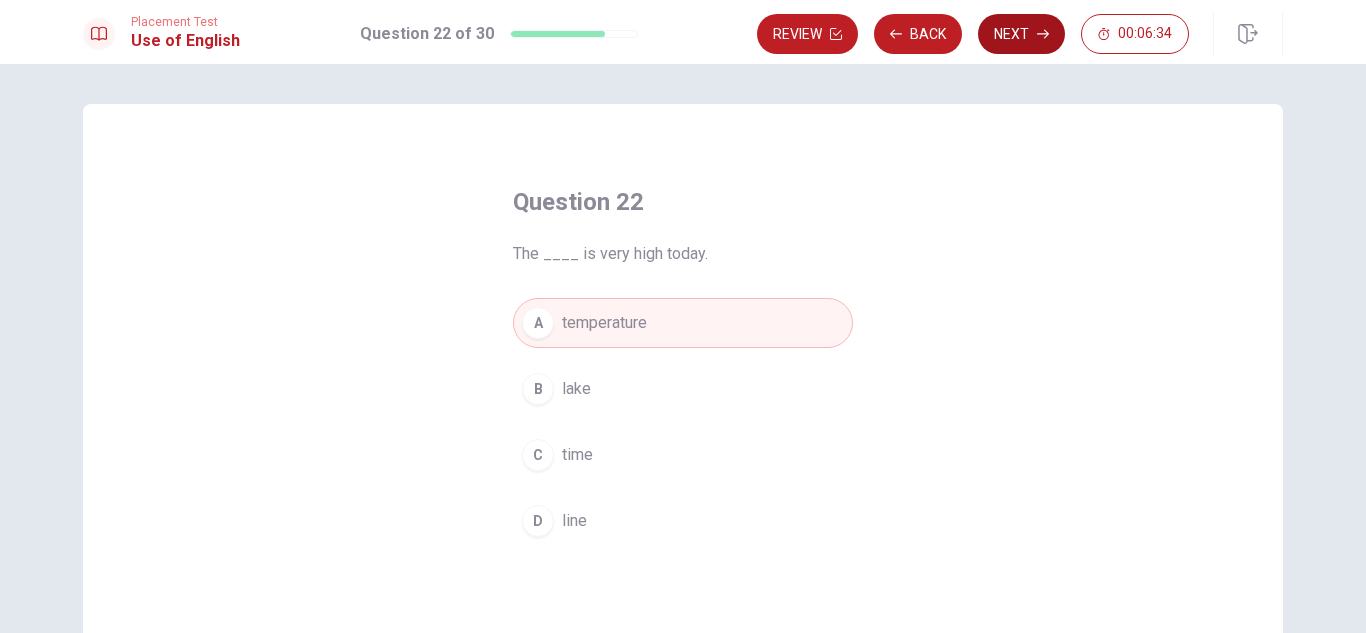 click on "Next" at bounding box center (1021, 34) 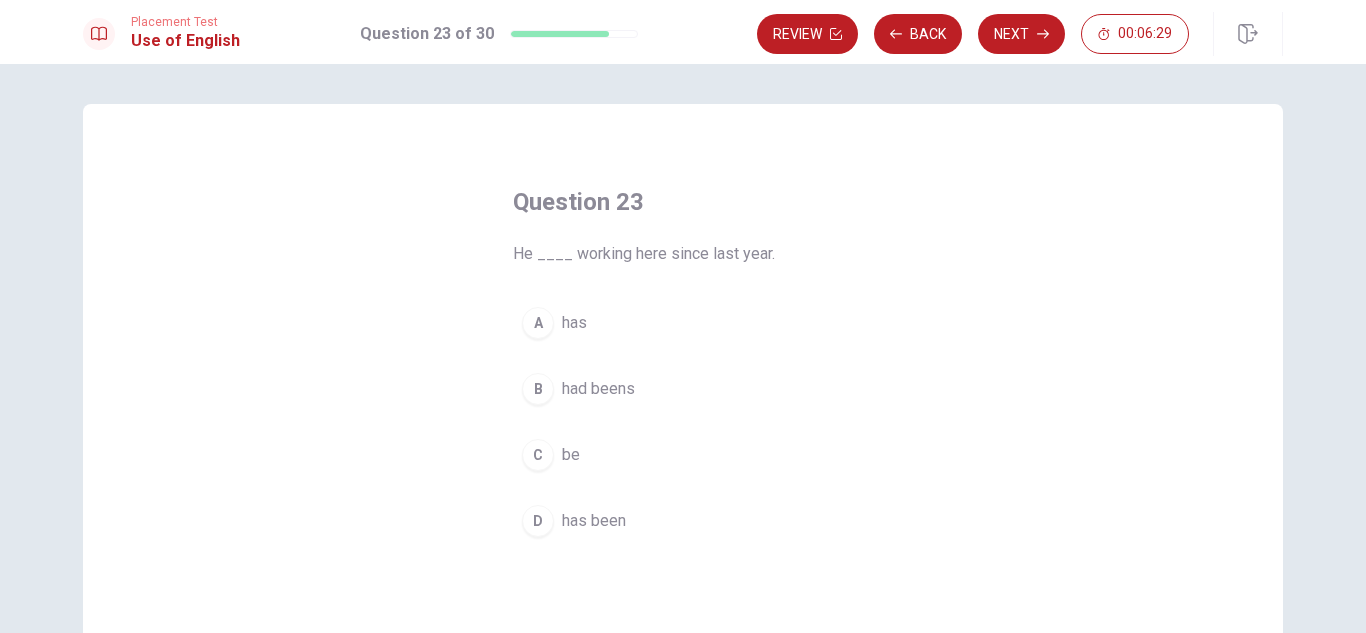 click on "has been" at bounding box center (594, 521) 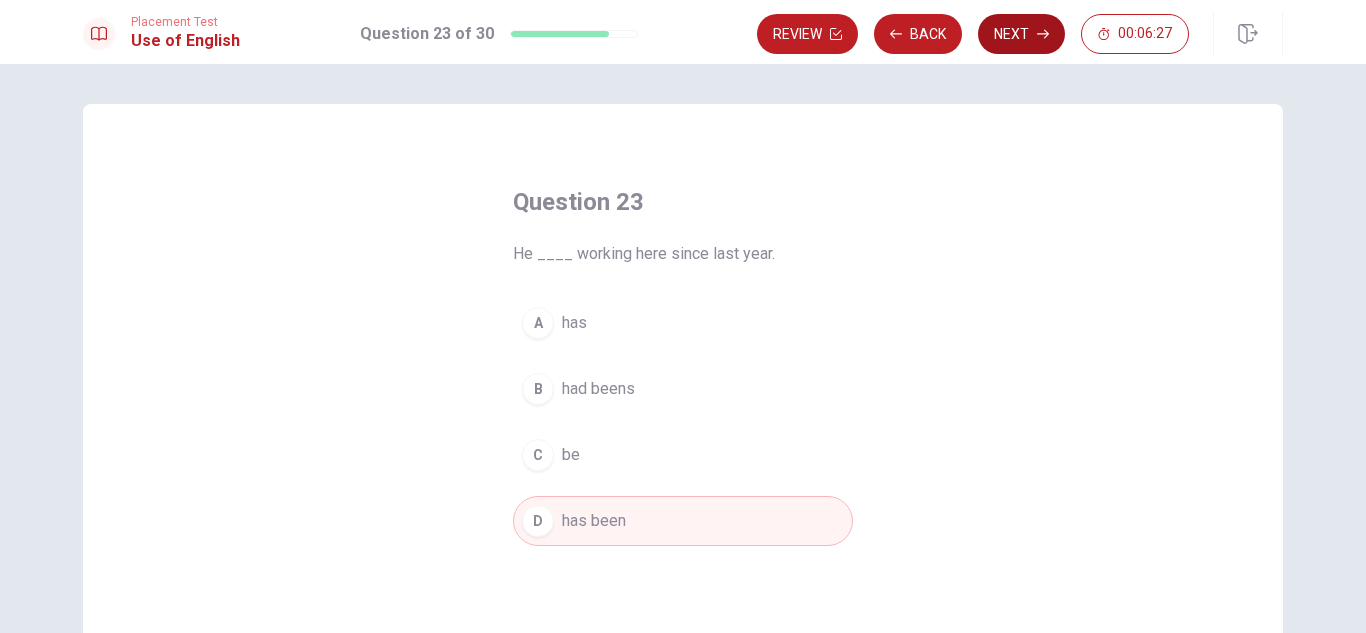 click on "Next" at bounding box center (1021, 34) 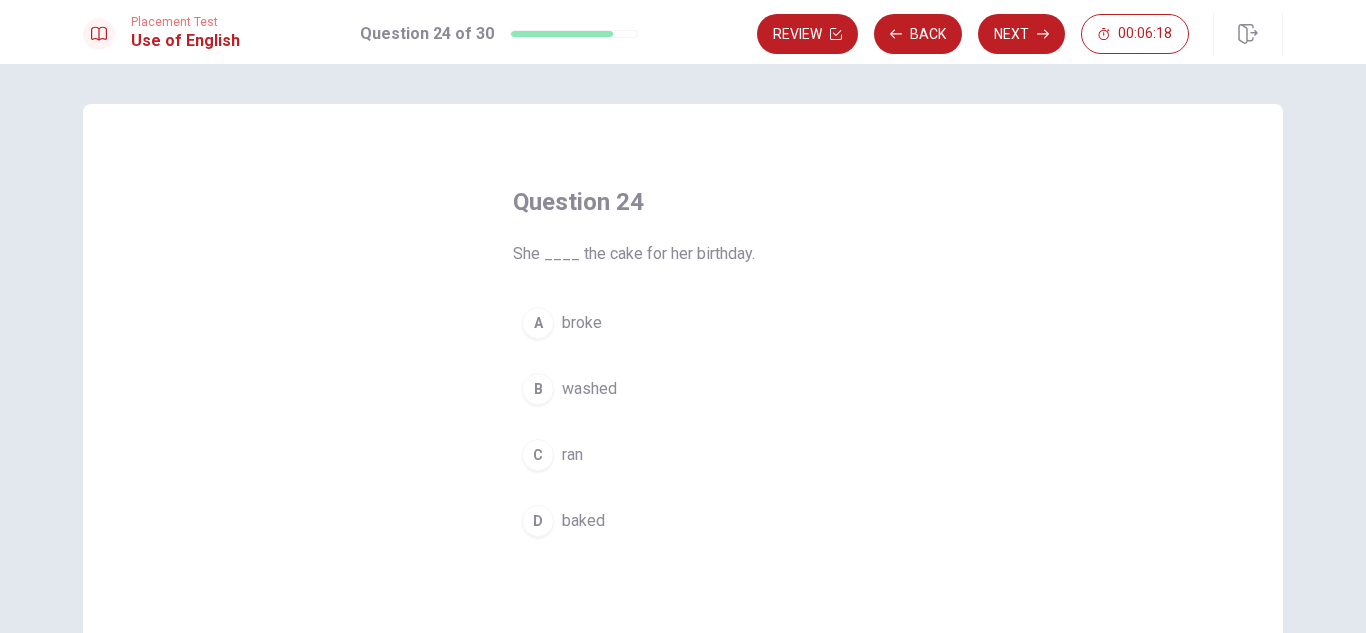 click on "baked" at bounding box center (583, 521) 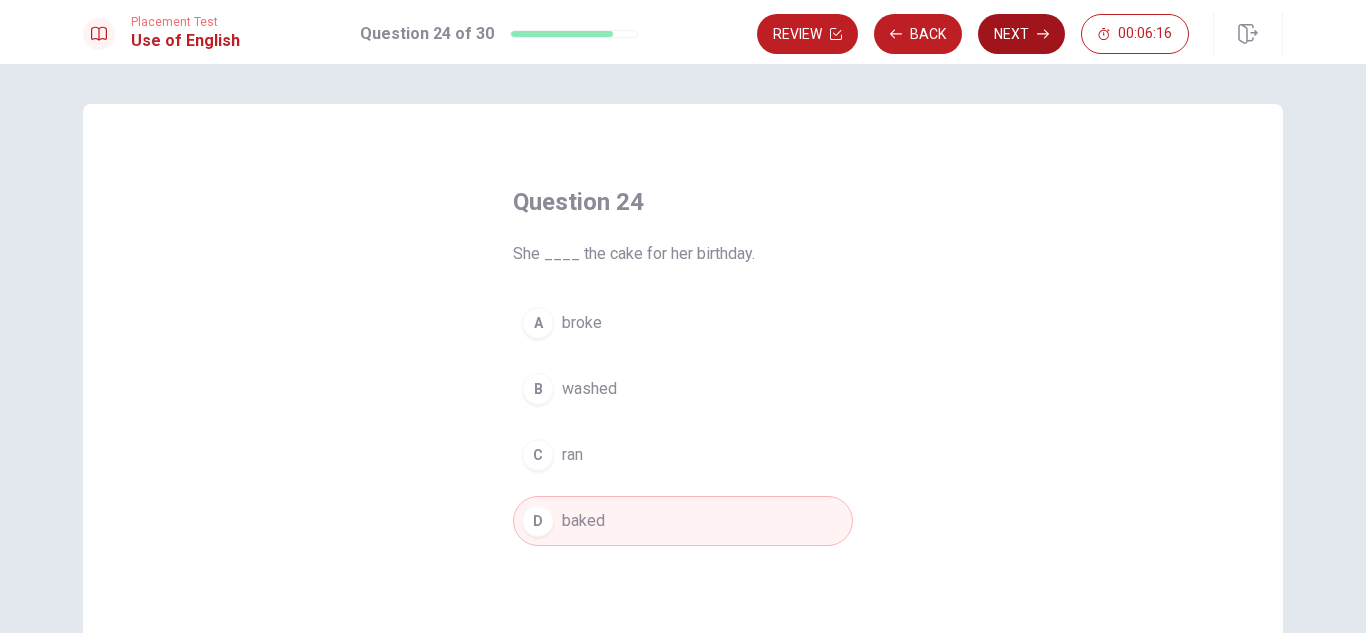 click on "Next" at bounding box center [1021, 34] 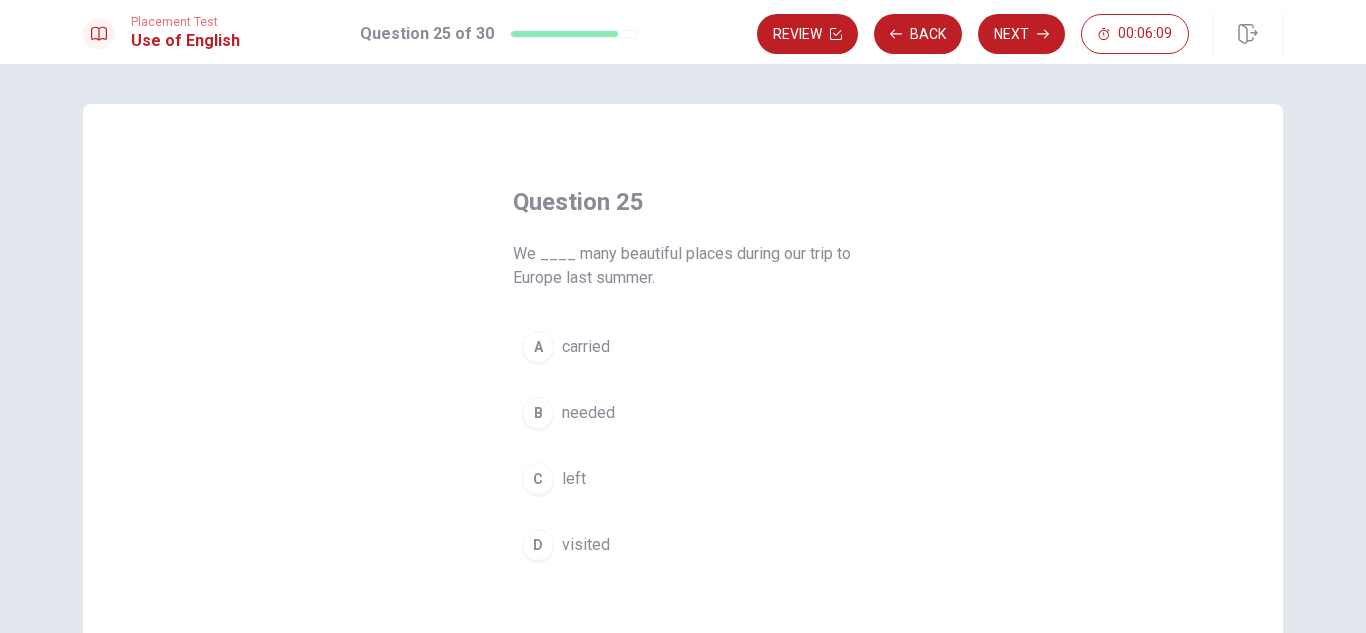 click on "D visited" at bounding box center (683, 545) 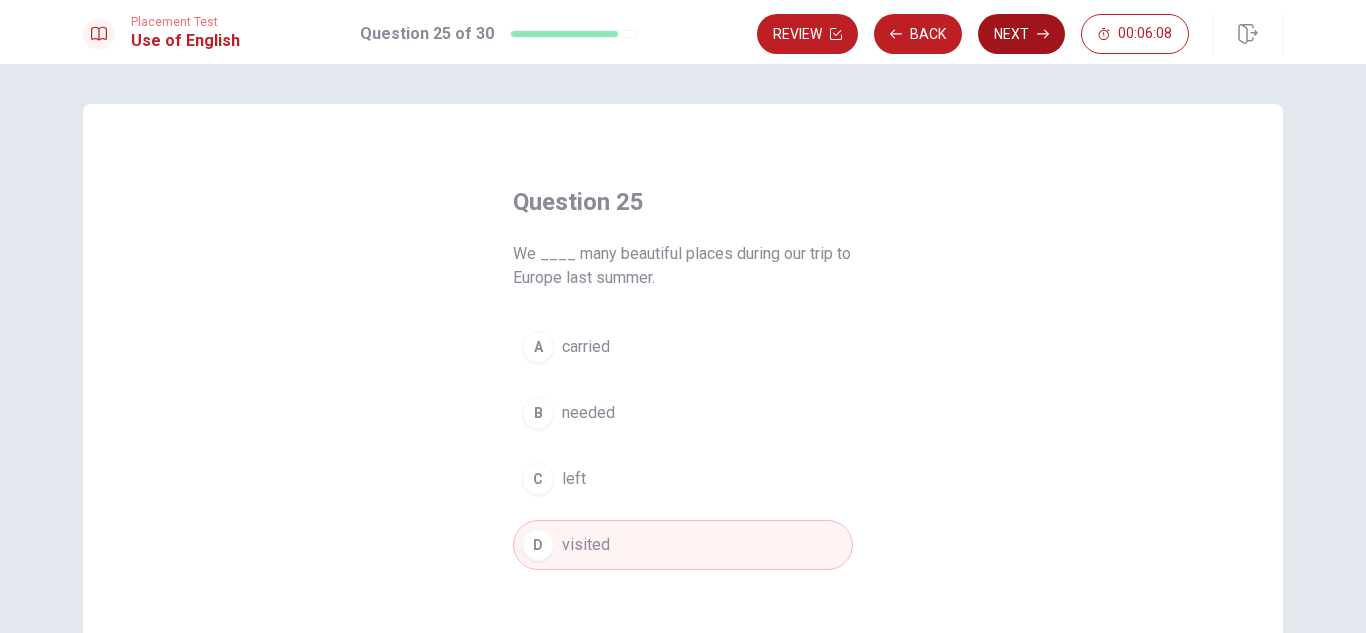 click on "Next" at bounding box center [1021, 34] 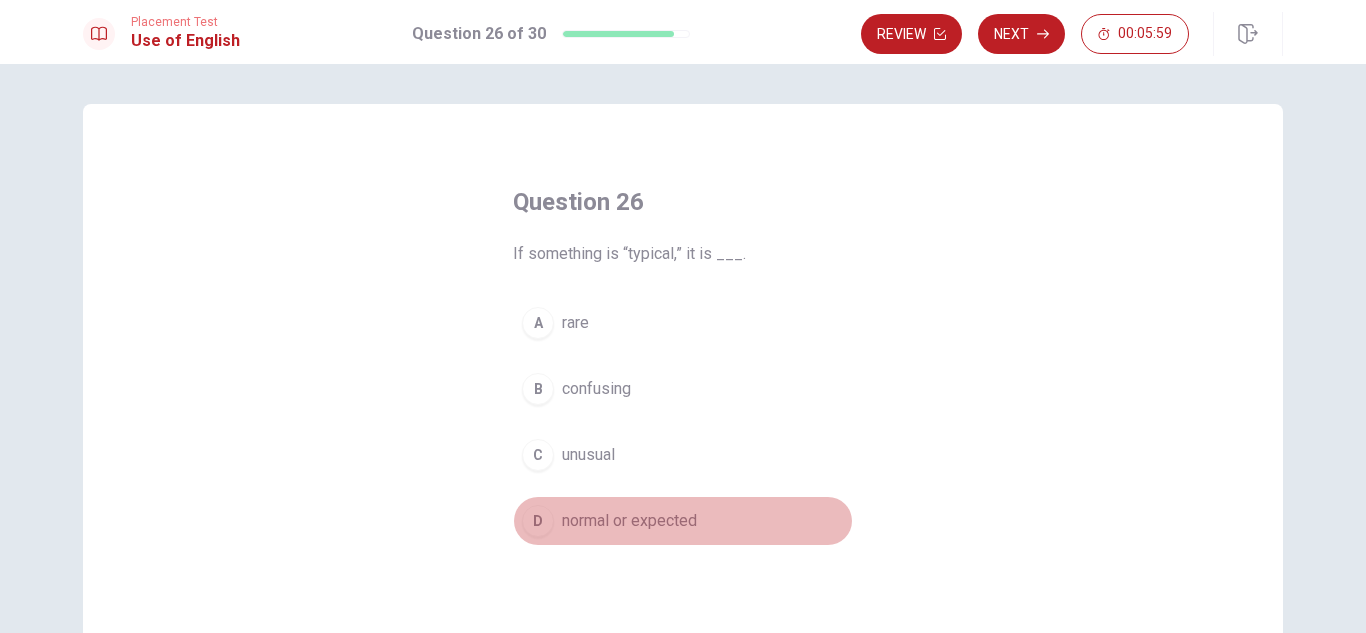 click on "D" at bounding box center (538, 521) 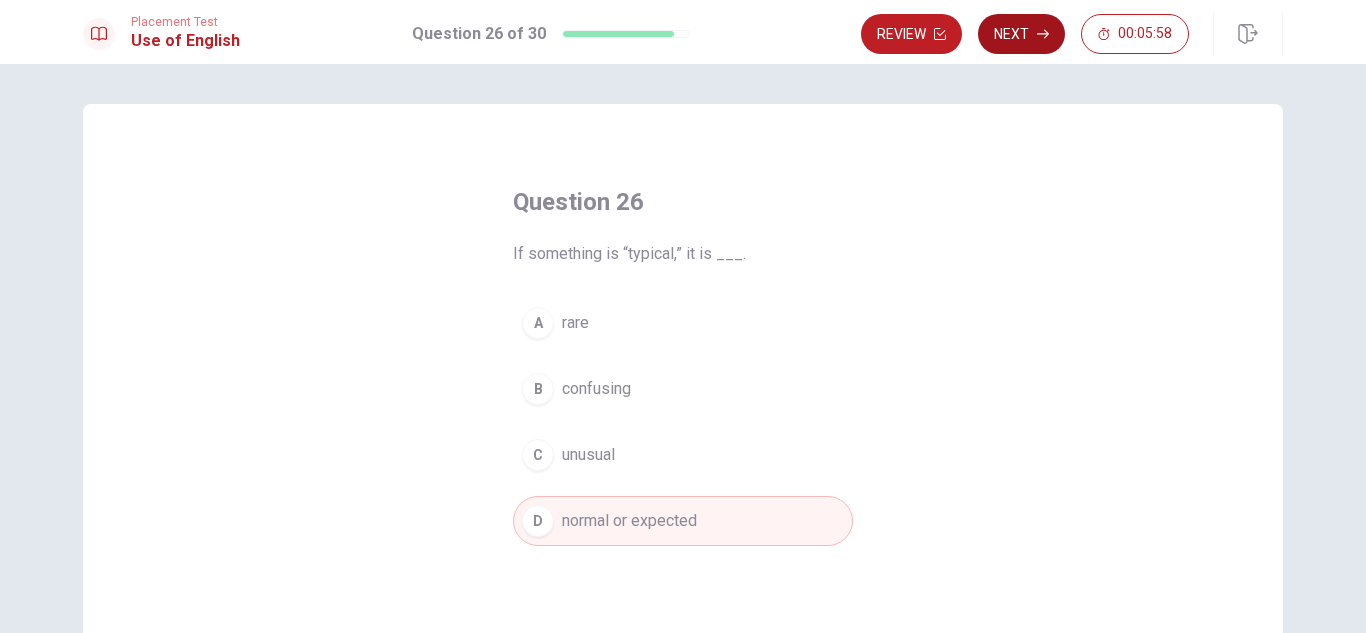 click on "Next" at bounding box center [1021, 34] 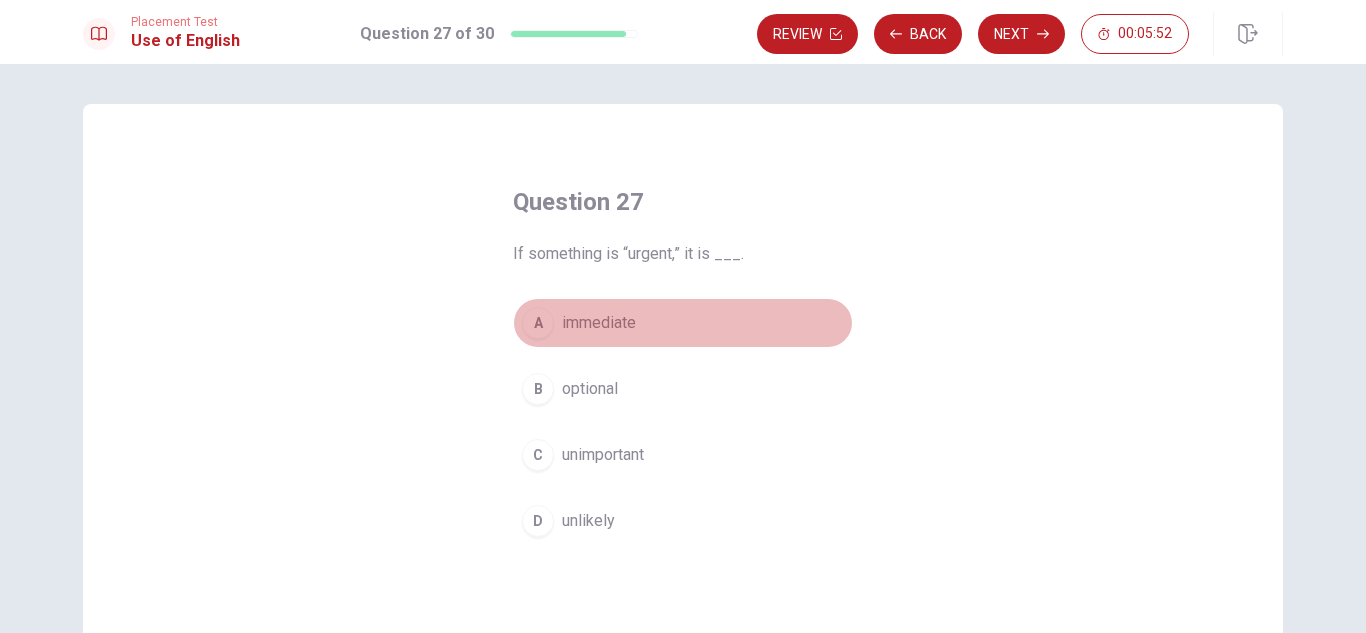 click on "A" at bounding box center (538, 323) 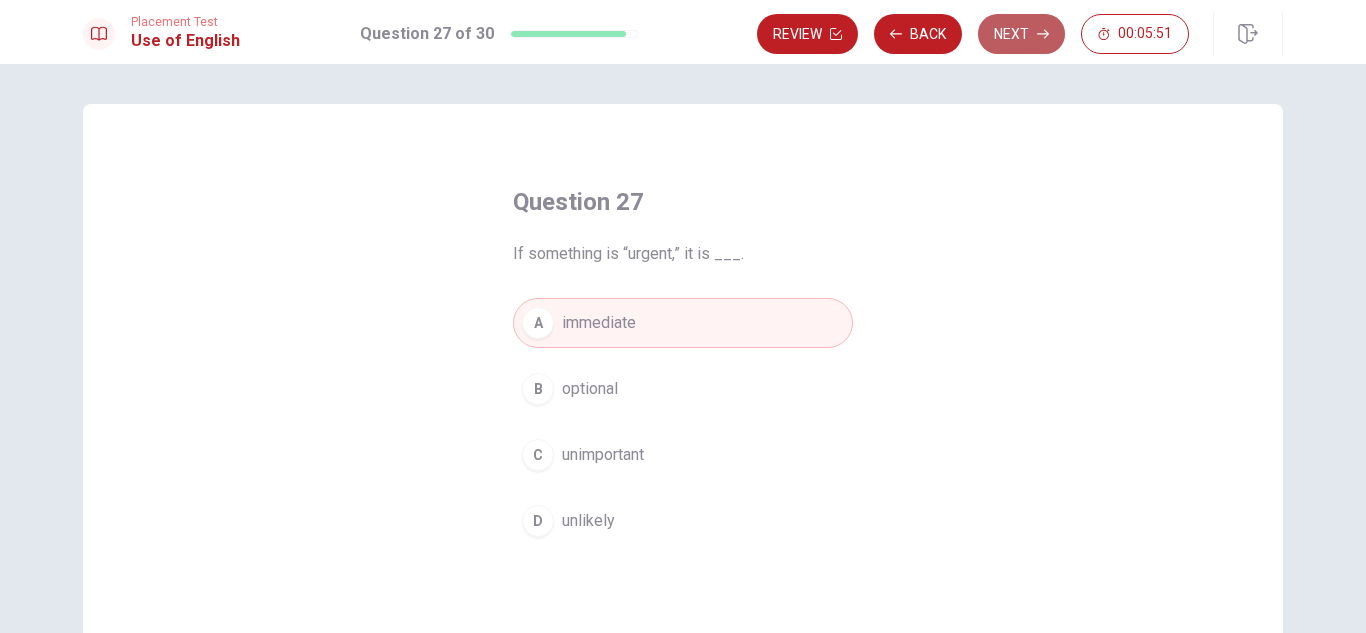 click on "Next" at bounding box center (1021, 34) 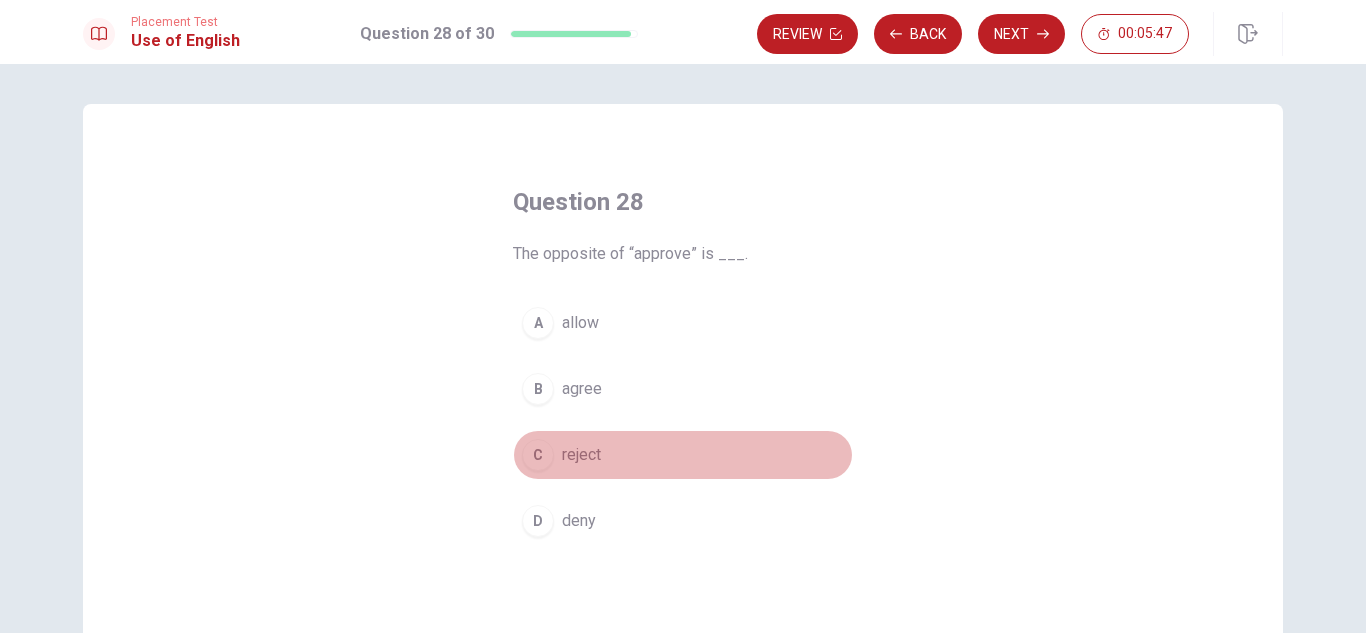 click on "reject" at bounding box center [581, 455] 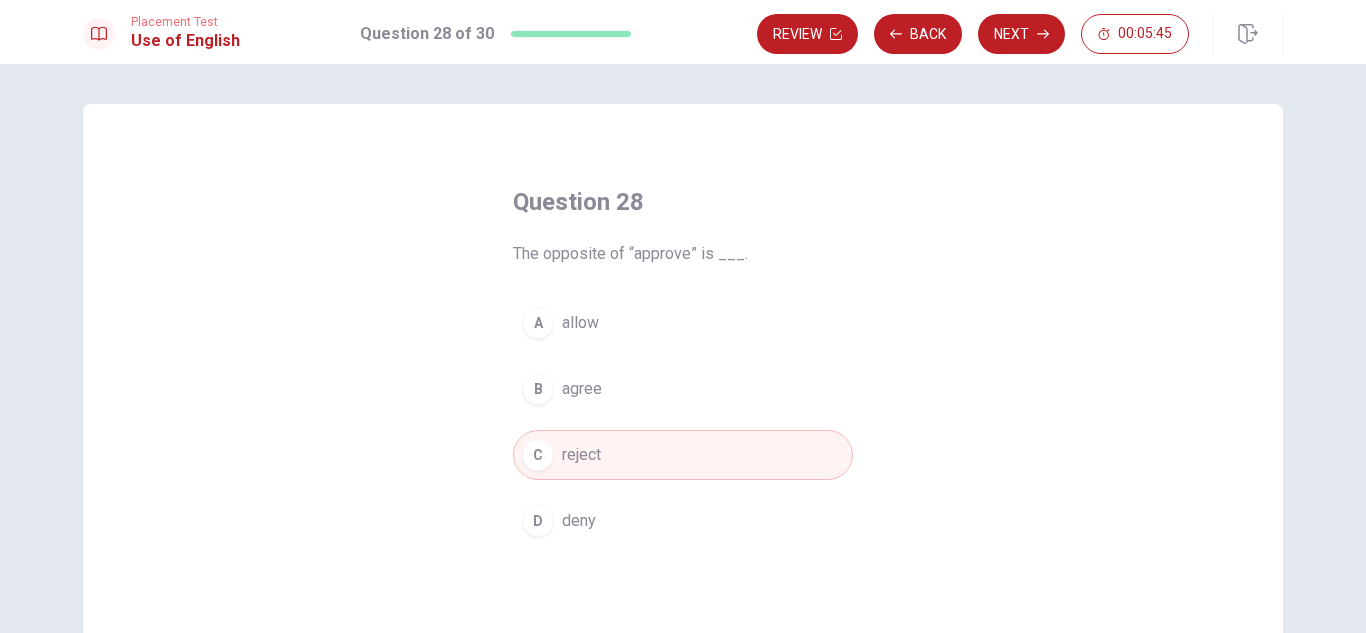 click on "deny" at bounding box center [579, 521] 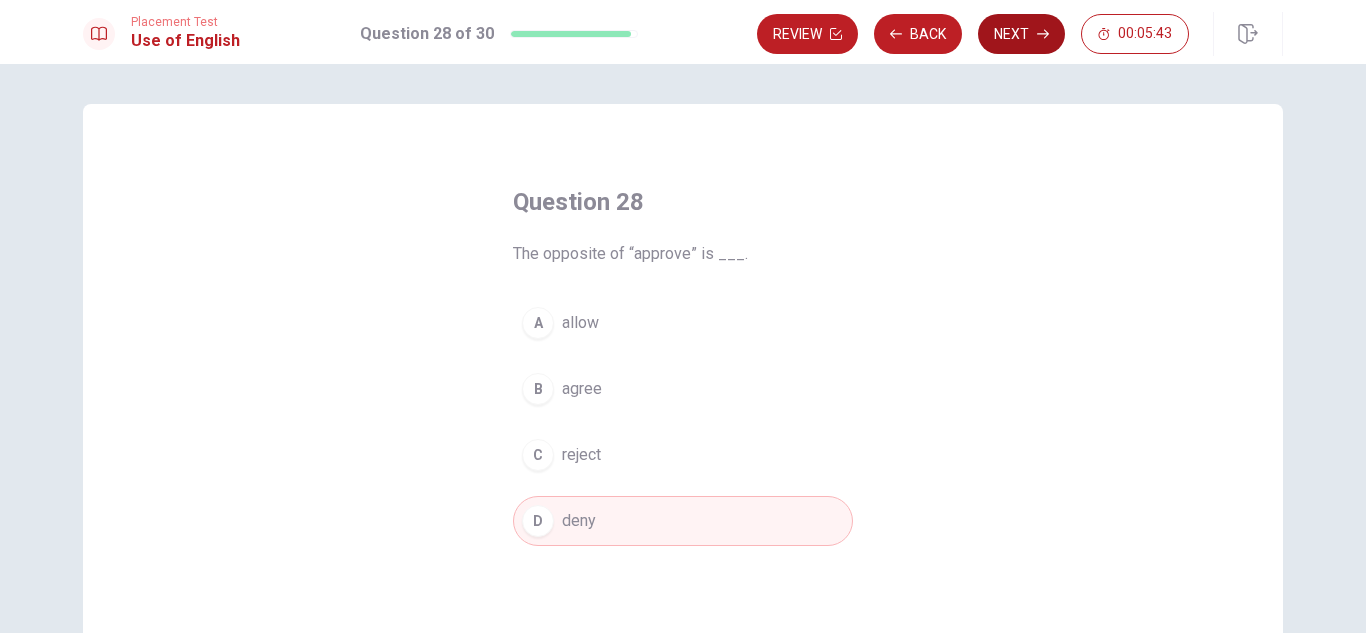 click on "Next" at bounding box center (1021, 34) 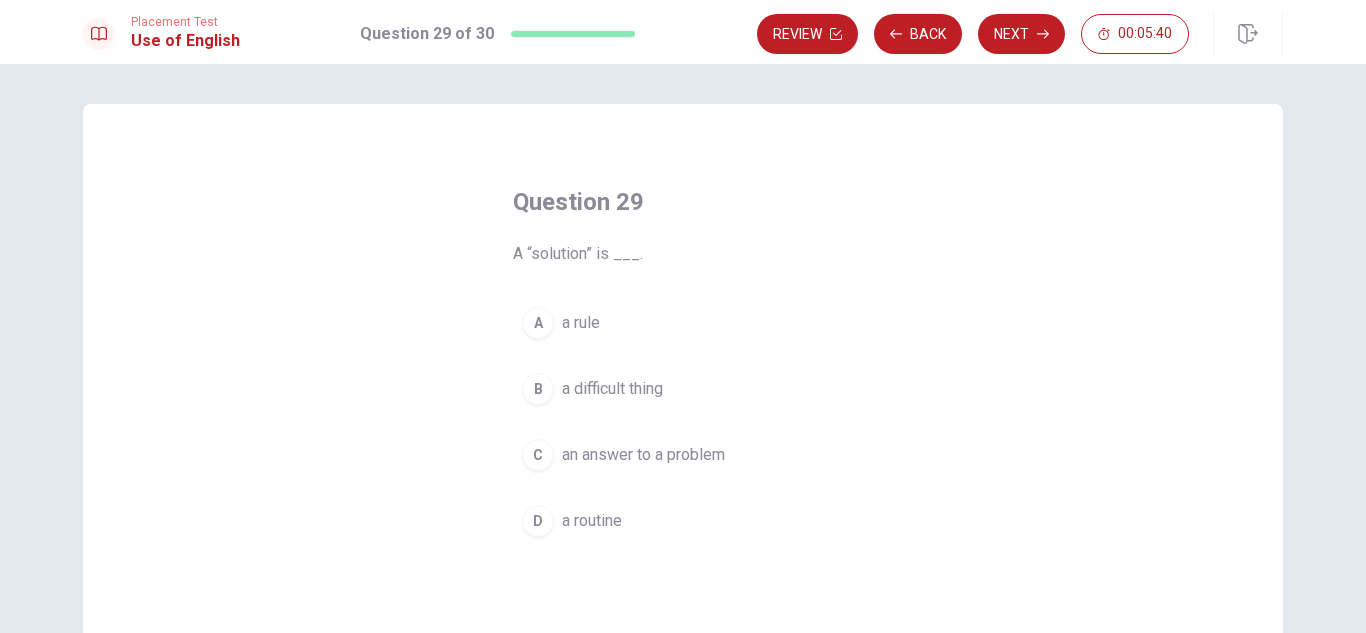 click on "an answer to a problem" at bounding box center (643, 455) 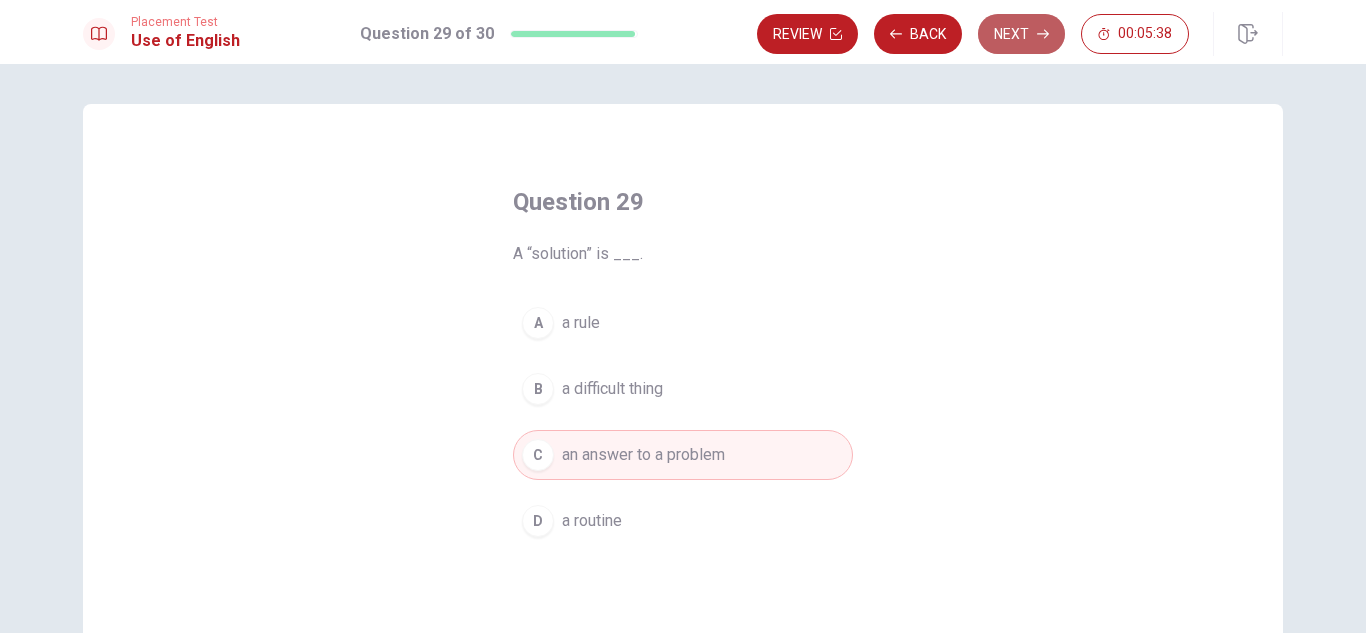 click on "Next" at bounding box center (1021, 34) 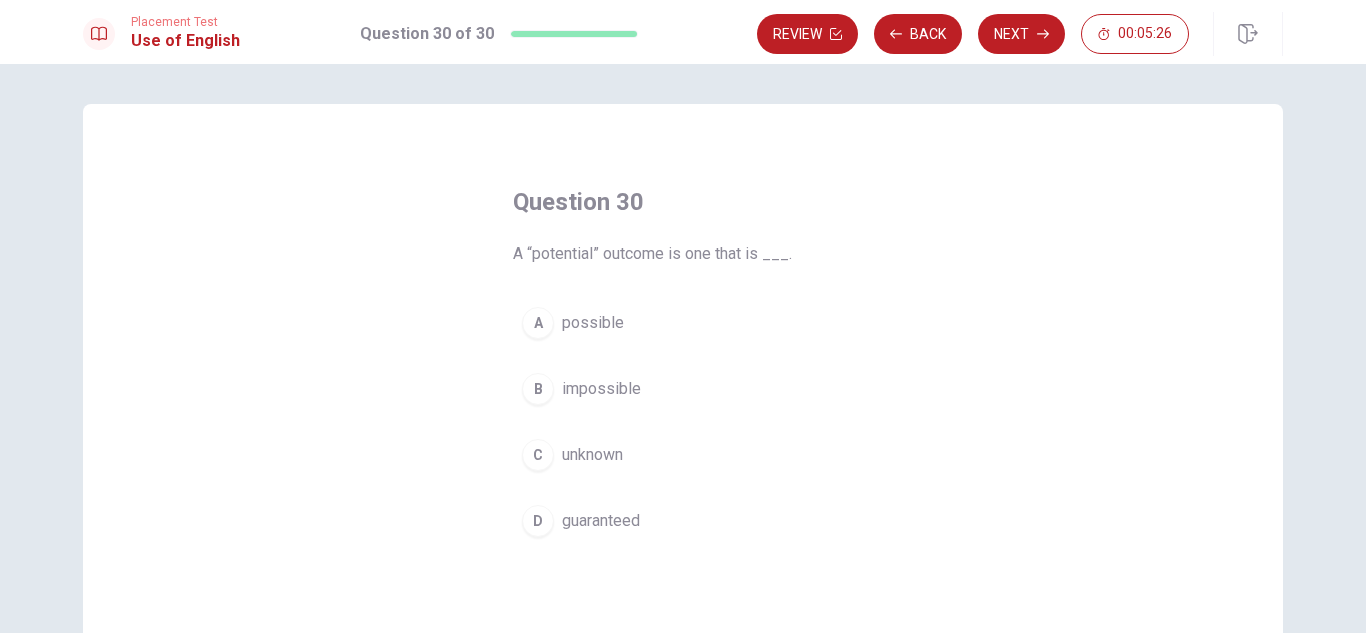 click on "possible" at bounding box center (593, 323) 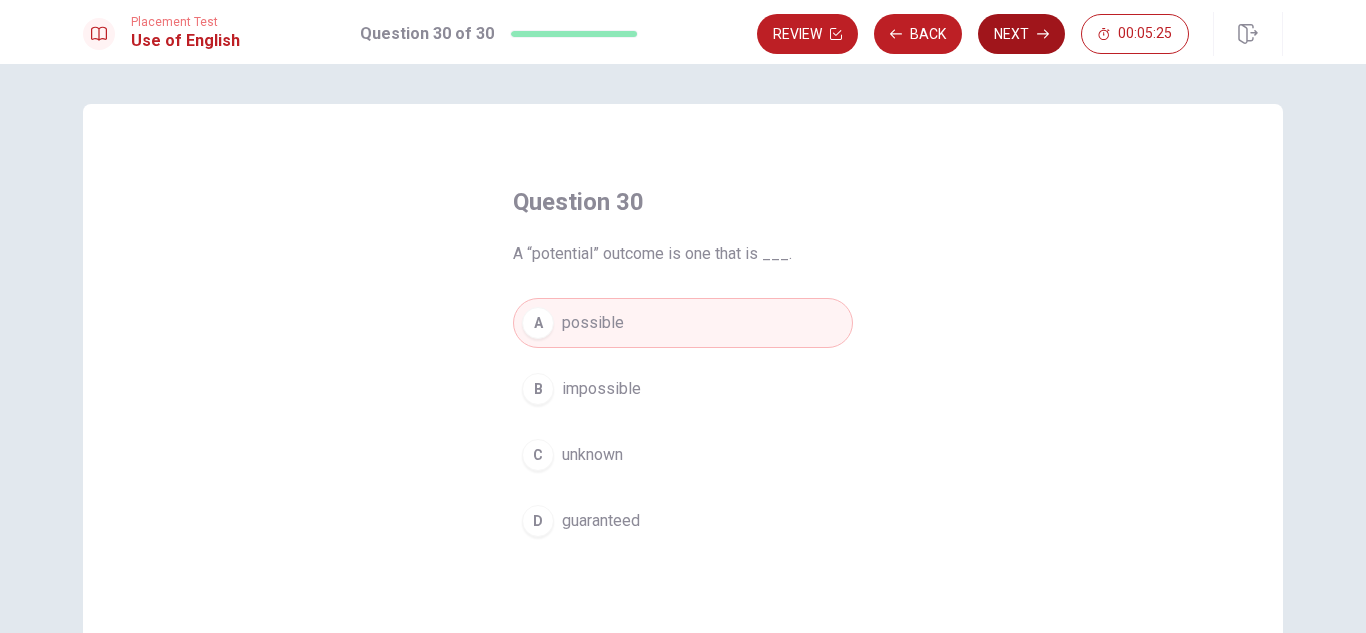 click 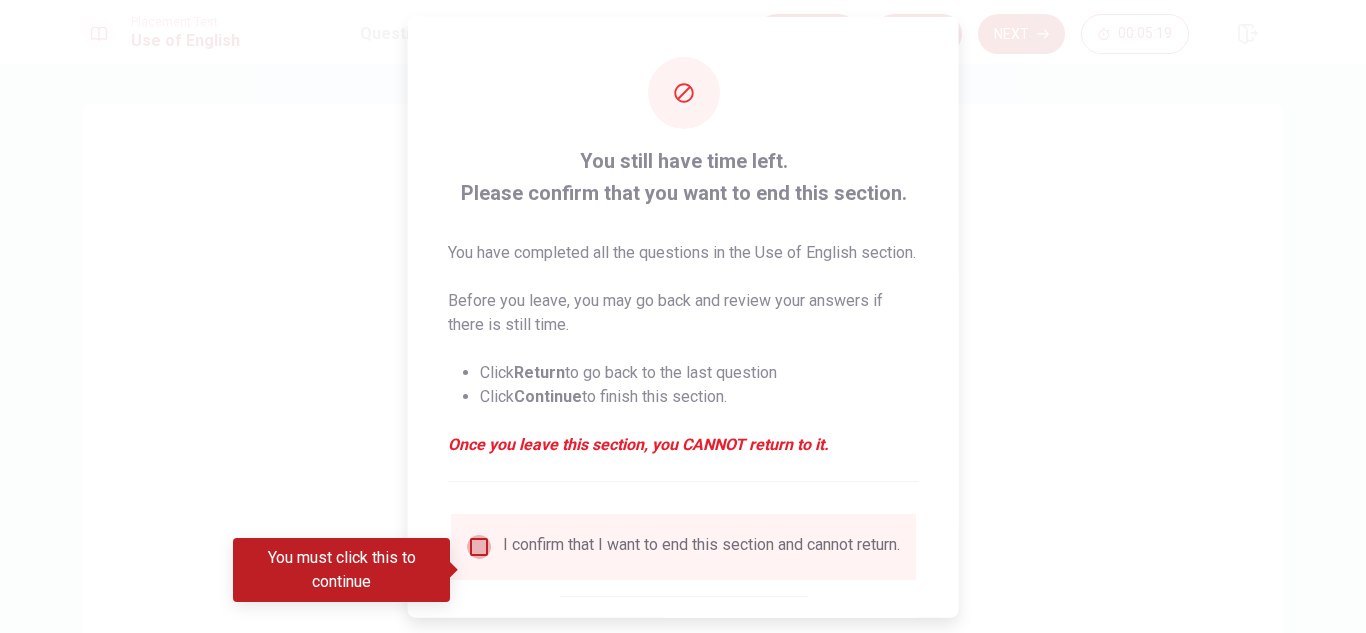click at bounding box center [479, 546] 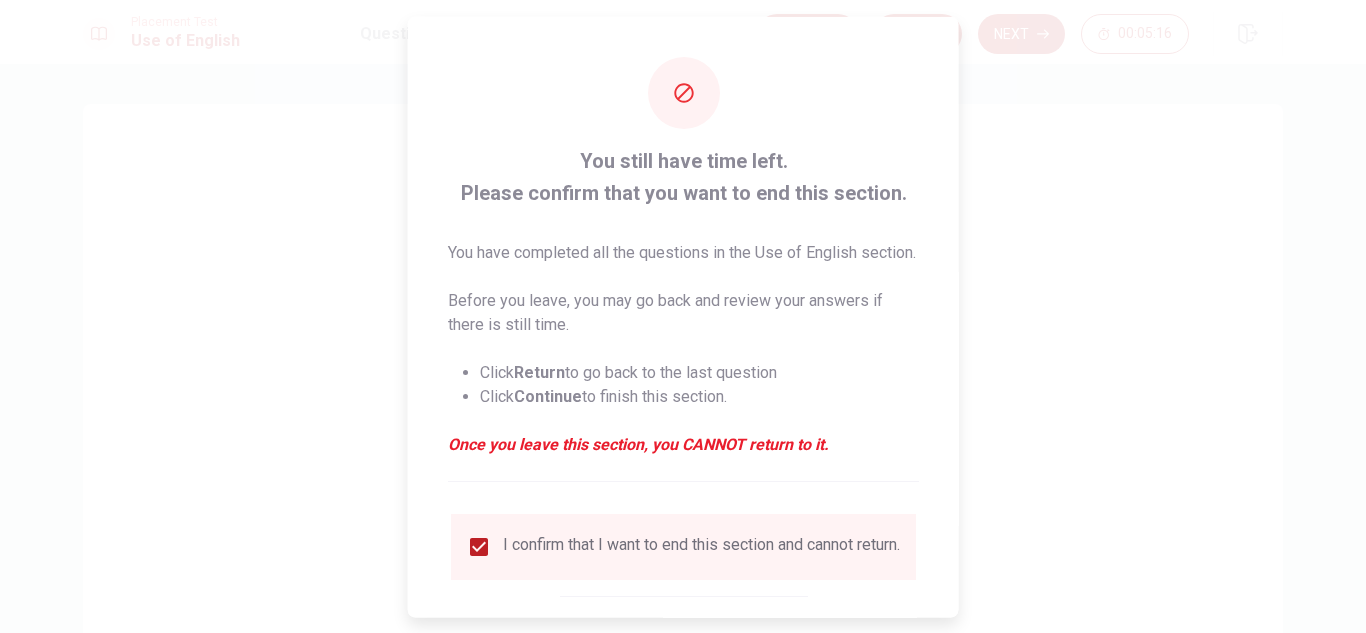 scroll, scrollTop: 137, scrollLeft: 0, axis: vertical 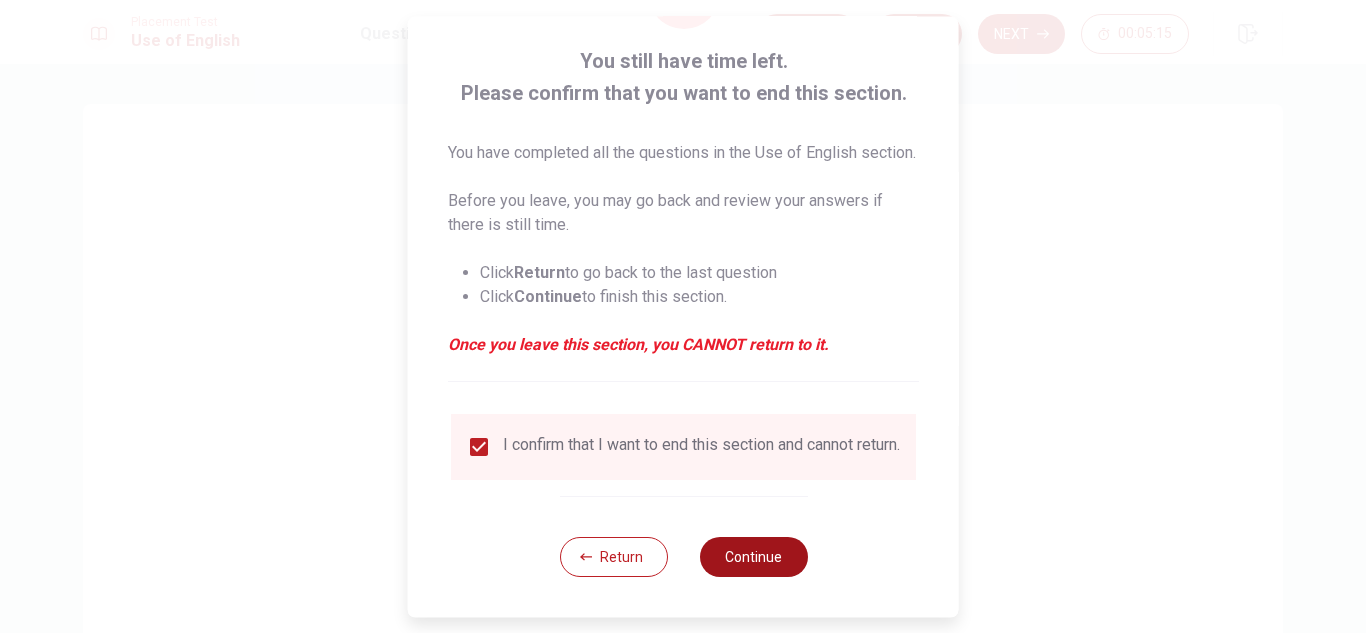 click on "Continue" at bounding box center (753, 557) 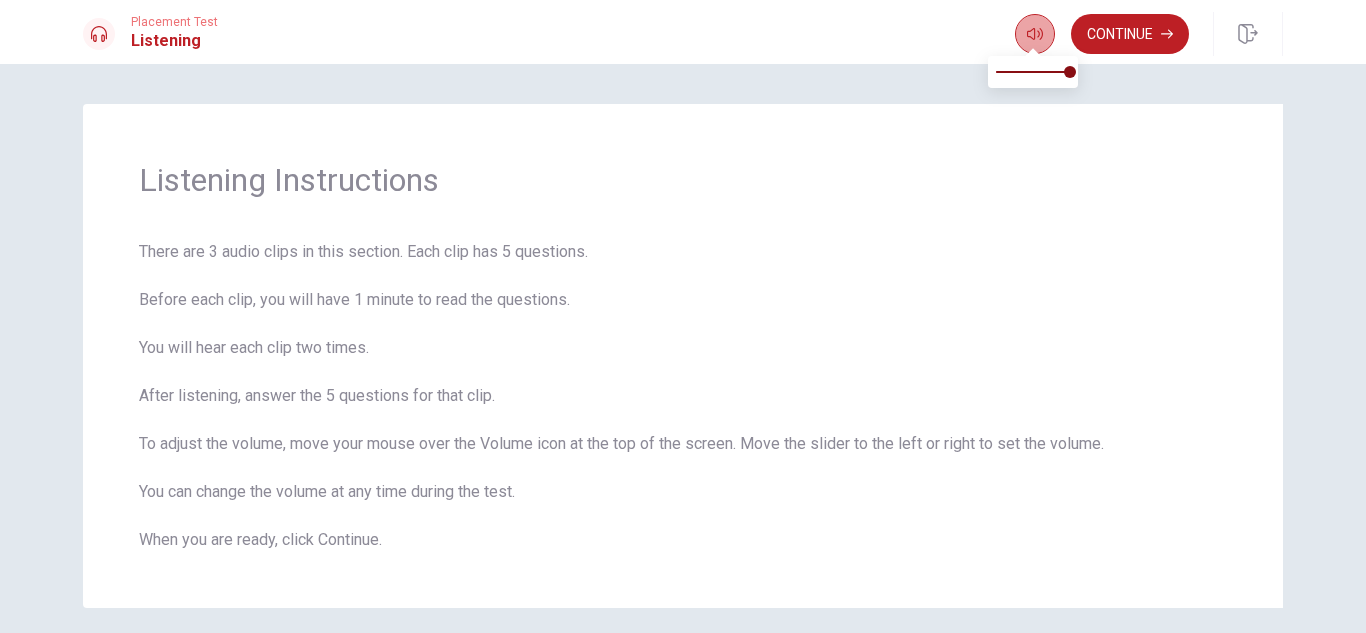 click at bounding box center (1035, 34) 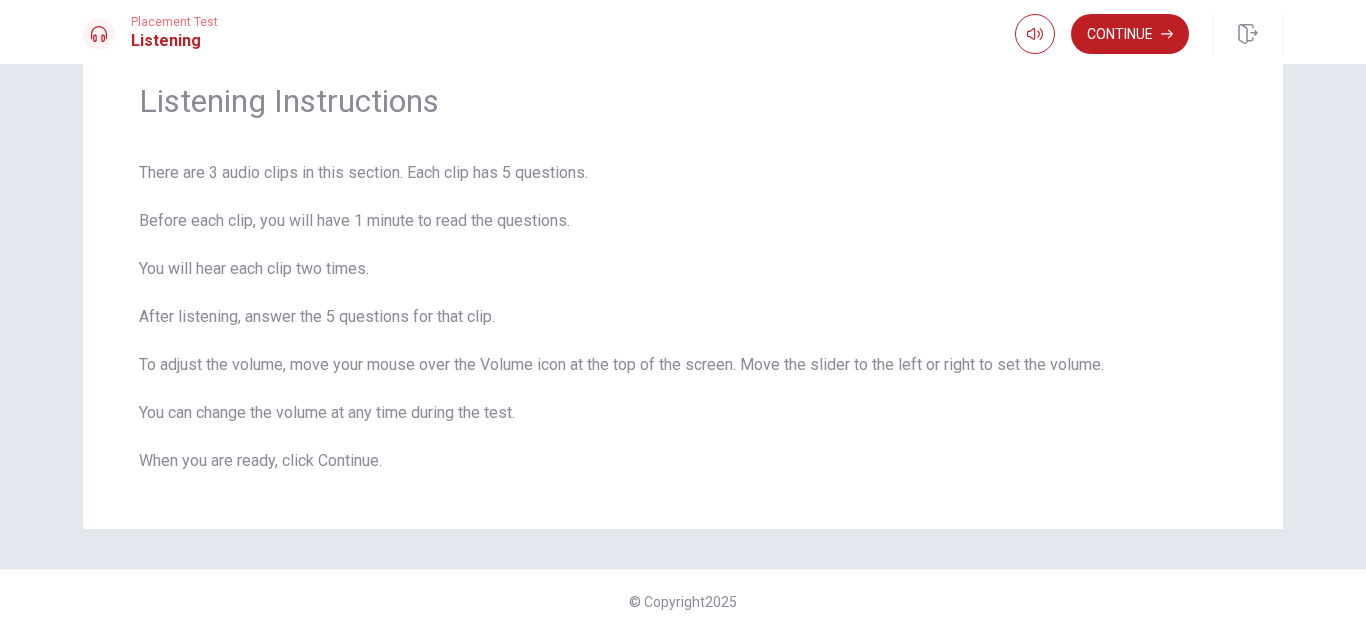 scroll, scrollTop: 0, scrollLeft: 0, axis: both 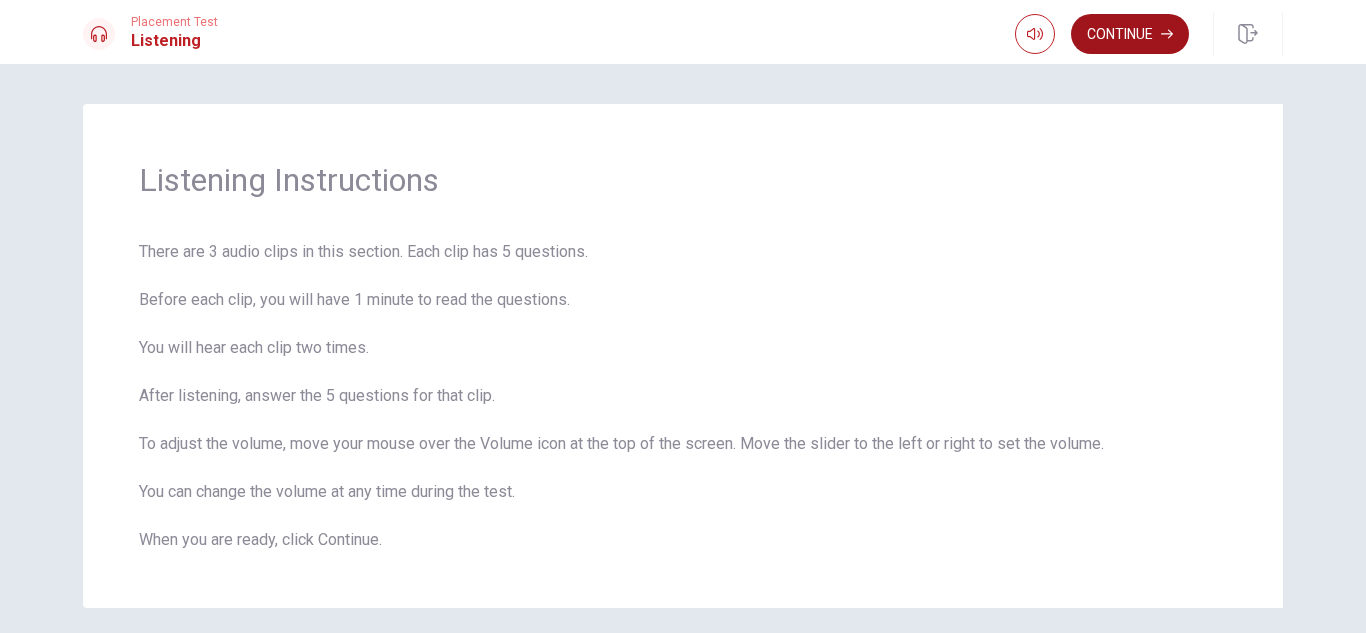 click on "Continue" at bounding box center (1130, 34) 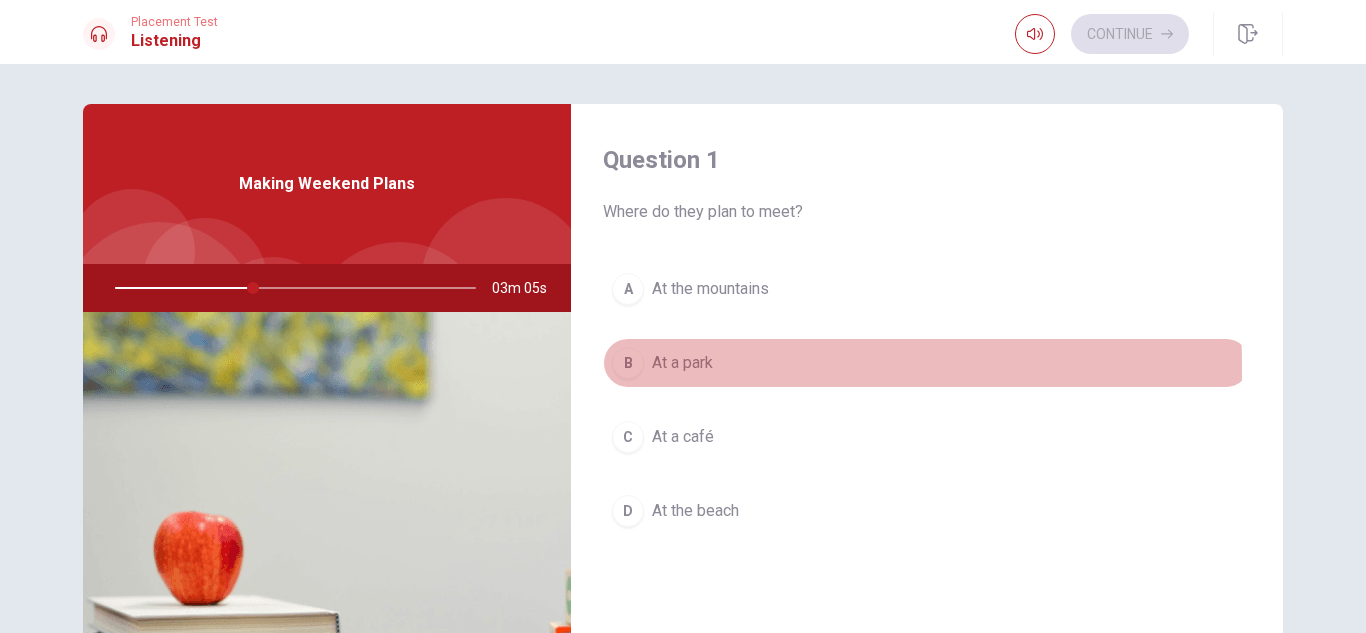 click on "B" at bounding box center (628, 363) 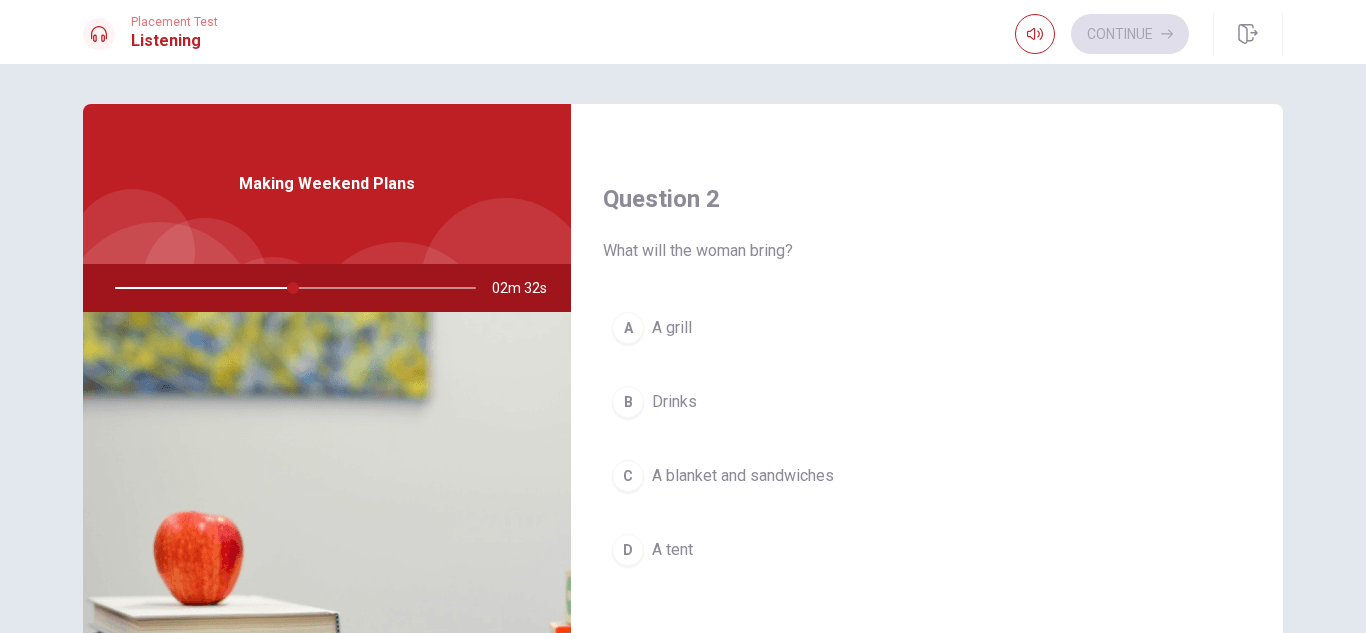scroll, scrollTop: 477, scrollLeft: 0, axis: vertical 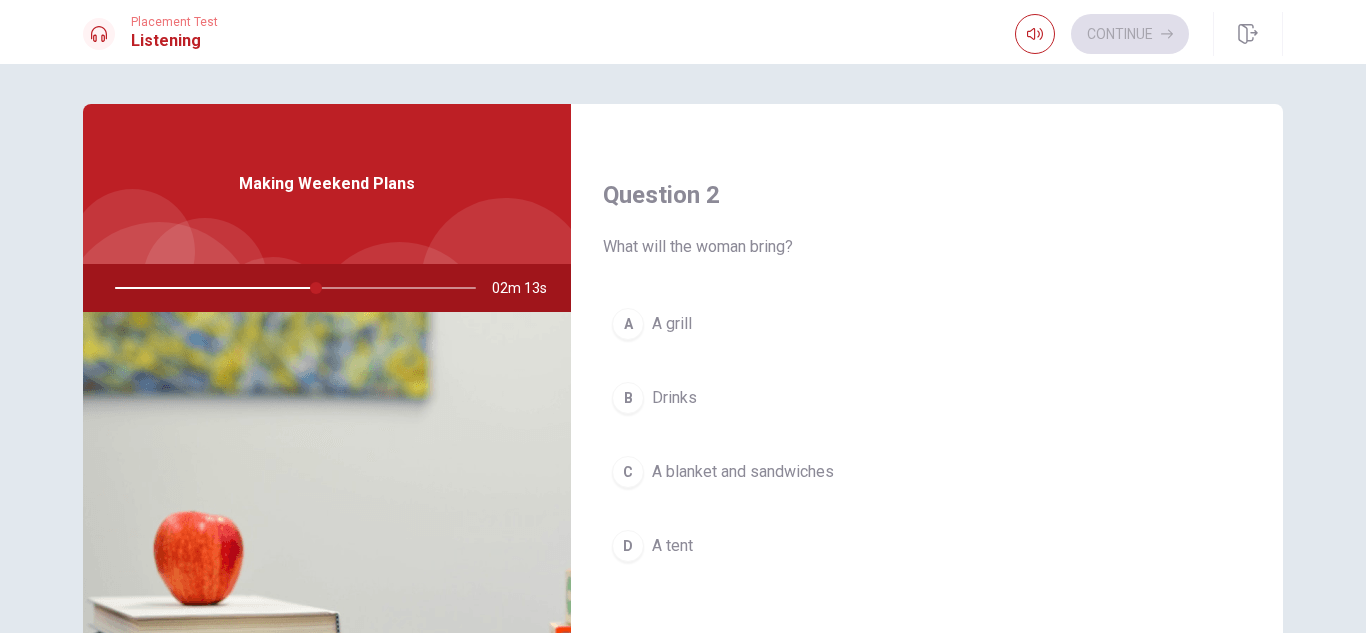 click on "C" at bounding box center (628, 472) 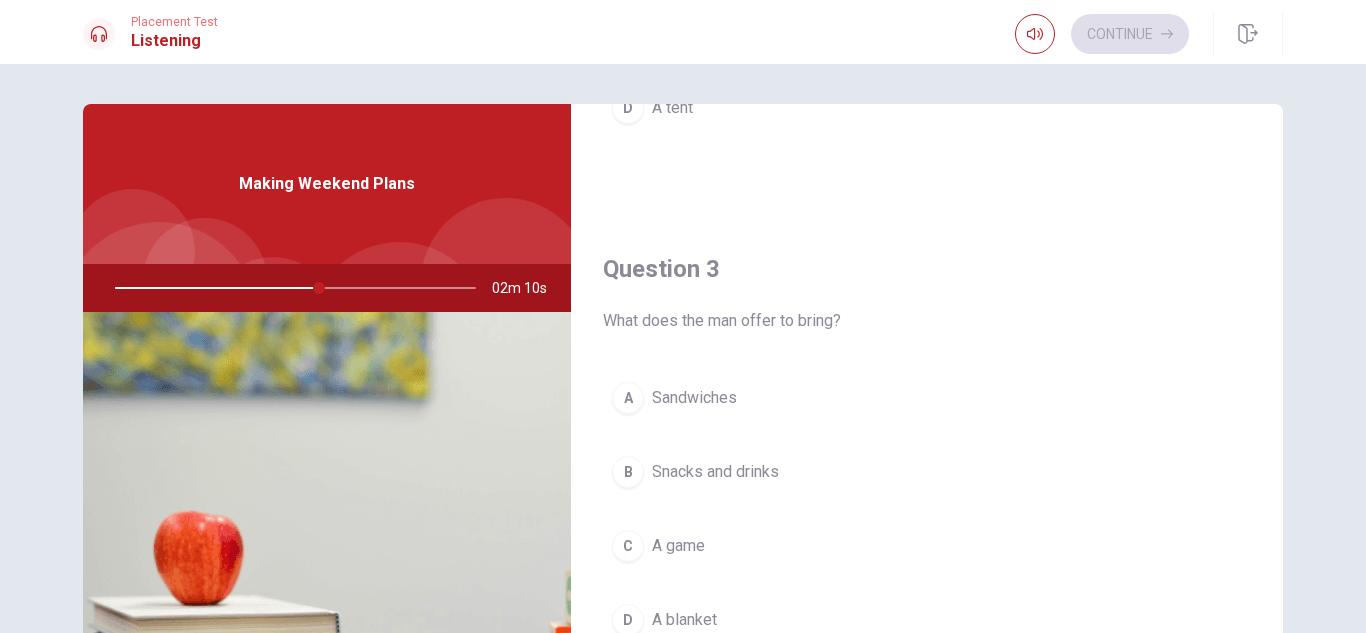scroll, scrollTop: 919, scrollLeft: 0, axis: vertical 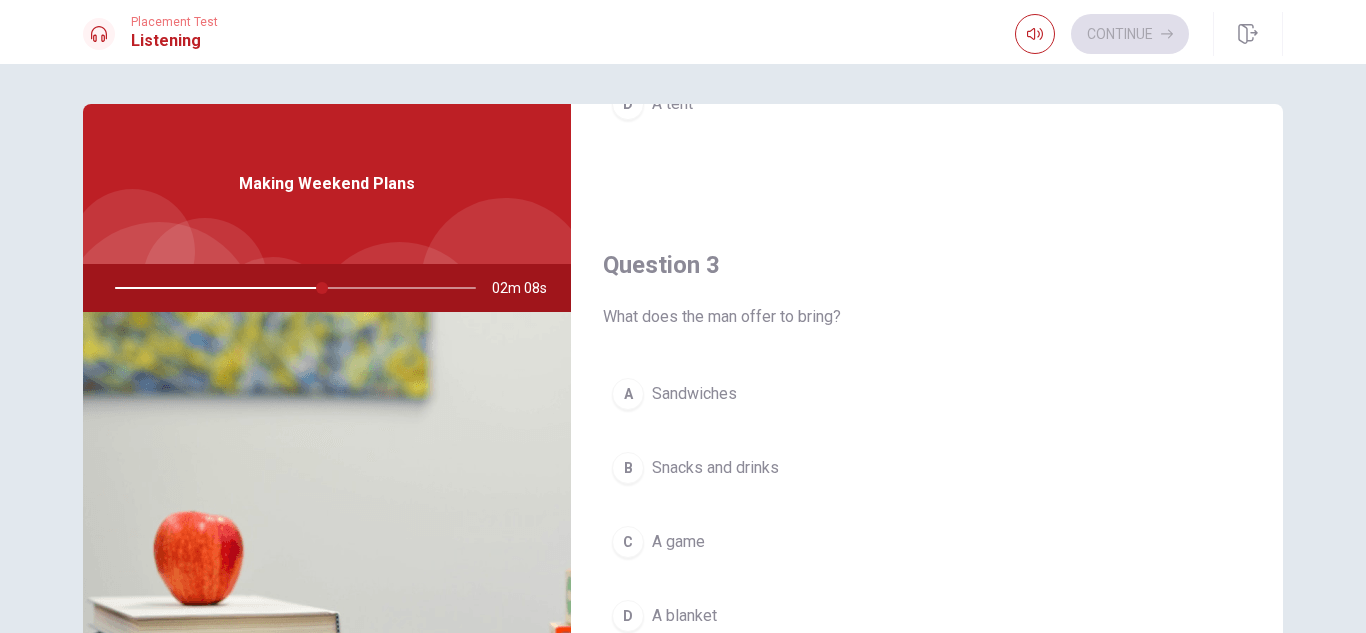drag, startPoint x: 1242, startPoint y: 466, endPoint x: 1242, endPoint y: 478, distance: 12 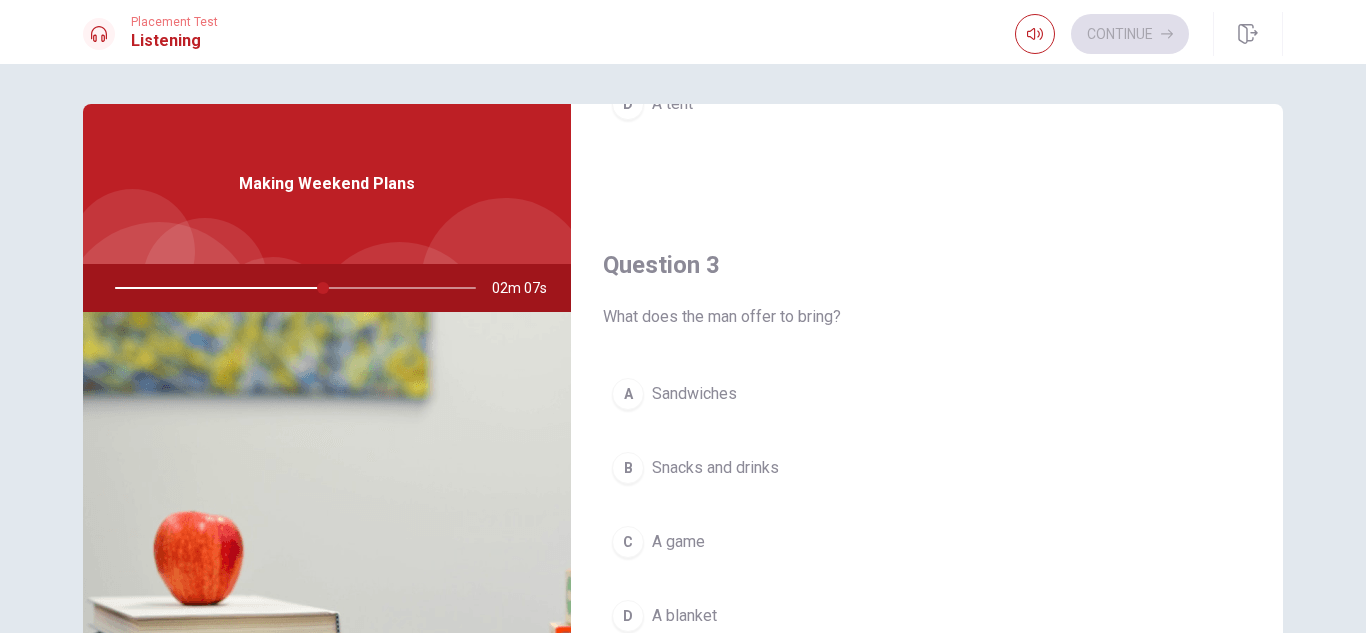 click on "Snacks and drinks" at bounding box center [715, 468] 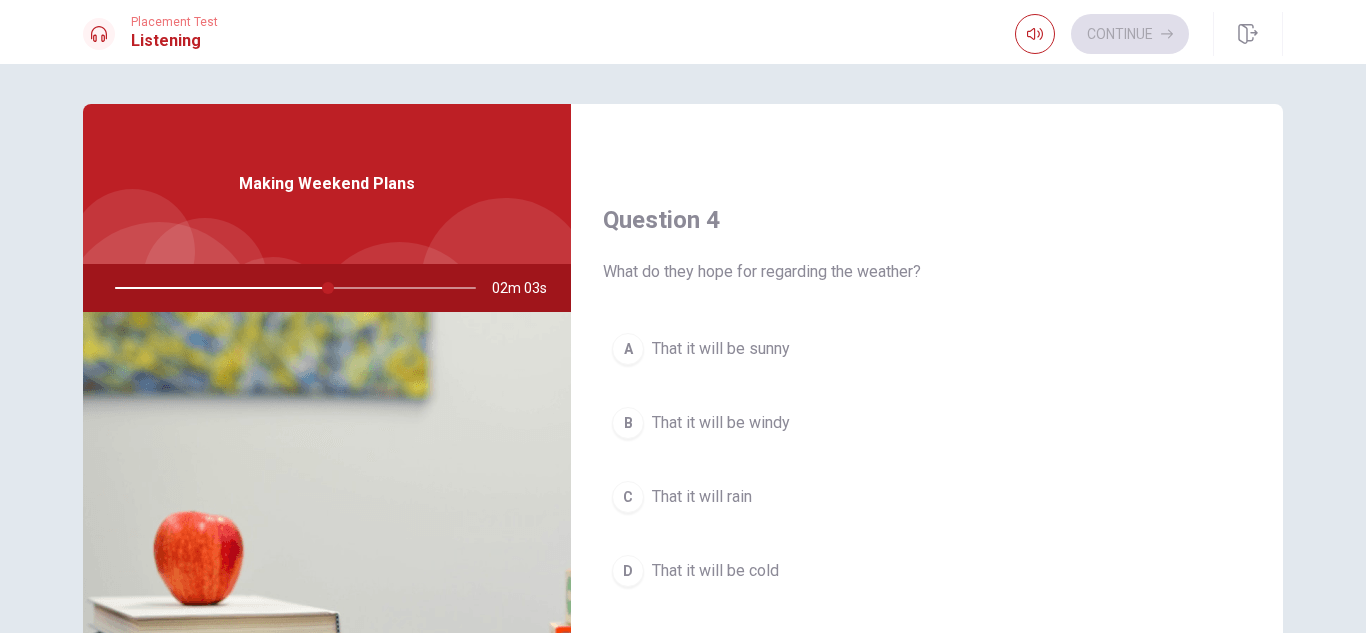 scroll, scrollTop: 1484, scrollLeft: 0, axis: vertical 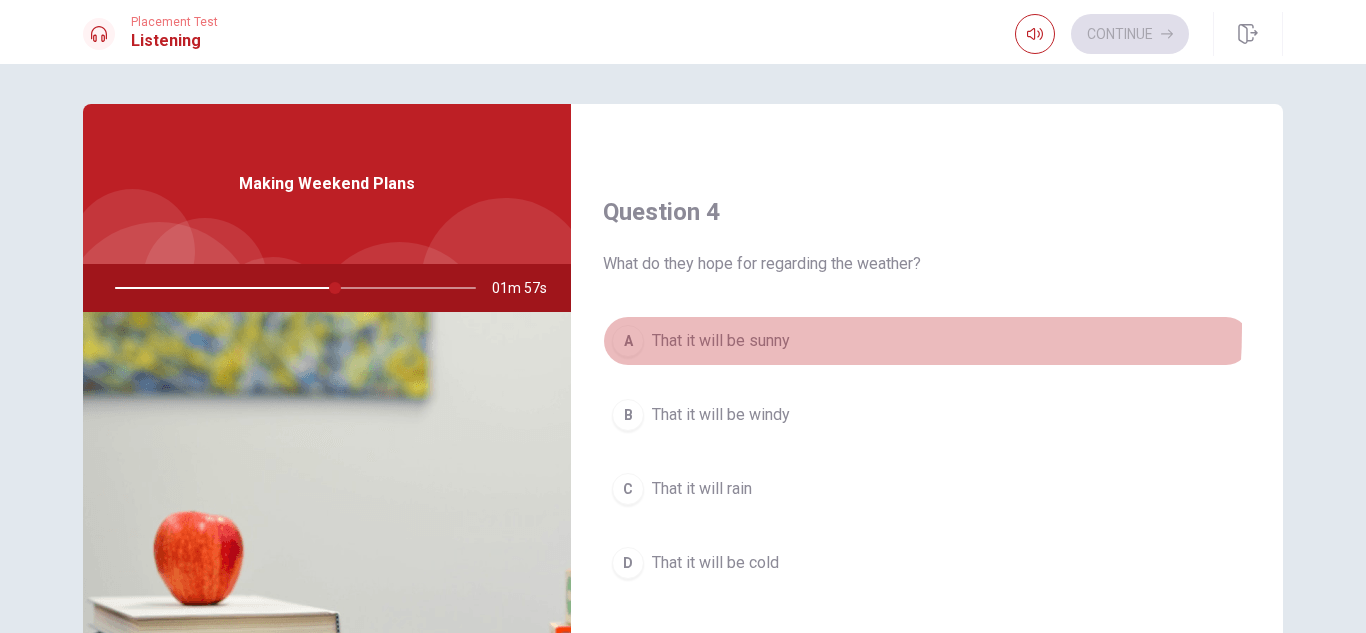 click on "A That it will be sunny" at bounding box center (927, 341) 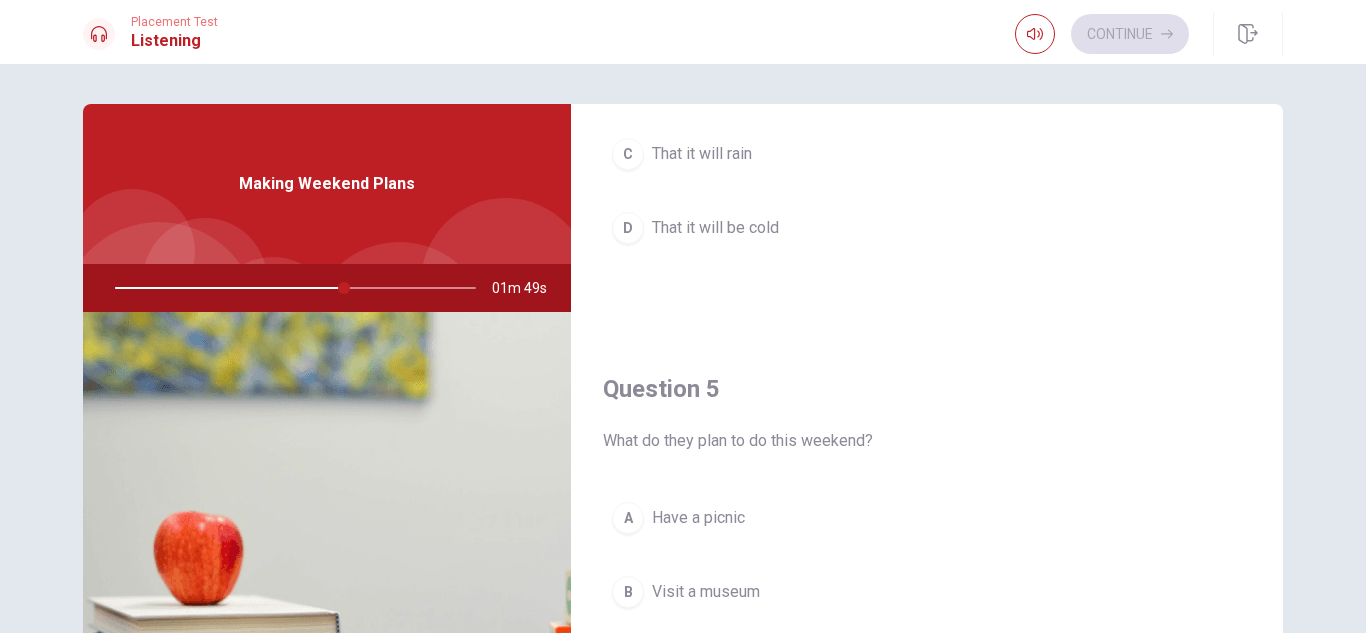 scroll, scrollTop: 1865, scrollLeft: 0, axis: vertical 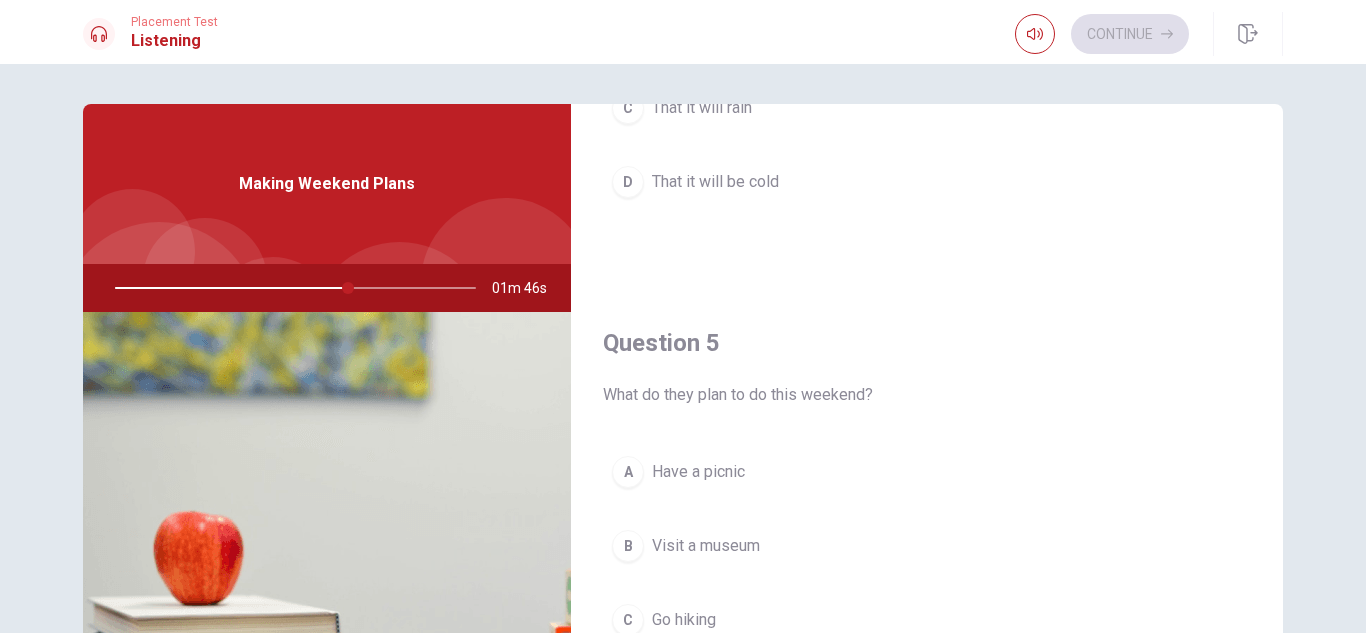 click on "A" at bounding box center (628, 472) 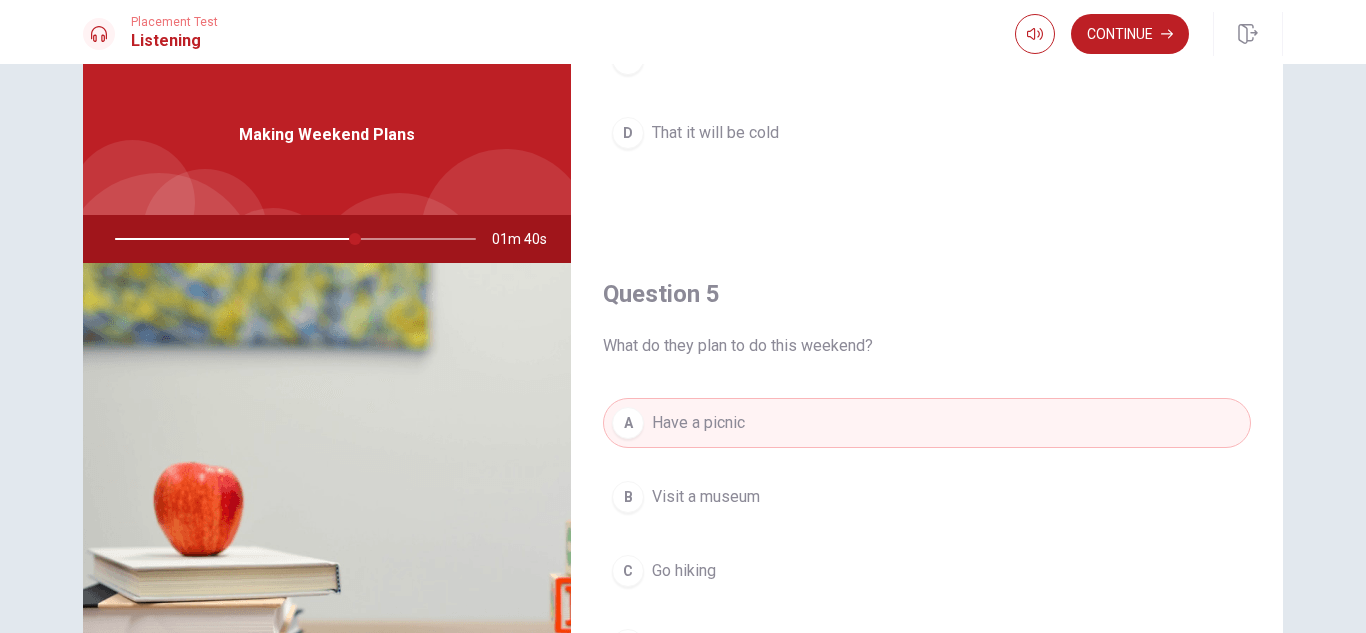 scroll, scrollTop: 0, scrollLeft: 0, axis: both 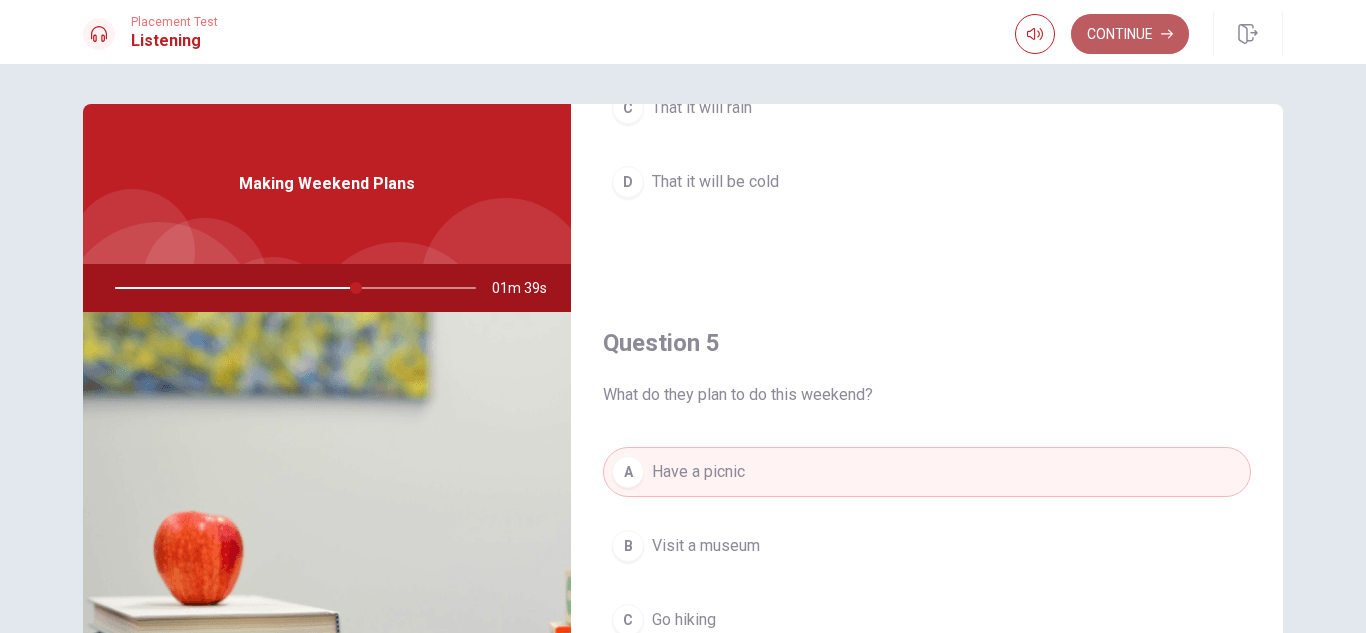 click on "Continue" at bounding box center (1130, 34) 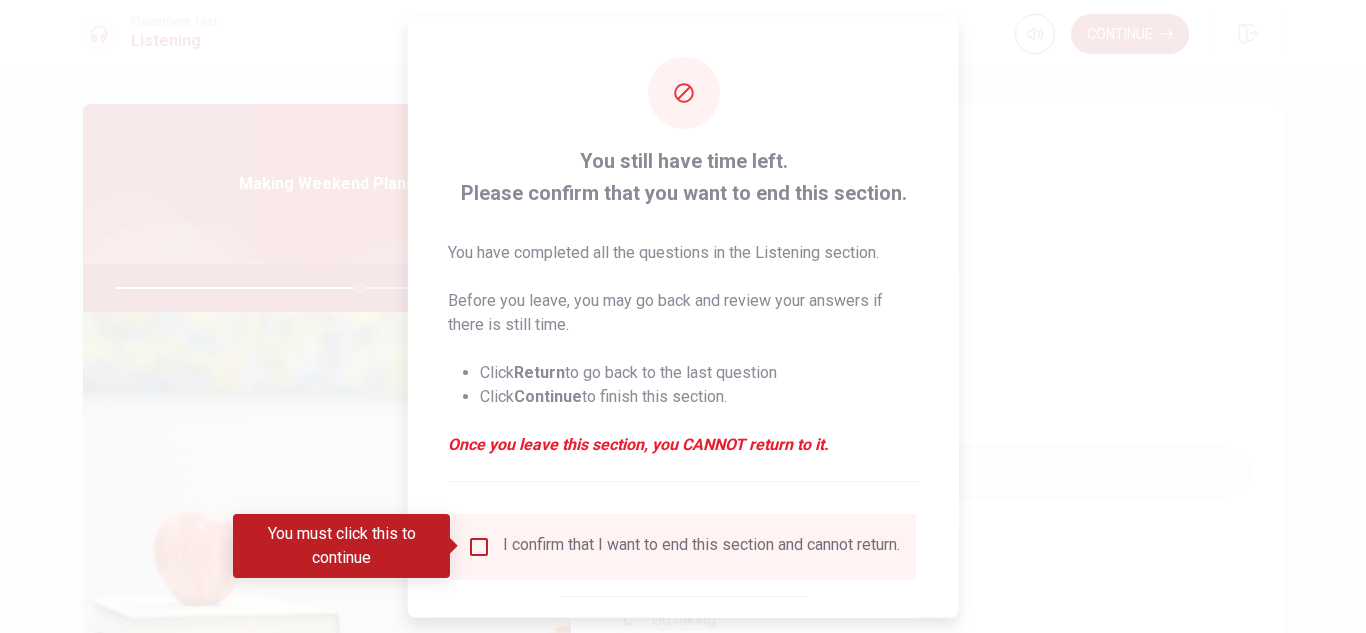 click at bounding box center (479, 546) 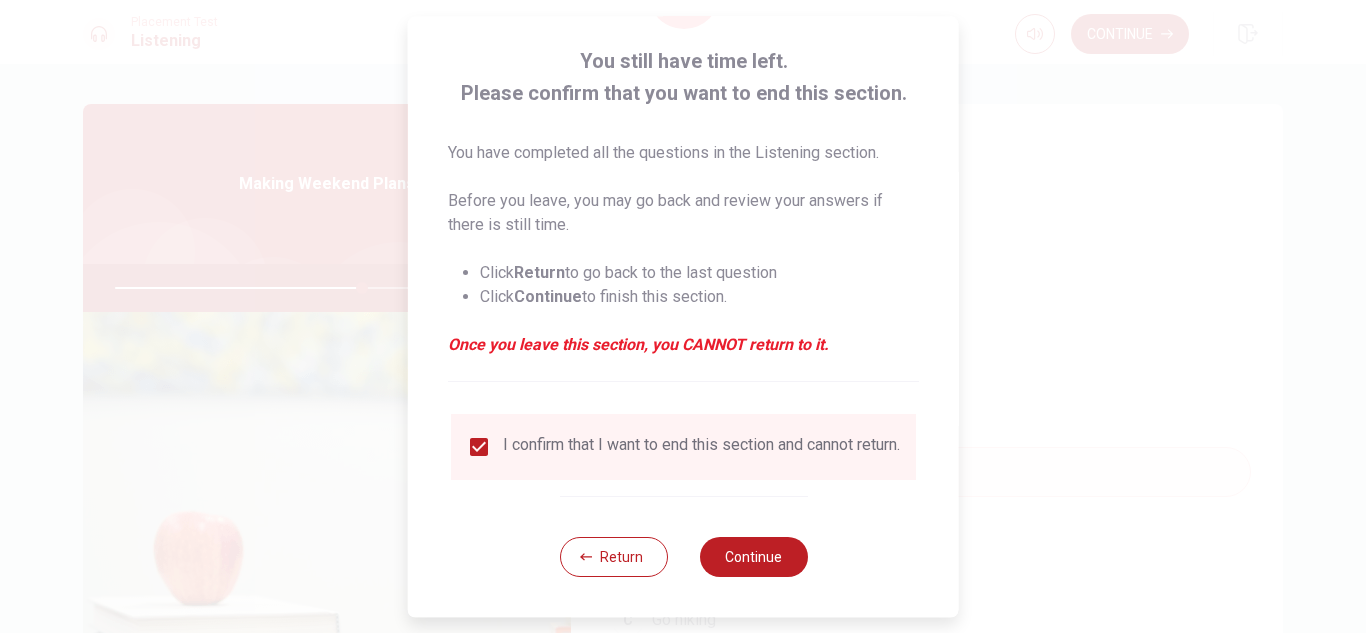 scroll, scrollTop: 113, scrollLeft: 0, axis: vertical 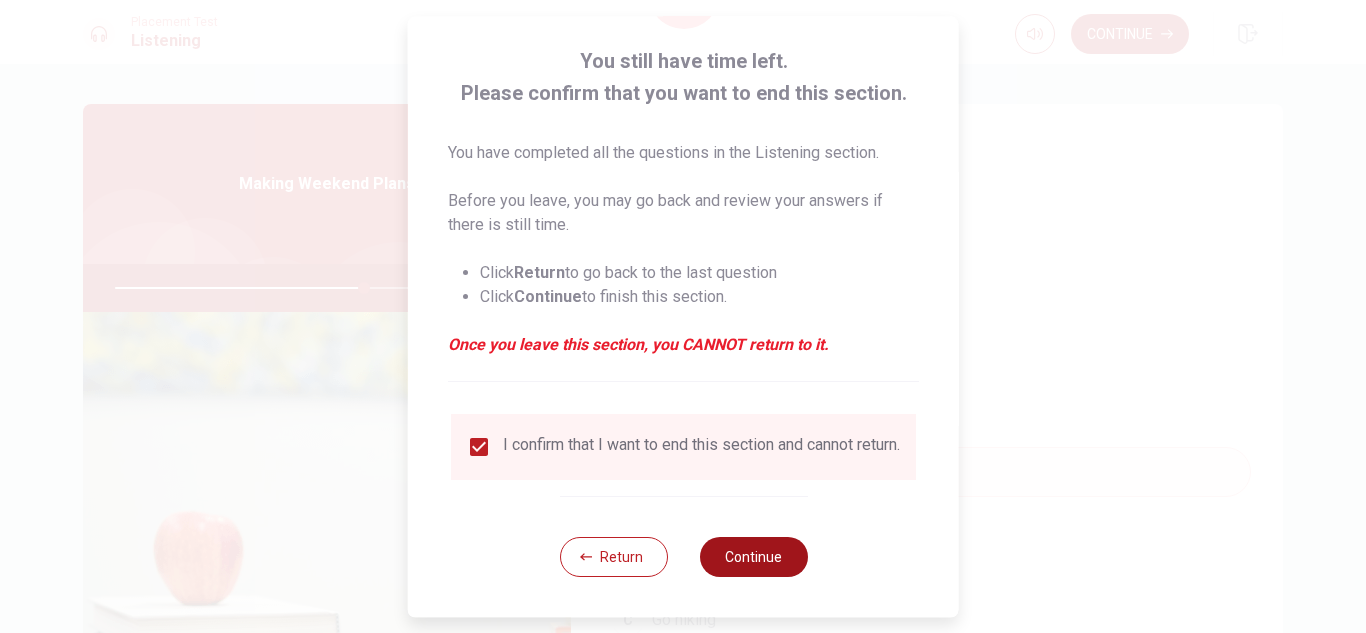 click on "Continue" at bounding box center (753, 557) 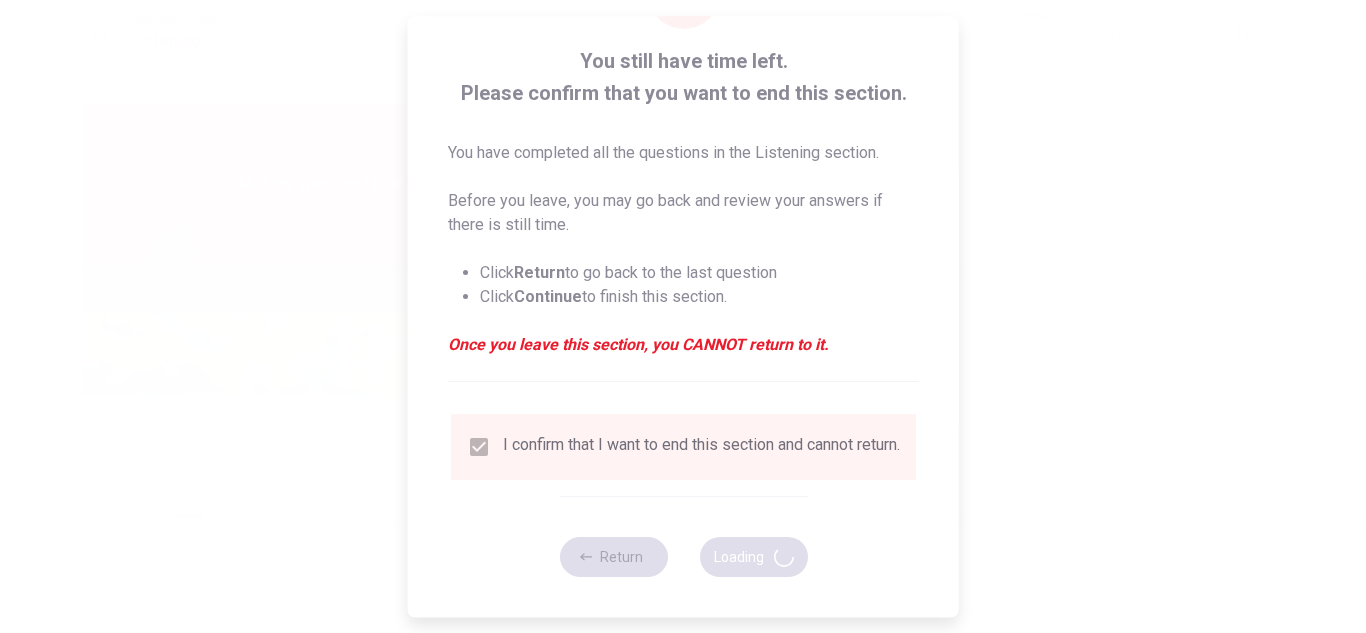 type on "70" 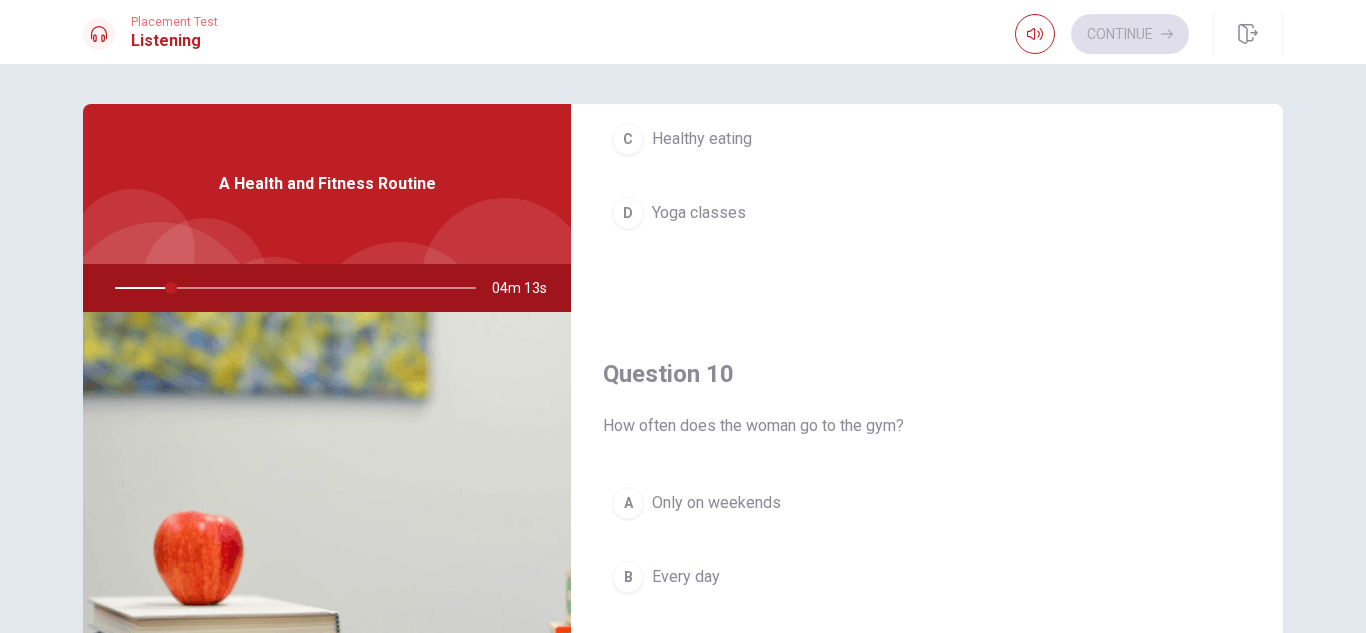 scroll, scrollTop: 1865, scrollLeft: 0, axis: vertical 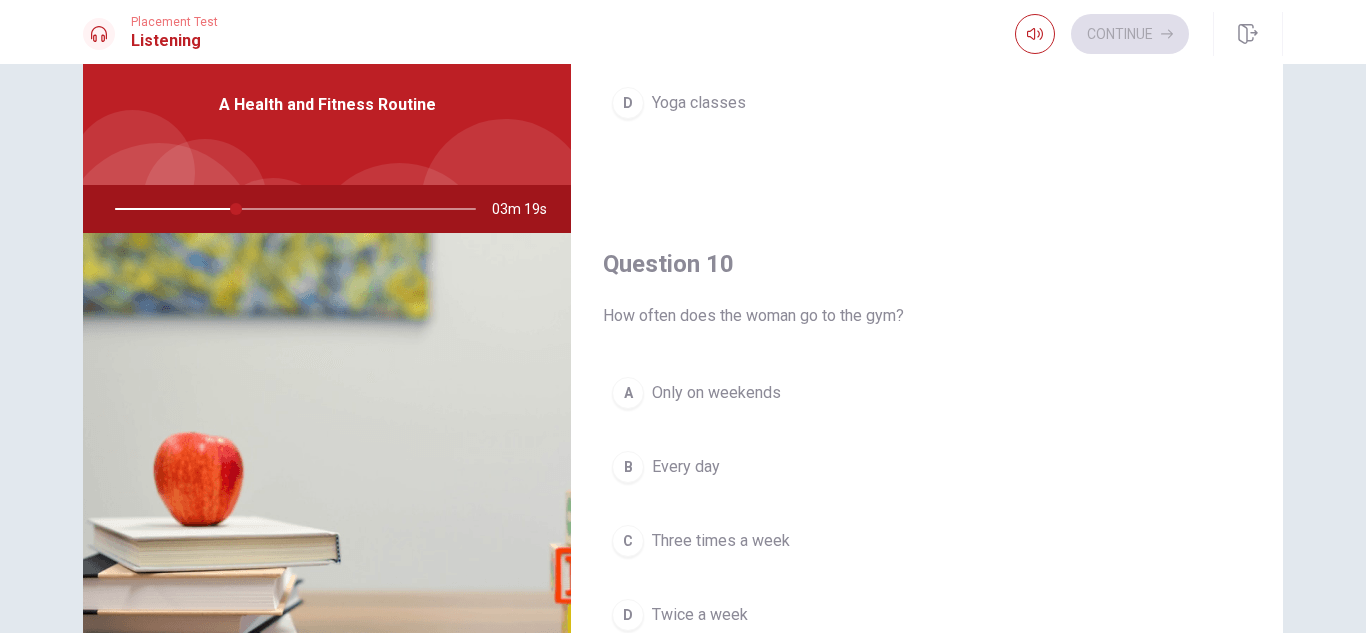 click on "C" at bounding box center [628, 541] 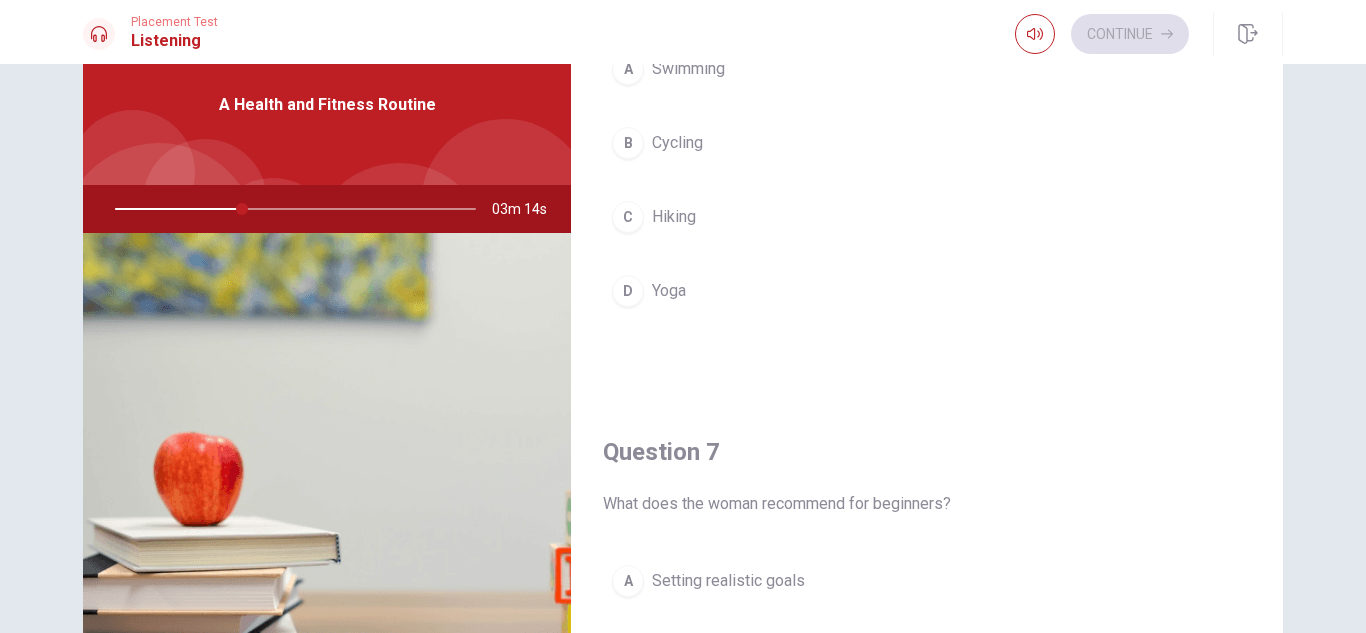 scroll, scrollTop: 137, scrollLeft: 0, axis: vertical 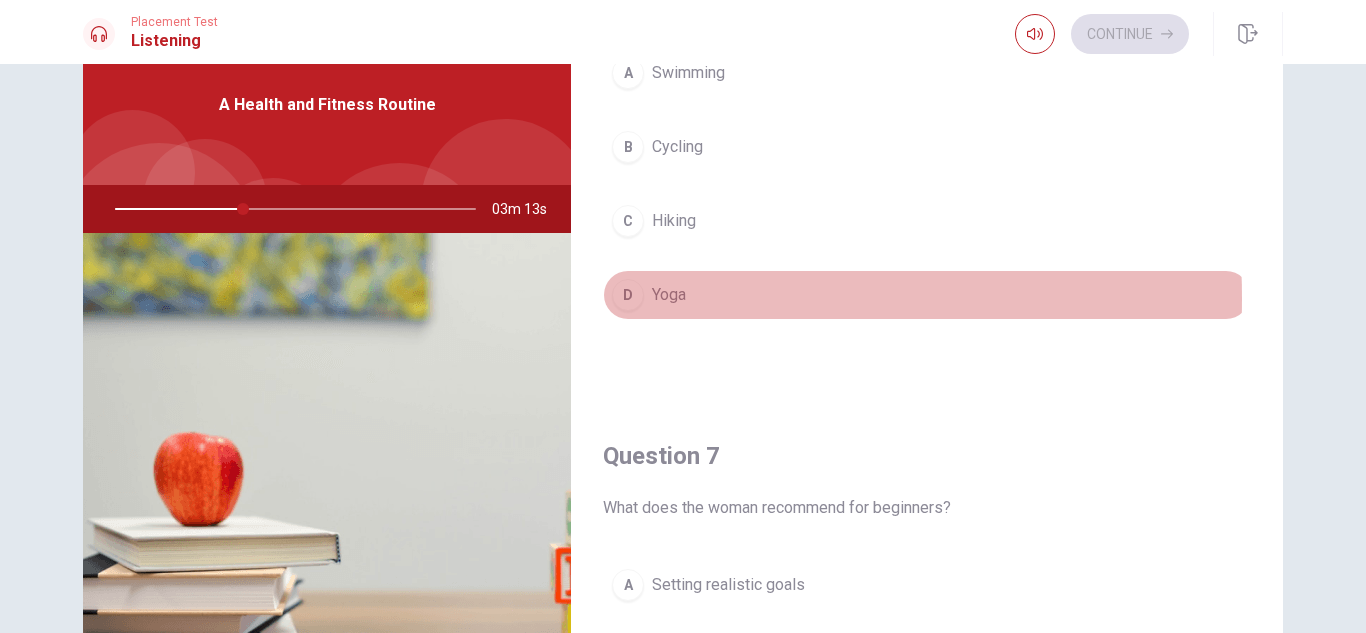 click on "D" at bounding box center (628, 295) 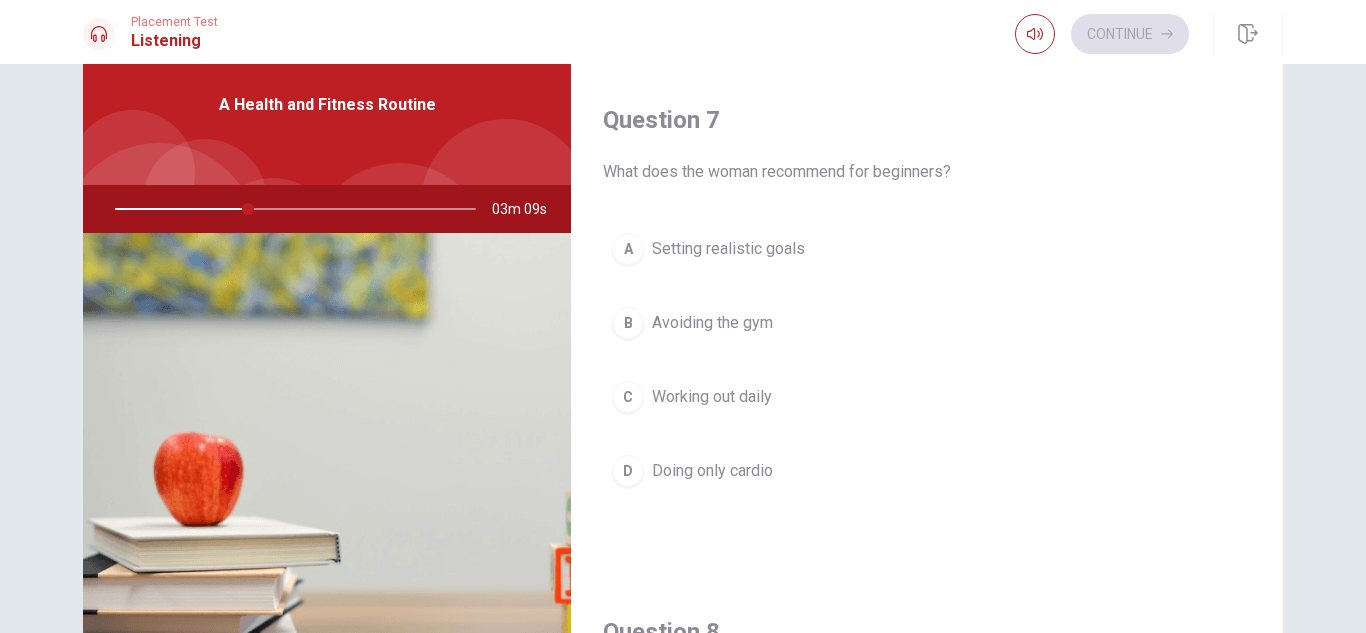 scroll, scrollTop: 477, scrollLeft: 0, axis: vertical 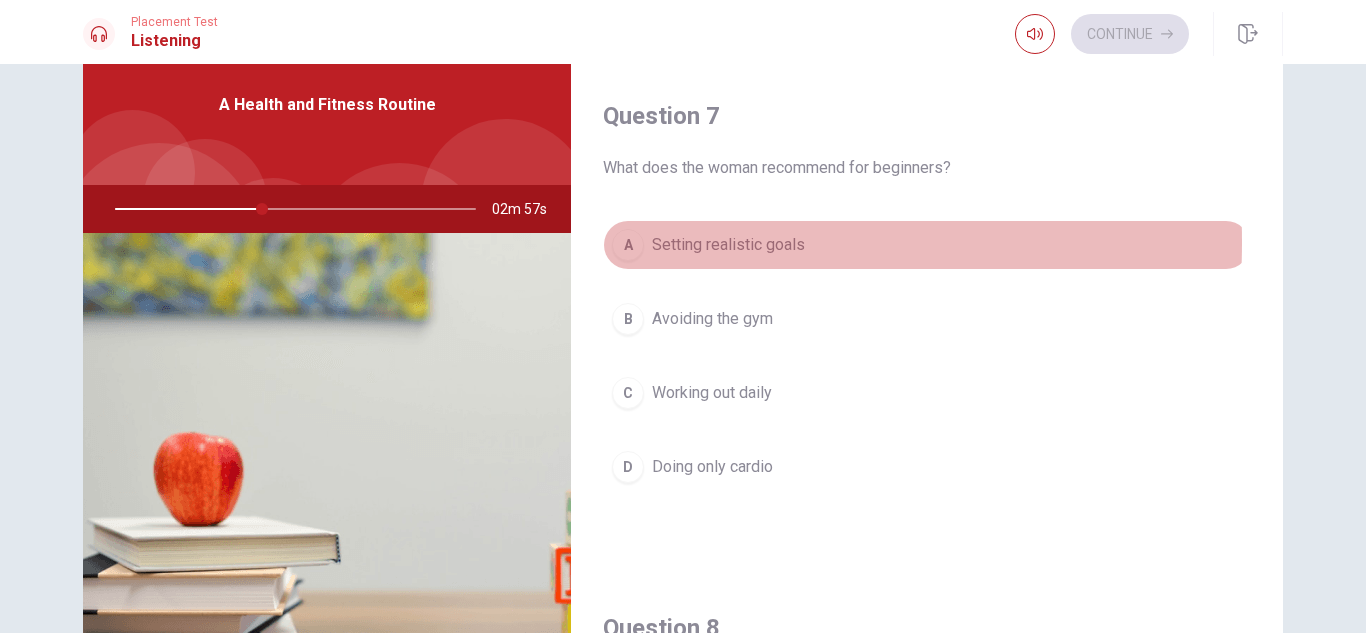 click on "A" at bounding box center (628, 245) 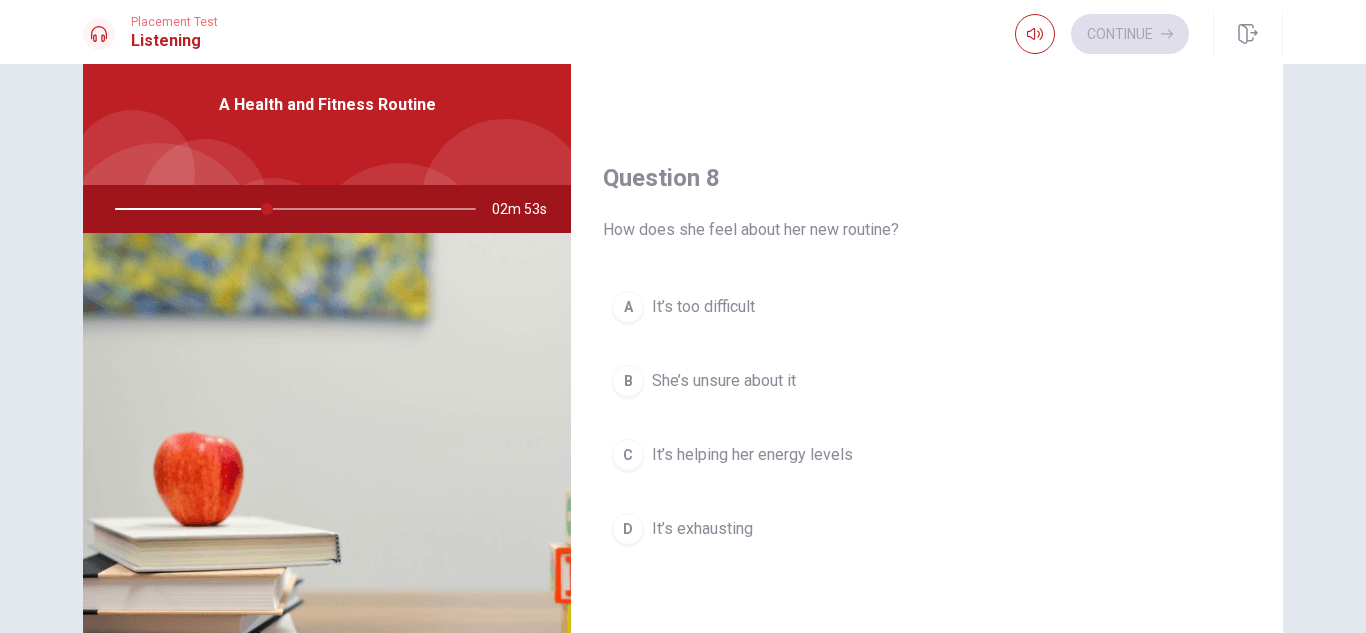 scroll, scrollTop: 946, scrollLeft: 0, axis: vertical 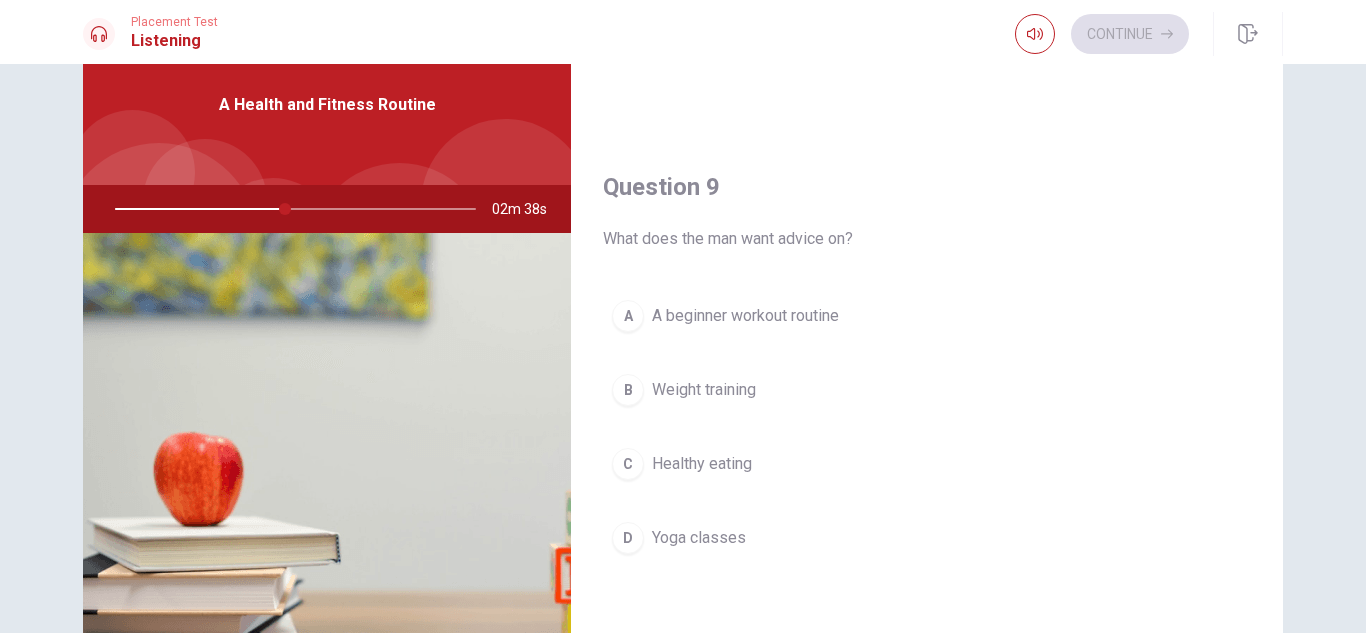 drag, startPoint x: 1280, startPoint y: 486, endPoint x: 1280, endPoint y: 464, distance: 22 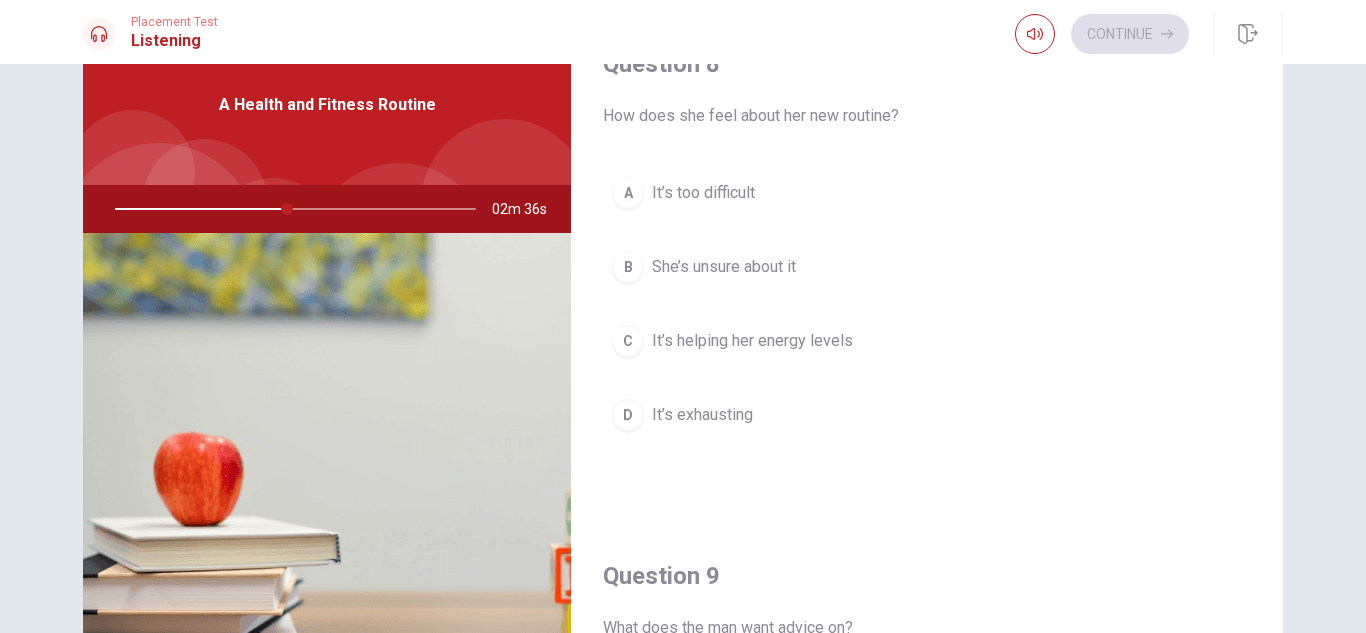 scroll, scrollTop: 973, scrollLeft: 0, axis: vertical 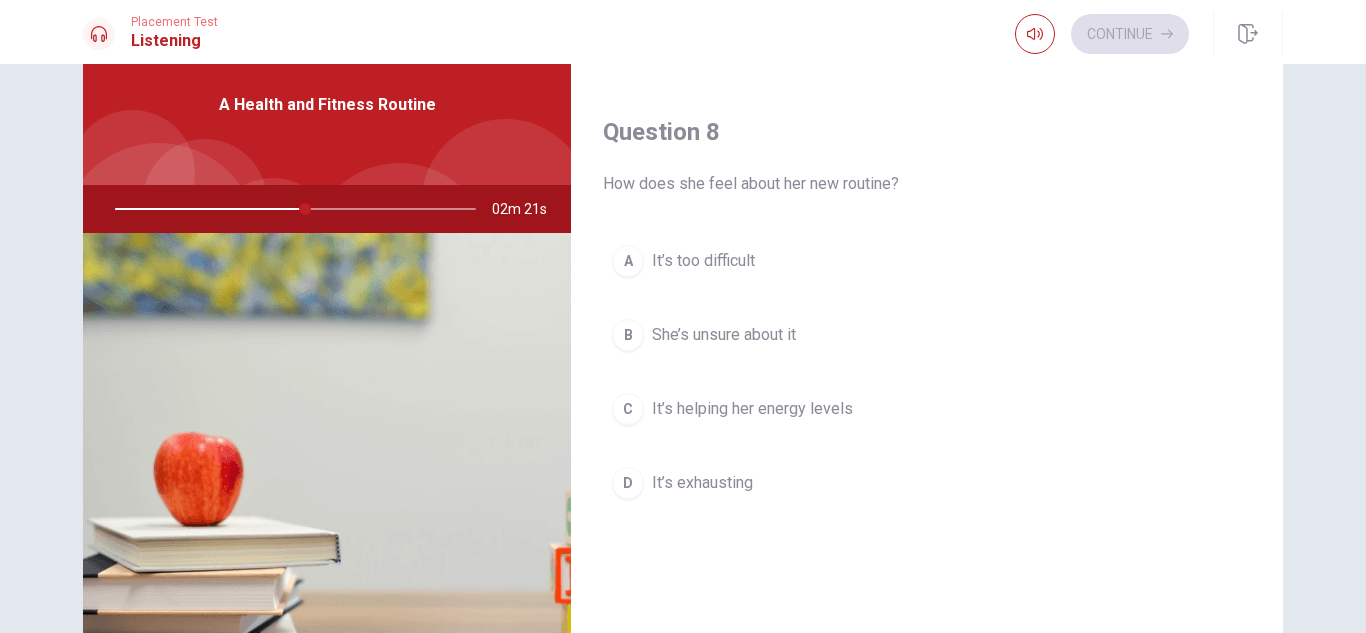 click on "C" at bounding box center [628, 409] 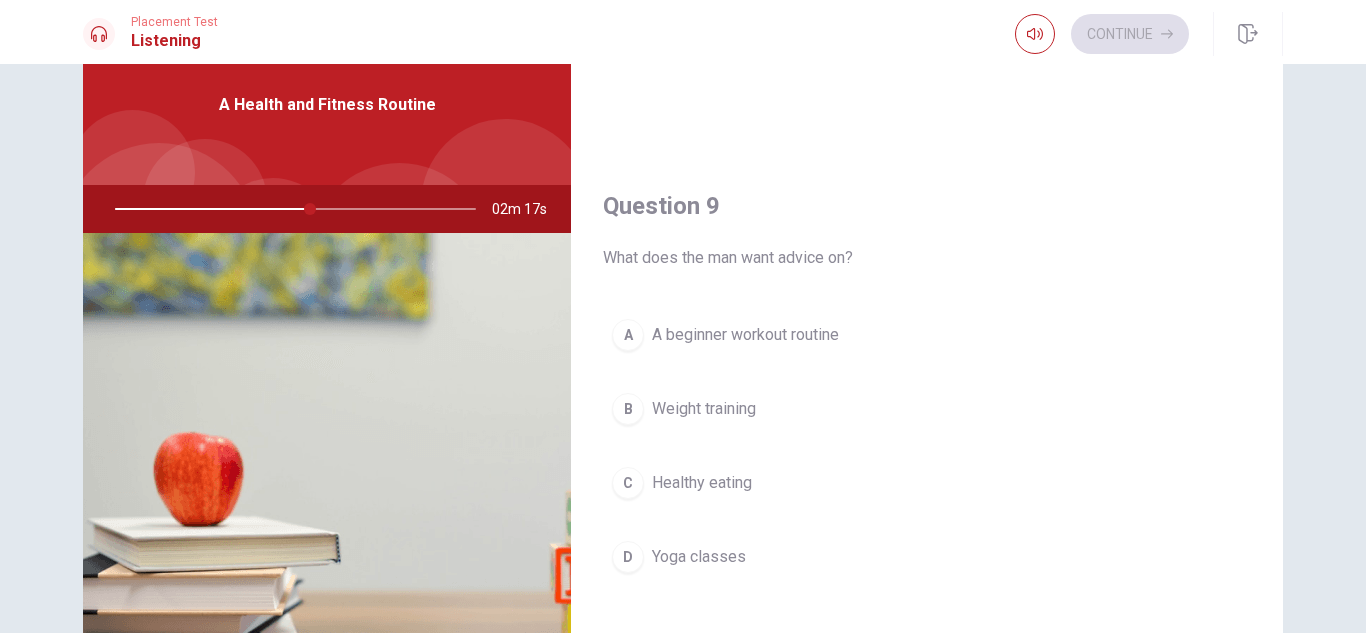 scroll, scrollTop: 1434, scrollLeft: 0, axis: vertical 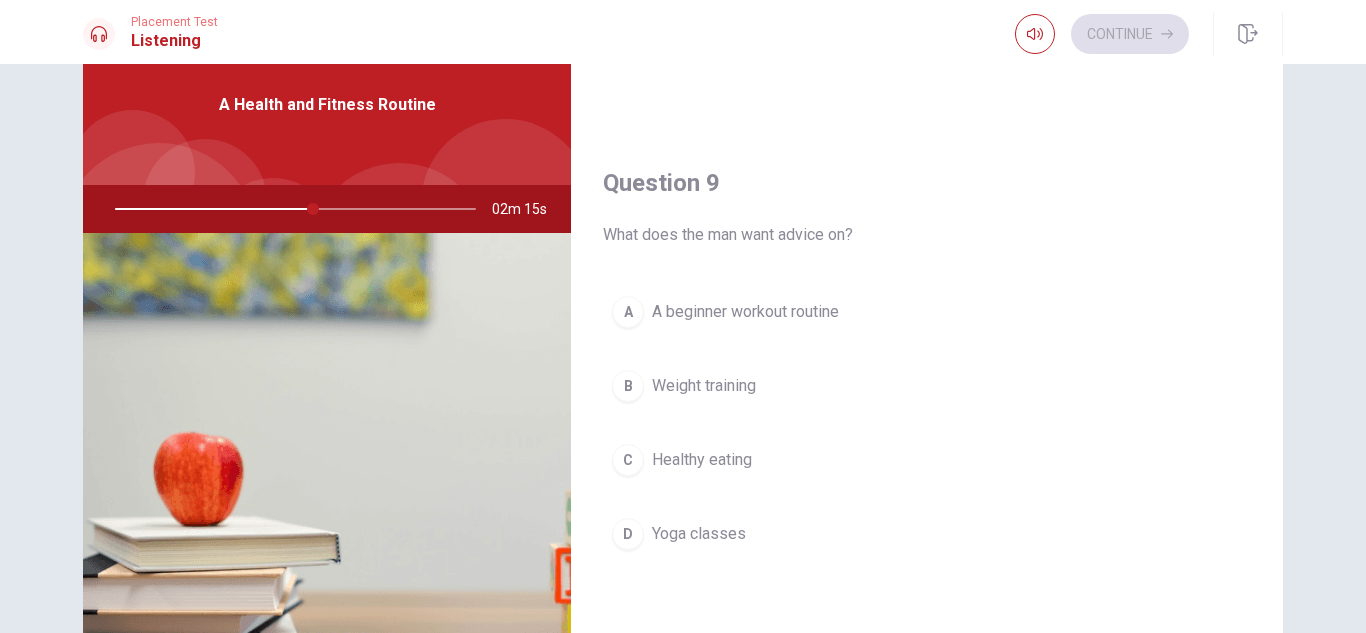 click on "A" at bounding box center (628, 312) 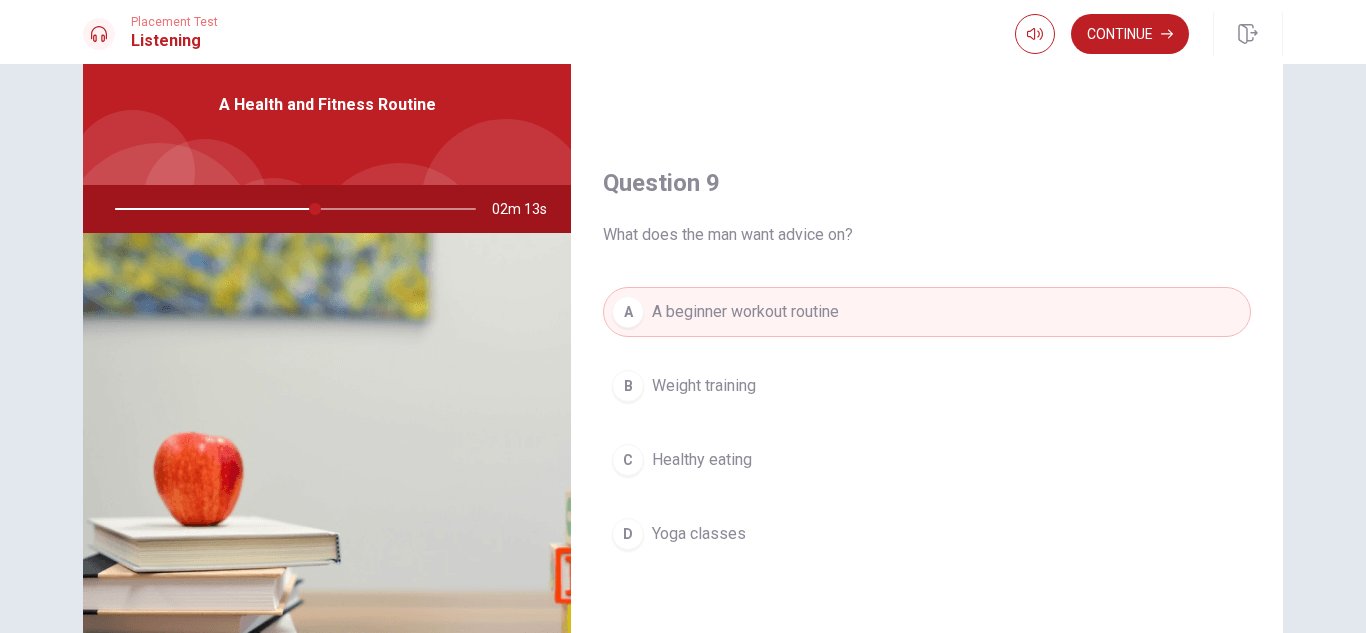 drag, startPoint x: 1279, startPoint y: 478, endPoint x: 1269, endPoint y: 418, distance: 60.827625 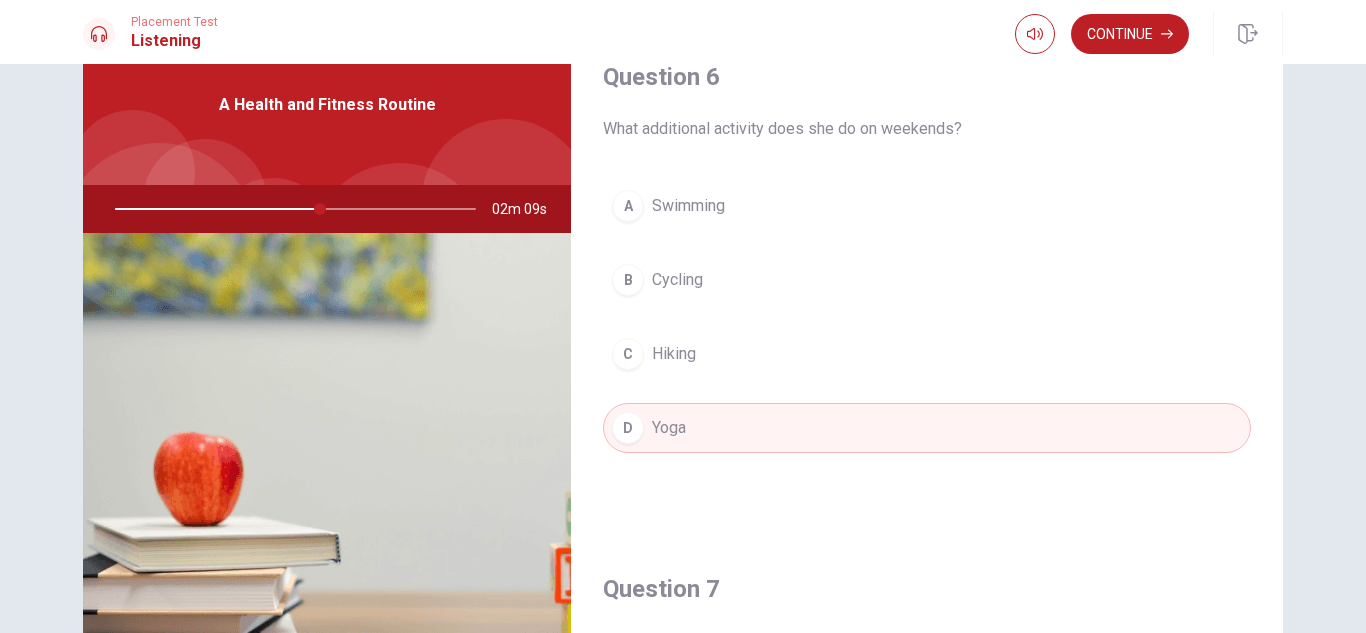 scroll, scrollTop: 0, scrollLeft: 0, axis: both 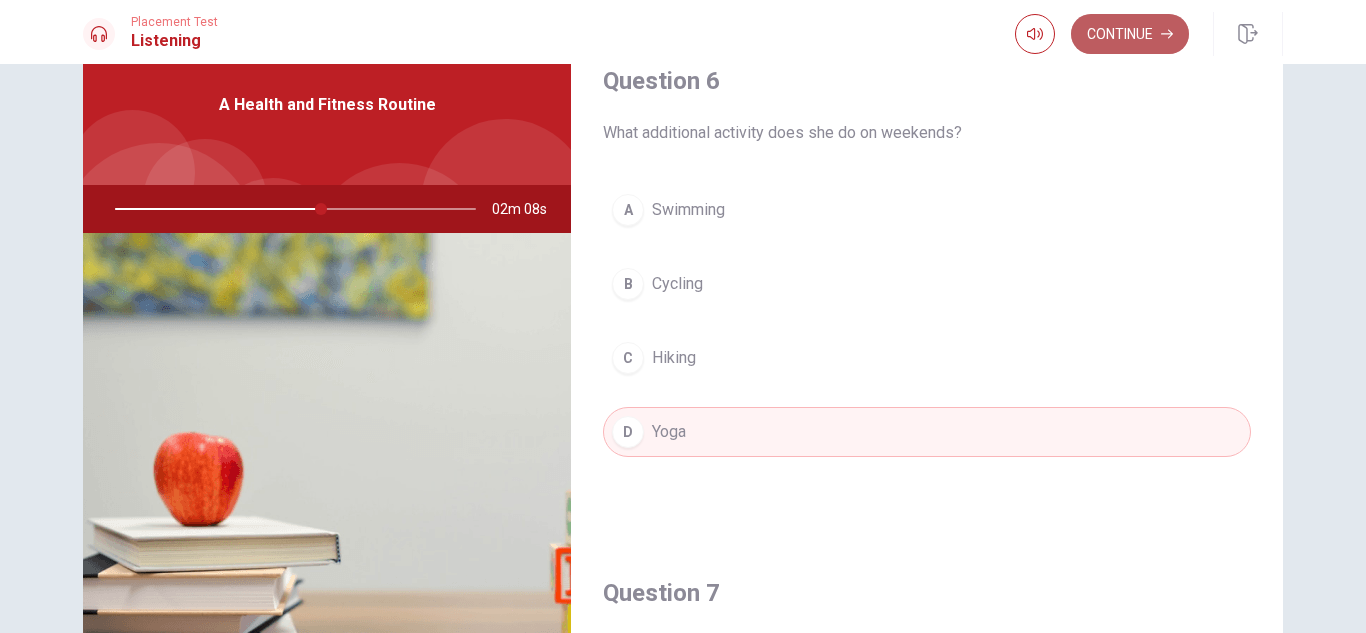click on "Continue" at bounding box center (1130, 34) 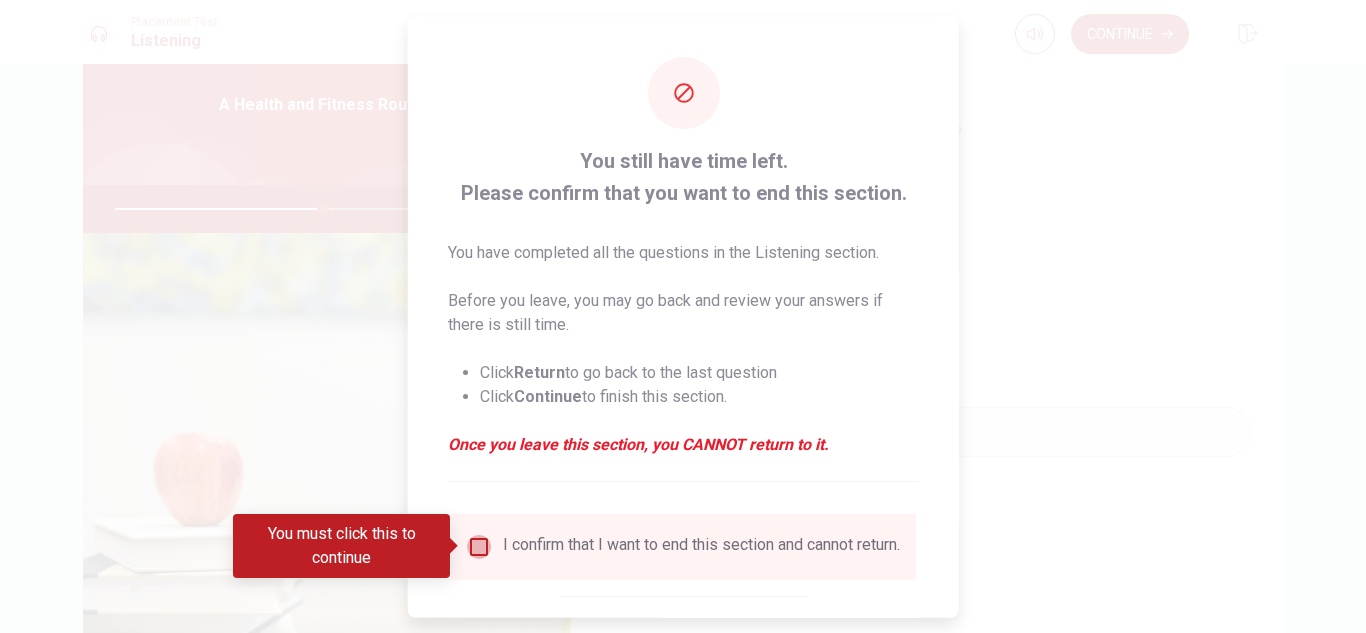 click at bounding box center (479, 546) 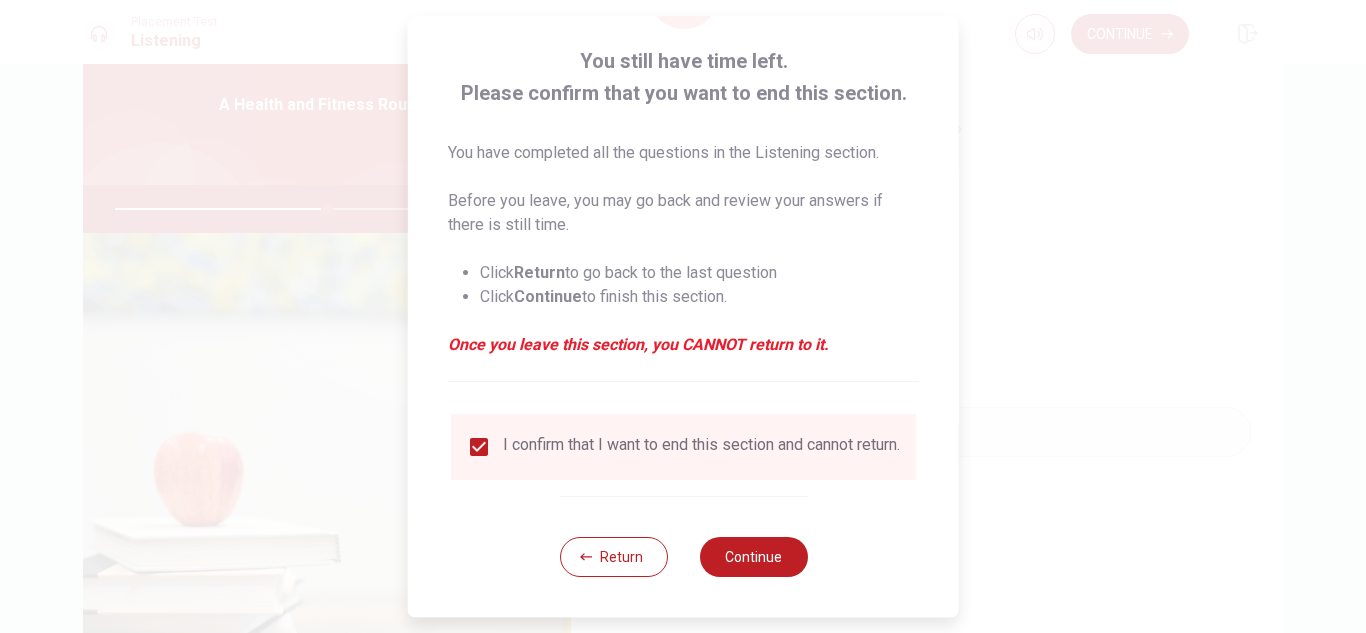 scroll, scrollTop: 108, scrollLeft: 0, axis: vertical 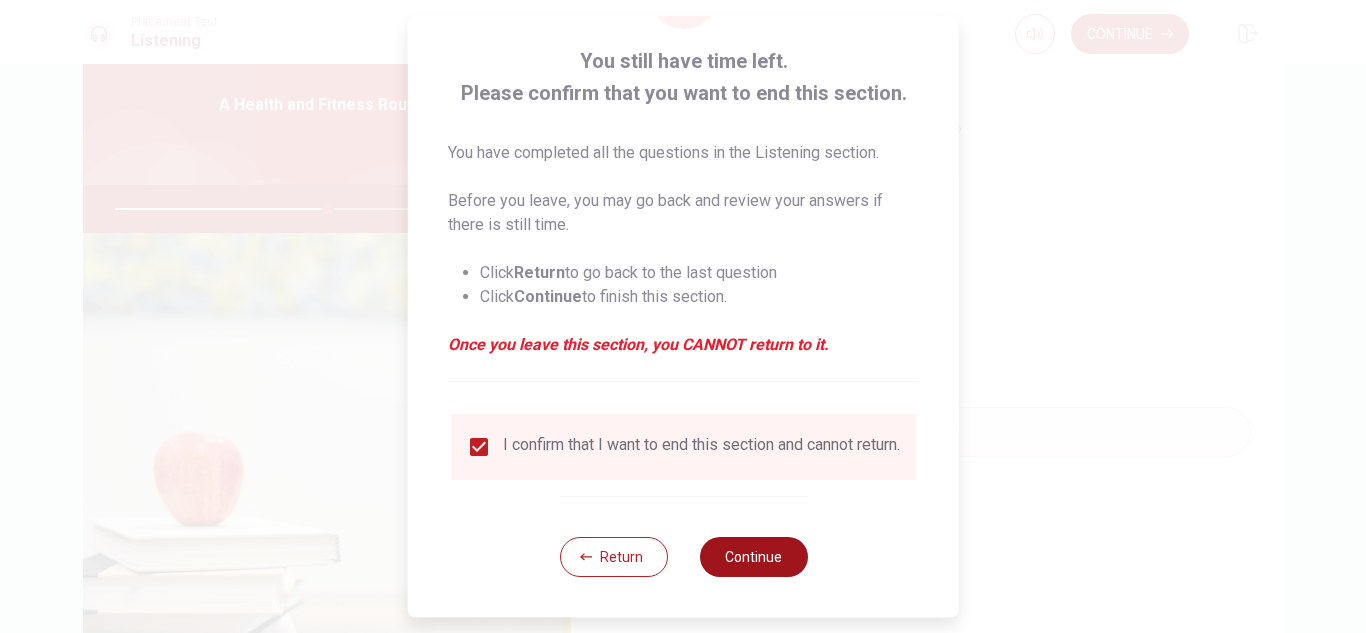 click on "Continue" at bounding box center [753, 557] 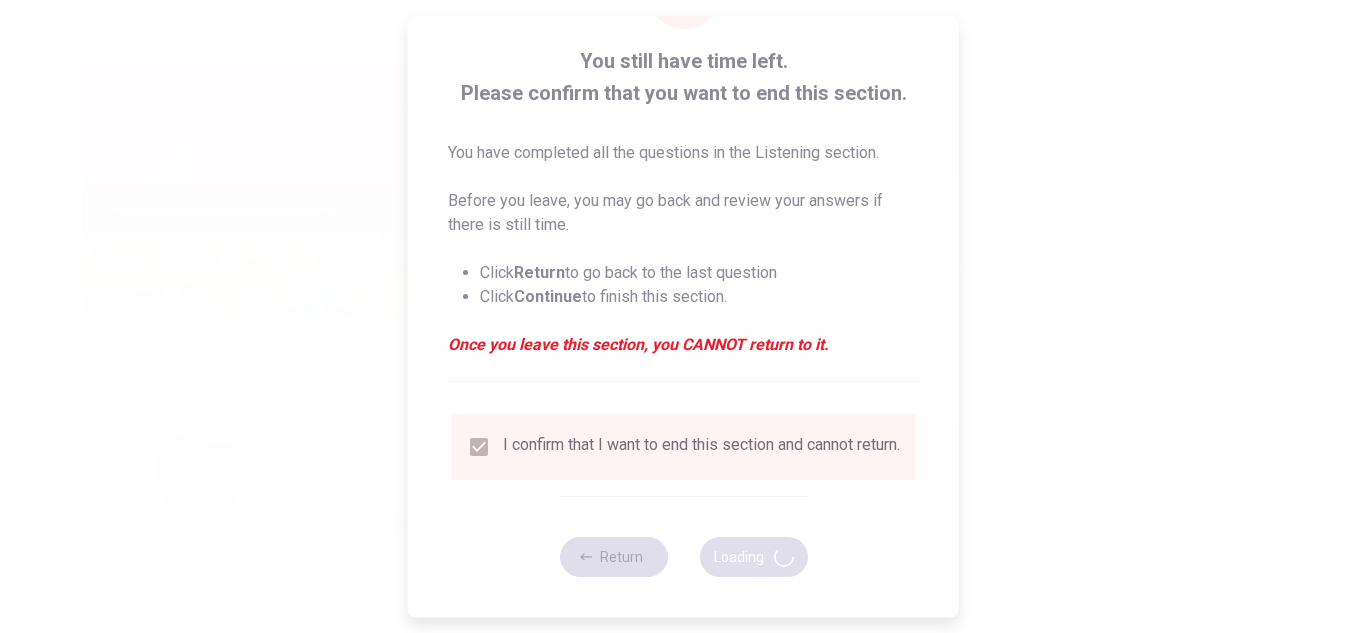 type on "60" 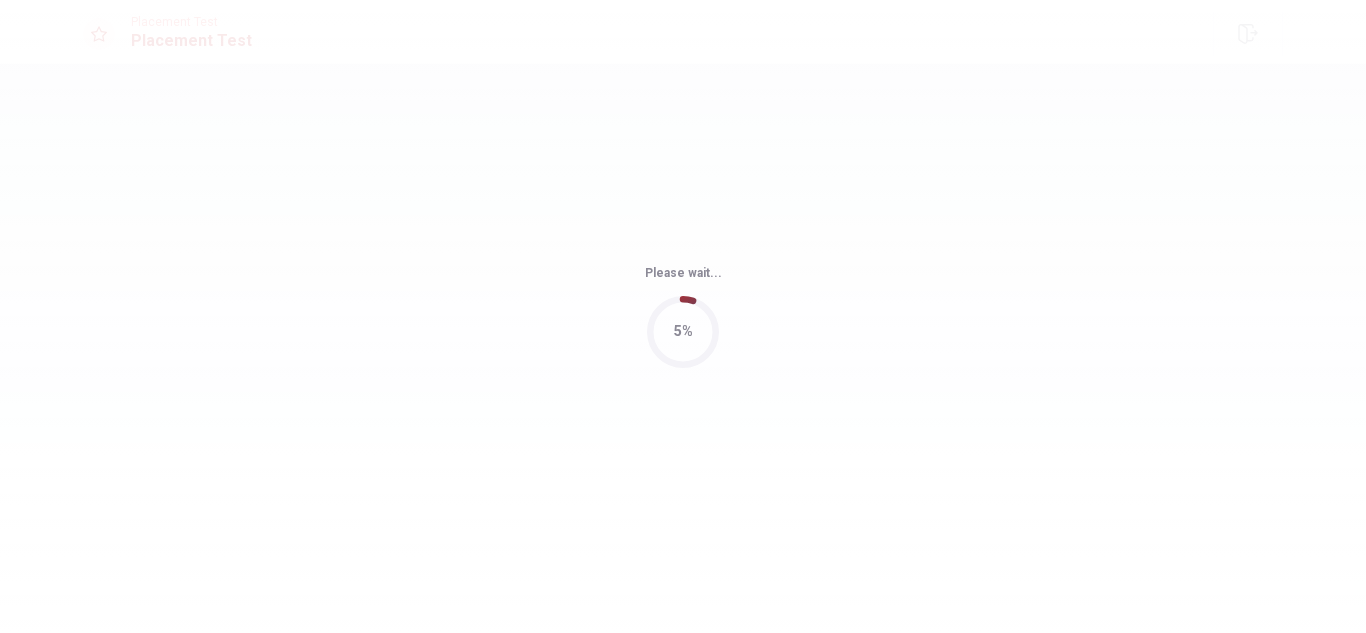 scroll, scrollTop: 0, scrollLeft: 0, axis: both 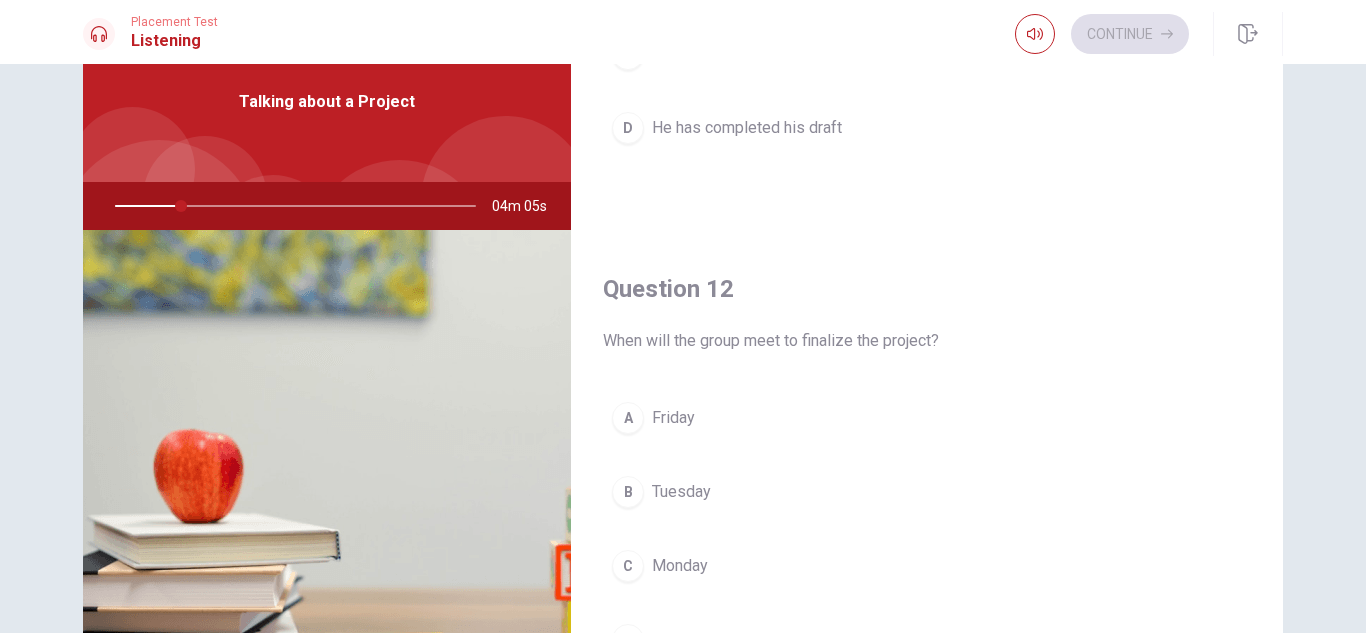drag, startPoint x: 1278, startPoint y: 177, endPoint x: 1283, endPoint y: 108, distance: 69.18092 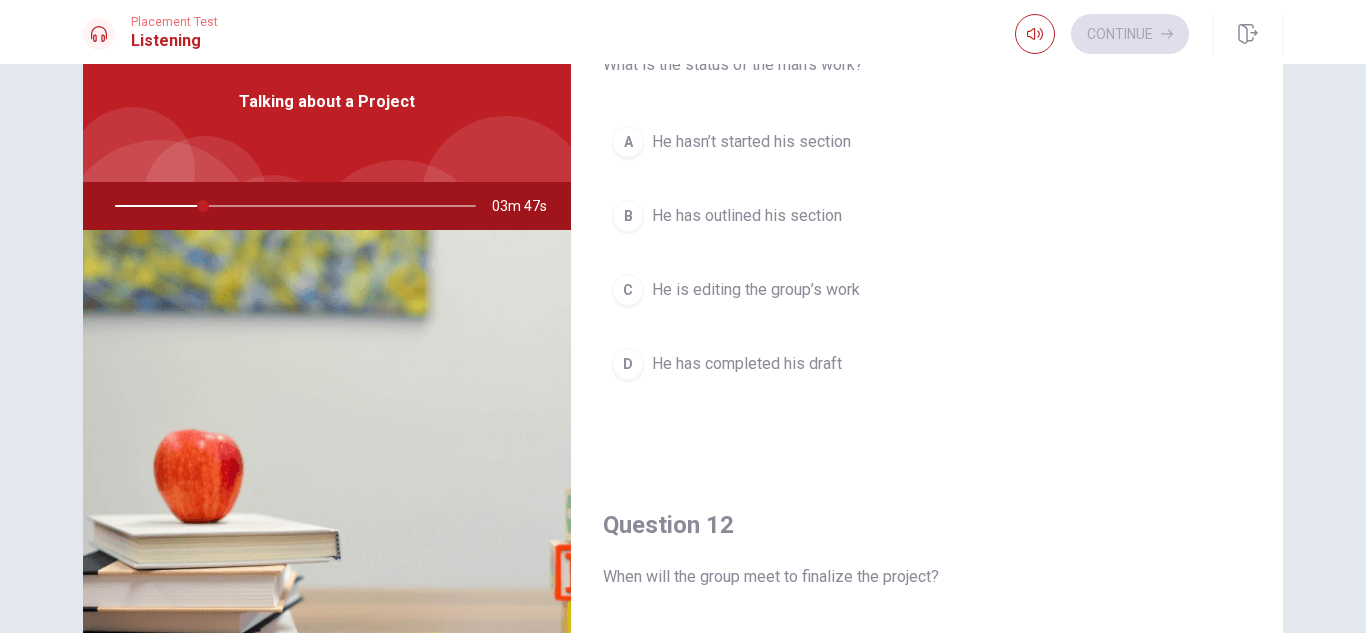 scroll, scrollTop: 0, scrollLeft: 0, axis: both 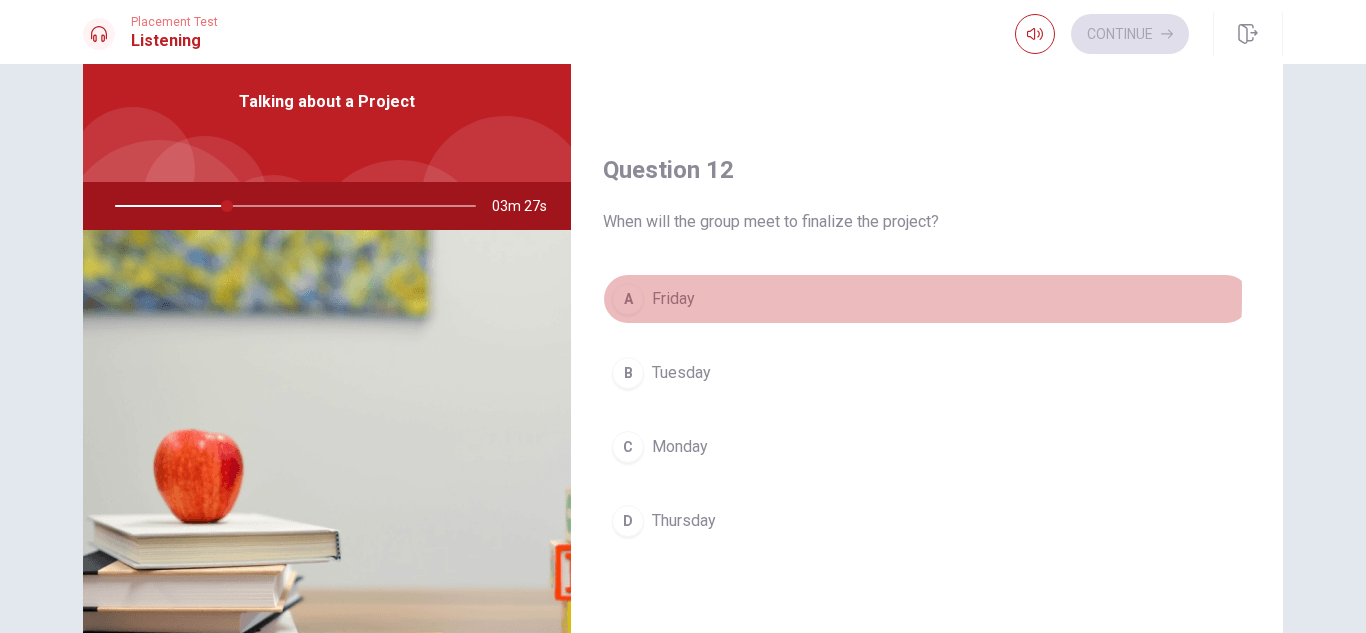 click on "A" at bounding box center [628, 299] 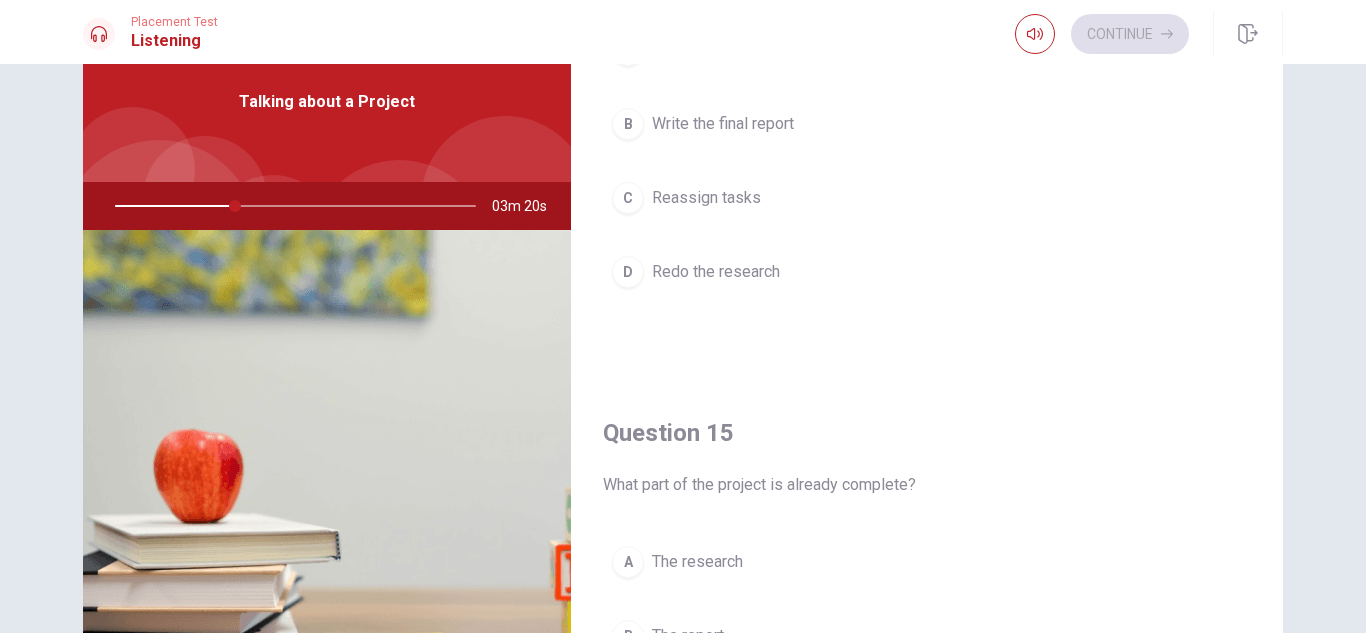 scroll, scrollTop: 420, scrollLeft: 0, axis: vertical 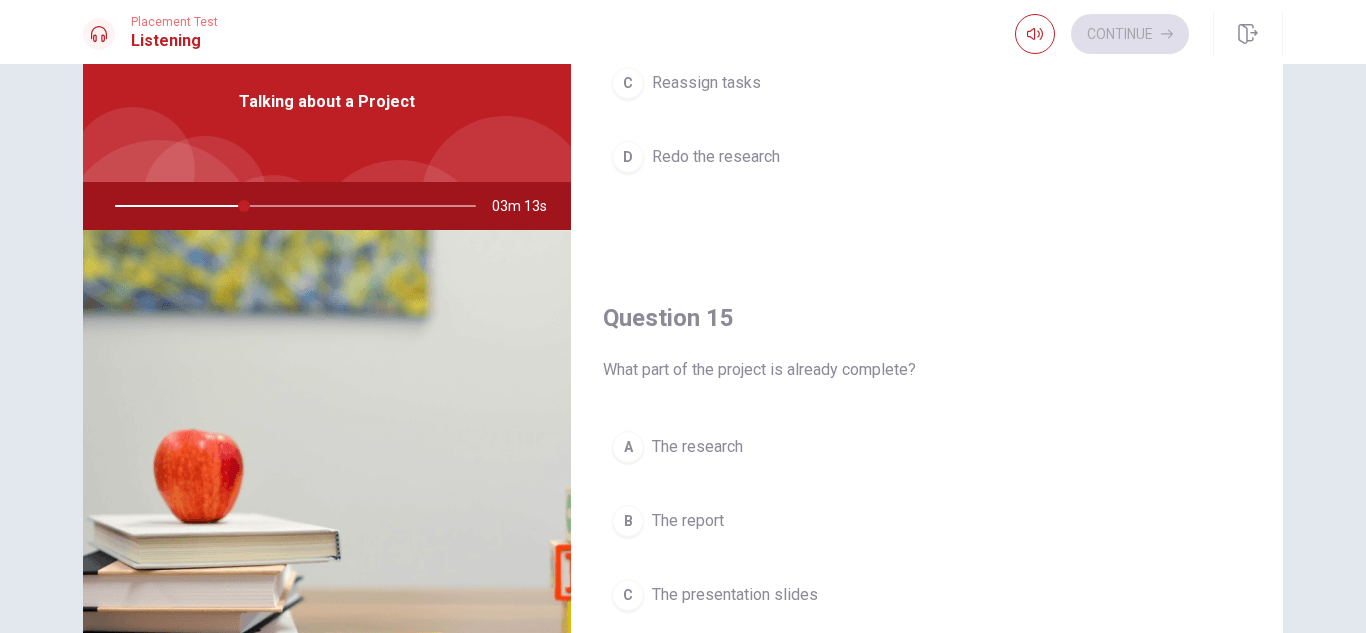 click on "A" at bounding box center [628, 447] 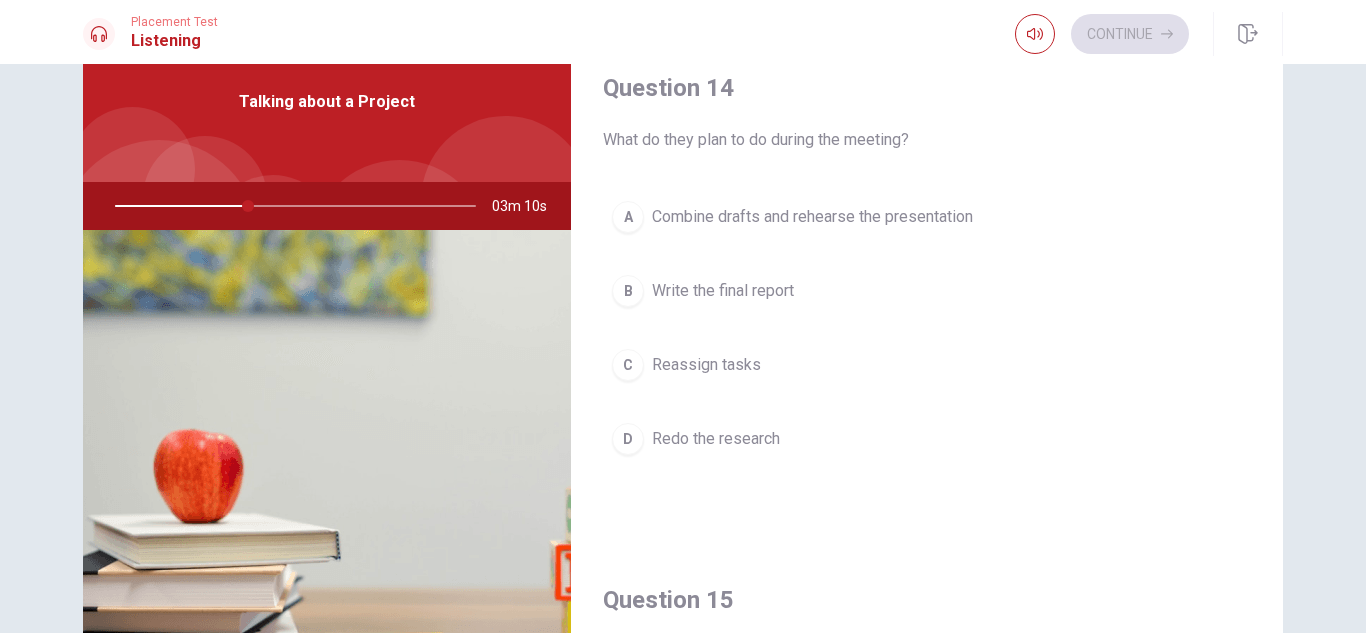 scroll, scrollTop: 1522, scrollLeft: 0, axis: vertical 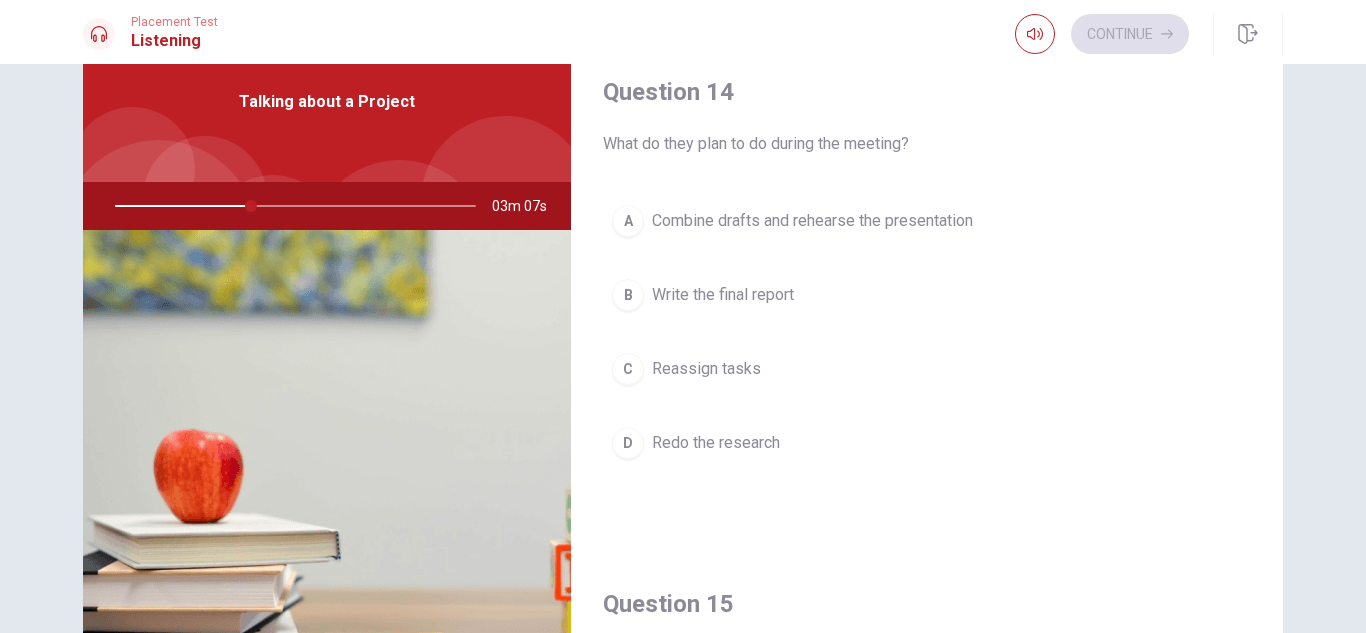 click on "A" at bounding box center [628, 221] 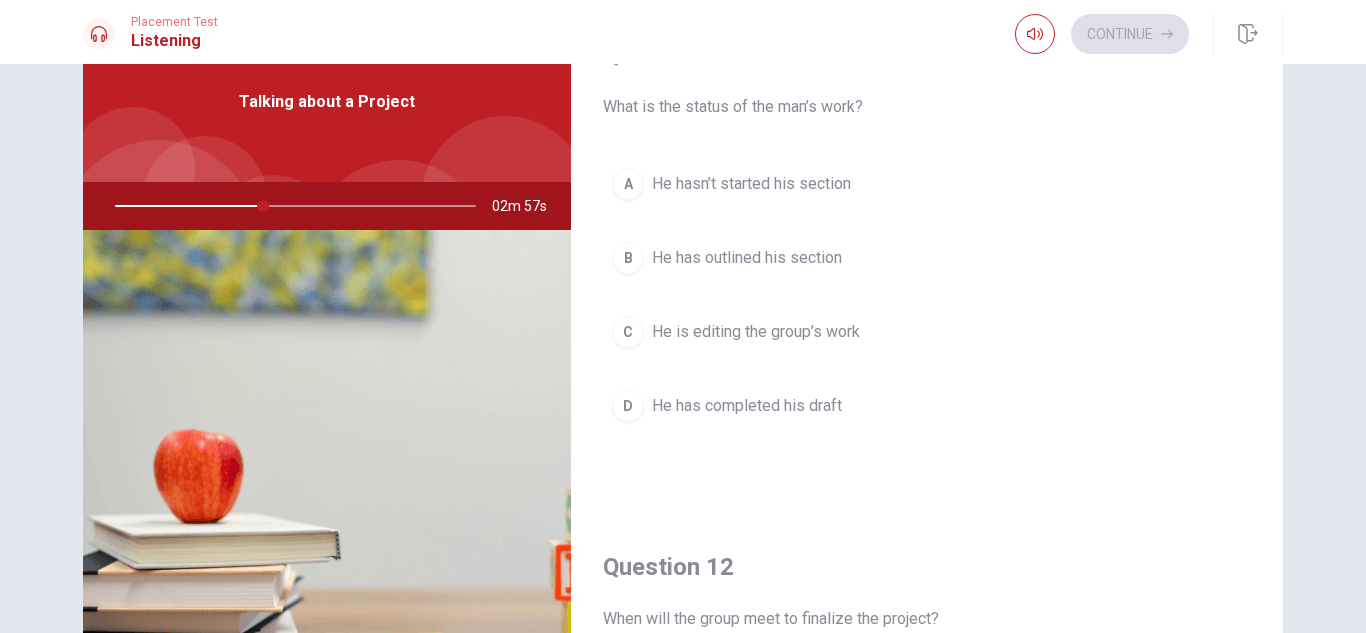 scroll, scrollTop: 8, scrollLeft: 0, axis: vertical 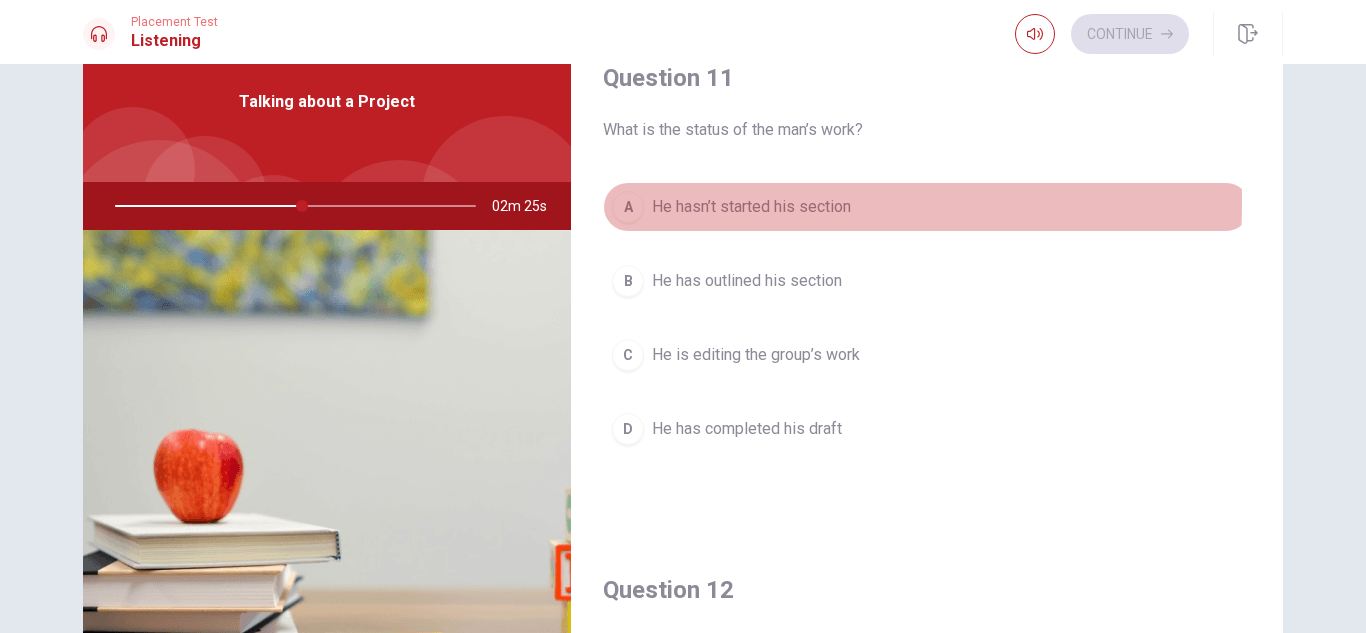 click on "A" at bounding box center [628, 207] 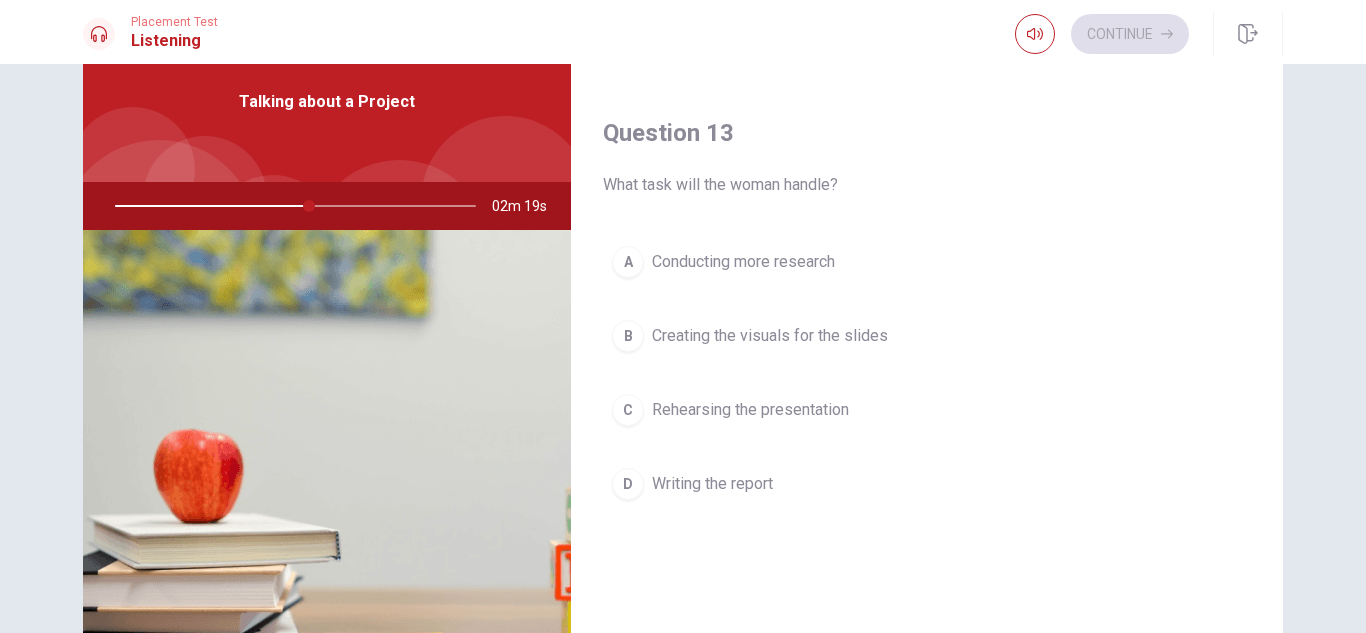 scroll, scrollTop: 973, scrollLeft: 0, axis: vertical 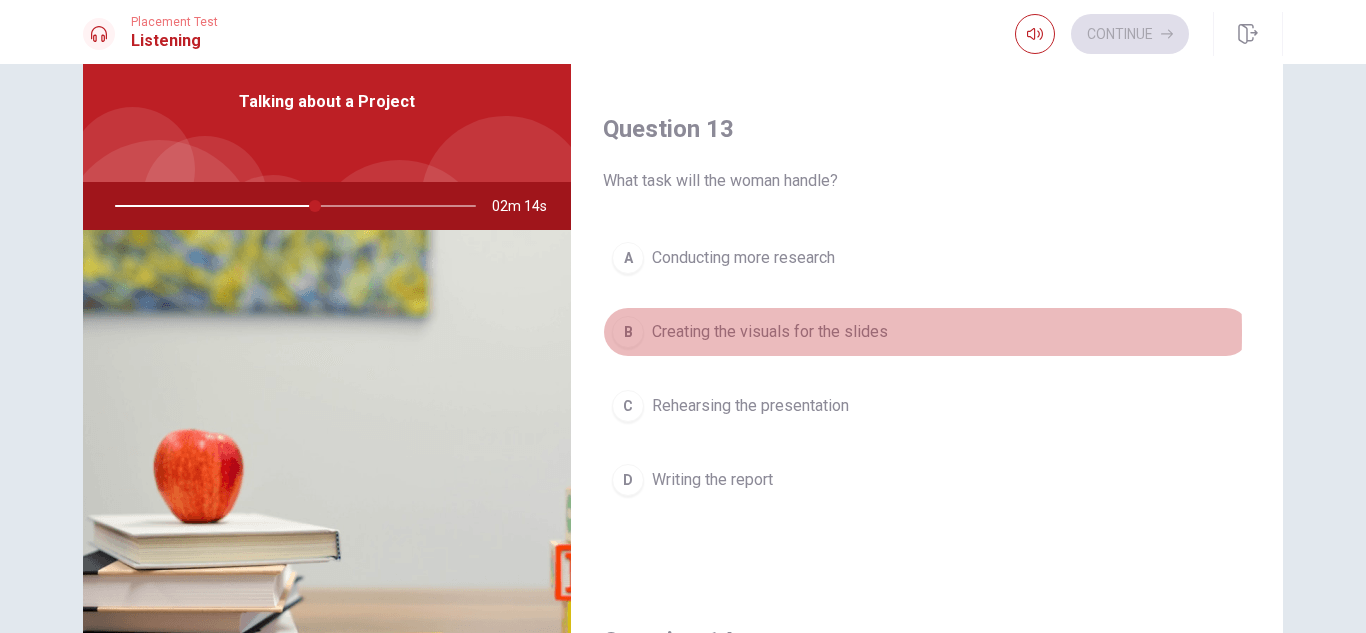 click on "B" at bounding box center [628, 332] 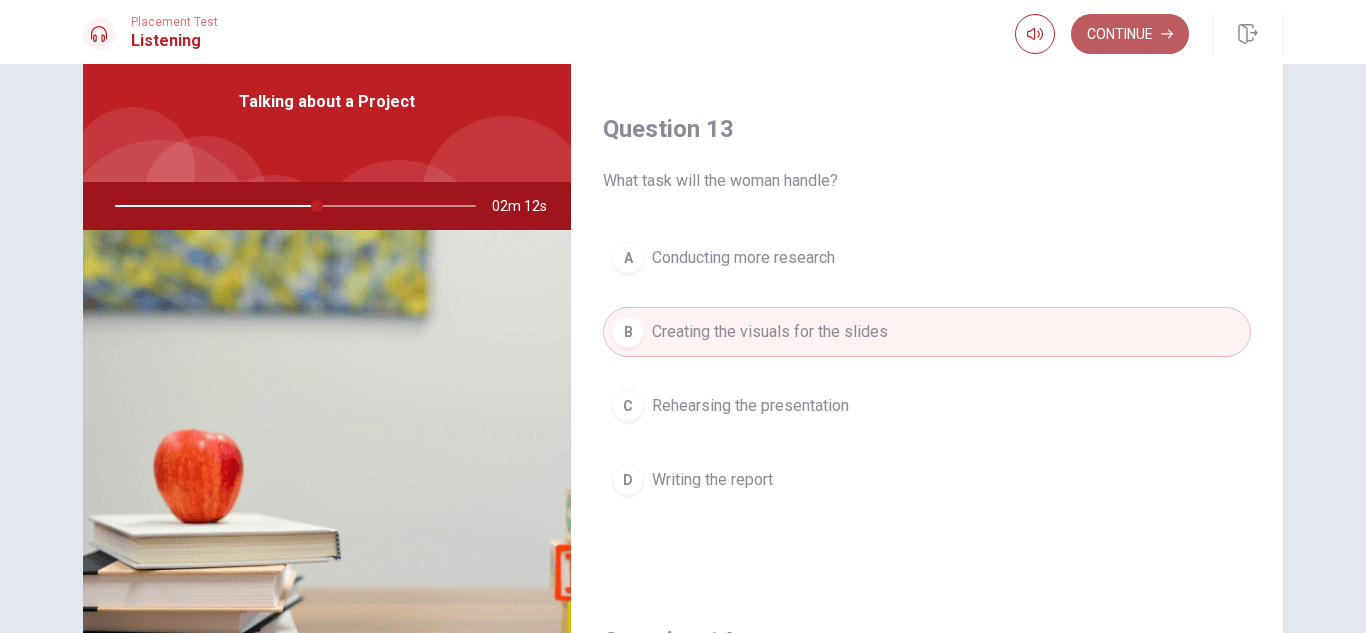 click on "Continue" at bounding box center (1130, 34) 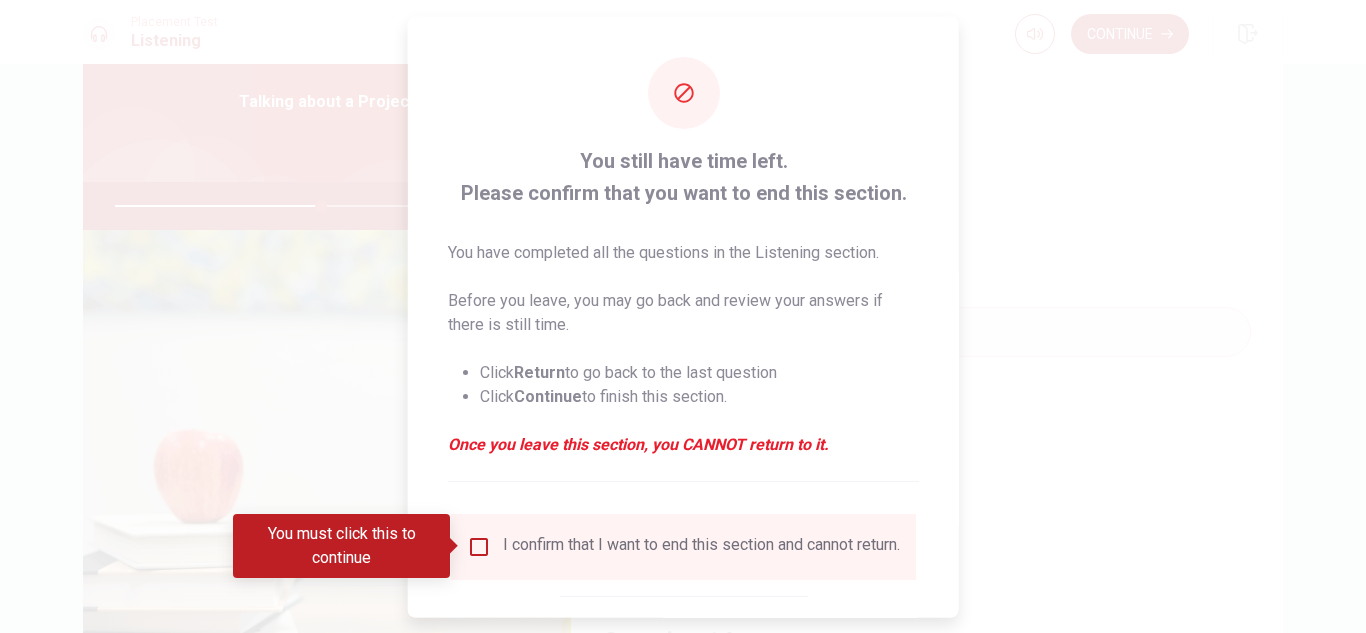 click at bounding box center (479, 546) 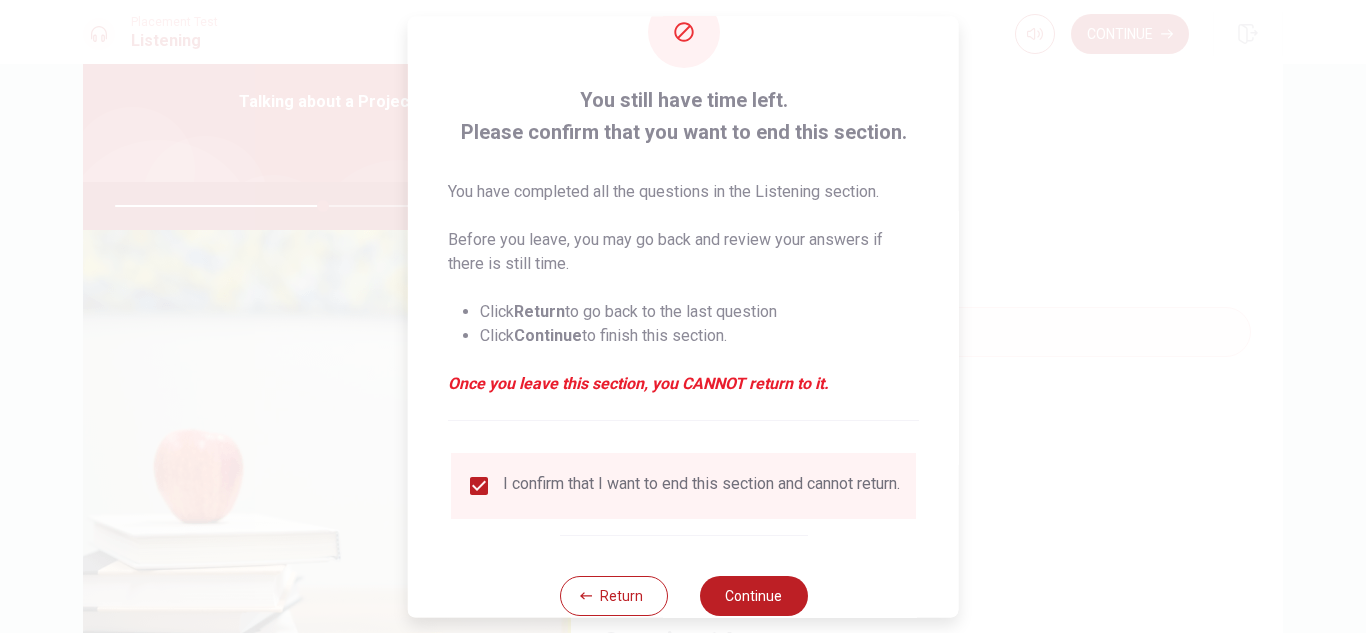 scroll, scrollTop: 67, scrollLeft: 0, axis: vertical 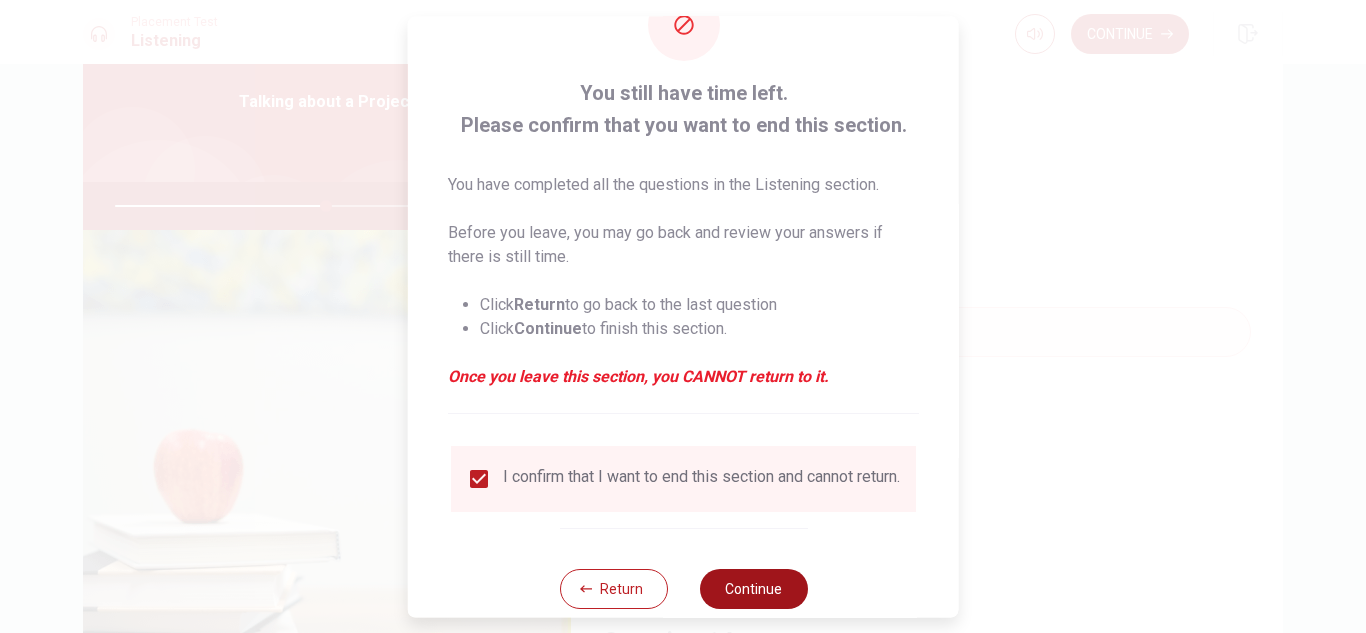 click on "Continue" at bounding box center [753, 589] 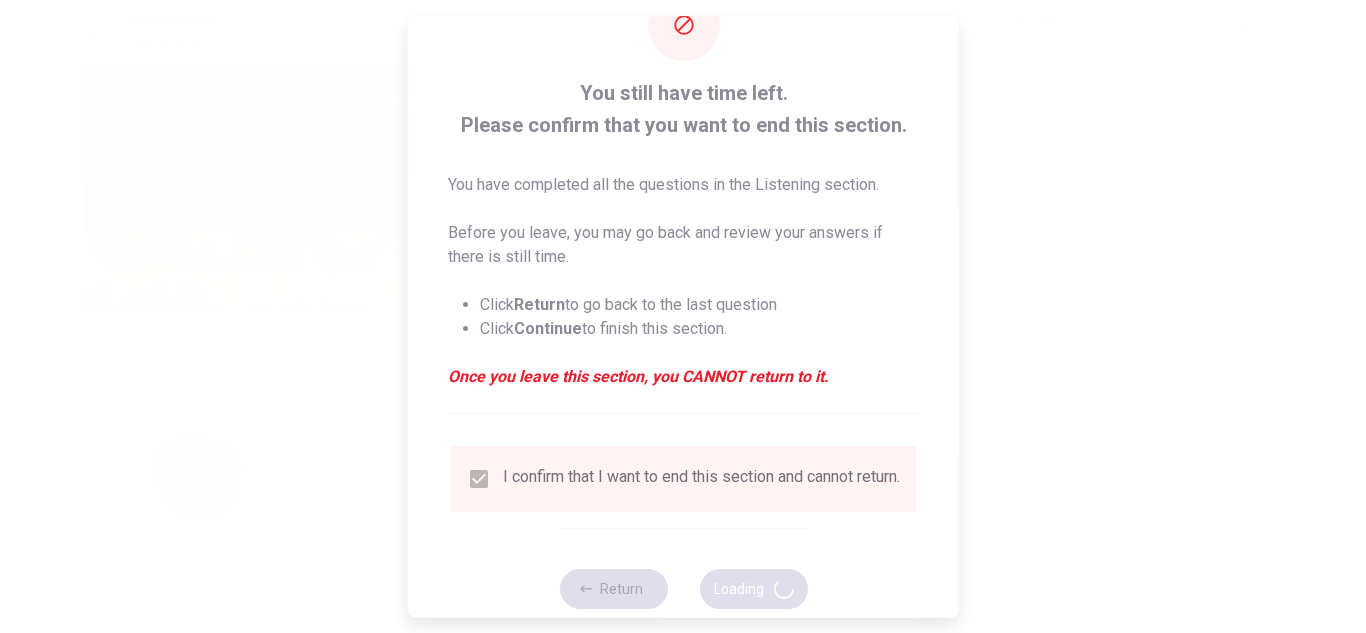 type on "59" 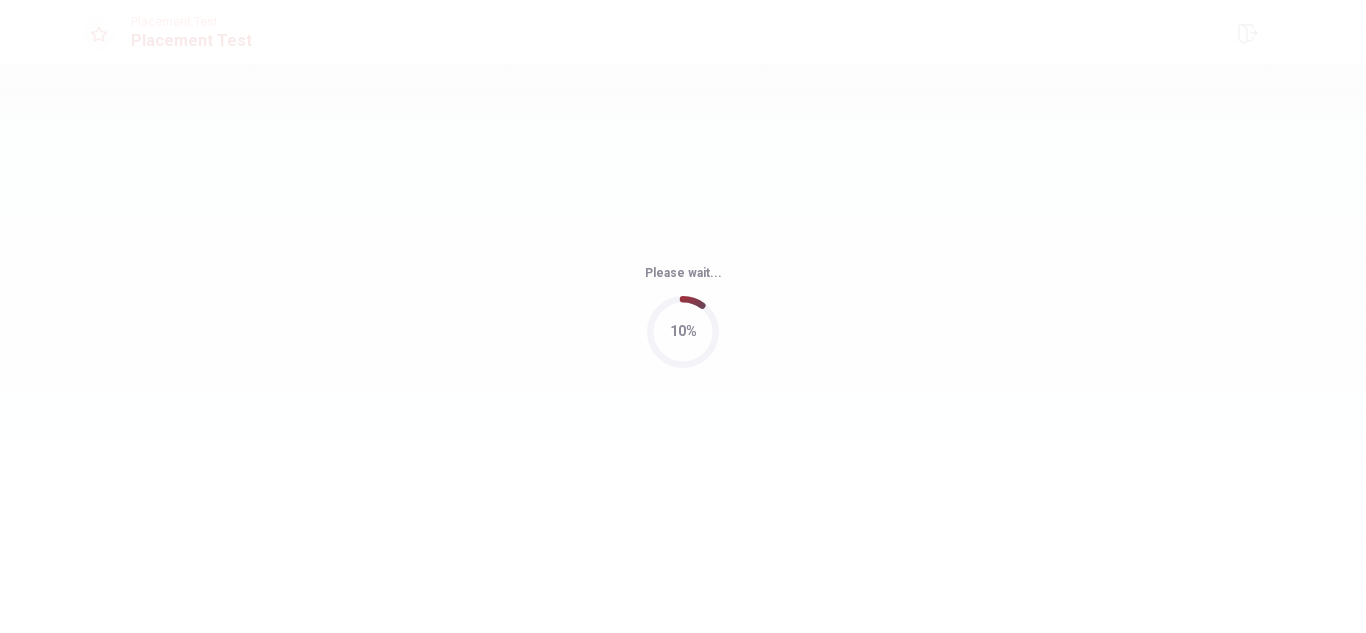 scroll, scrollTop: 0, scrollLeft: 0, axis: both 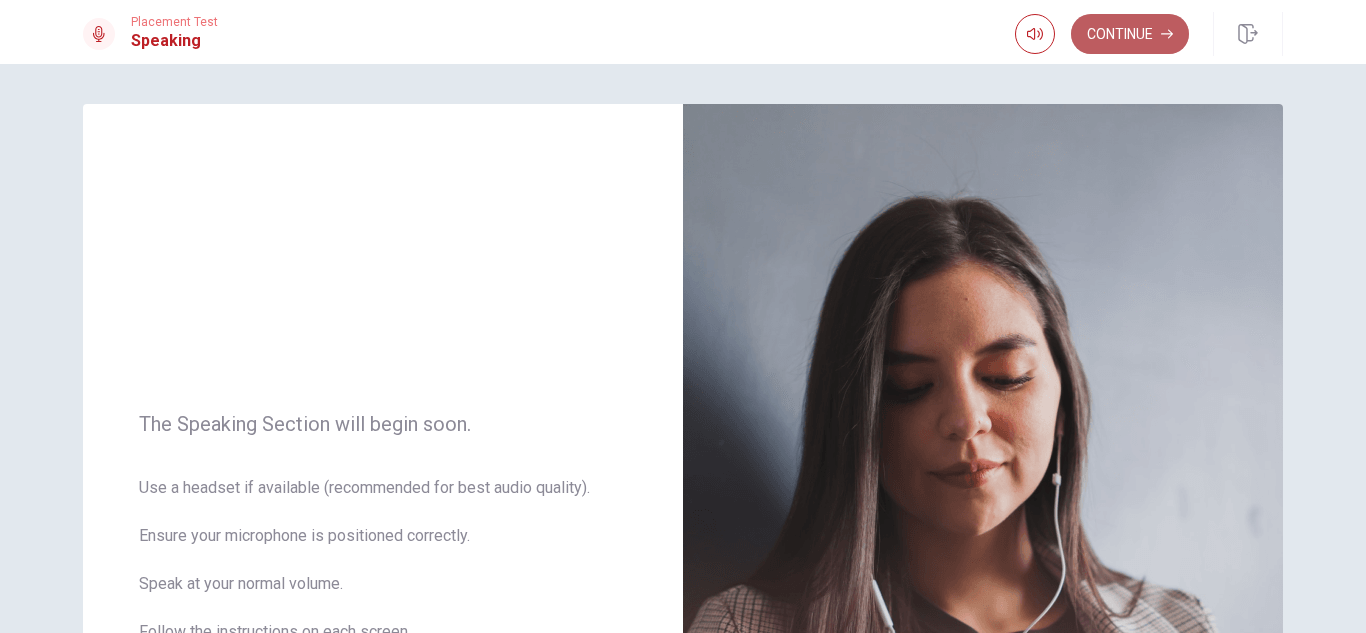 click on "Continue" at bounding box center (1130, 34) 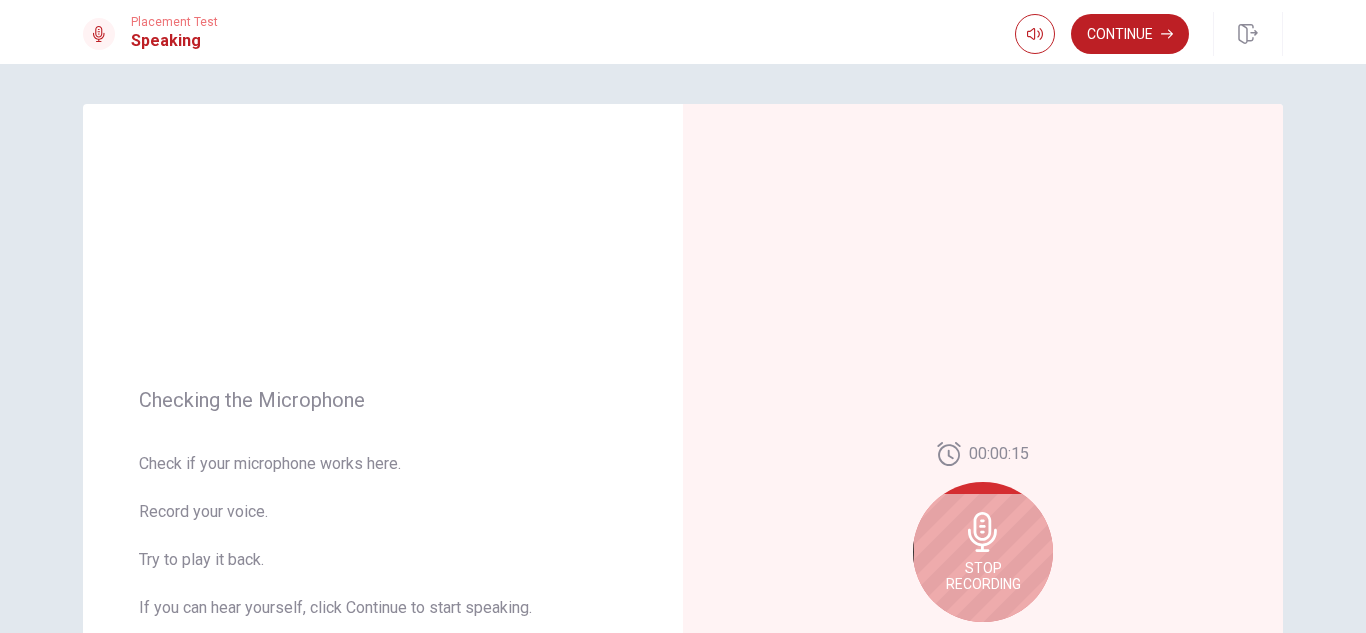 scroll, scrollTop: 151, scrollLeft: 0, axis: vertical 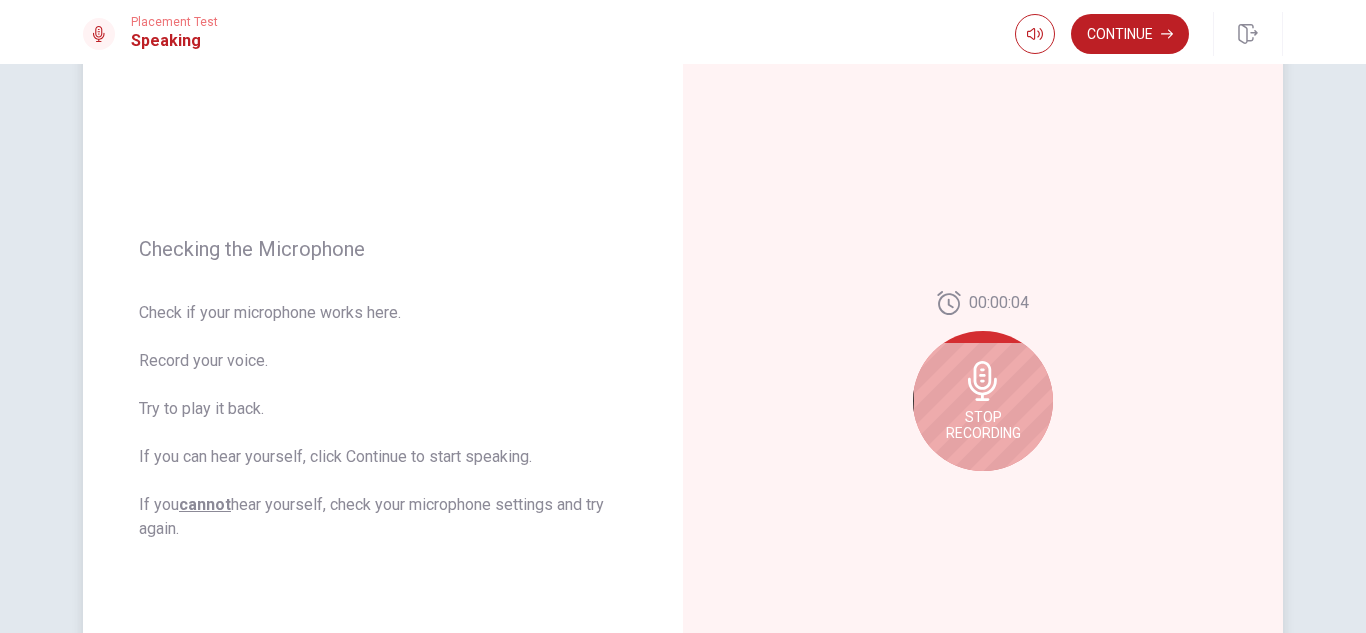 click on "Stop   Recording" at bounding box center (983, 401) 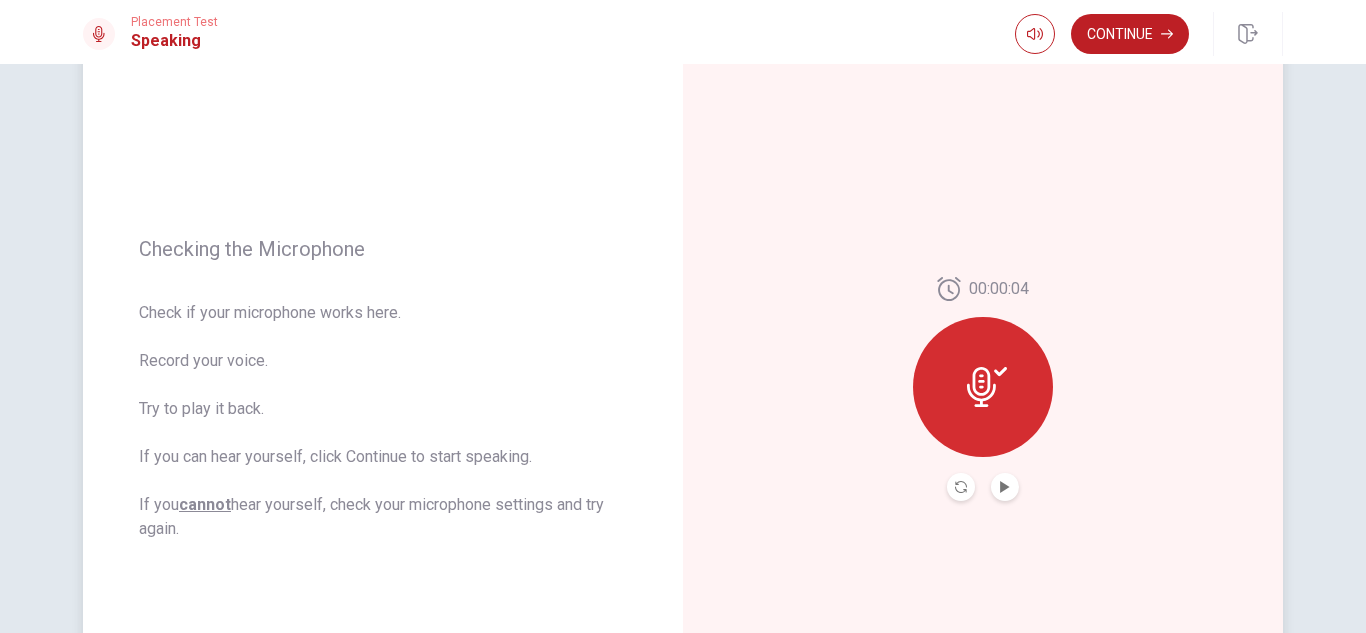 click at bounding box center (983, 387) 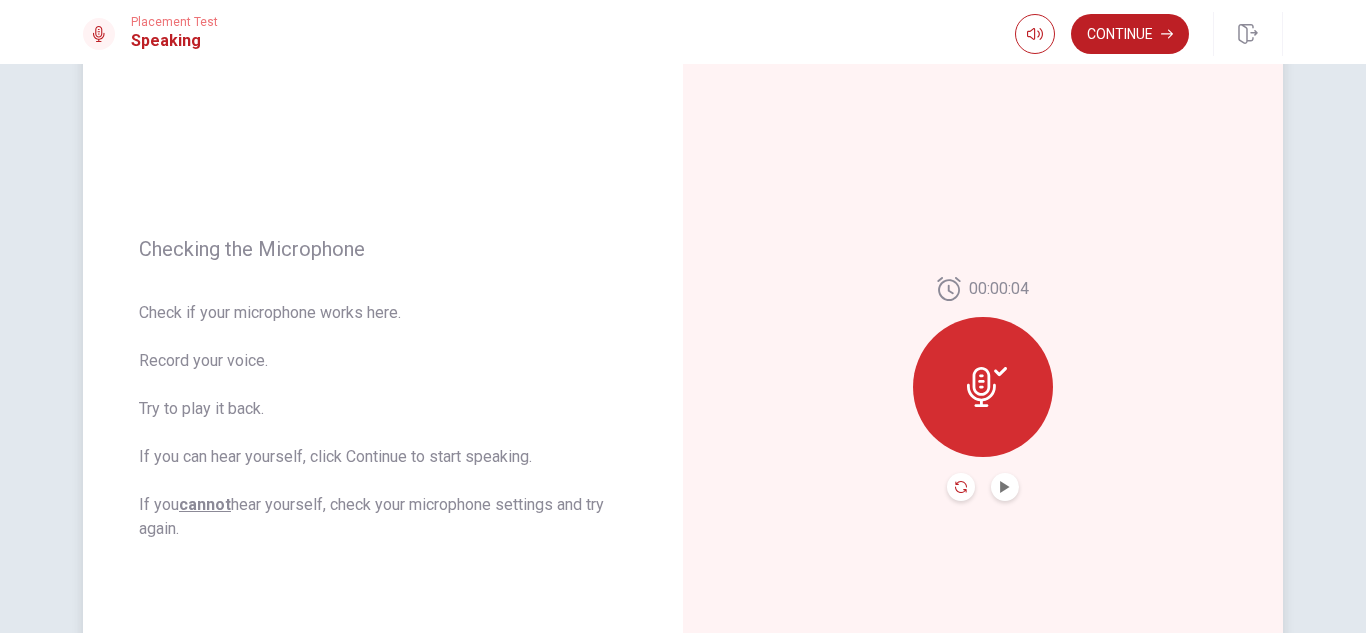 click 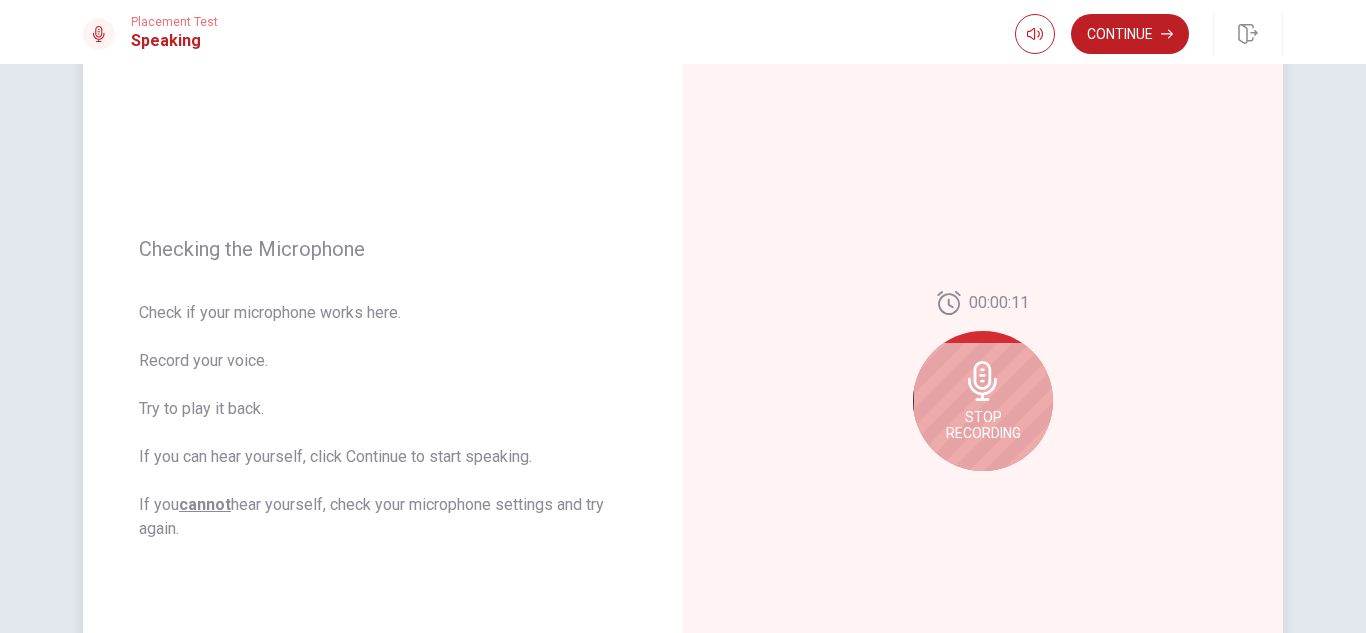 click on "Stop   Recording" at bounding box center (983, 425) 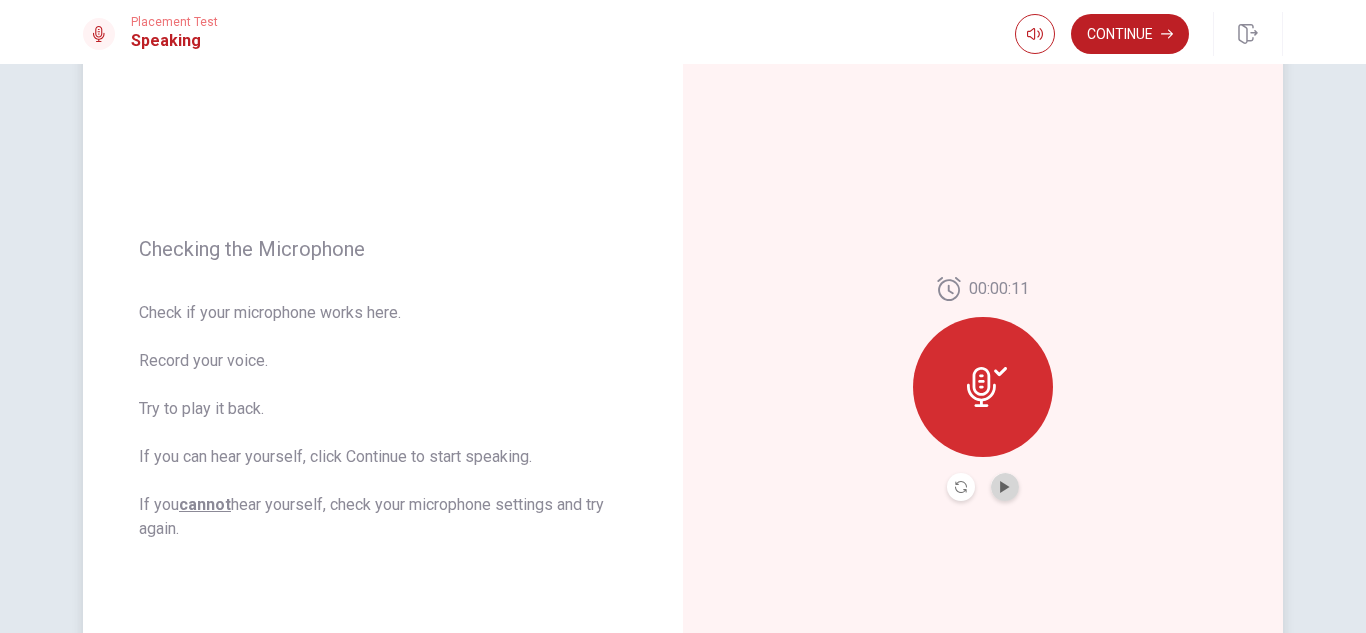 click at bounding box center [1005, 487] 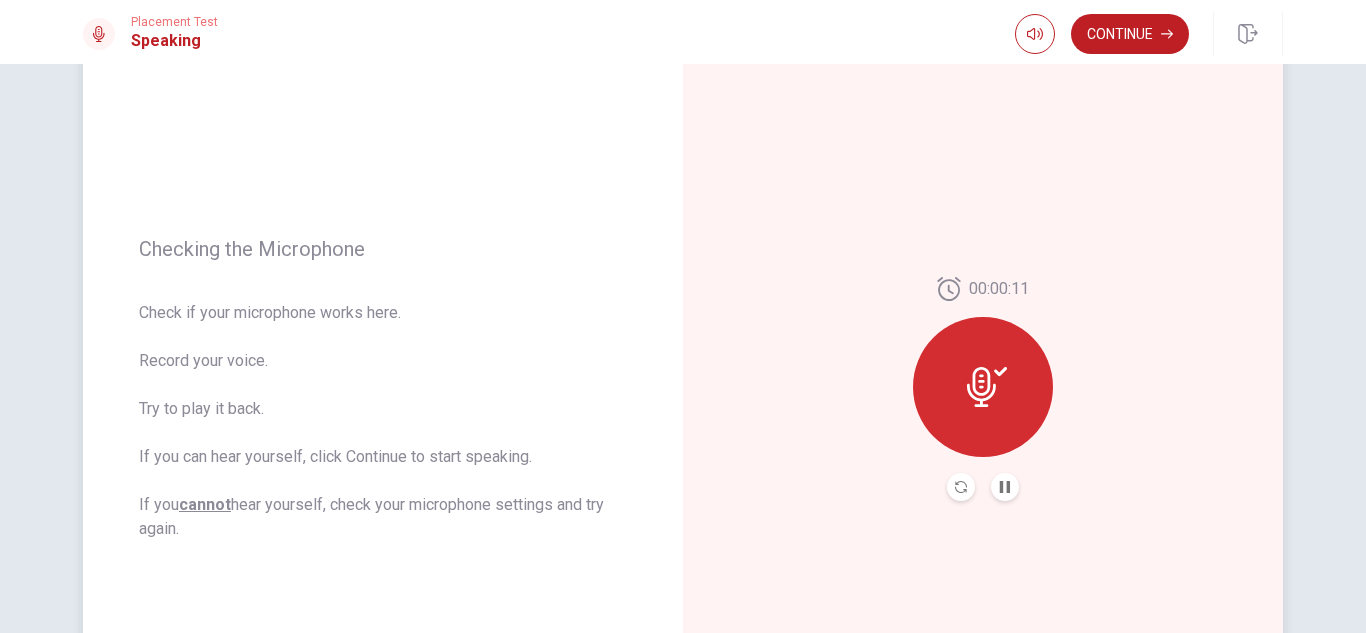 click at bounding box center [961, 487] 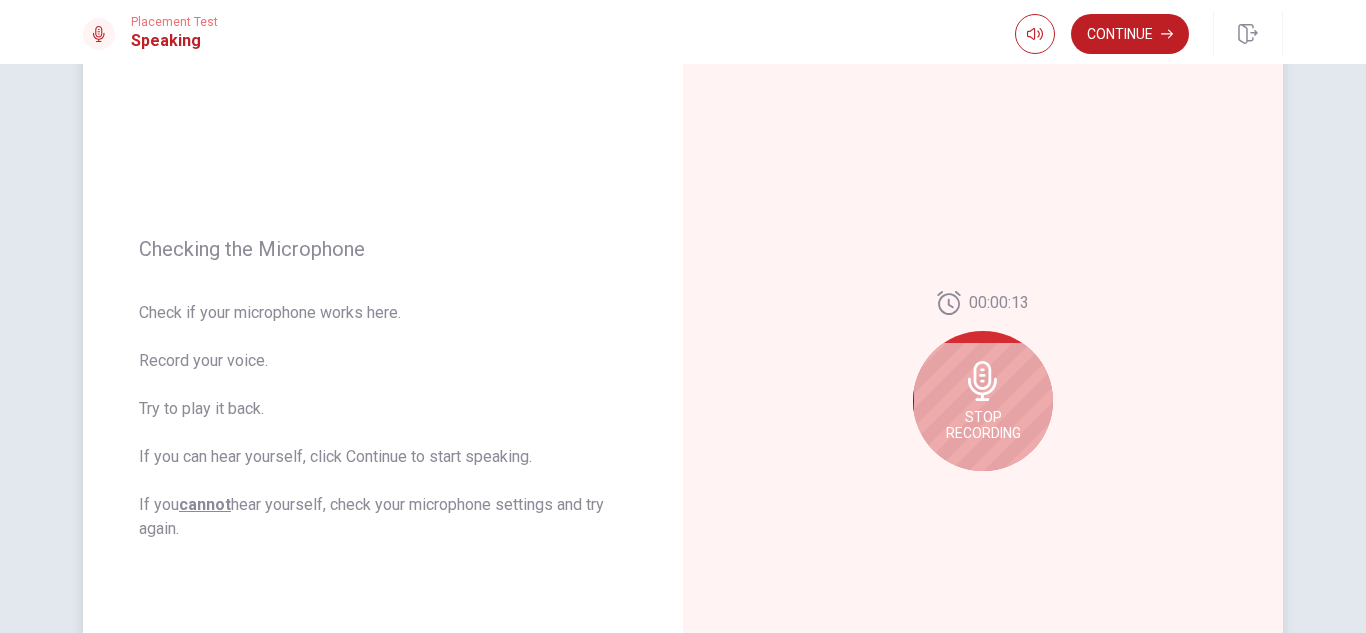 click on "Stop   Recording" at bounding box center (983, 425) 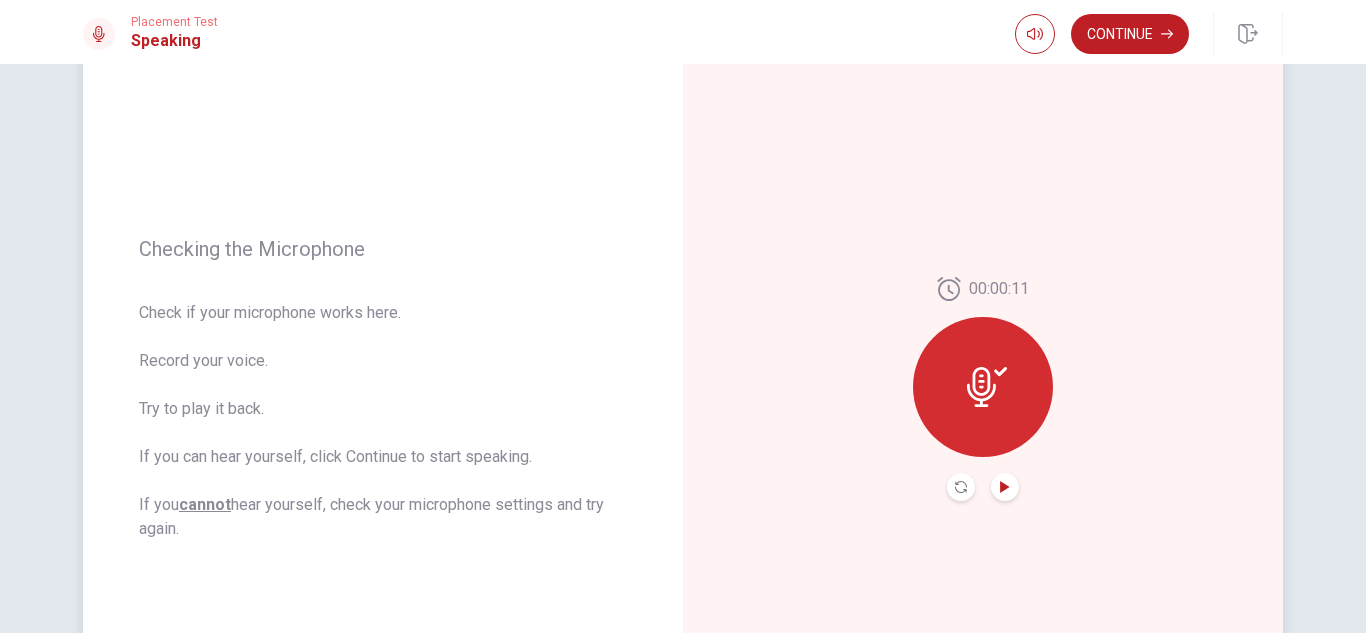 click 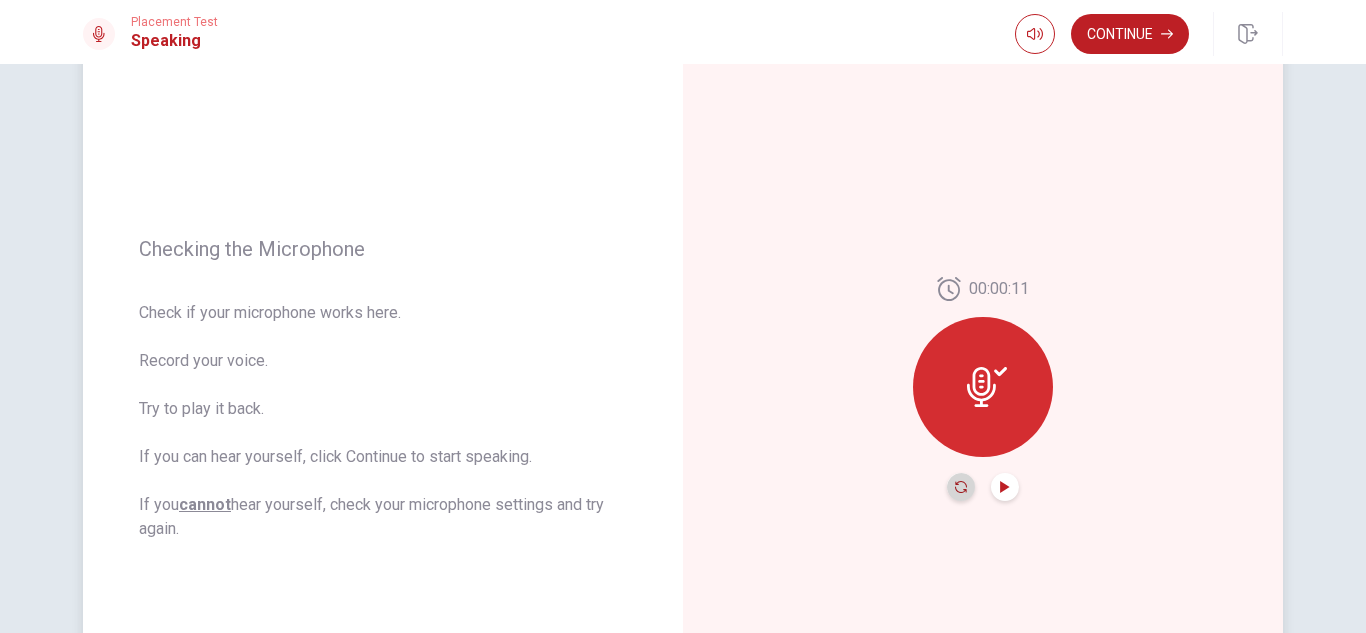 click 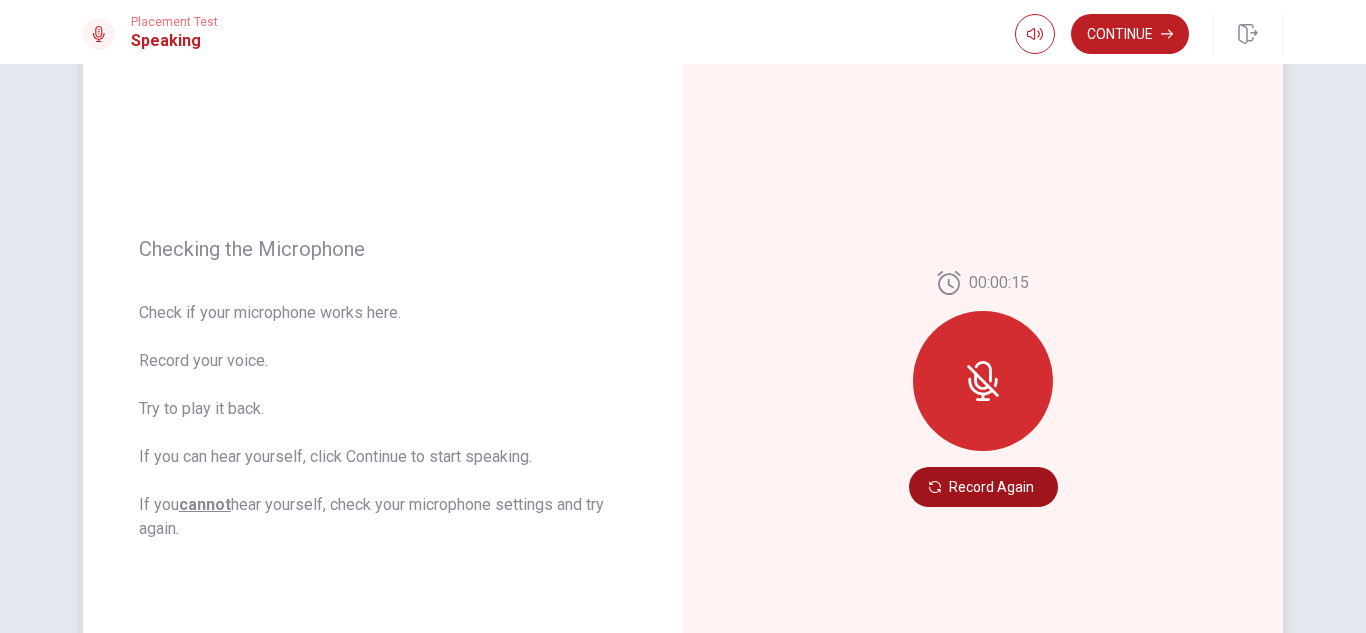 click on "Record Again" at bounding box center (983, 487) 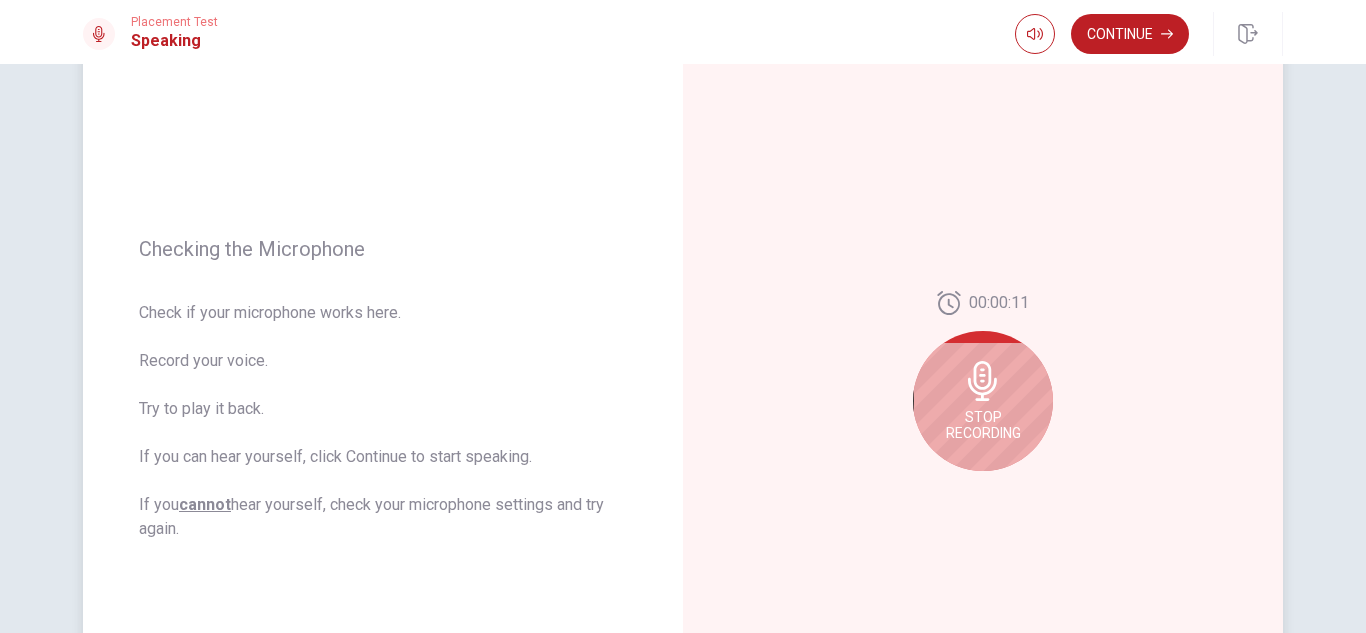 click 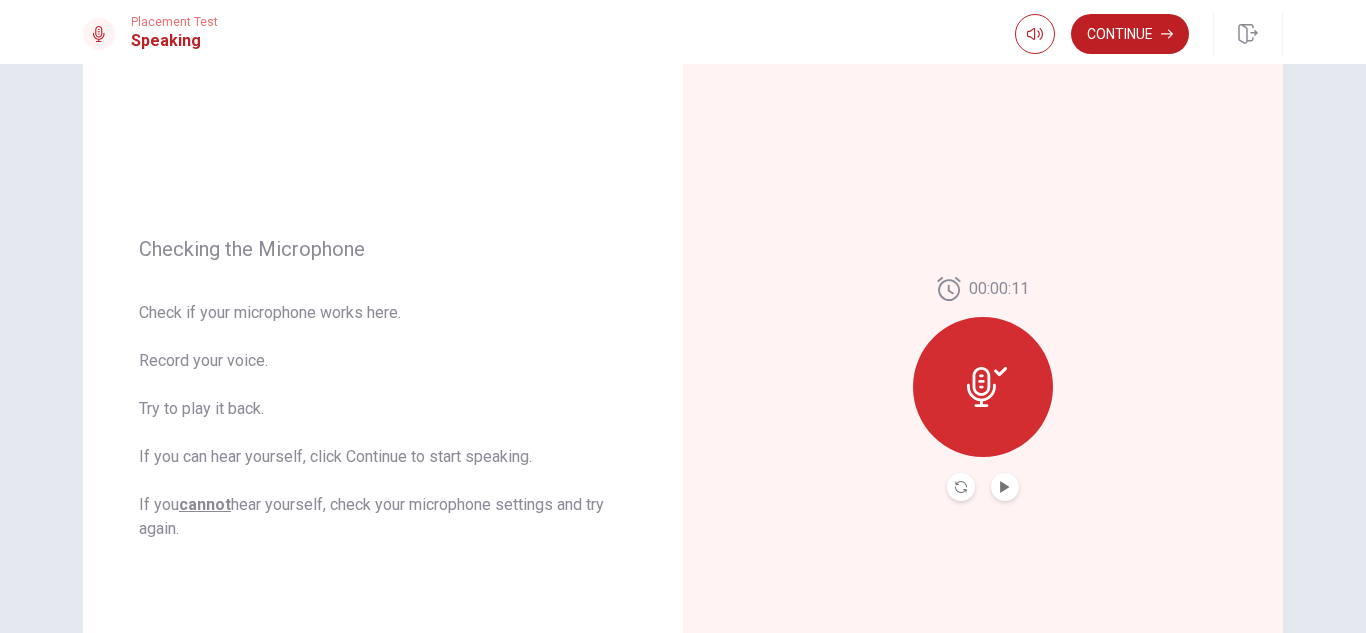 click at bounding box center (983, 487) 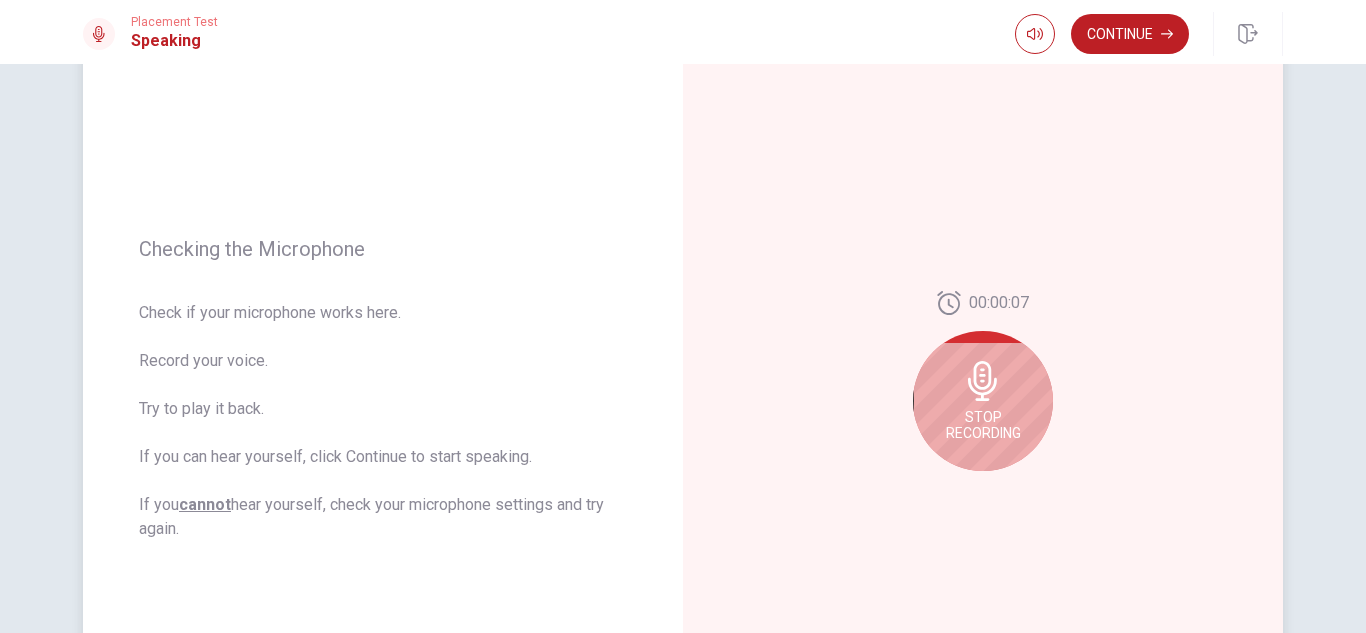 click on "Stop   Recording" at bounding box center [983, 401] 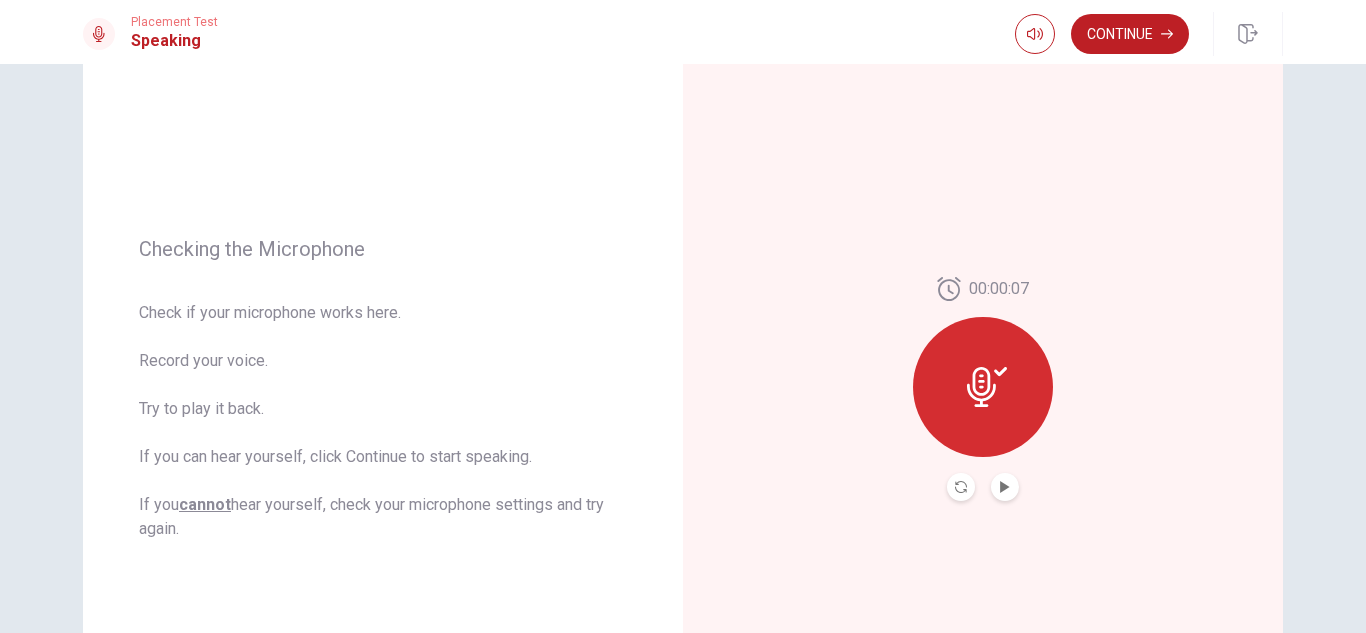 click at bounding box center [1005, 487] 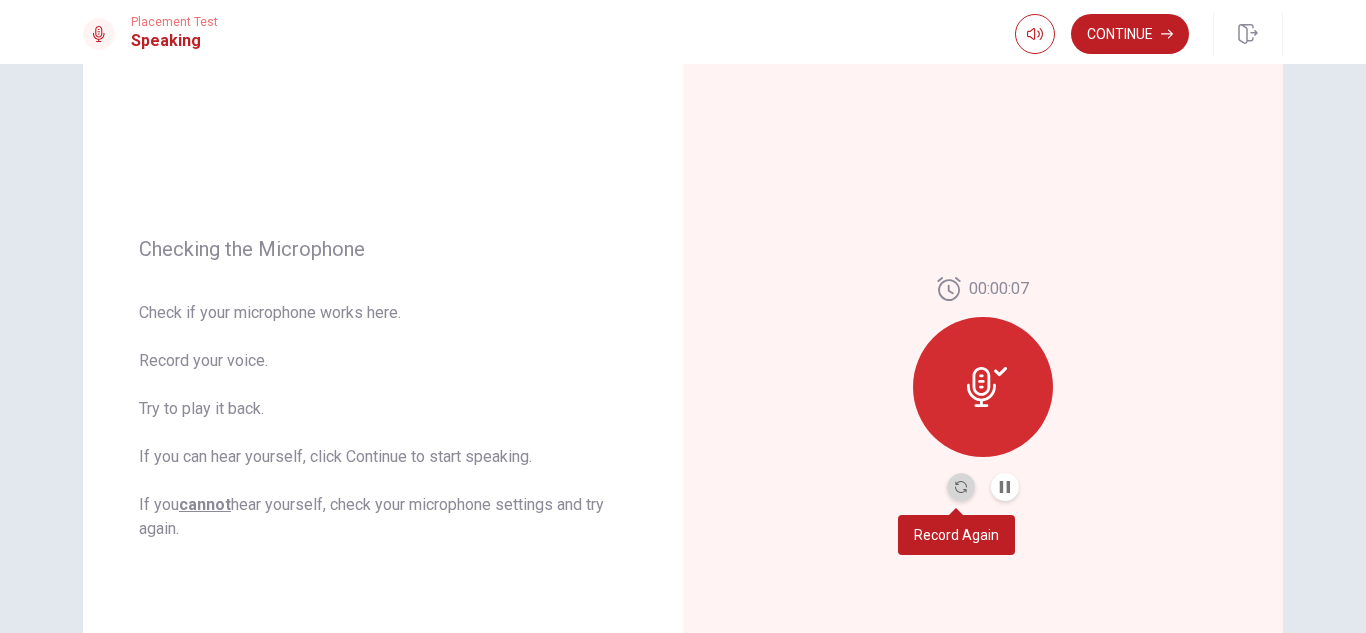 click at bounding box center (961, 487) 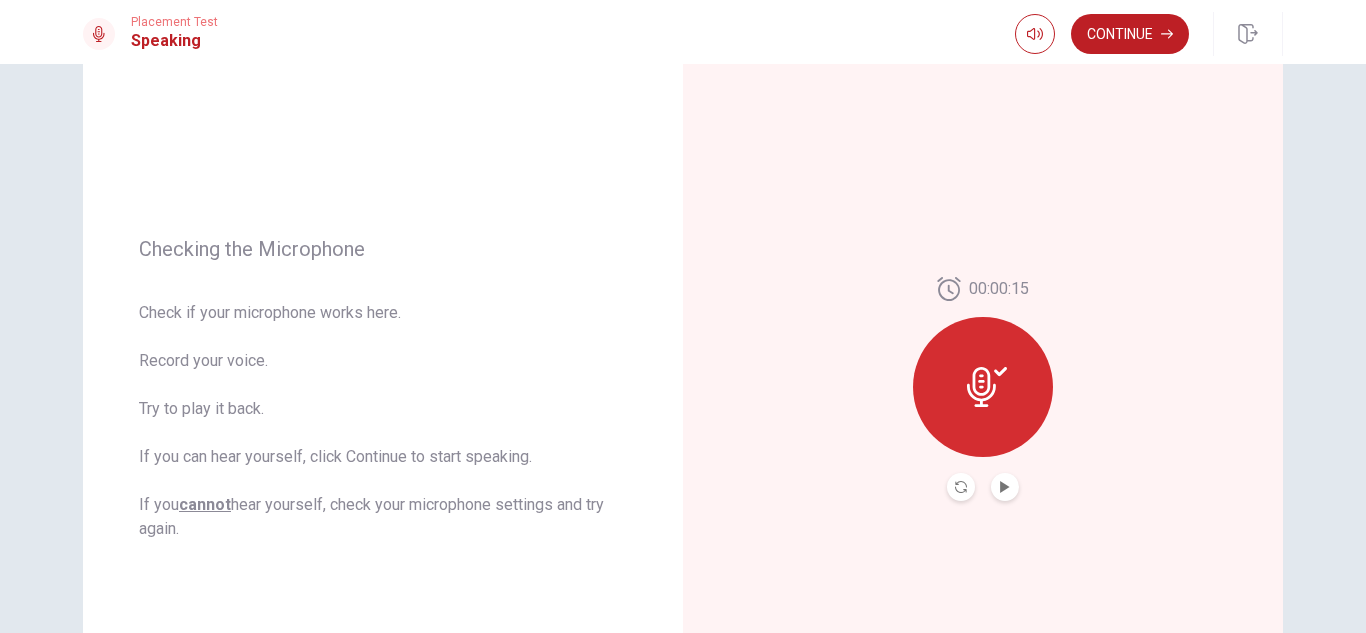 click at bounding box center [961, 487] 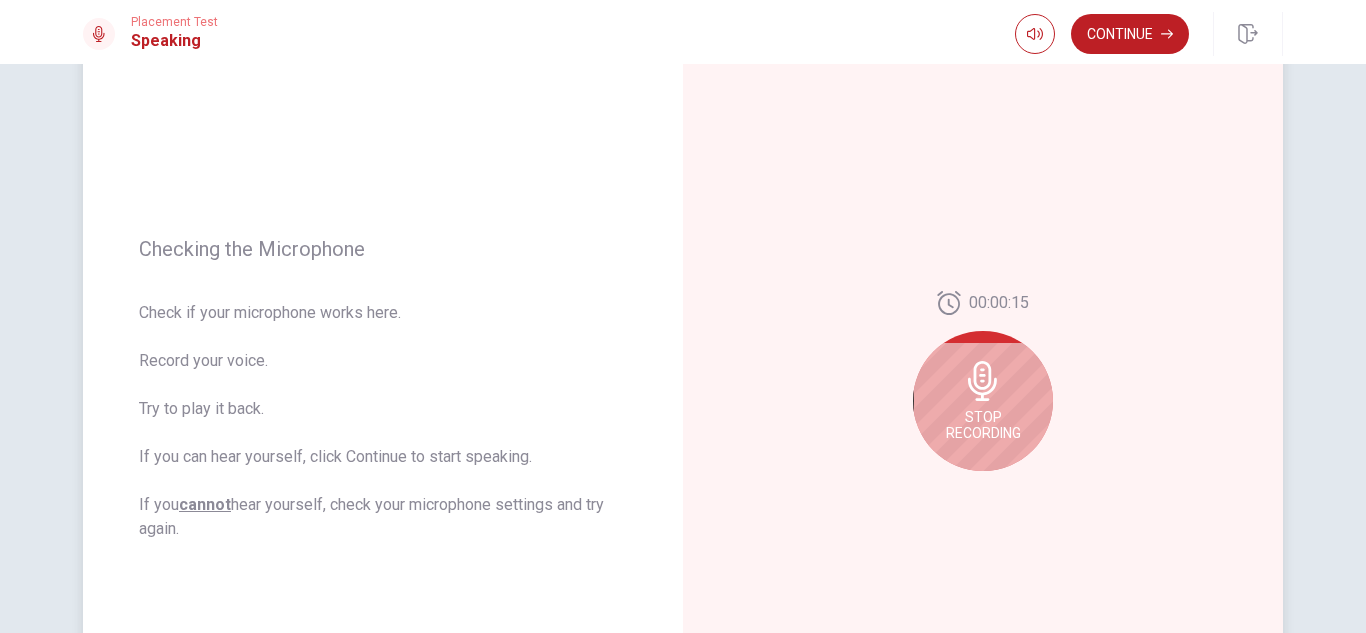 click on "Stop   Recording" at bounding box center (983, 425) 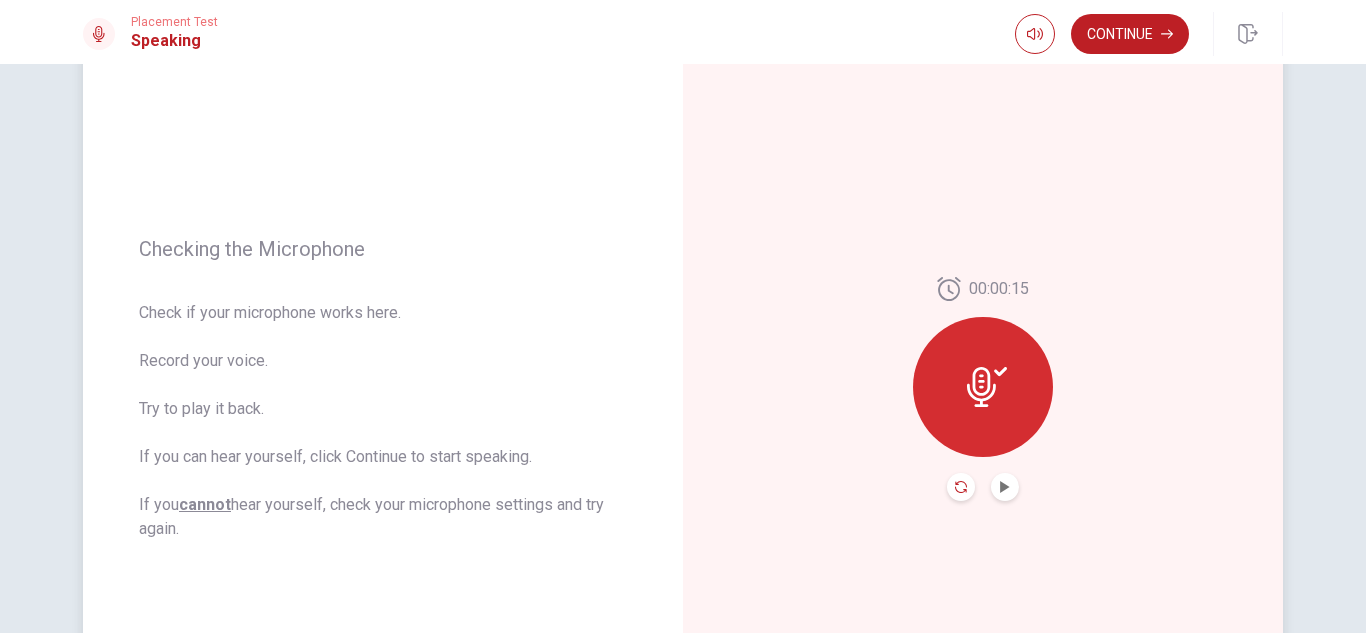 click 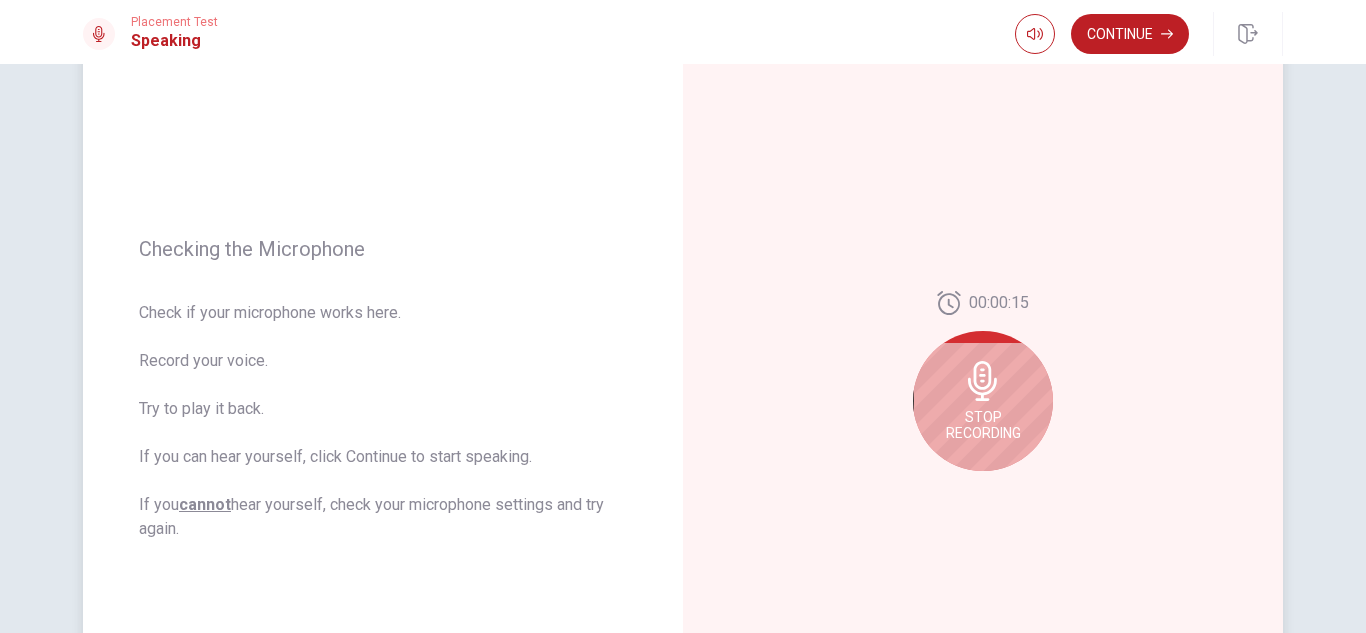 click 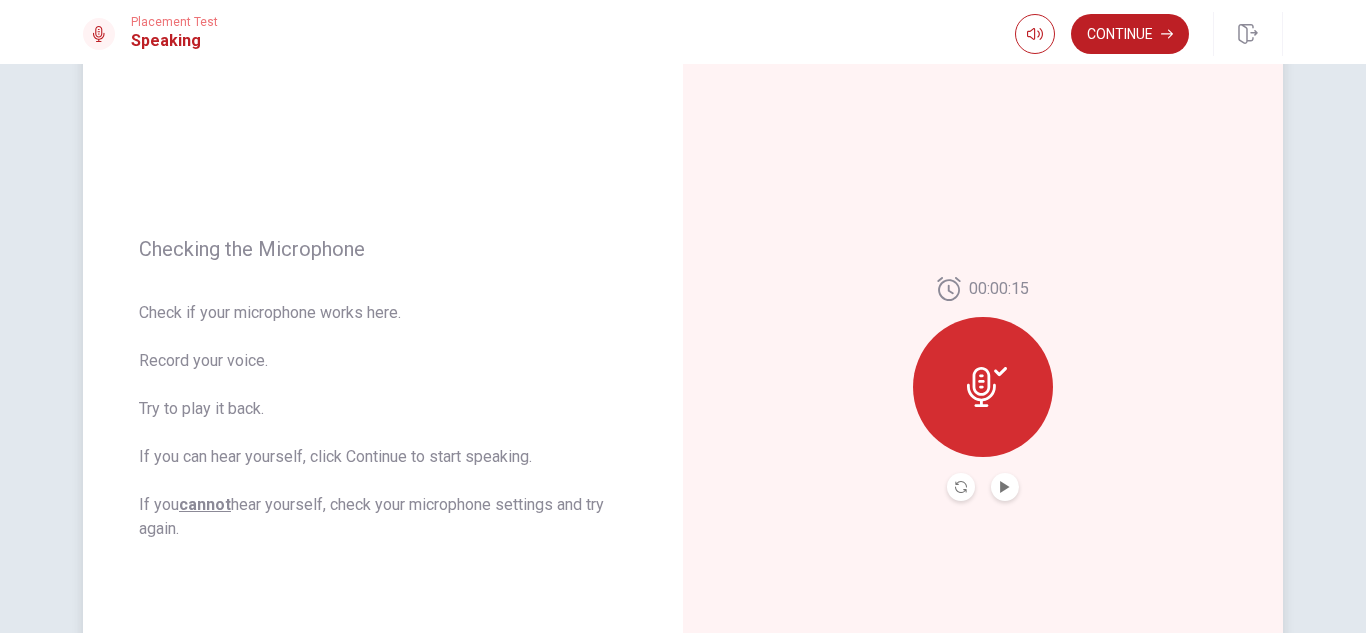 click 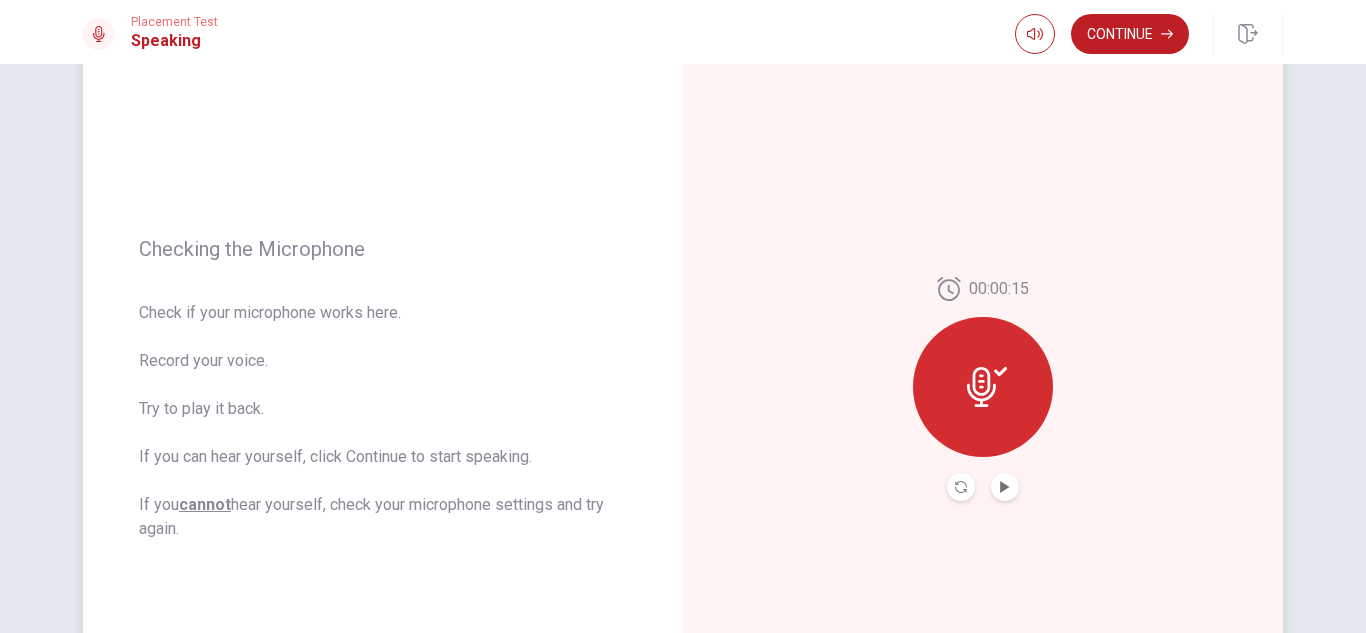 click at bounding box center (961, 487) 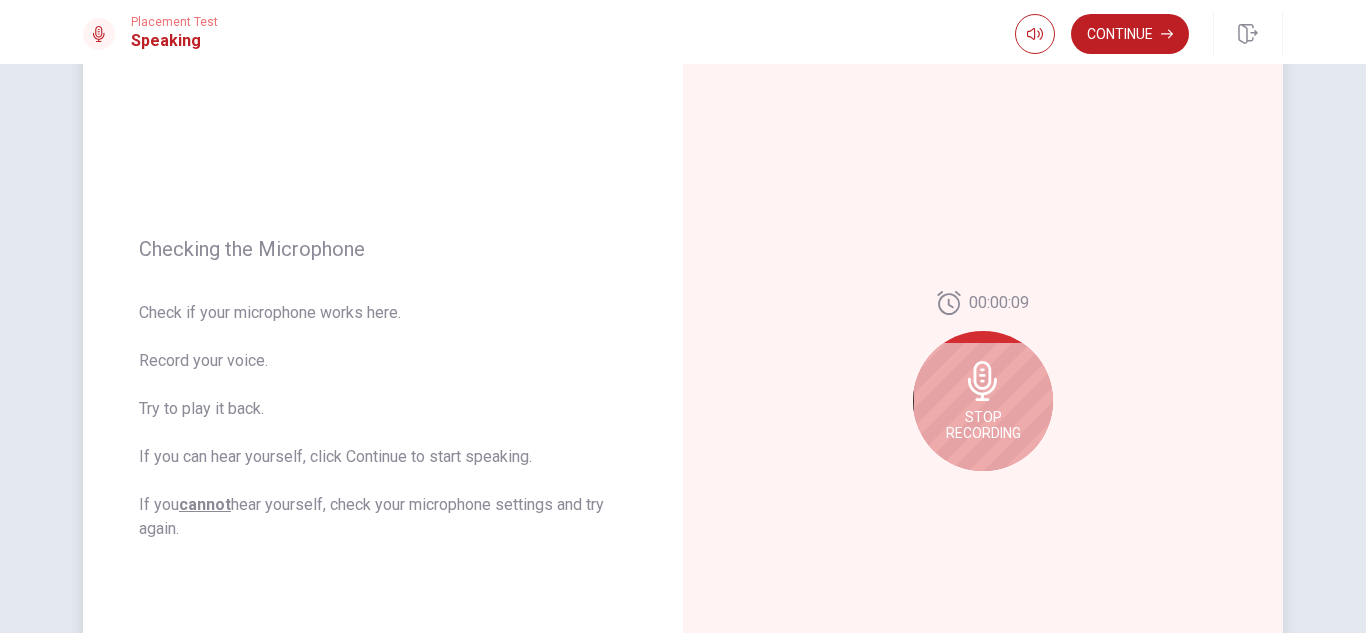 click on "Stop   Recording" at bounding box center [983, 401] 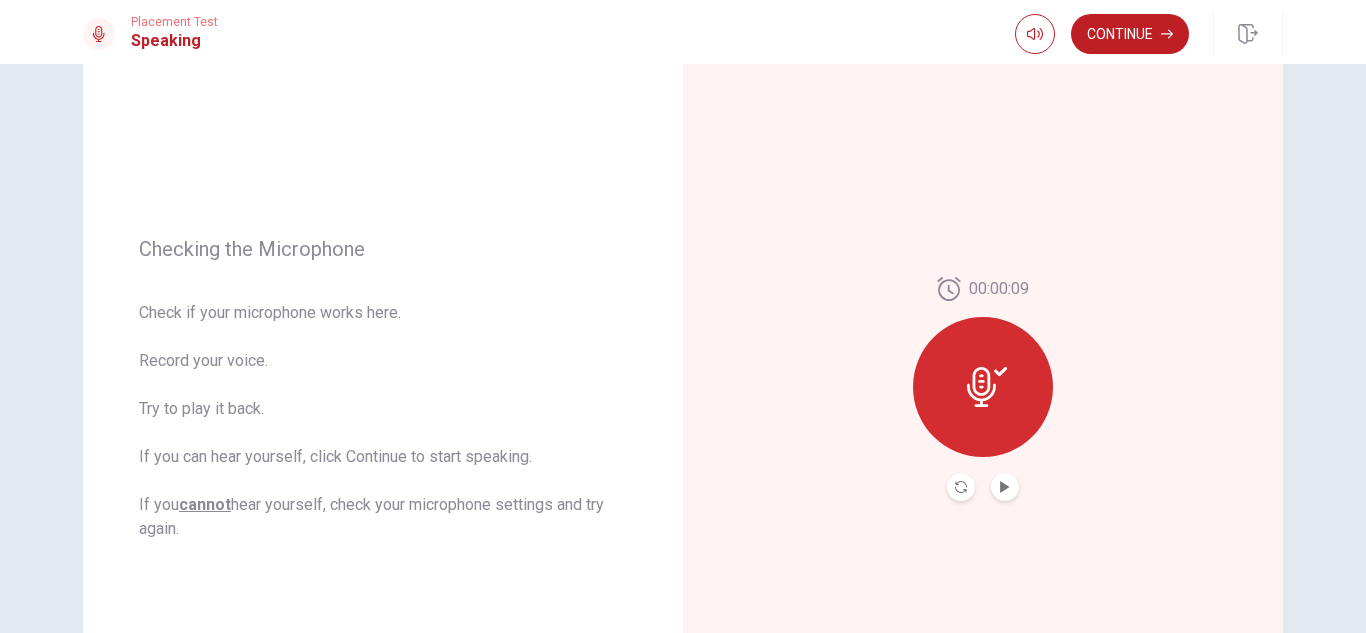 click at bounding box center [1005, 487] 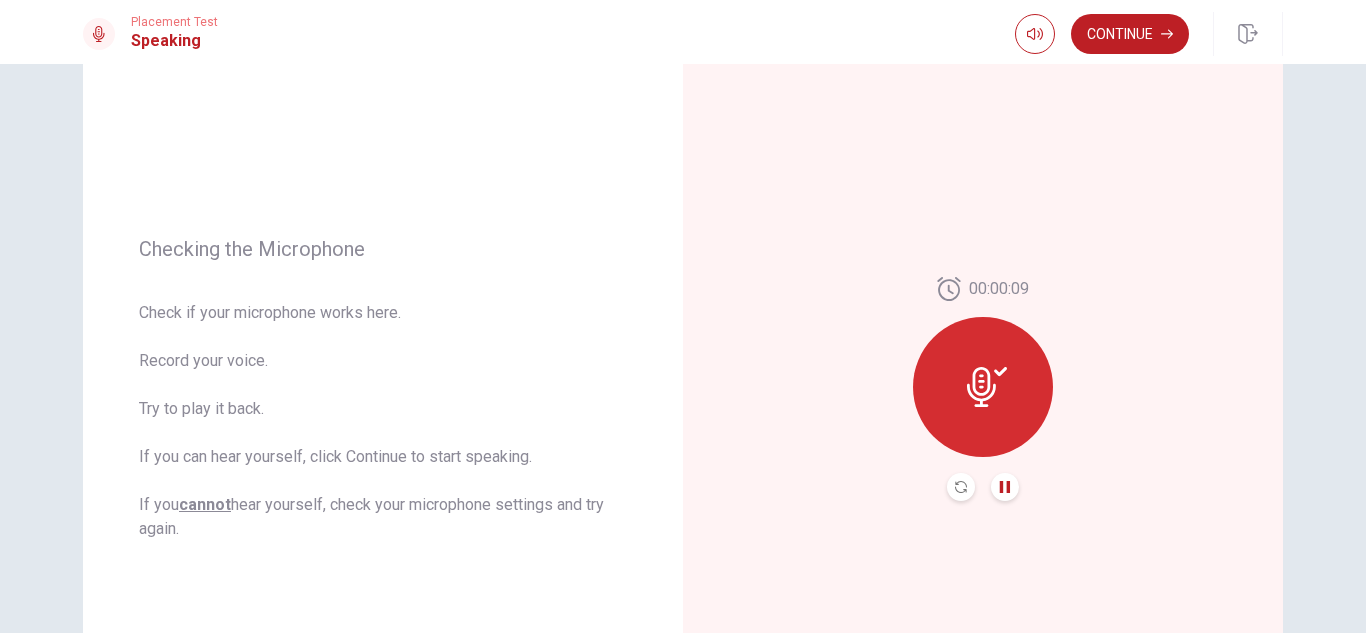 click 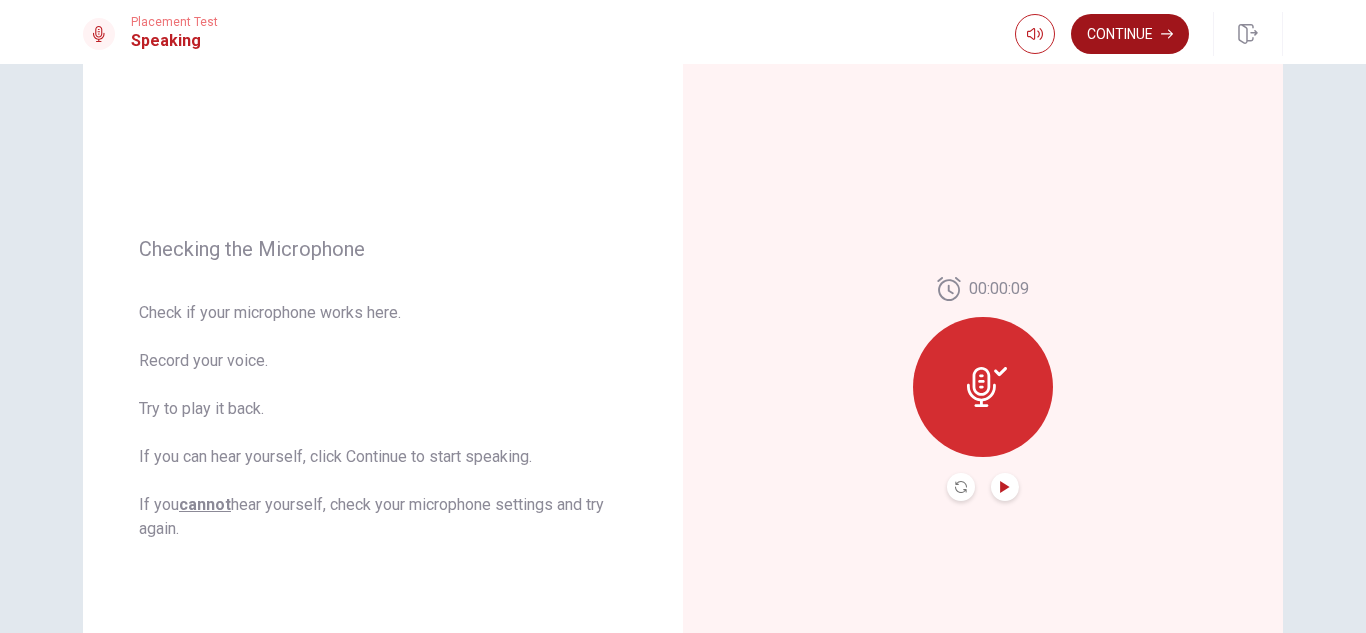 click on "Continue" at bounding box center (1130, 34) 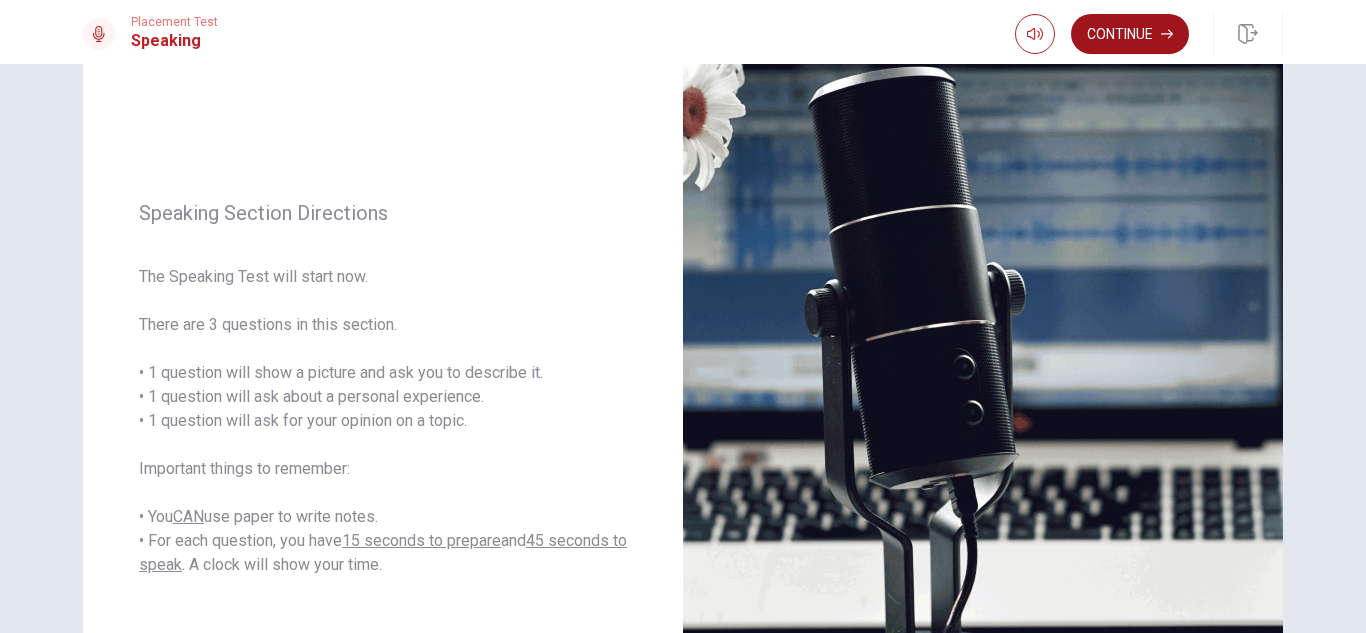 click on "Continue" at bounding box center [1130, 34] 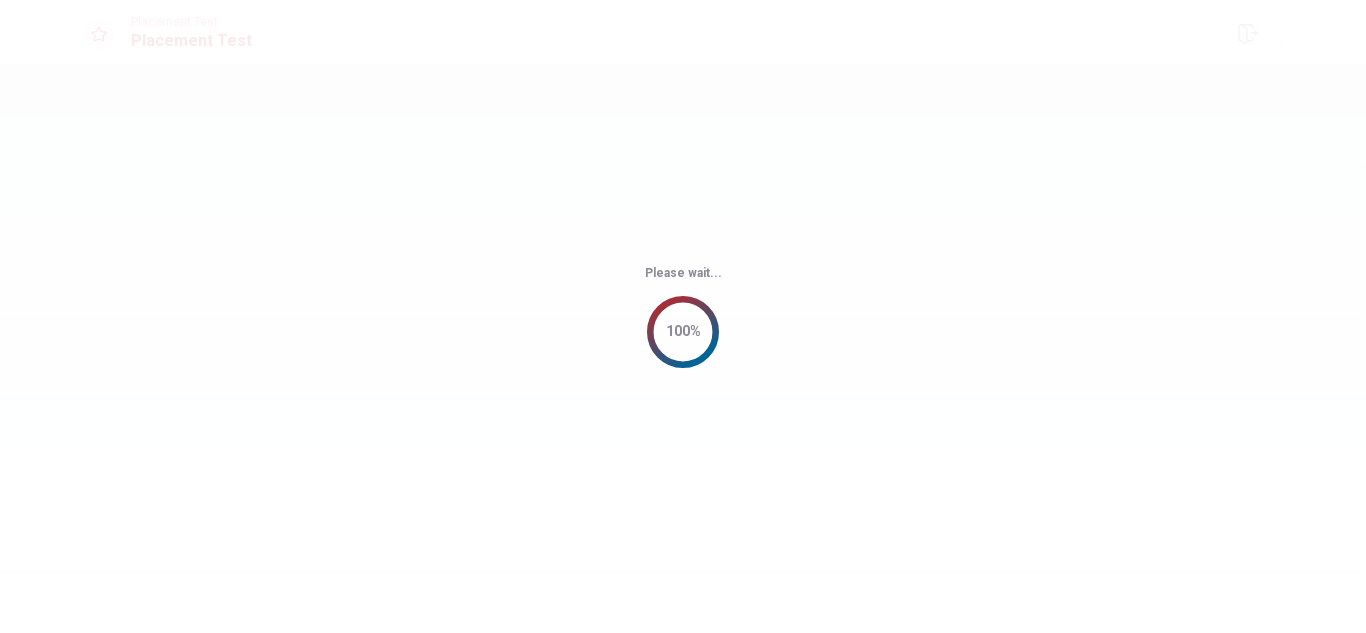 scroll, scrollTop: 0, scrollLeft: 0, axis: both 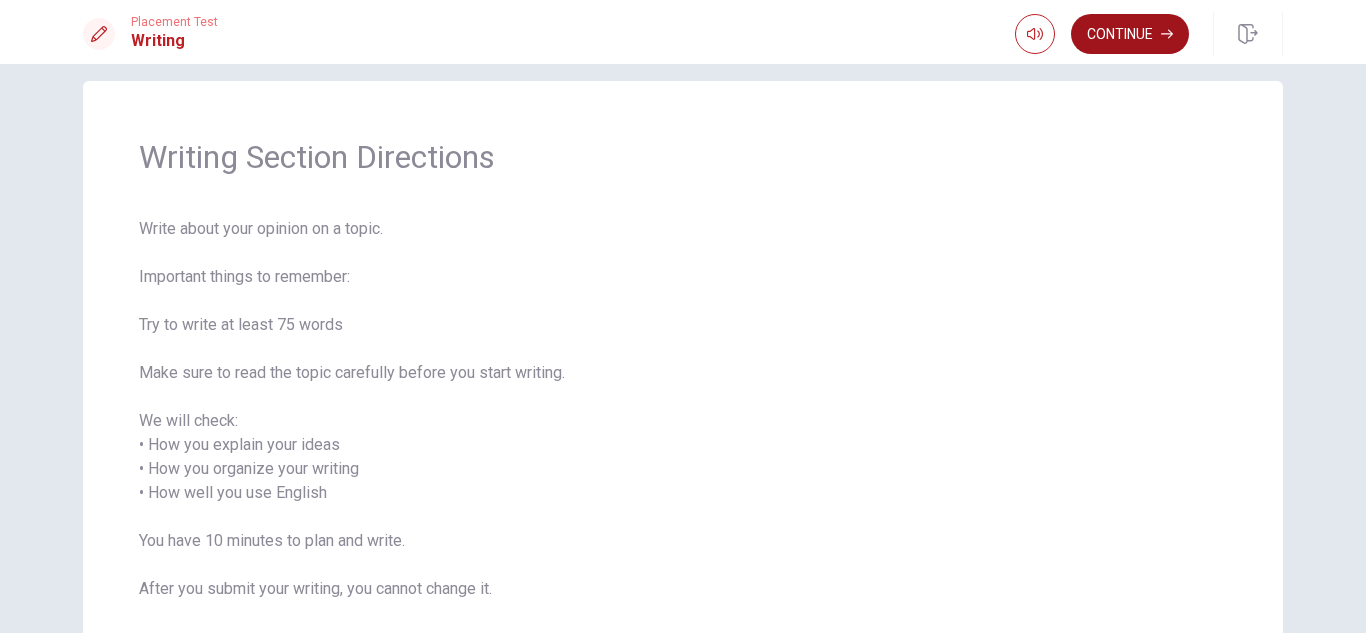 click on "Continue" at bounding box center [1130, 34] 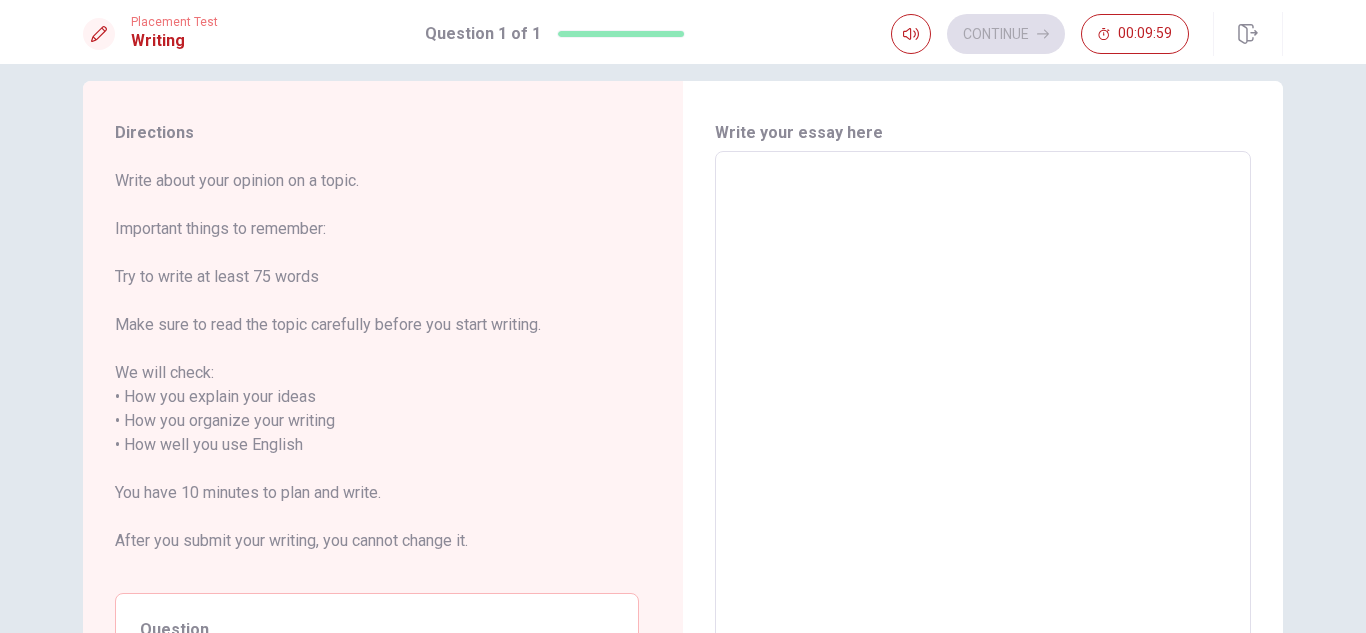 click at bounding box center [983, 433] 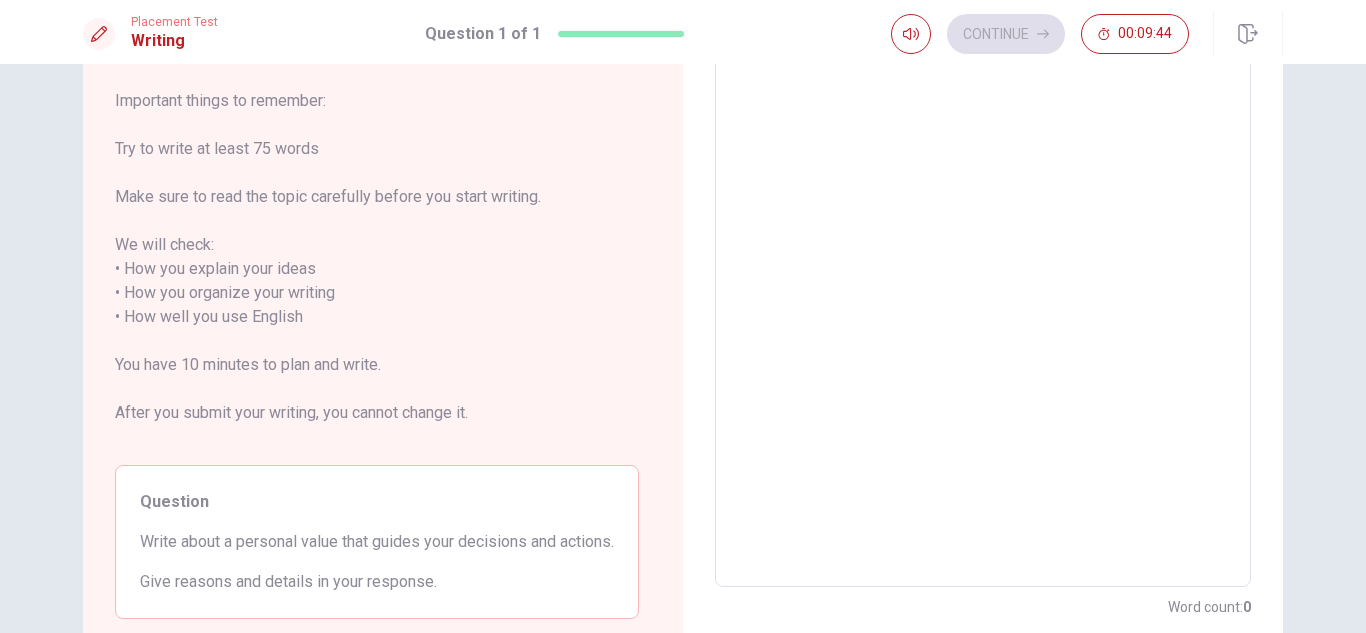 scroll, scrollTop: 153, scrollLeft: 0, axis: vertical 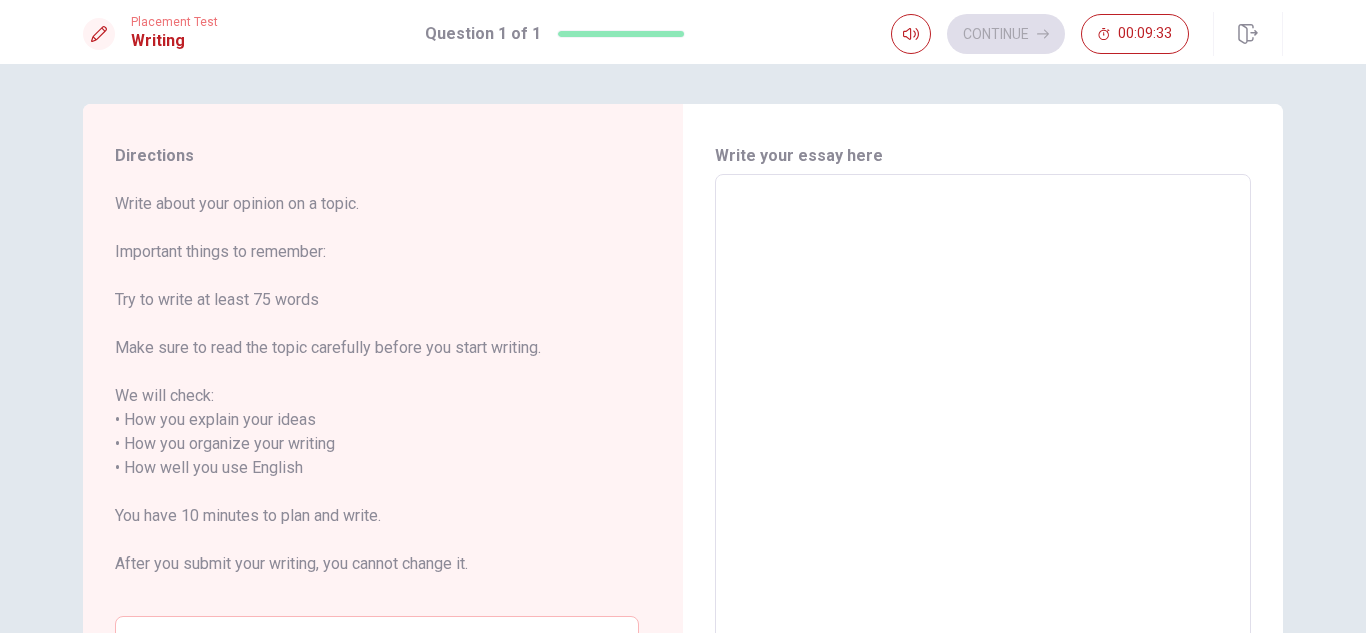 type on "N" 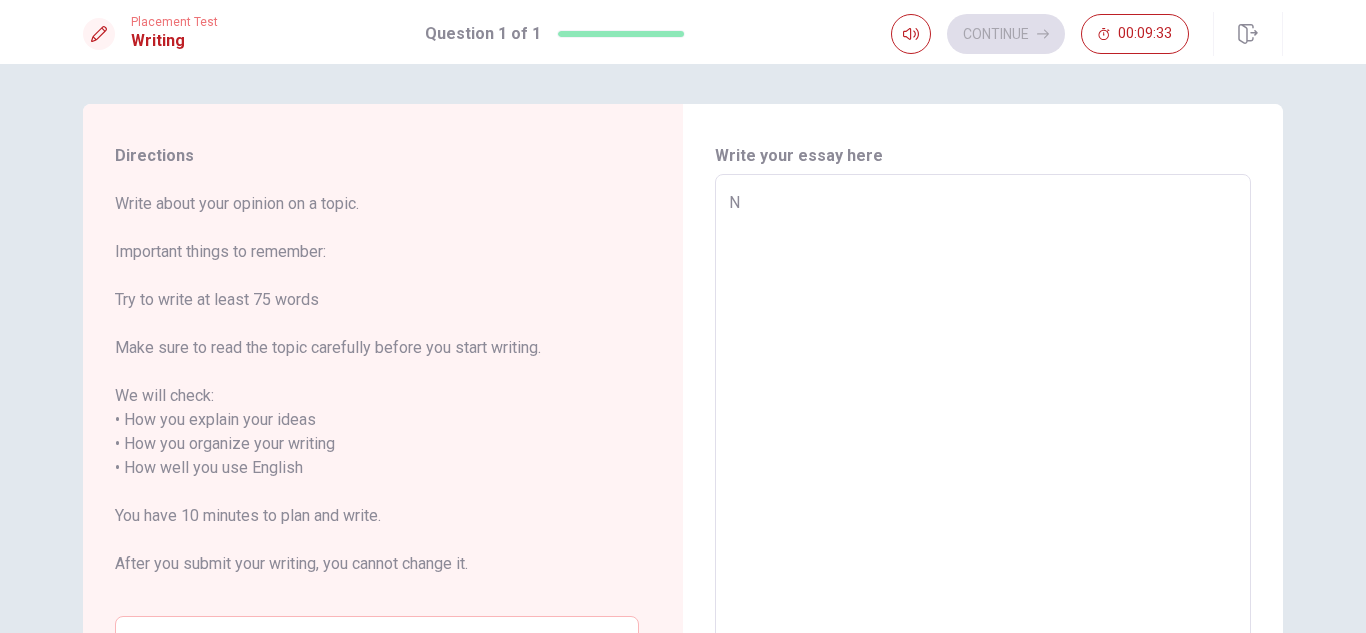 type on "x" 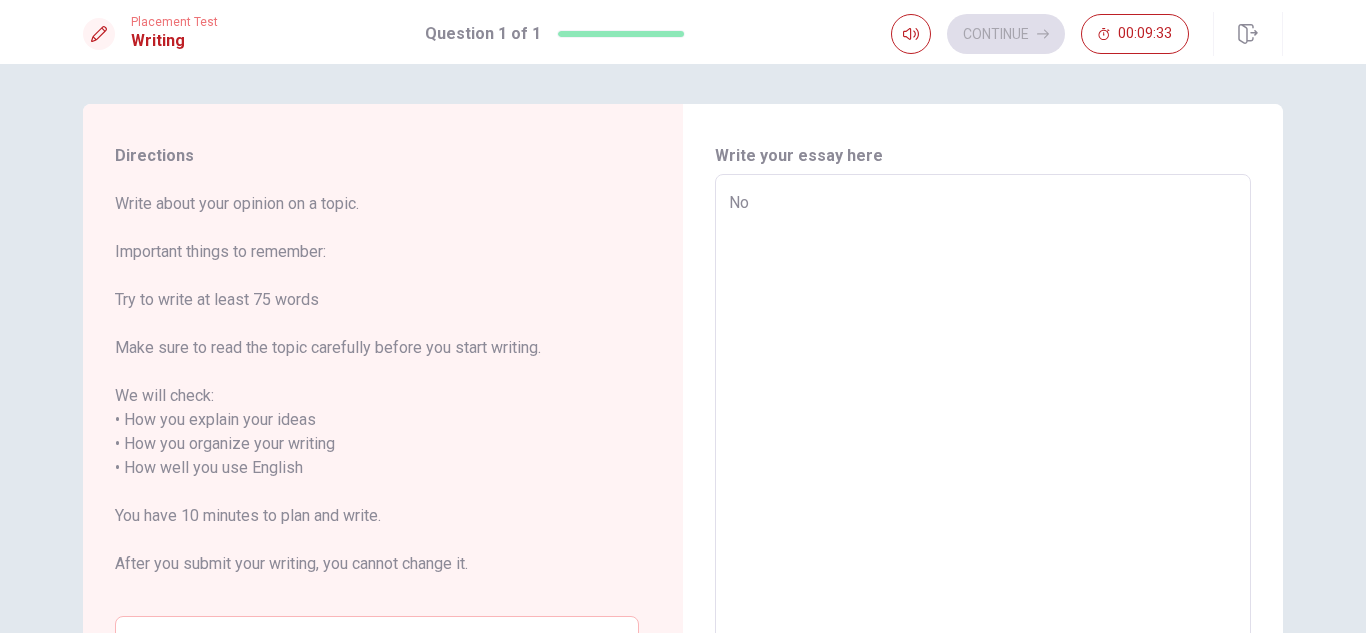 type on "x" 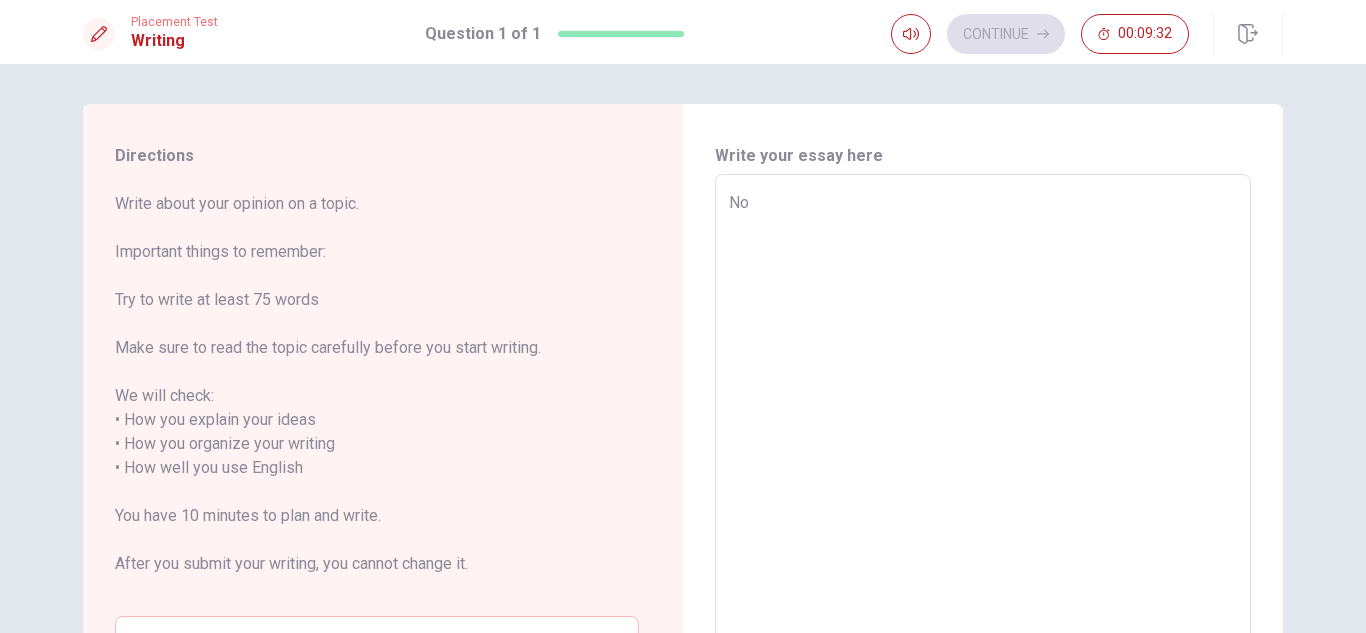 type on "Now" 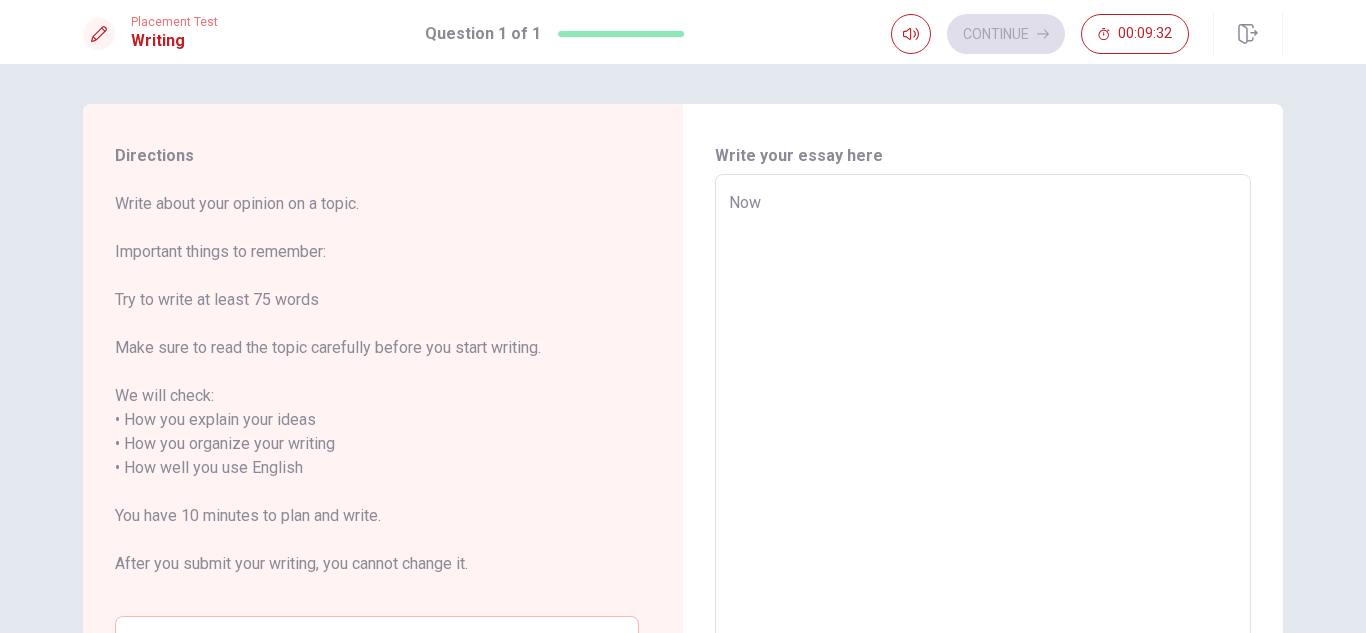 type on "x" 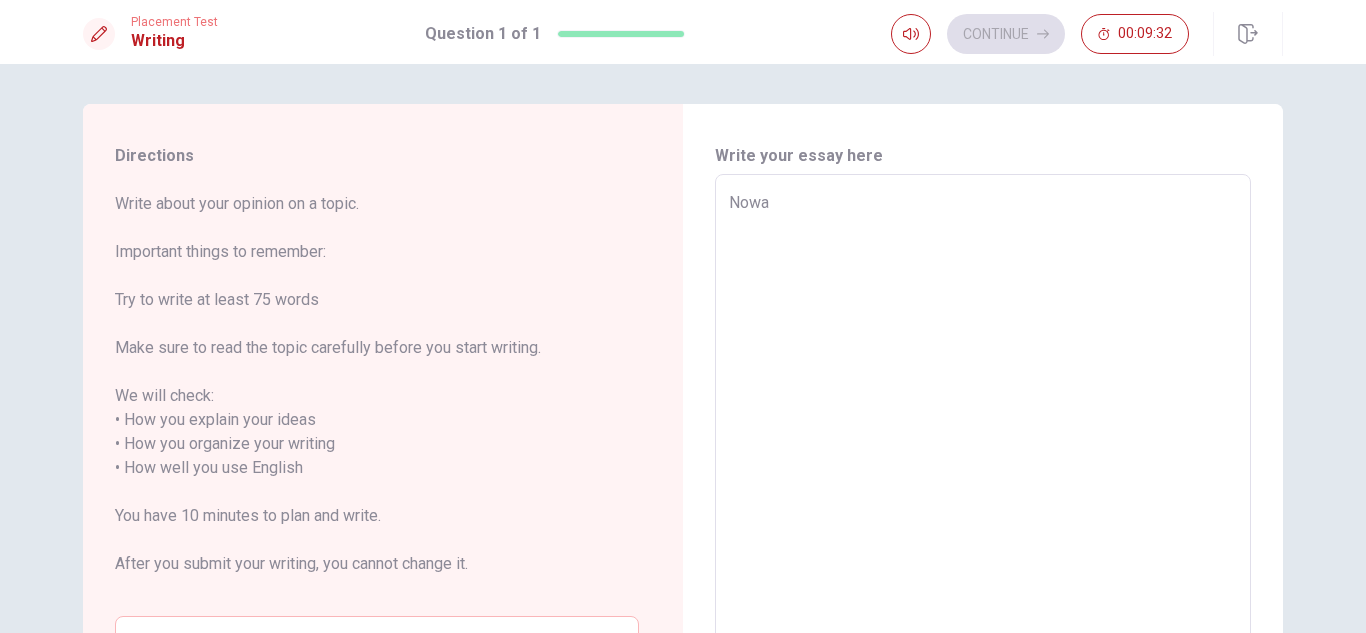 type on "x" 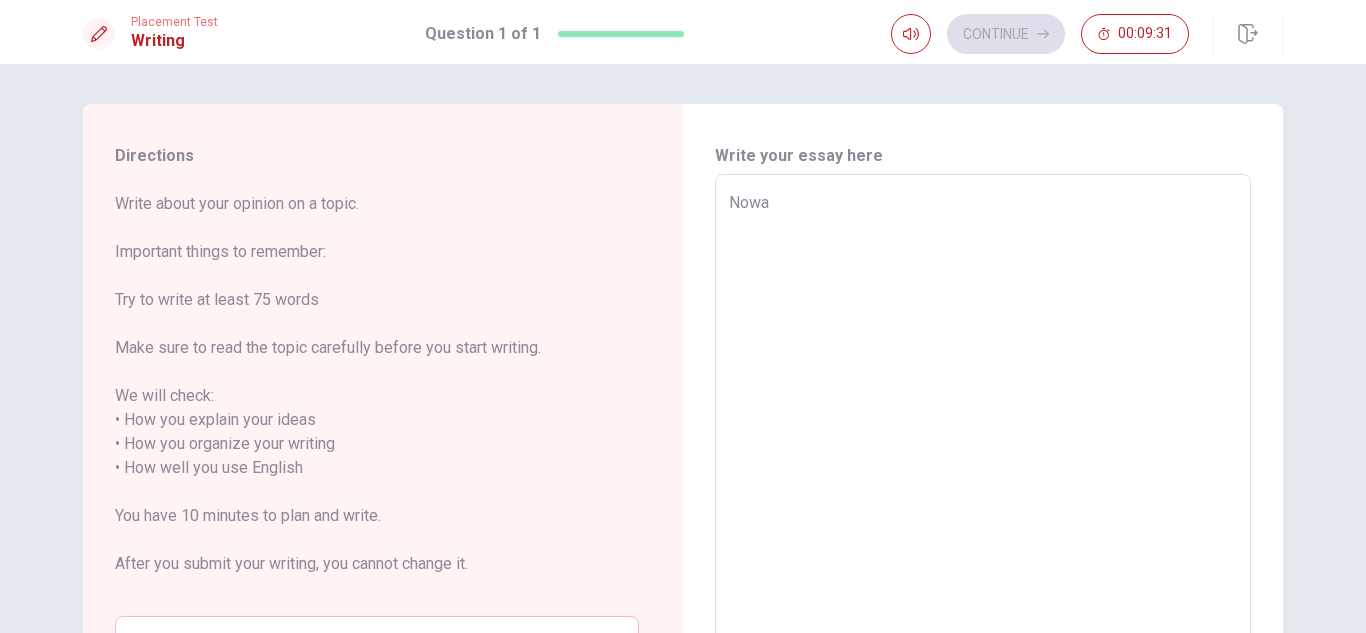 type on "Nowad" 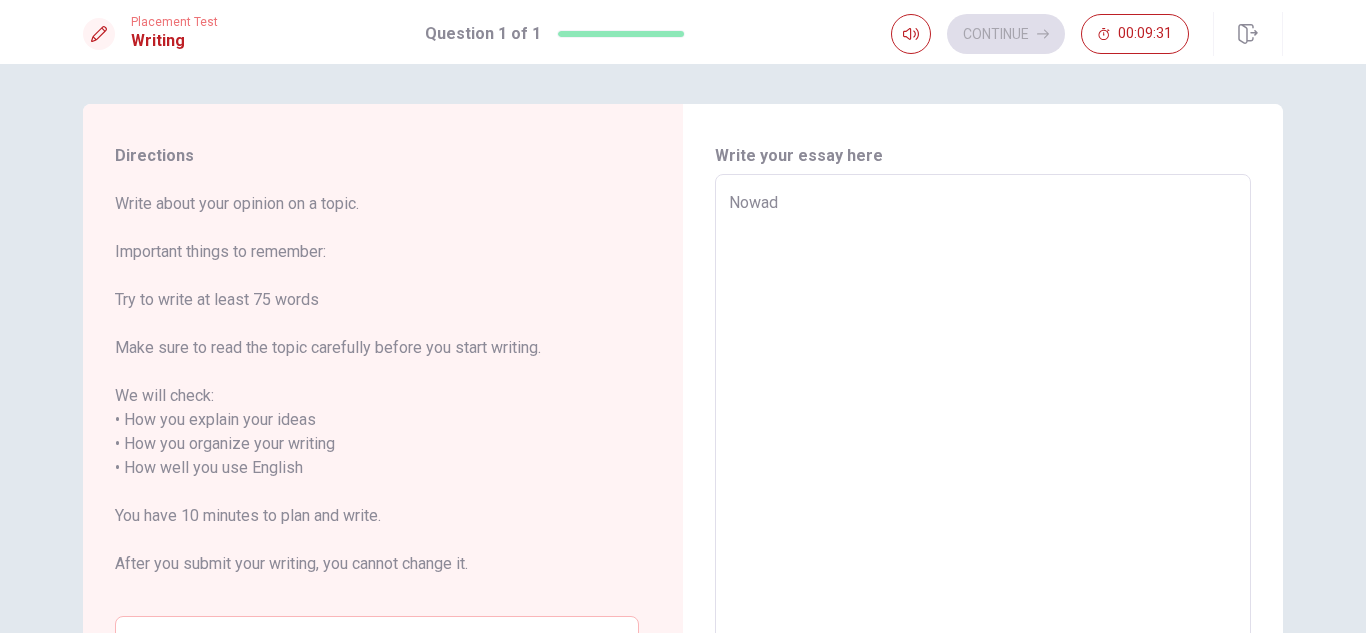 type on "x" 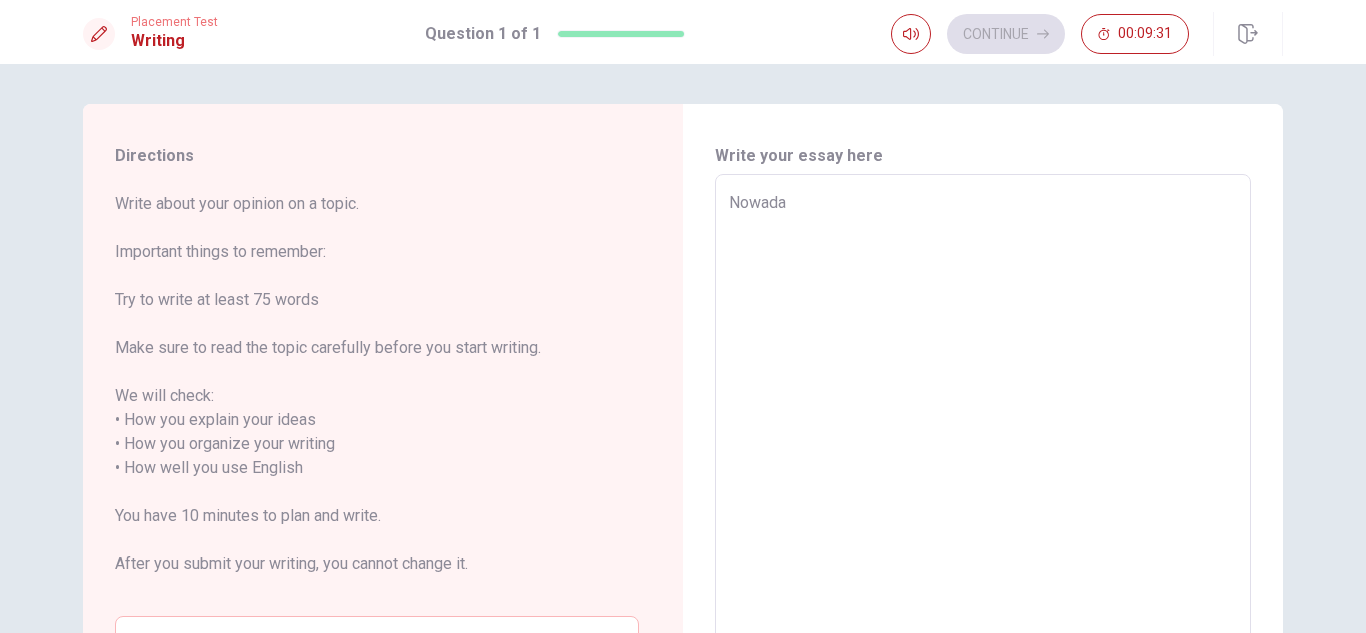 type on "x" 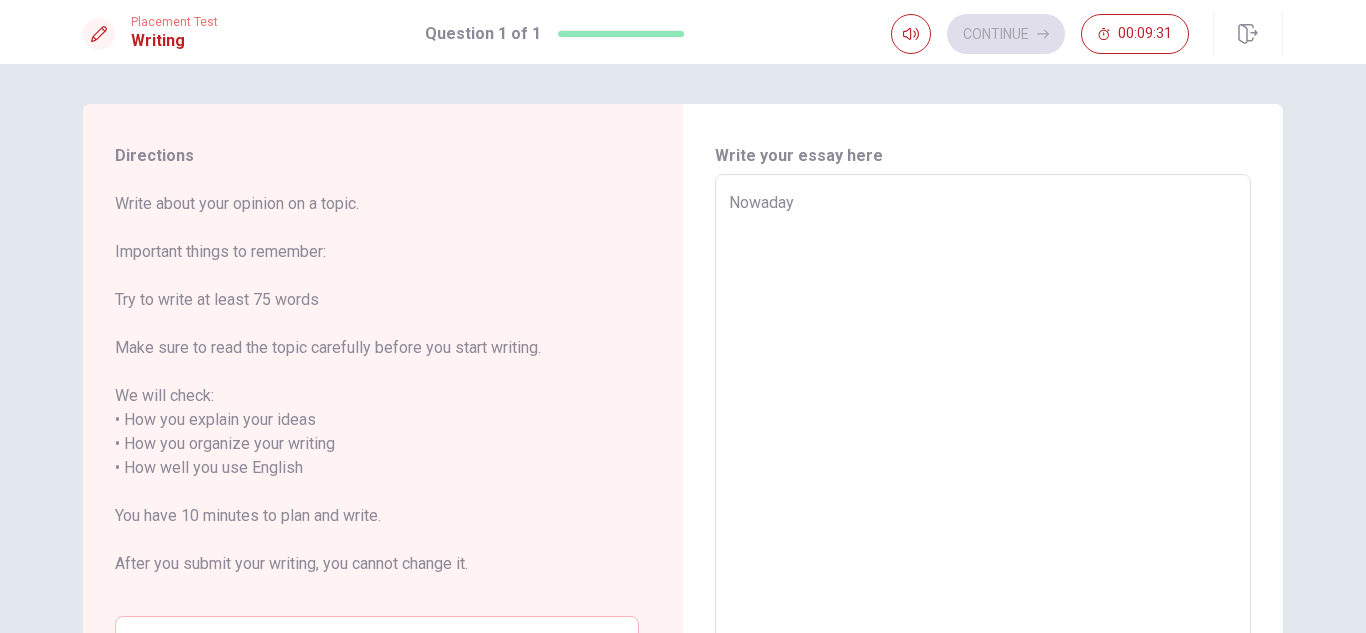type on "x" 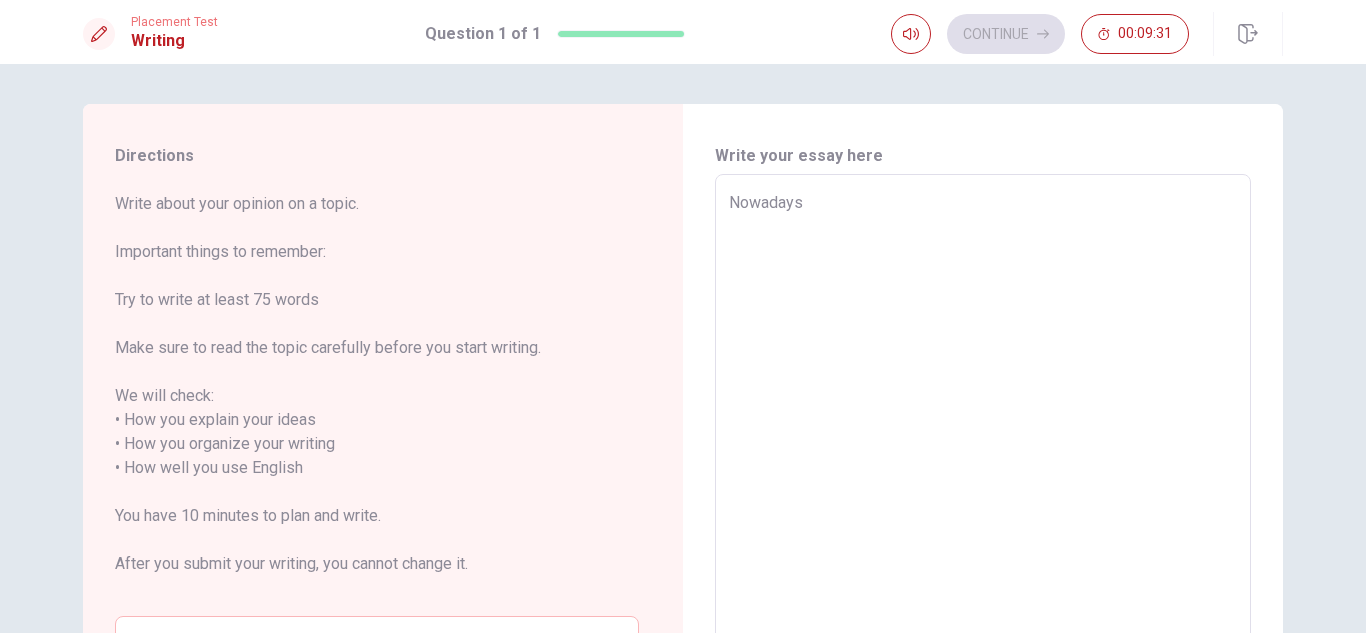 type on "x" 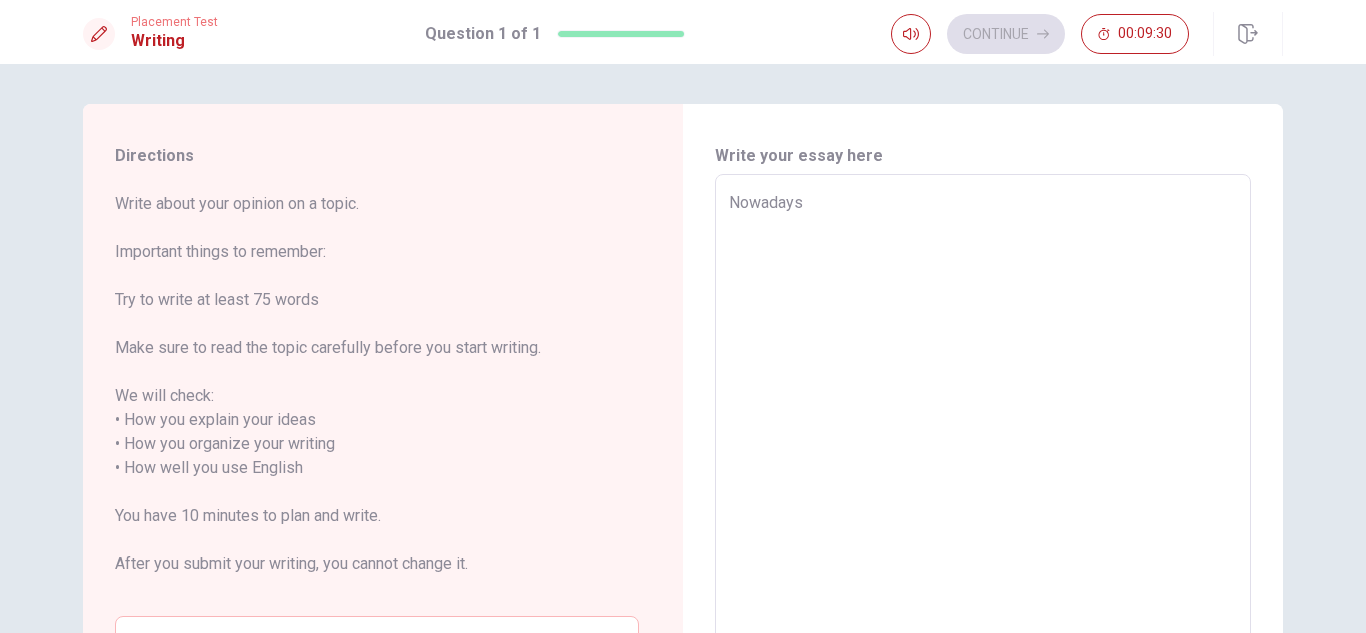type on "Nowadays," 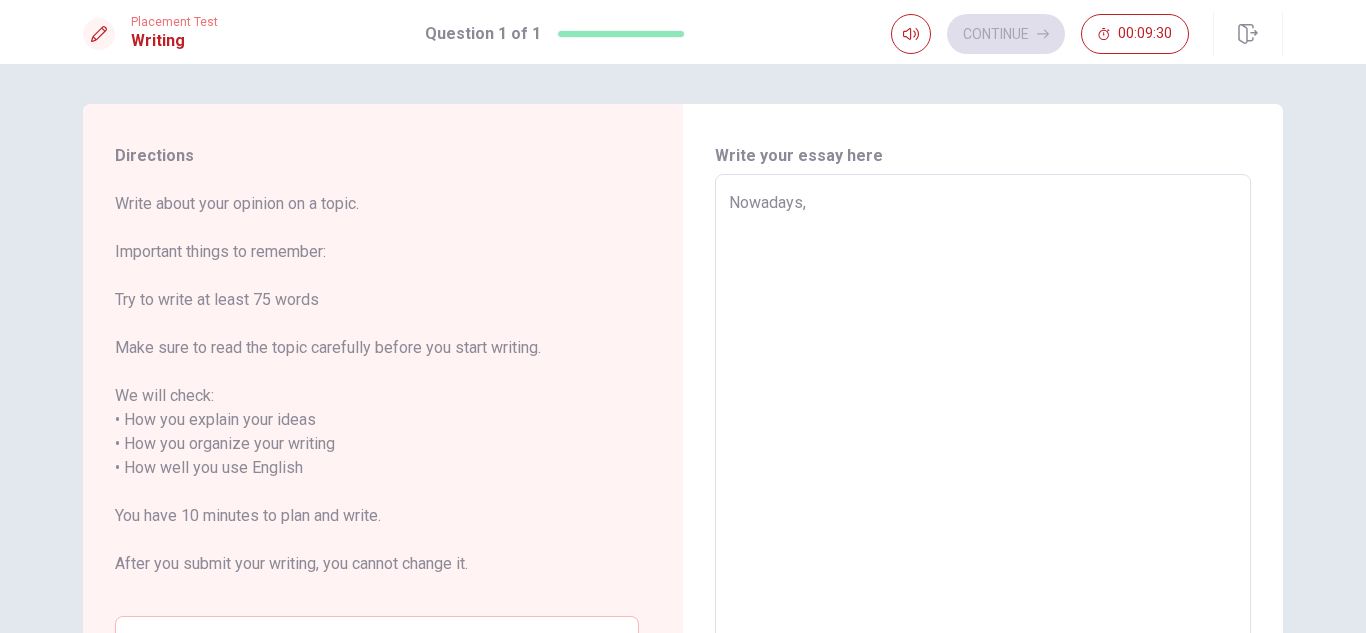 type on "x" 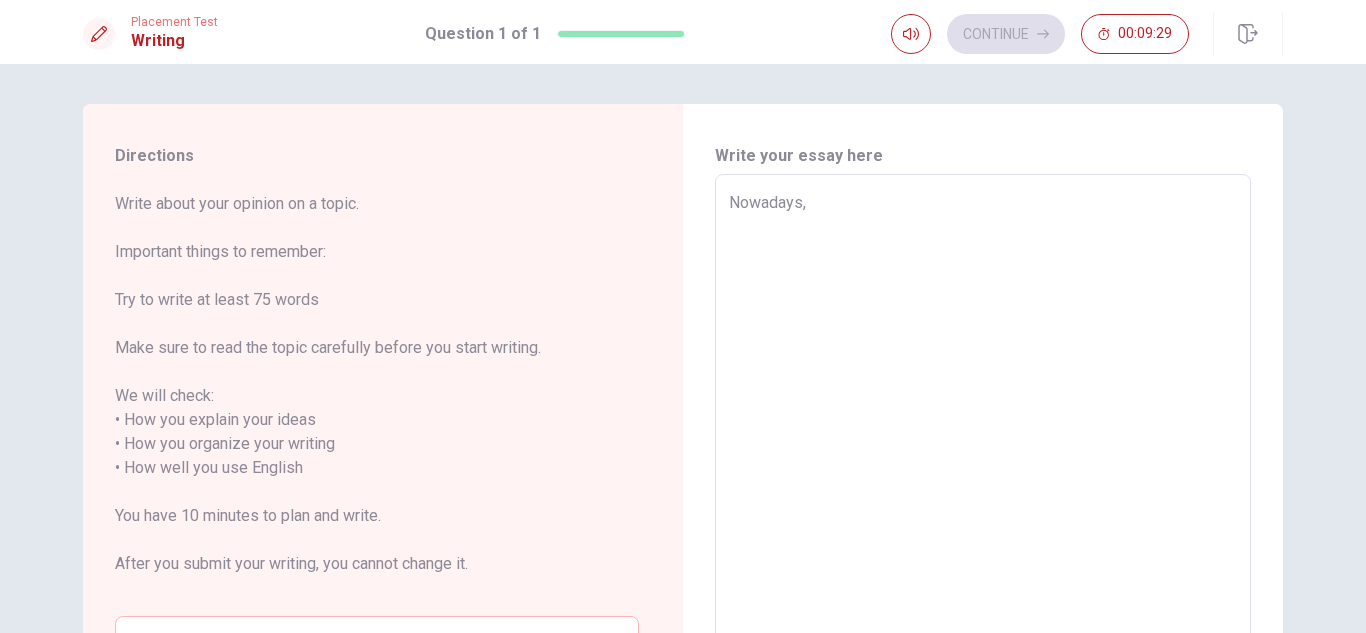 type on "Nowadays, i" 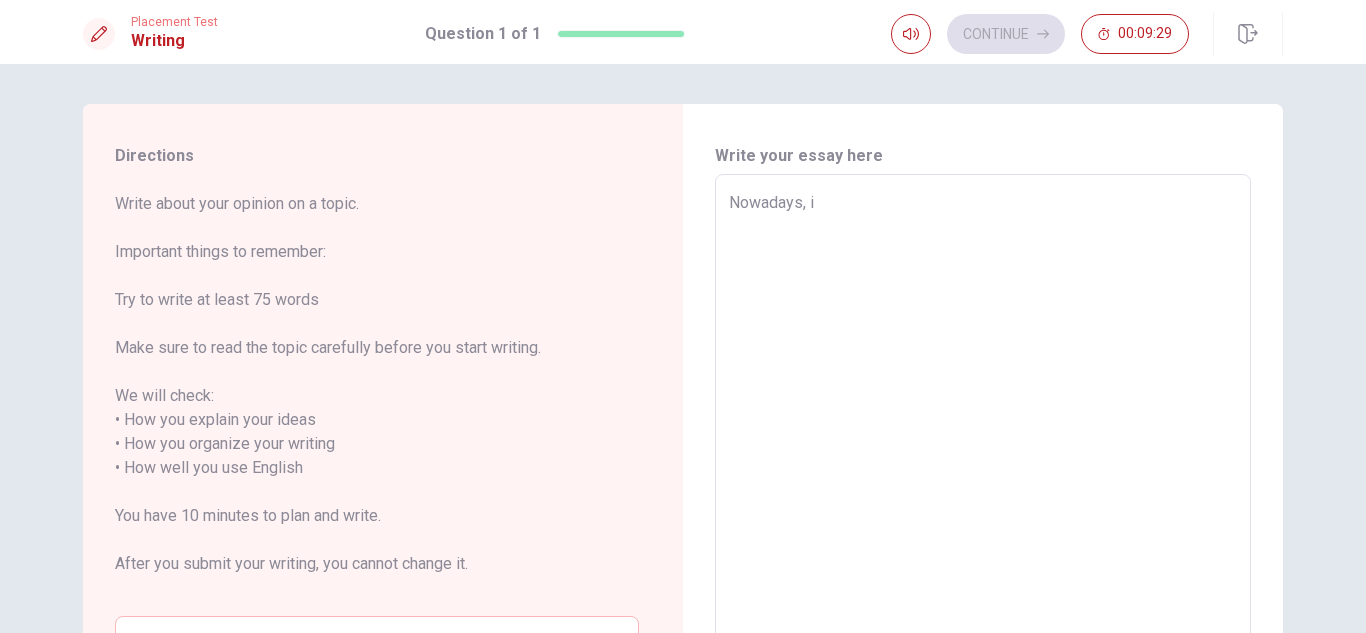 type on "Nowadays, is" 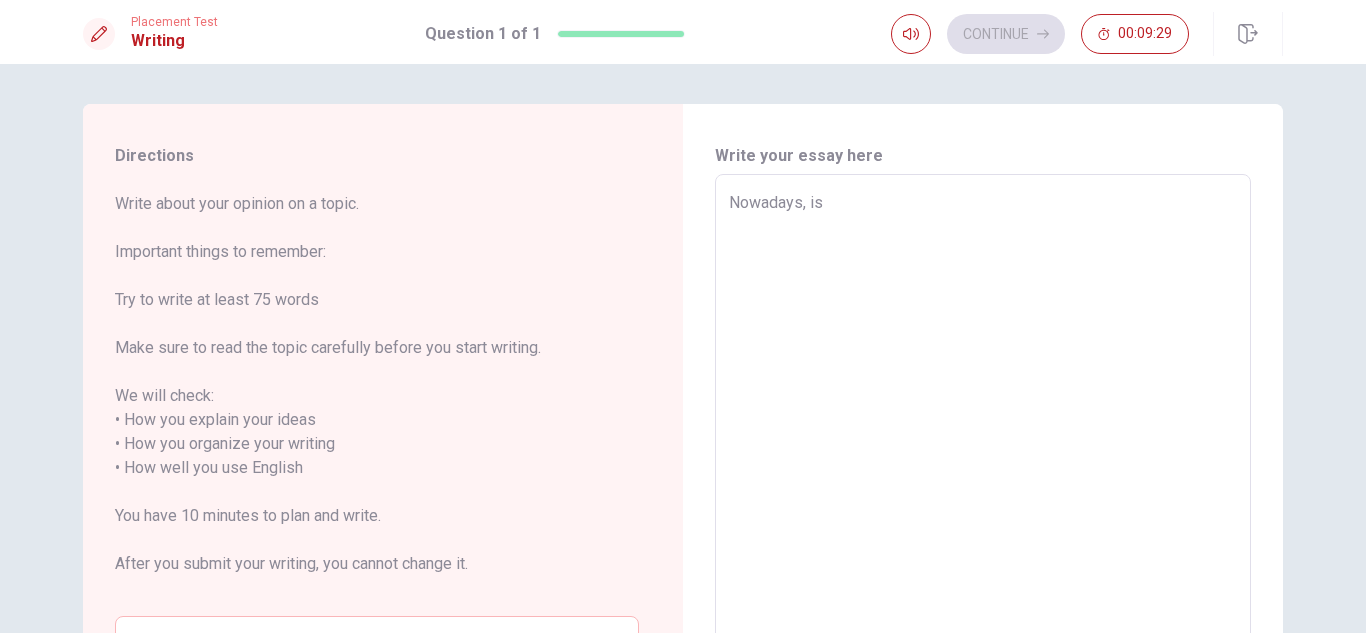 type on "x" 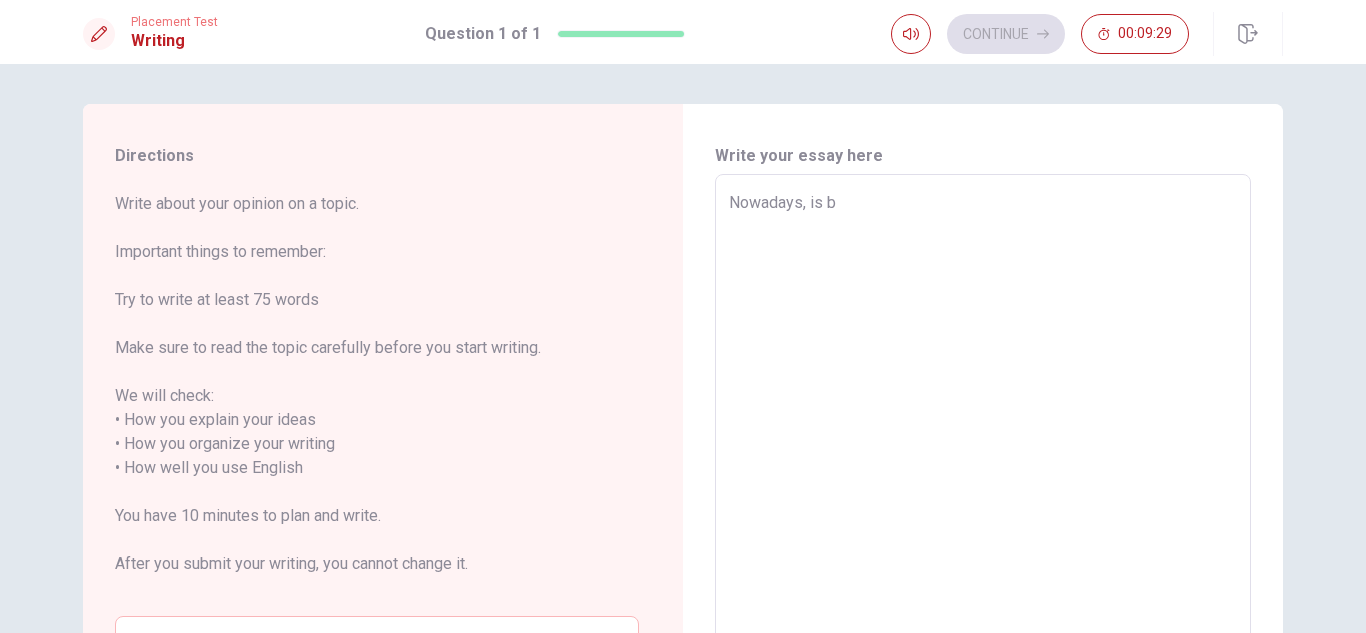 type on "Nowadays, is be" 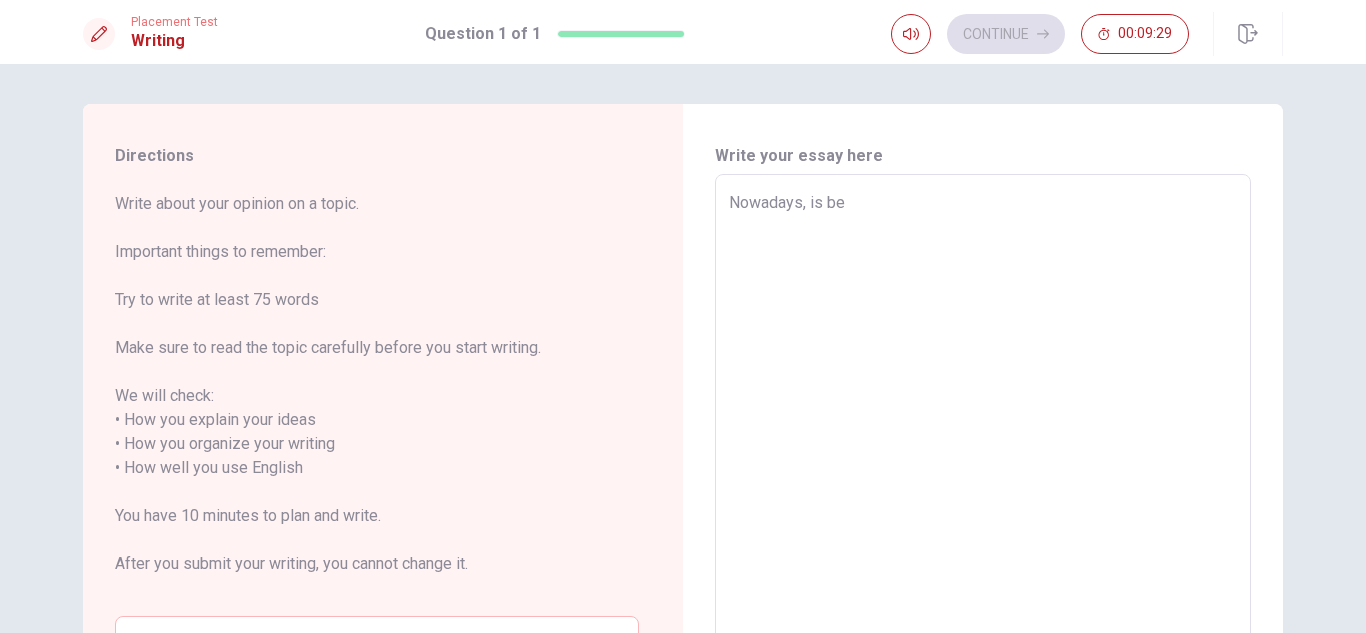 type on "x" 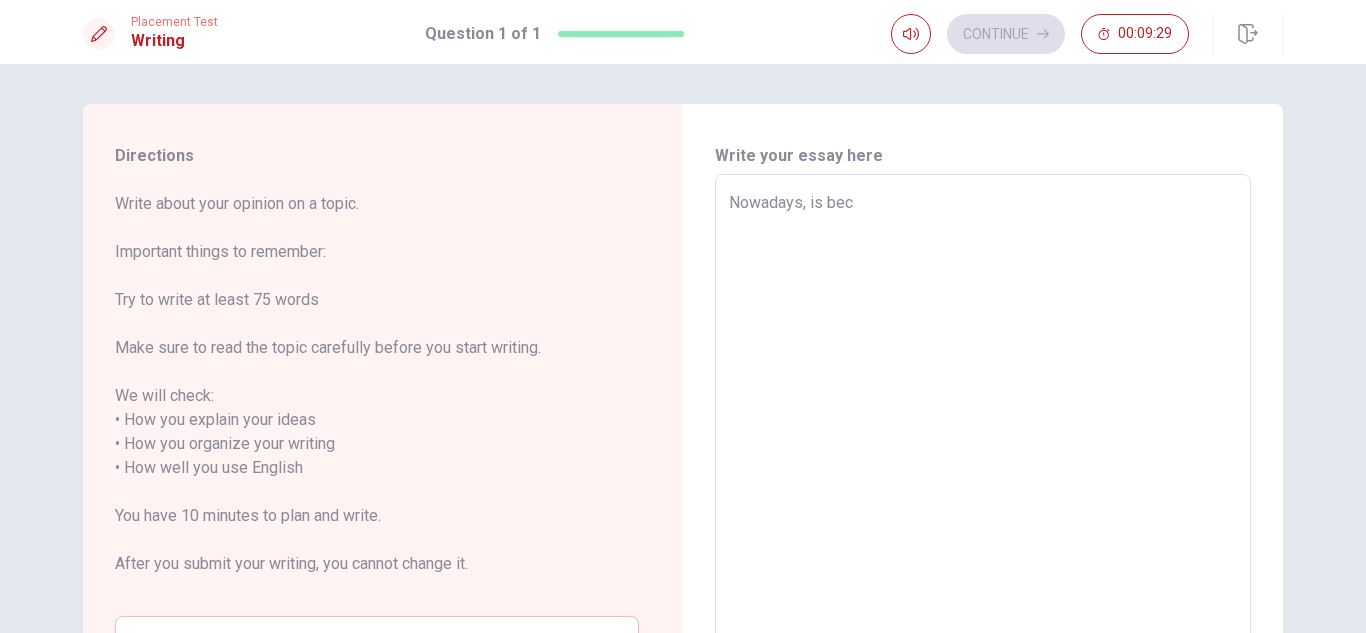 type on "Nowadays, is beco" 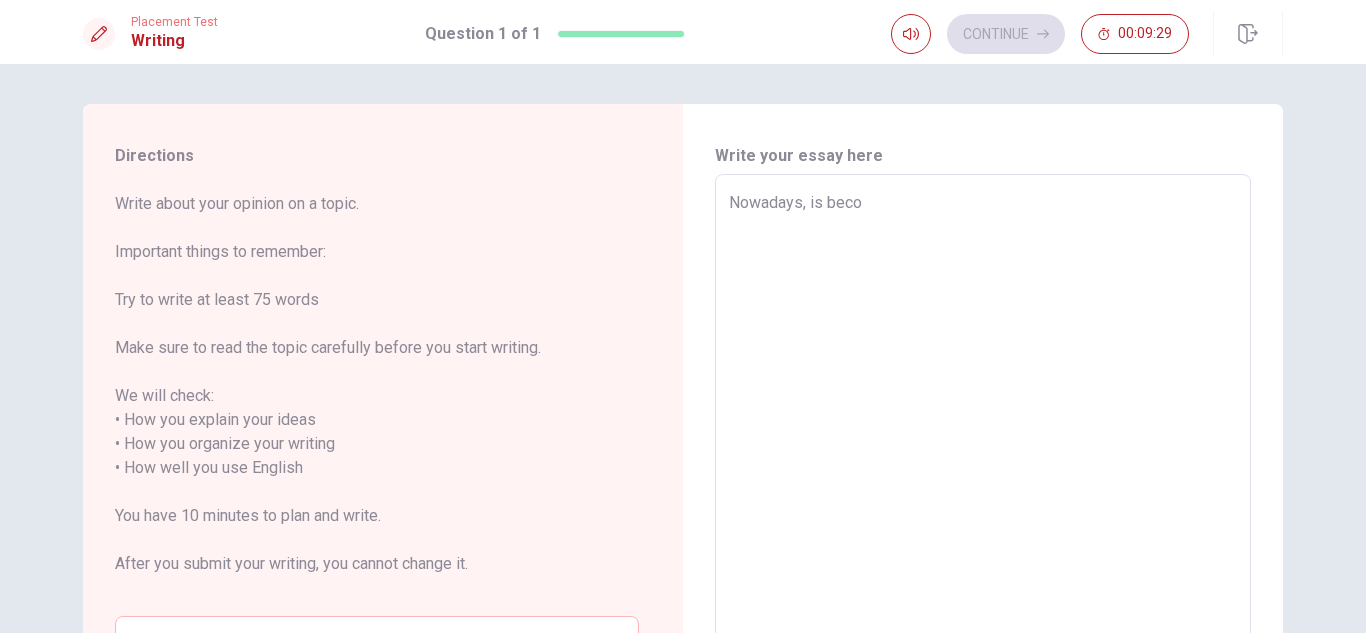 type on "x" 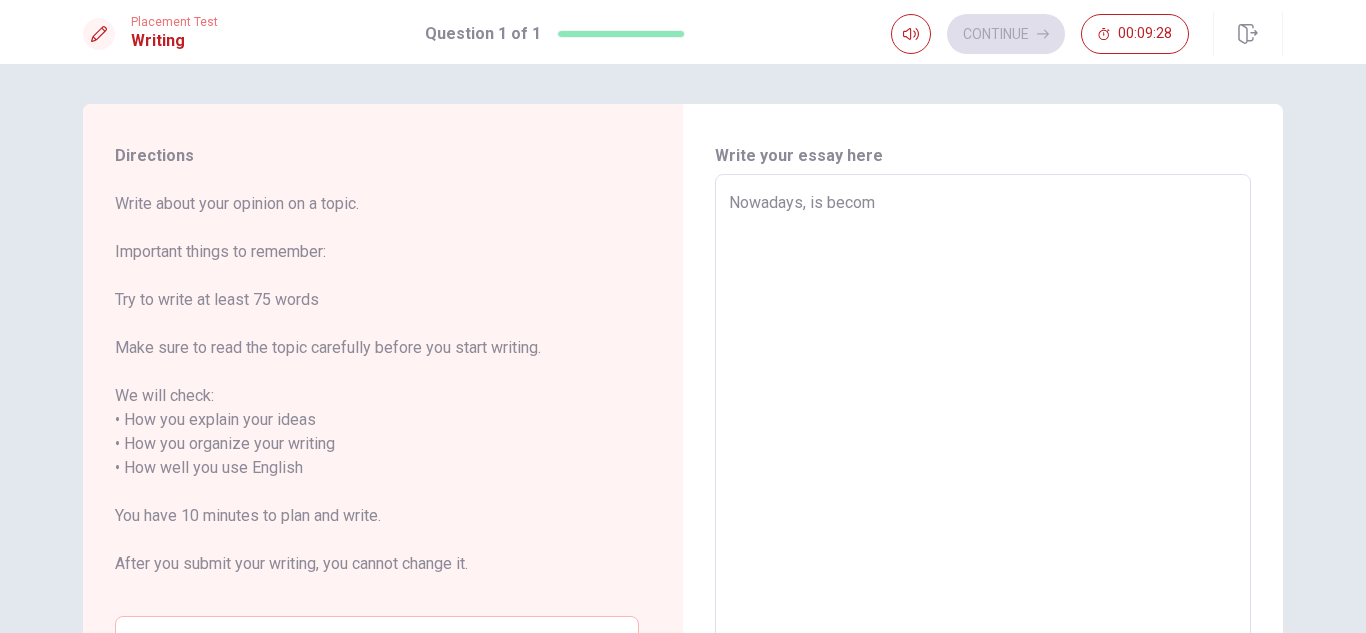 type on "x" 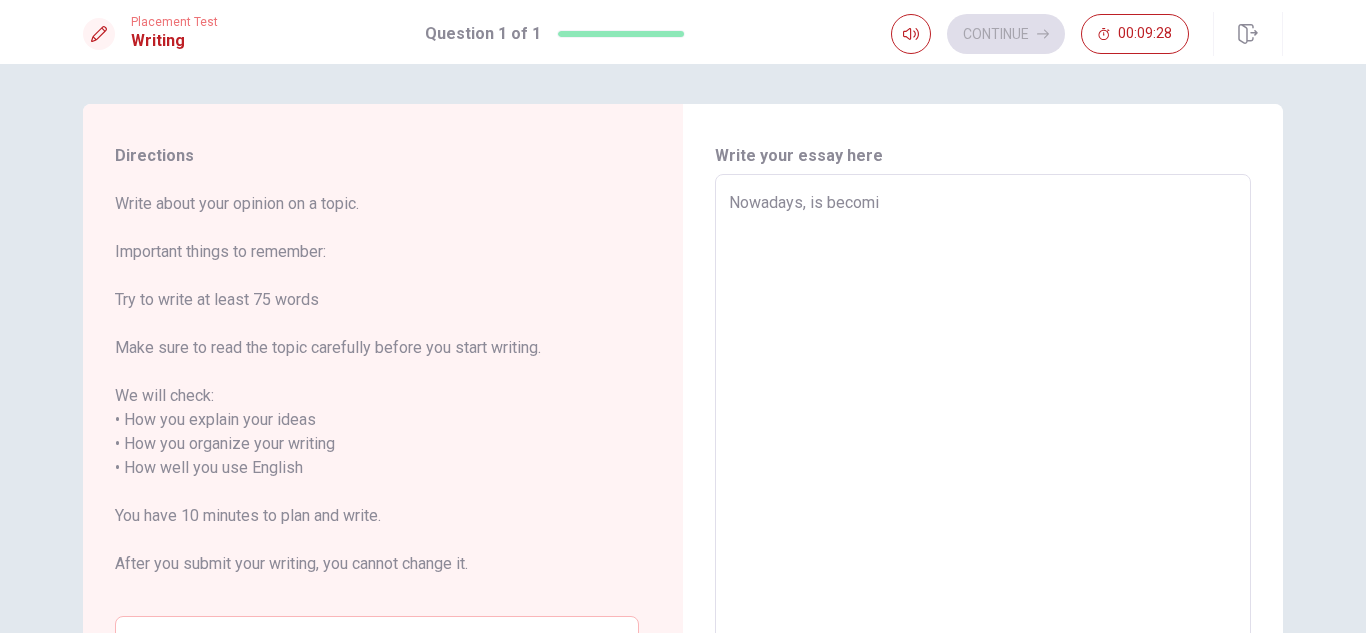 type on "x" 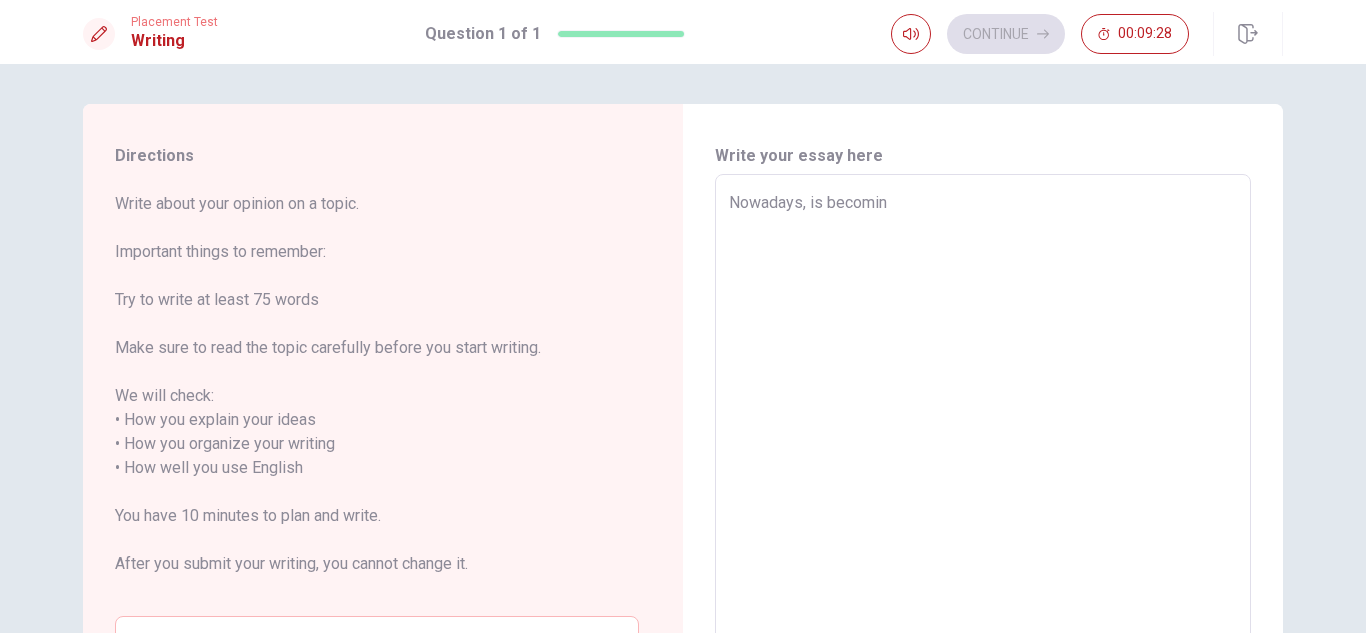 type on "x" 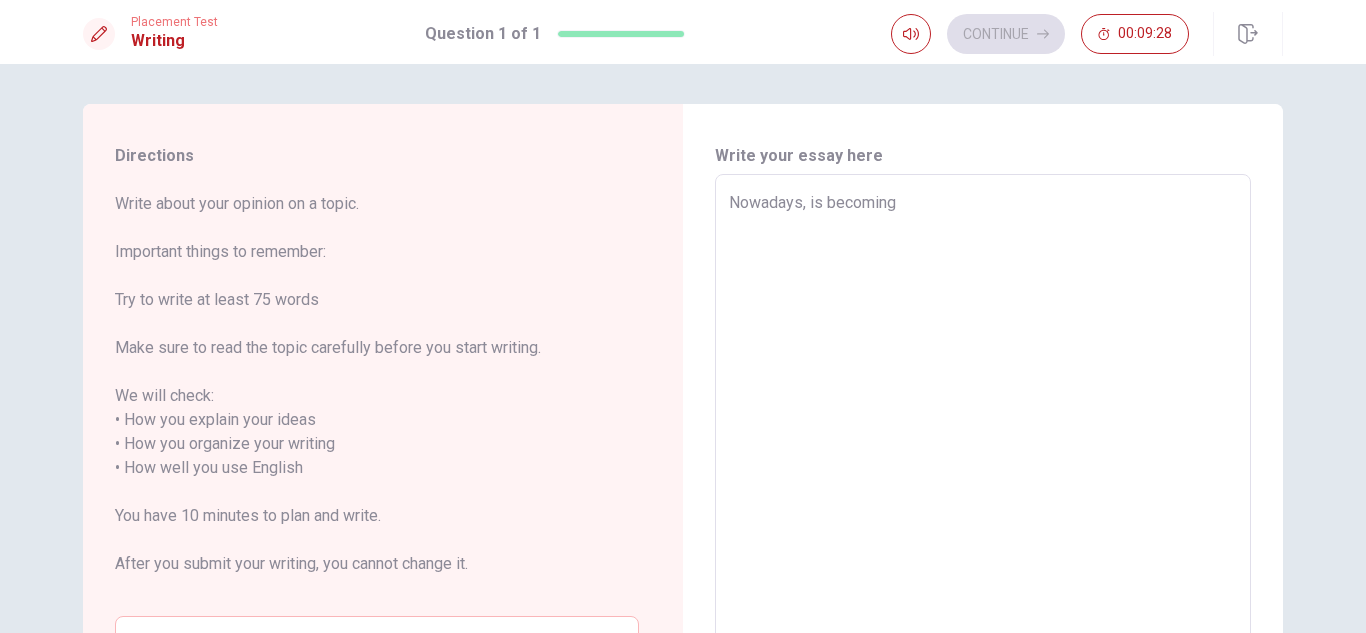 type on "Nowadays, is becoming" 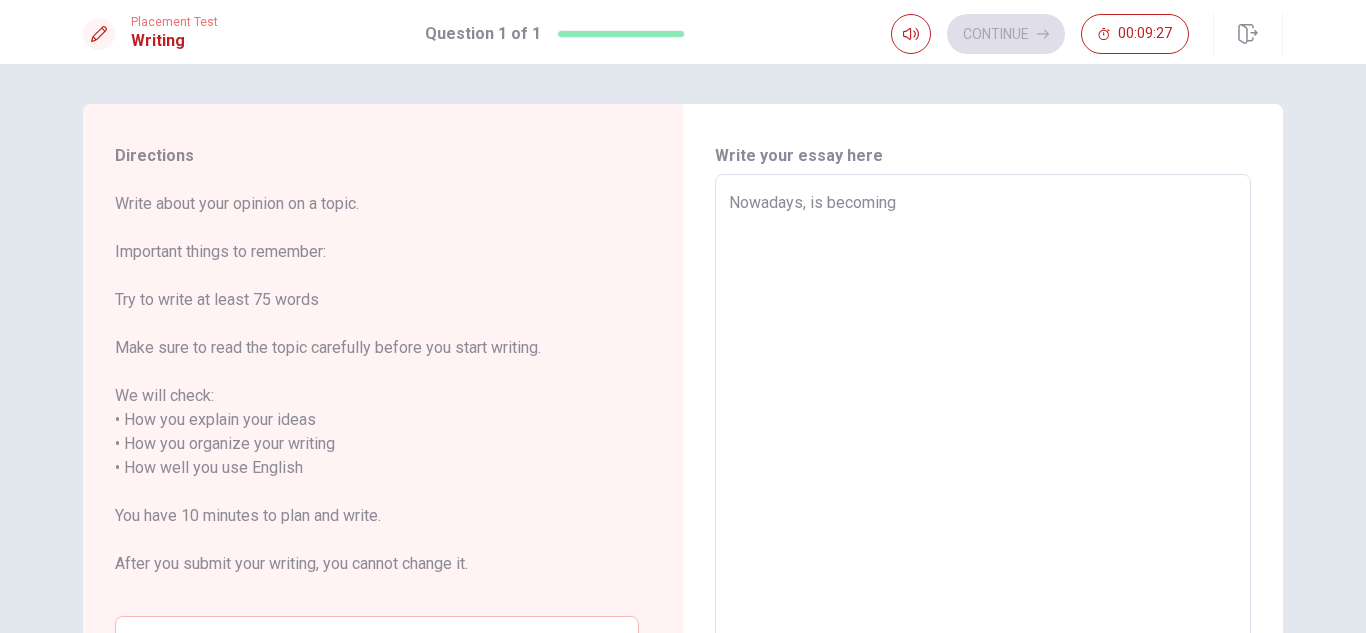 type on "x" 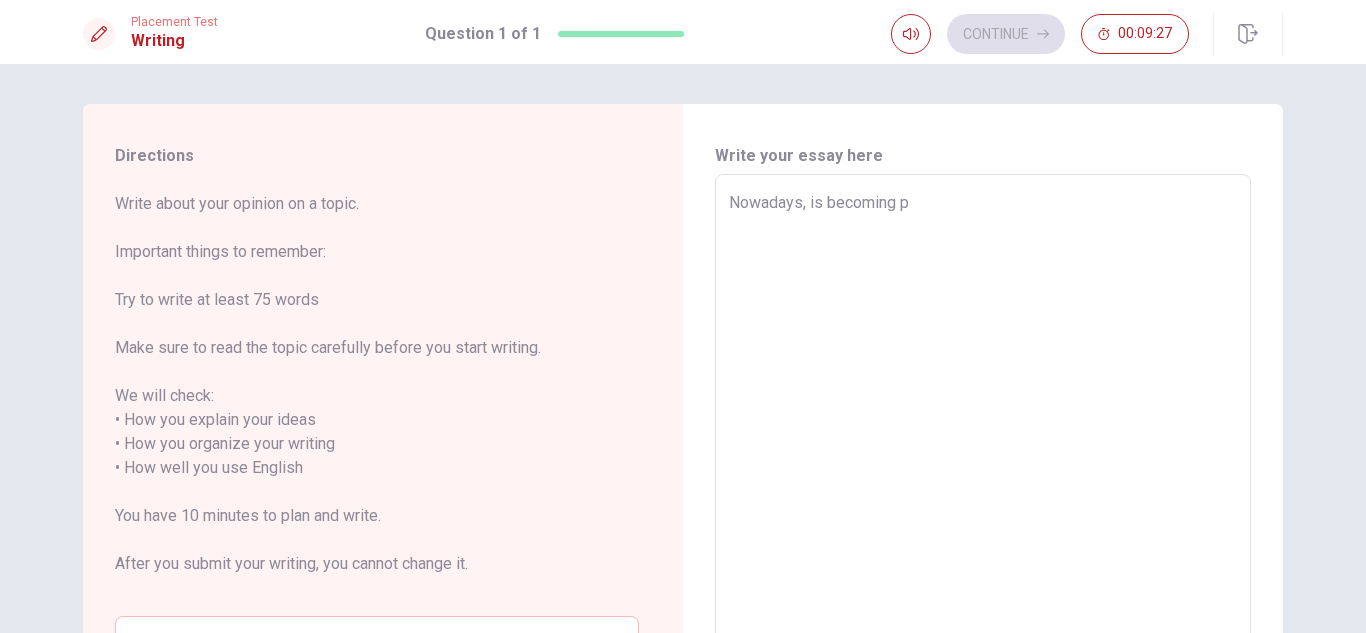 type on "x" 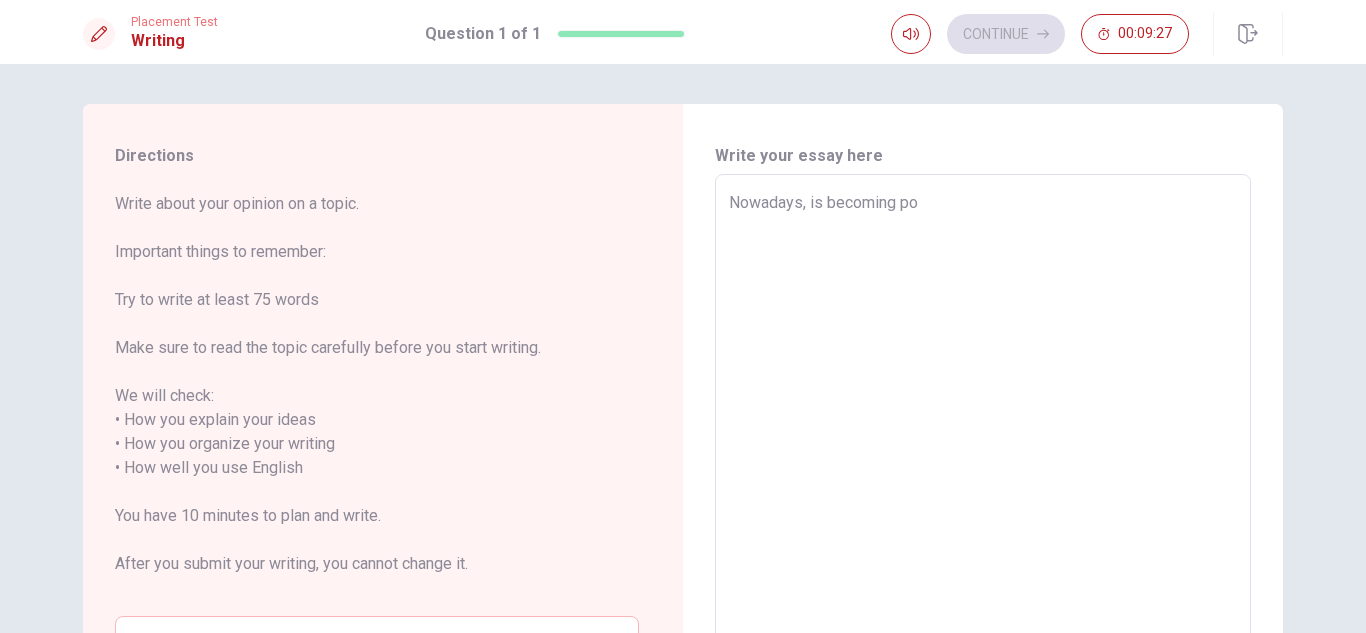 type on "x" 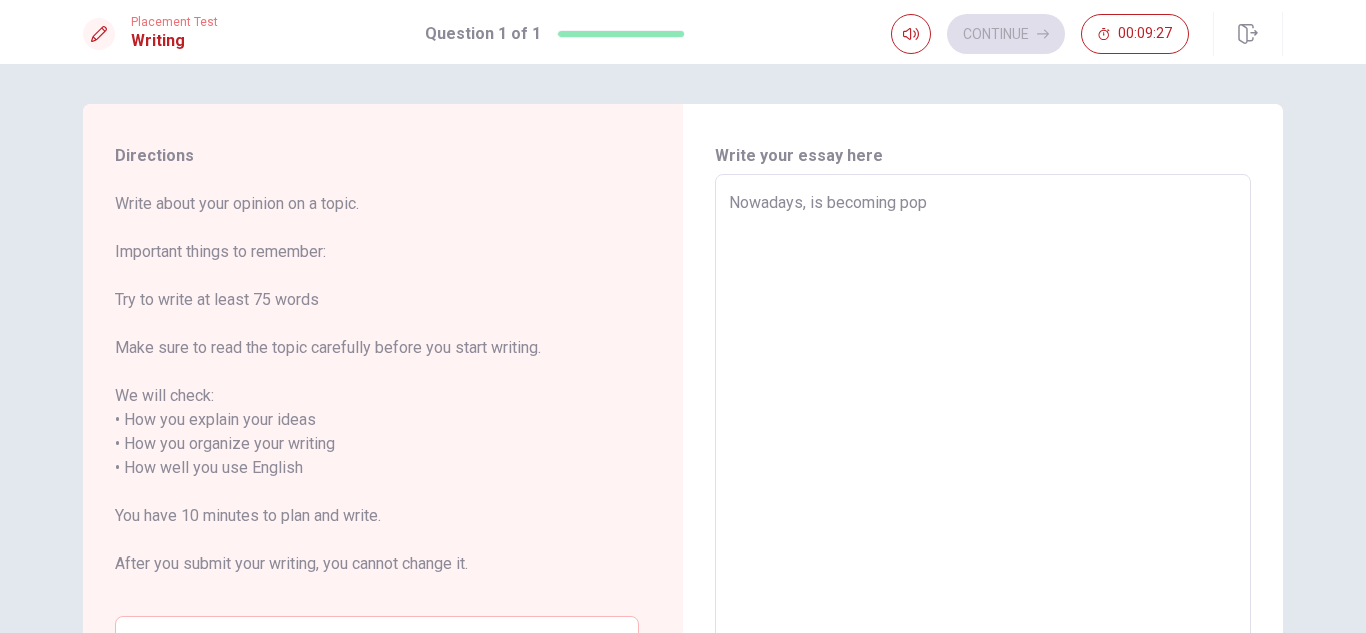 type on "x" 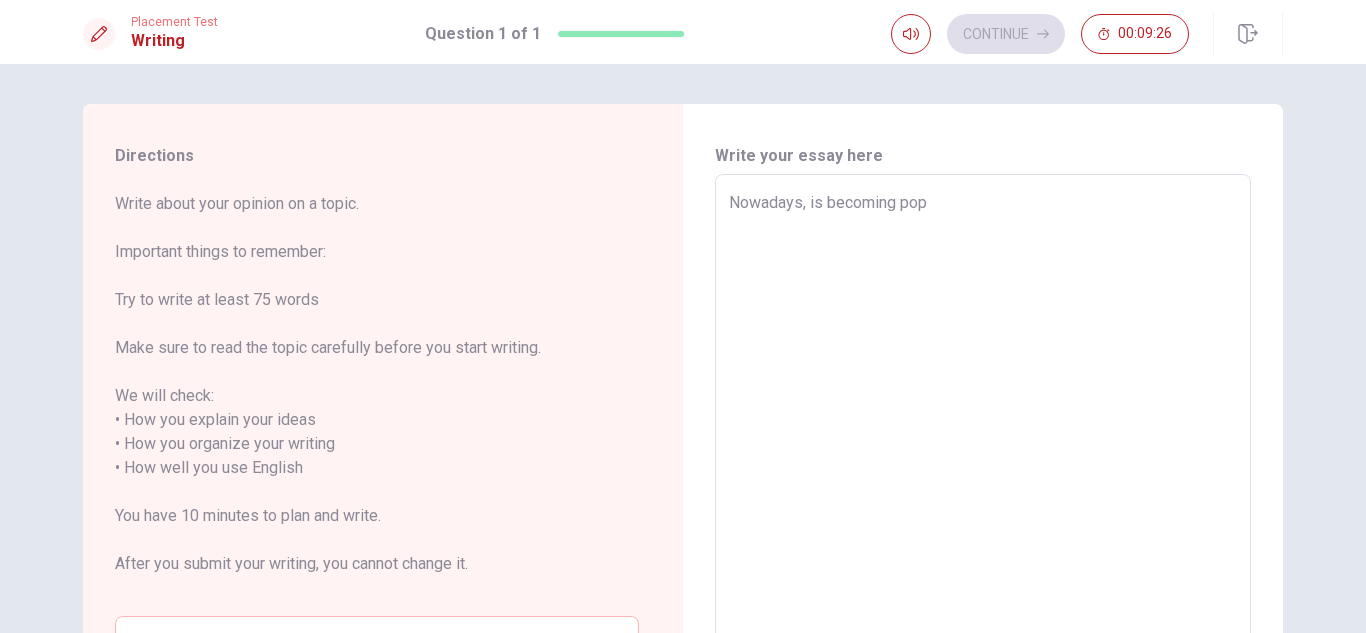 type on "Nowadays, is becoming popu" 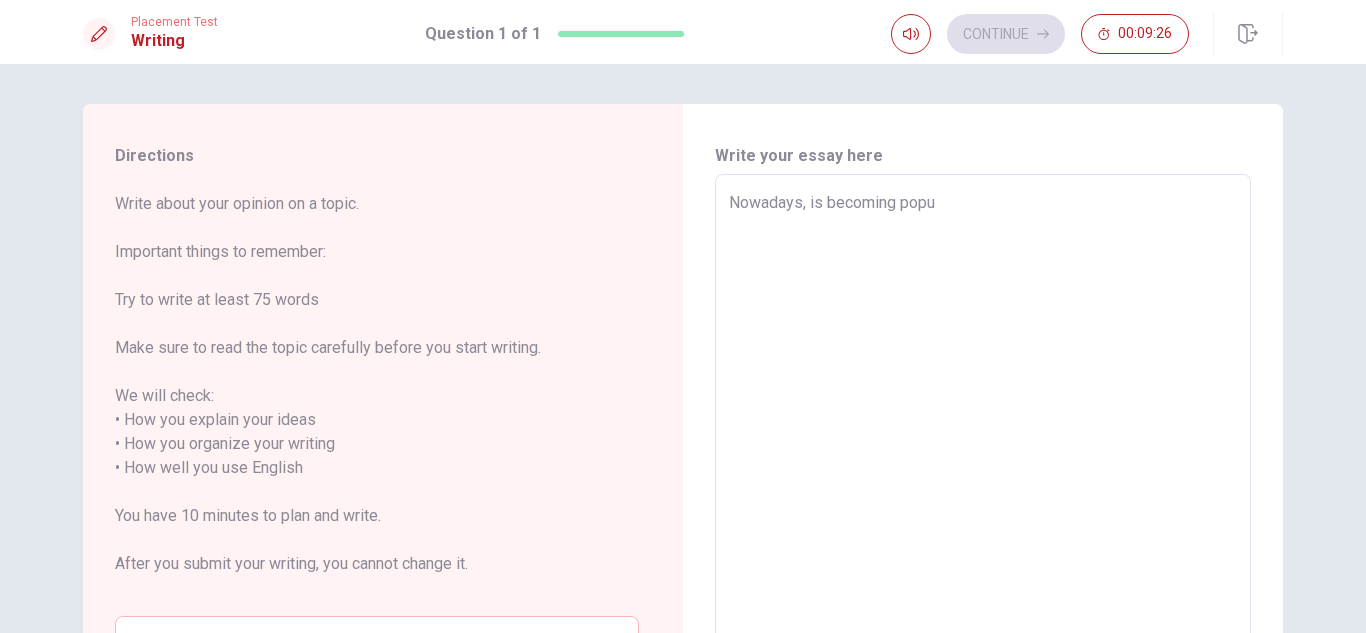 type on "x" 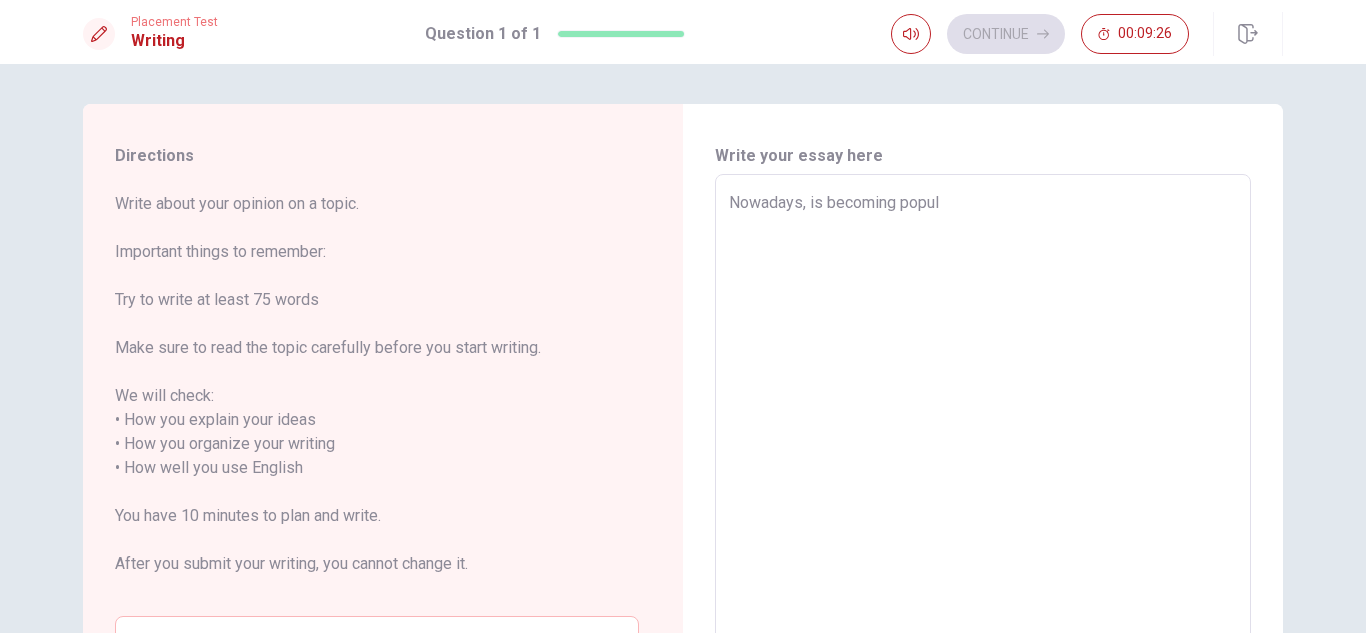 type on "x" 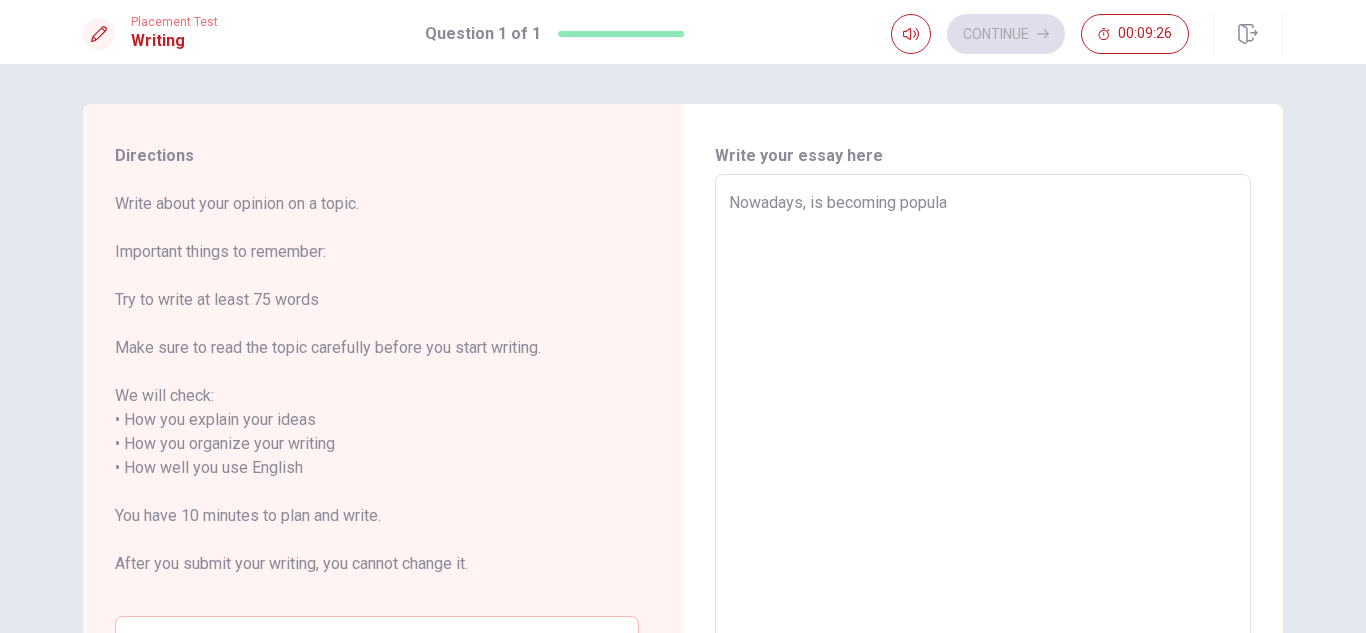 type on "x" 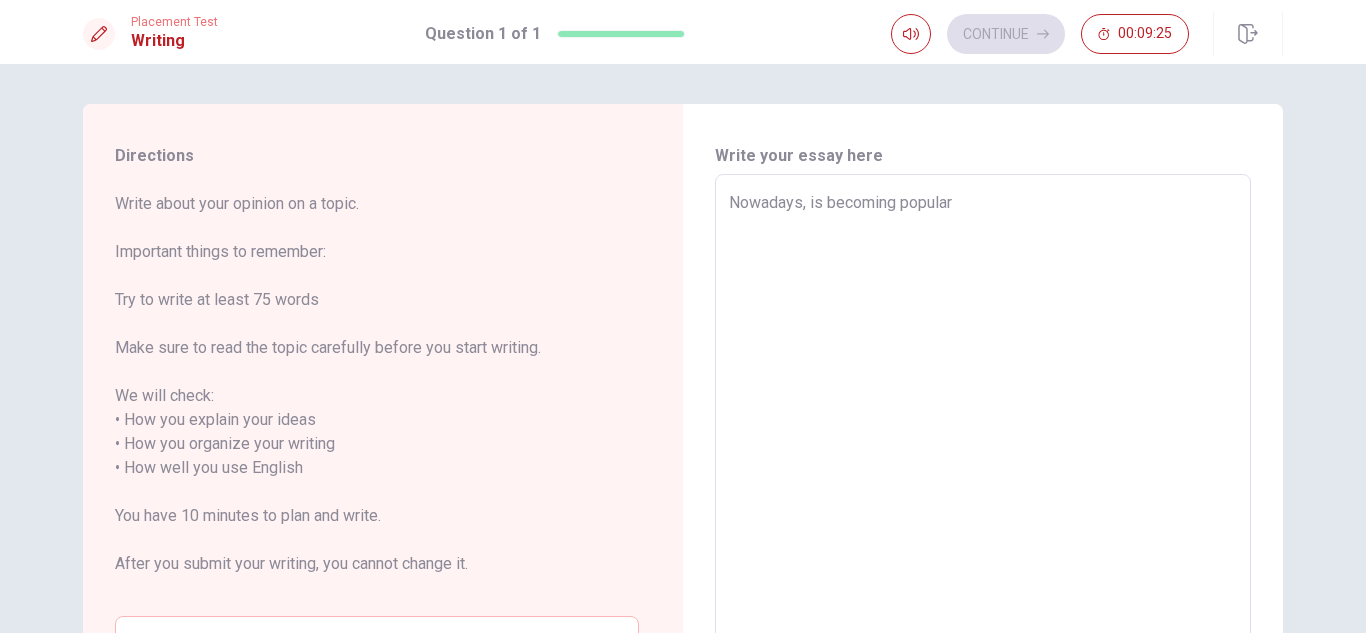 type on "x" 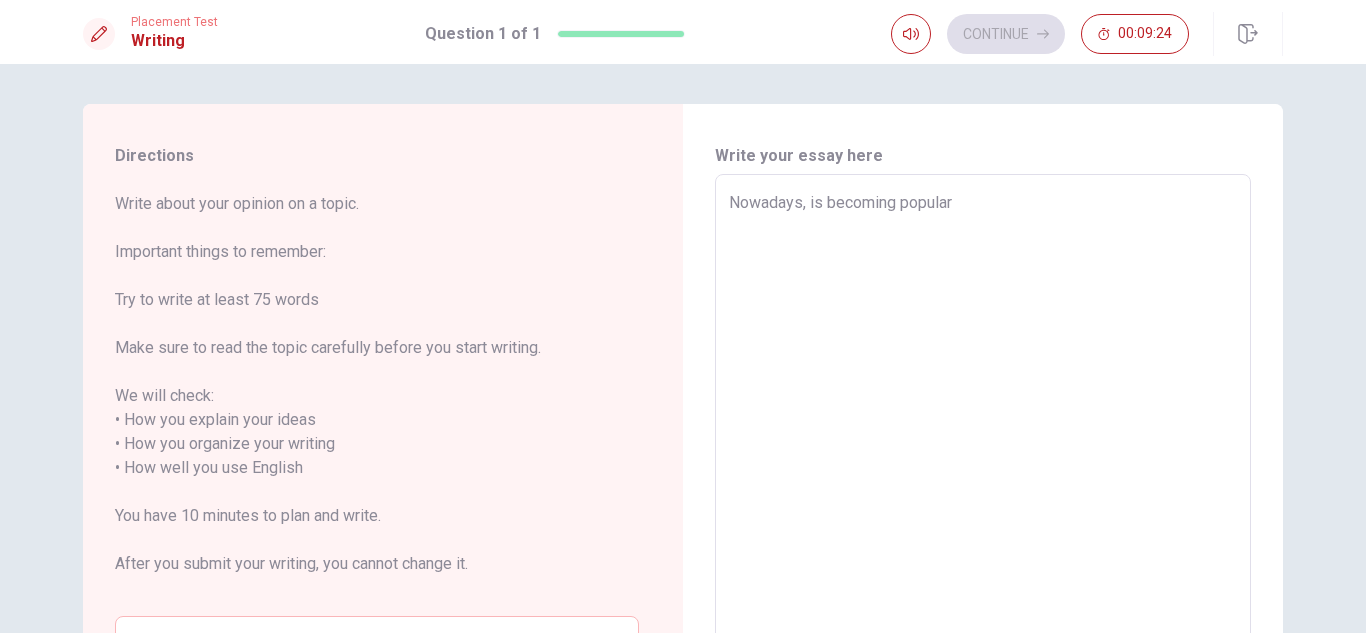 type on "Nowadays, is becoming popular b" 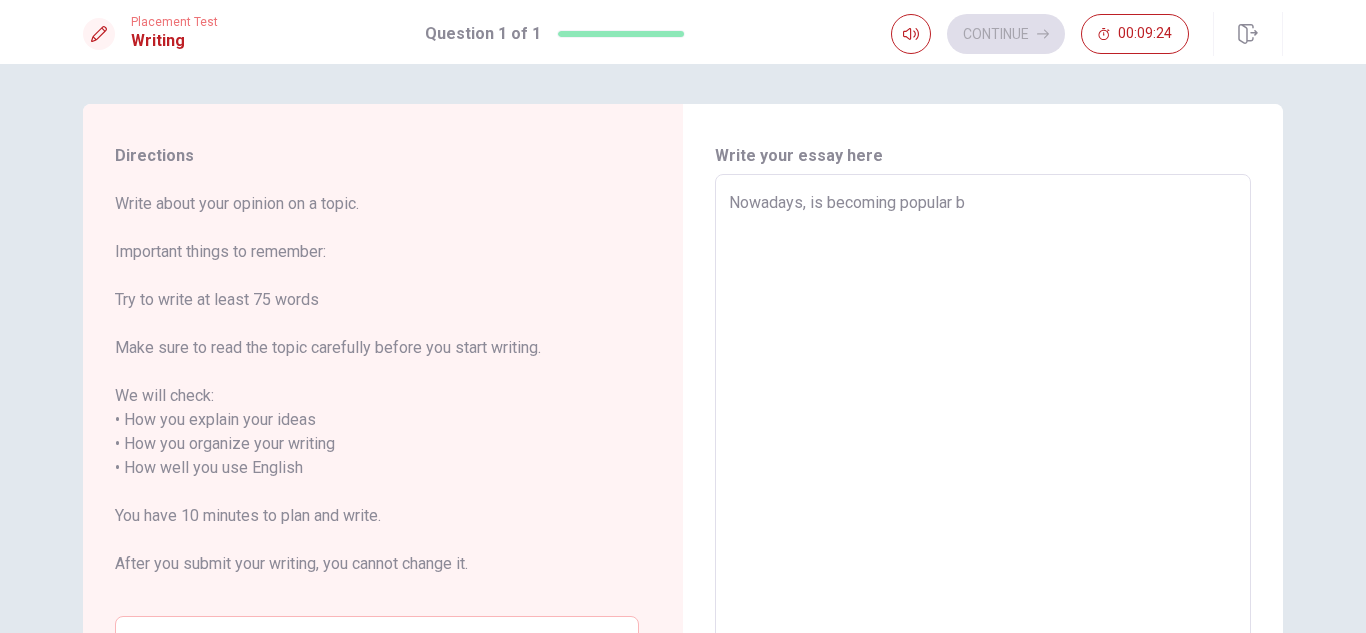 type on "x" 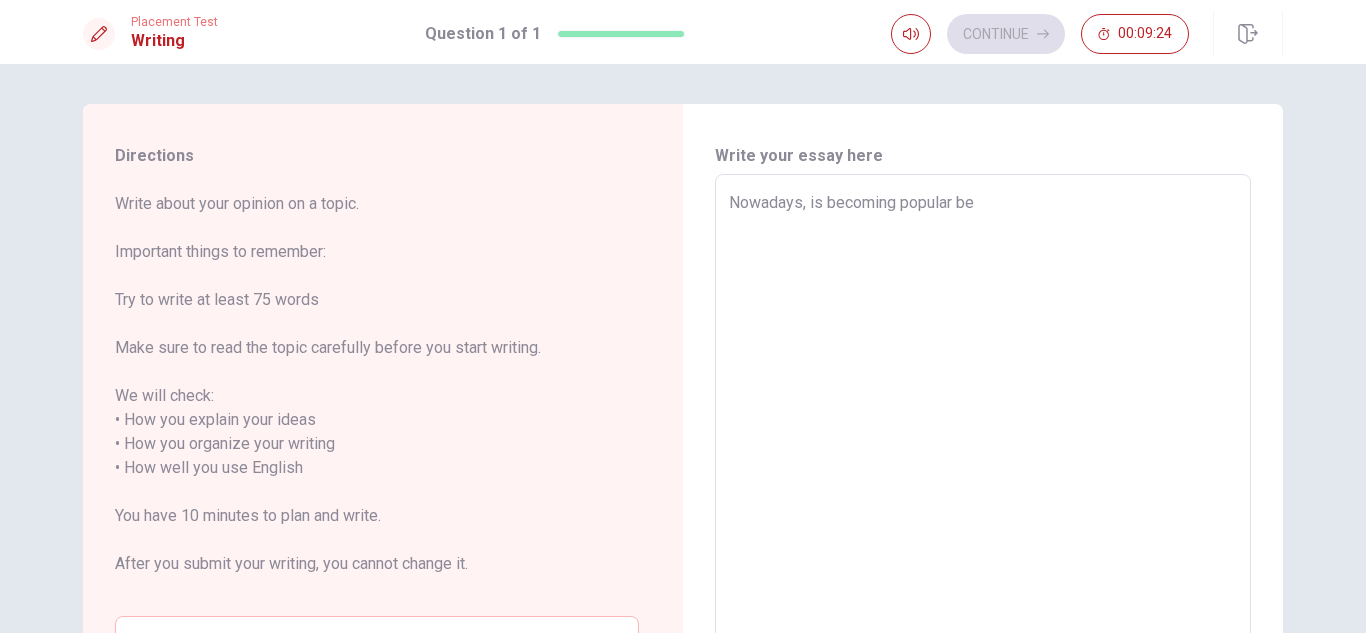 type on "x" 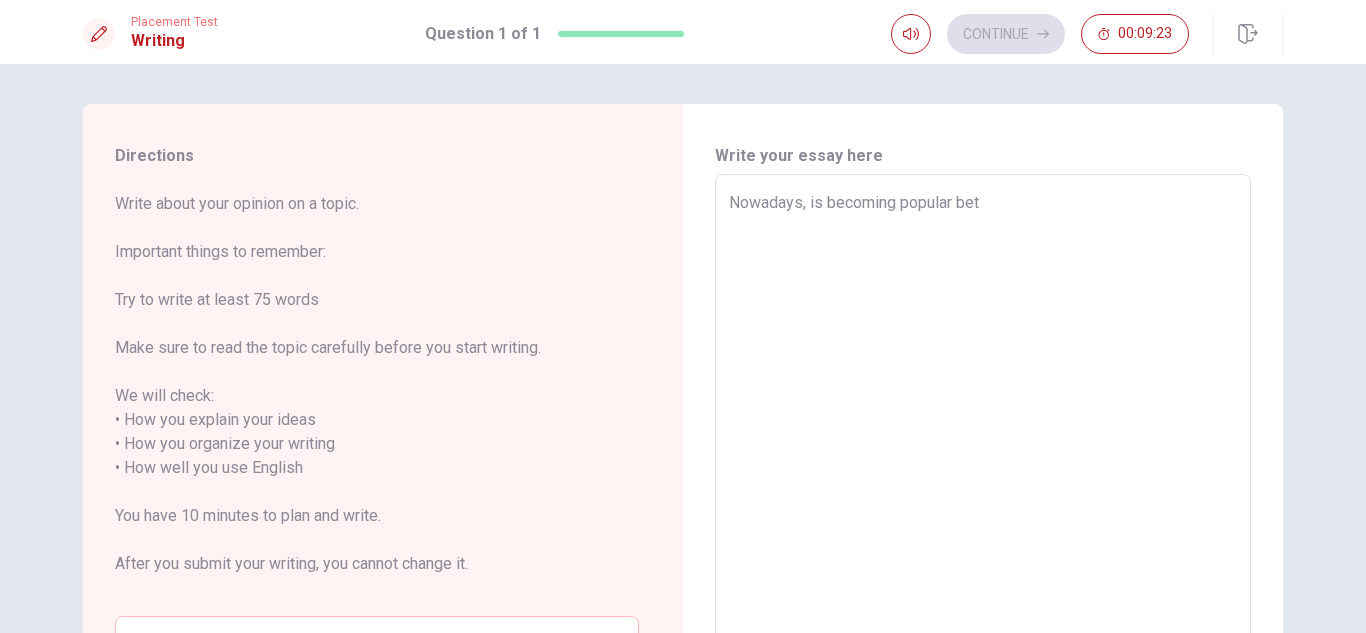 type on "x" 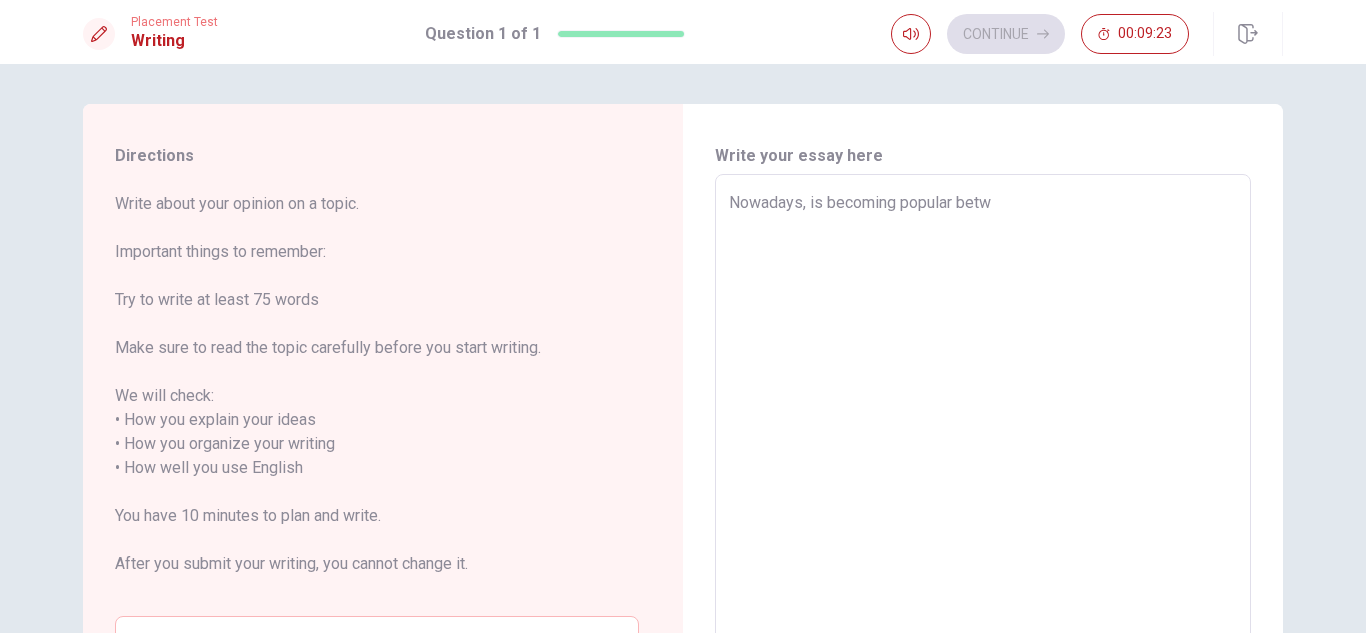 type on "x" 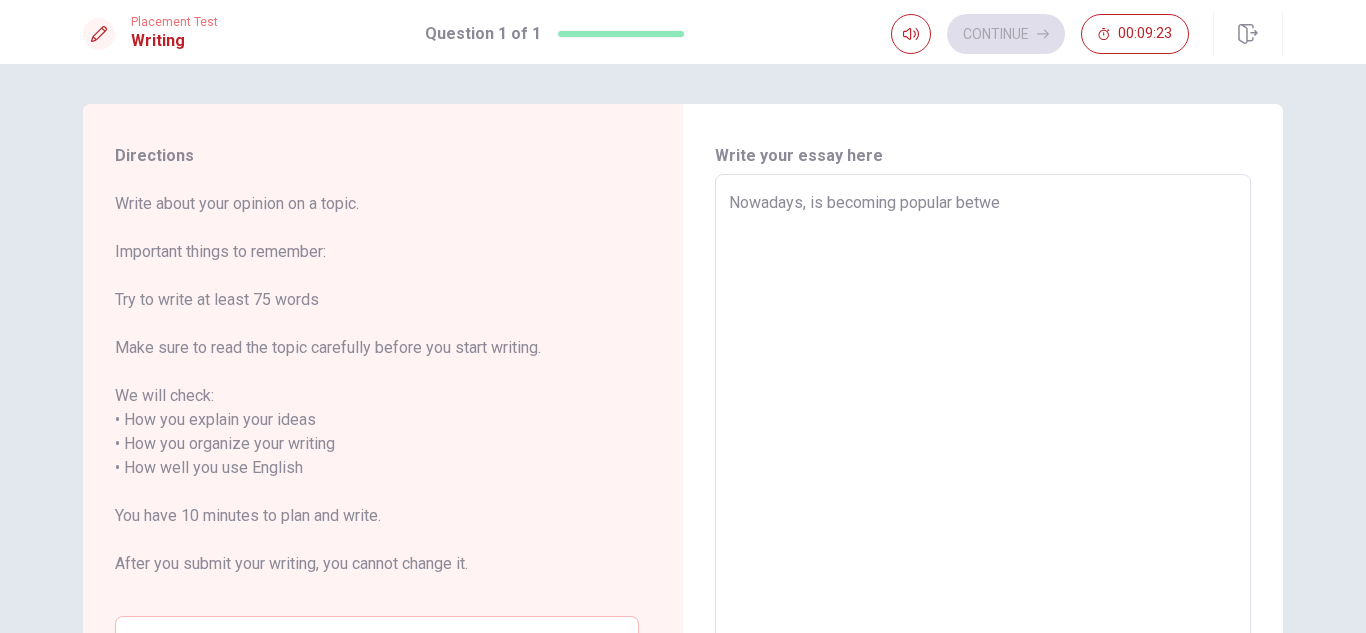 type on "x" 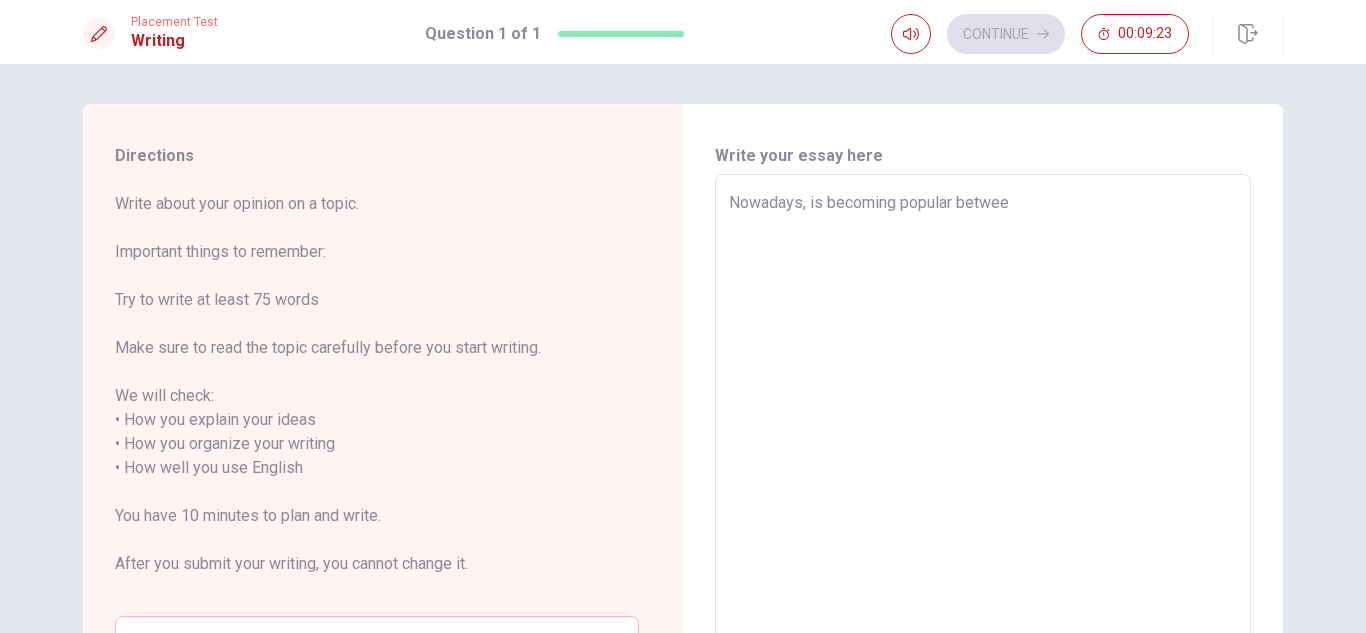 type on "x" 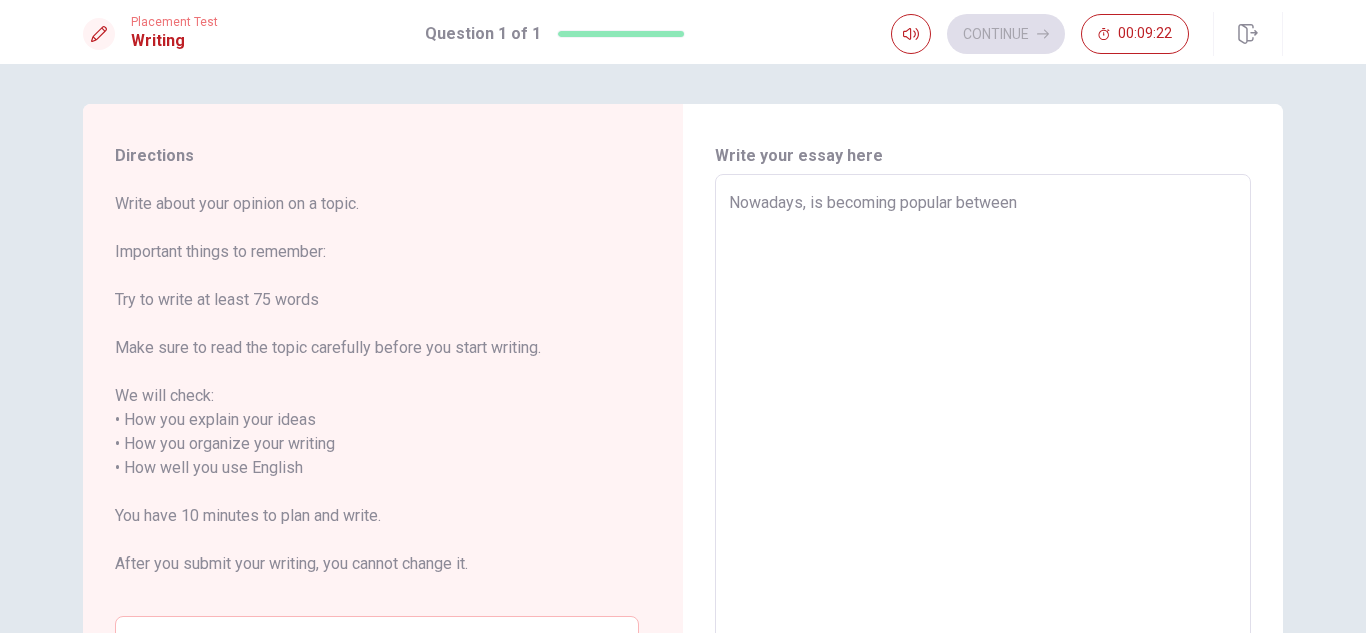 type on "x" 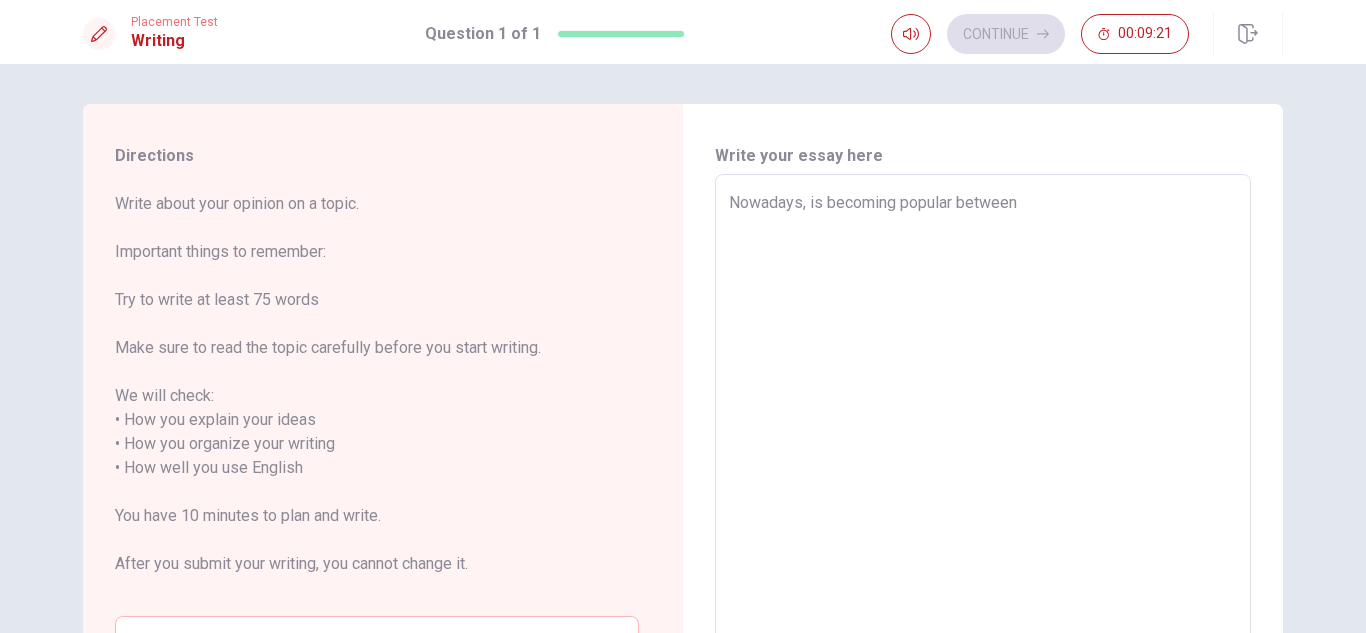 type on "x" 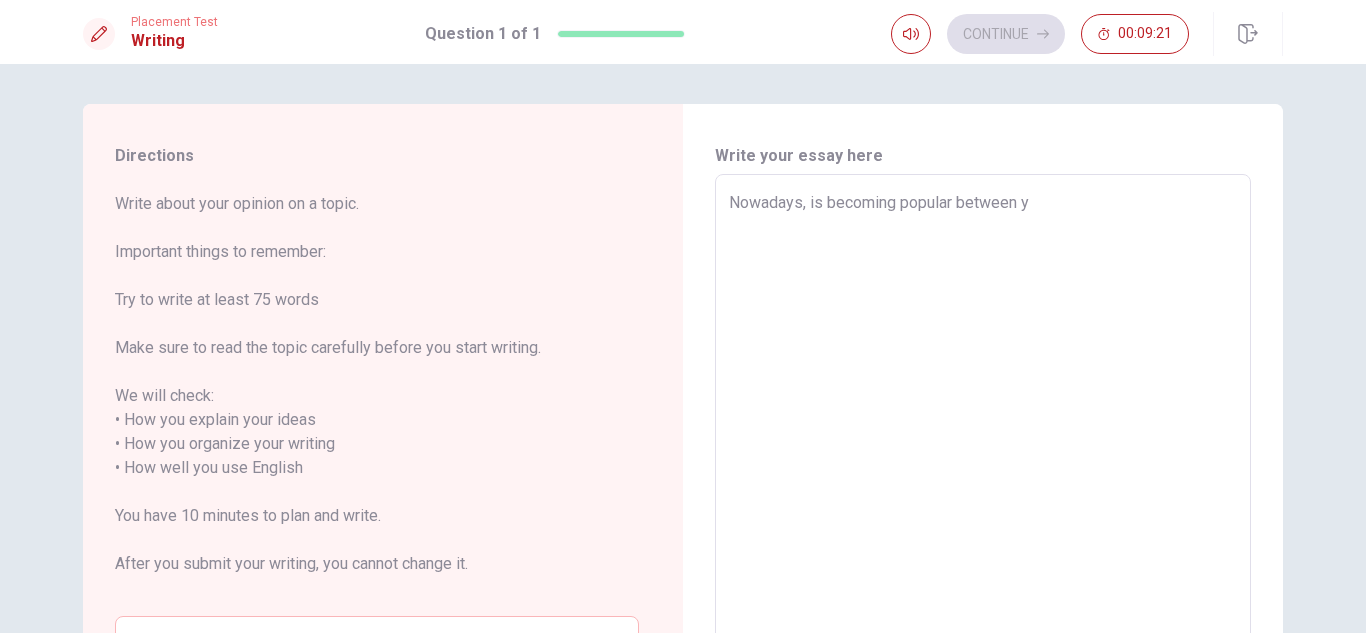 type on "x" 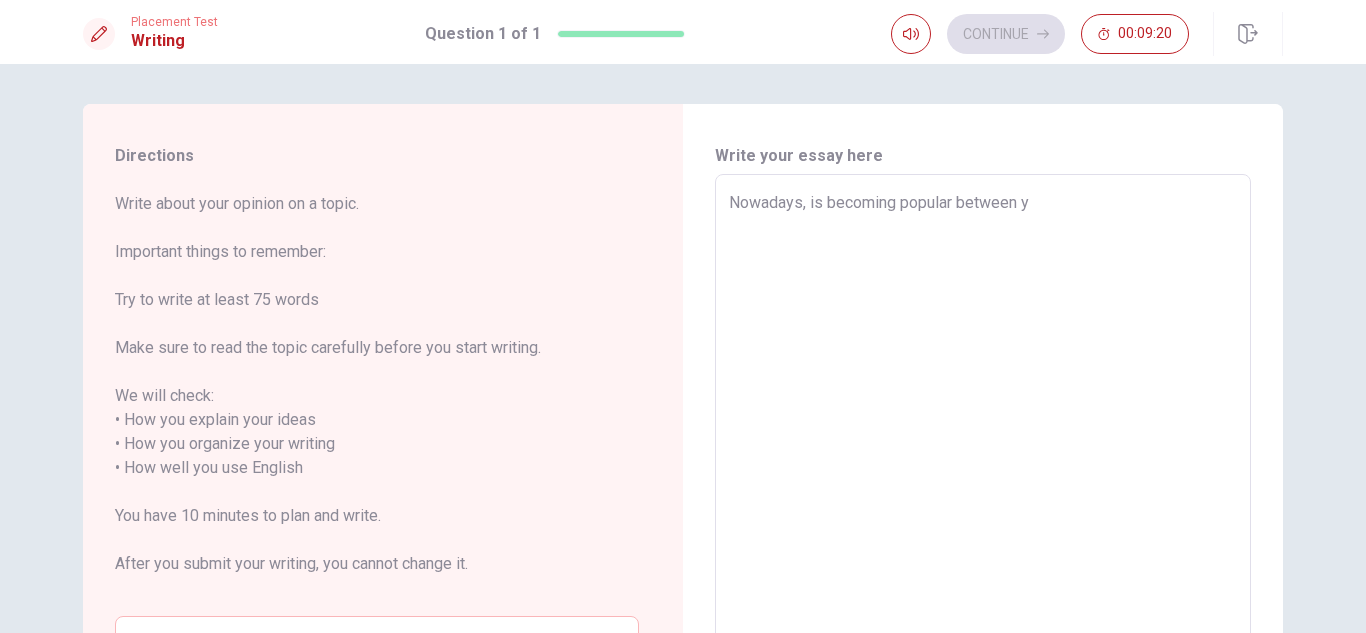 type on "Nowadays, is becoming popular between yo" 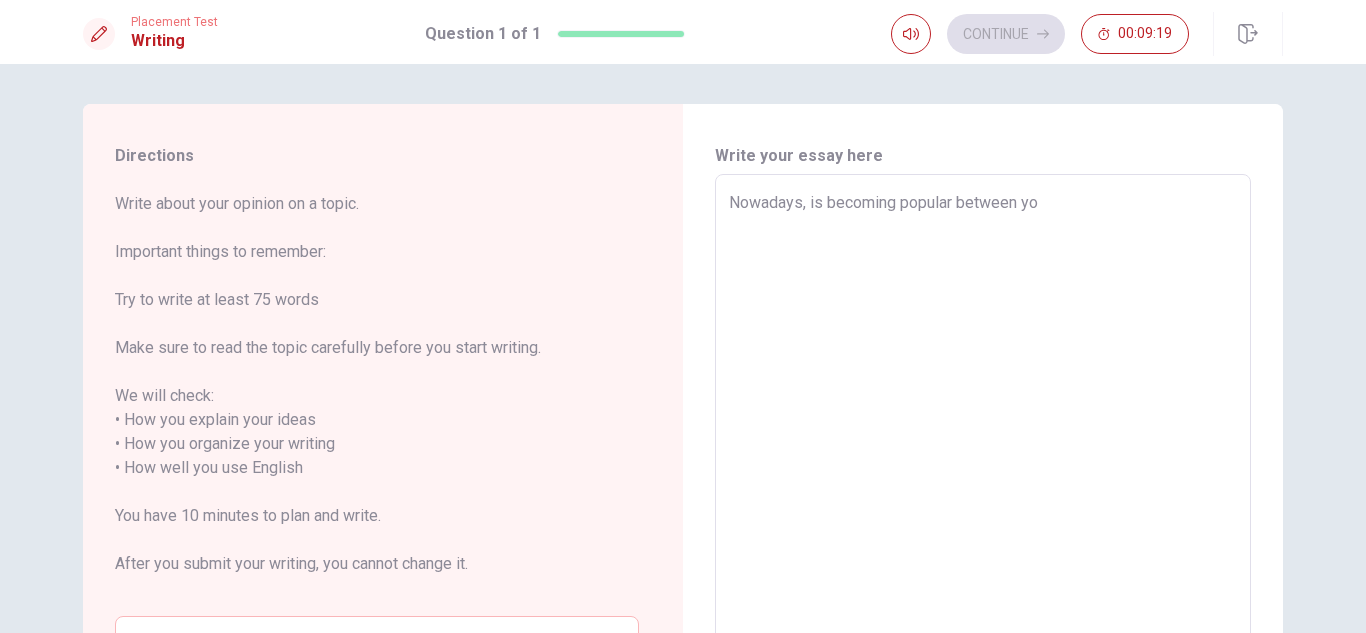 type on "x" 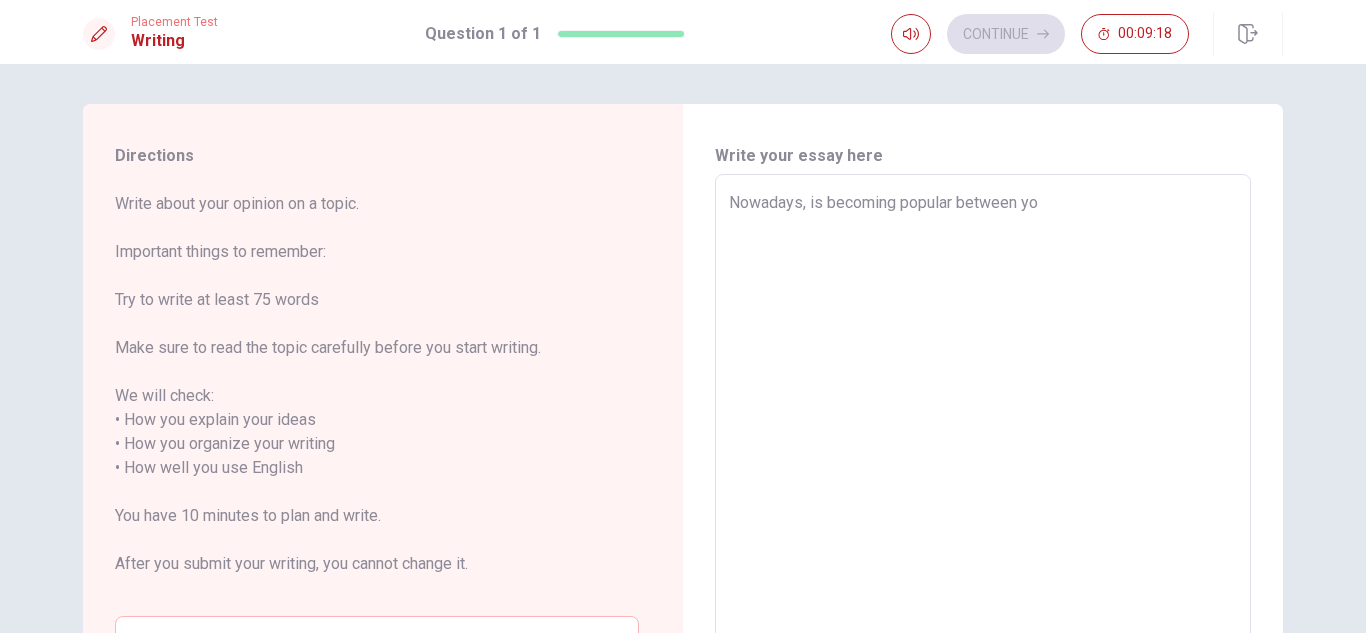 type on "Nowadays, is becoming popular between you" 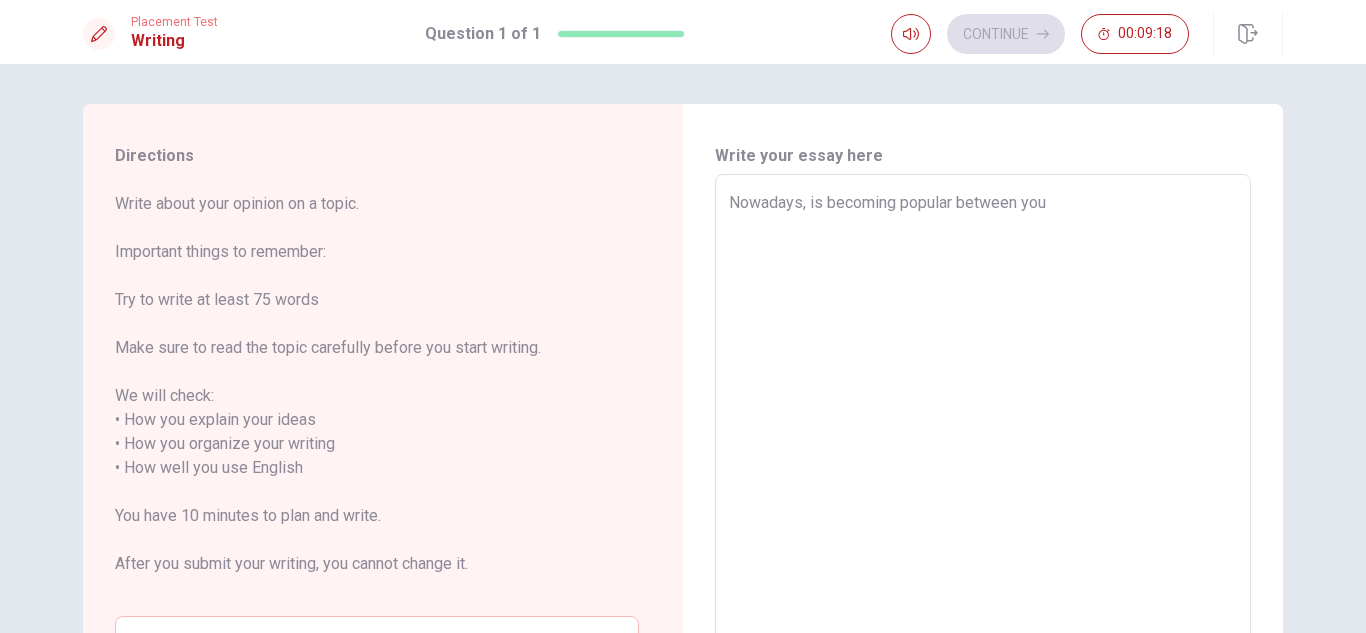 type on "x" 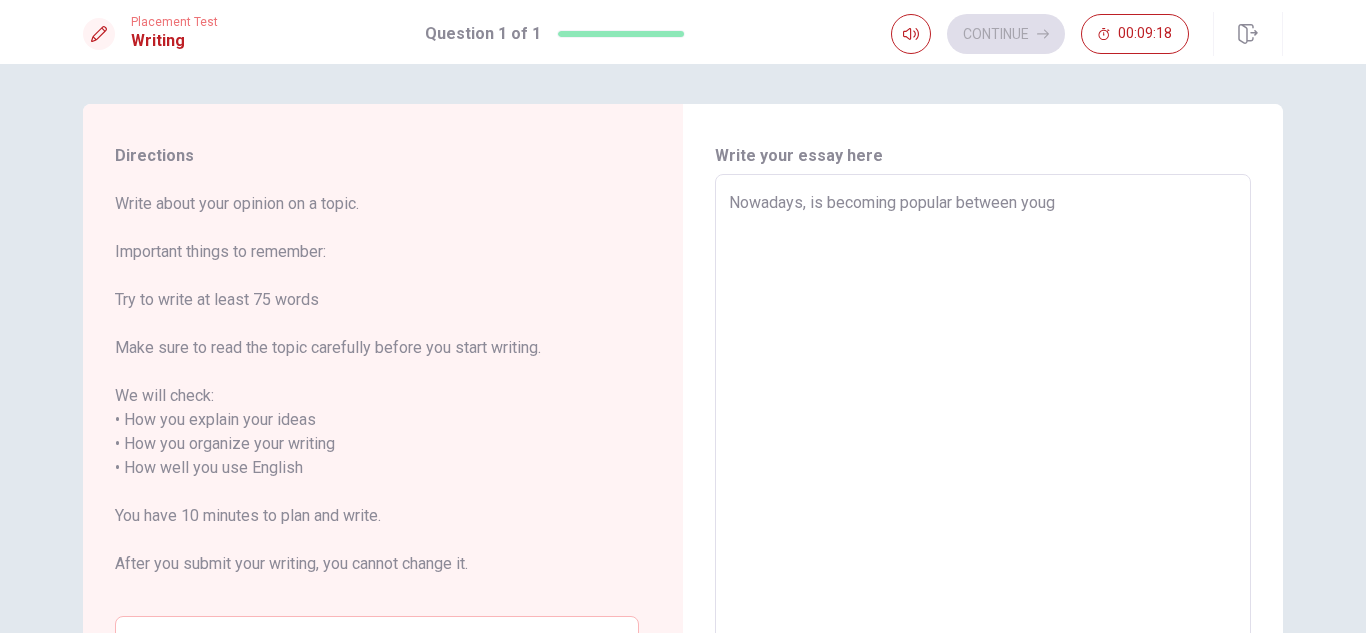 type on "x" 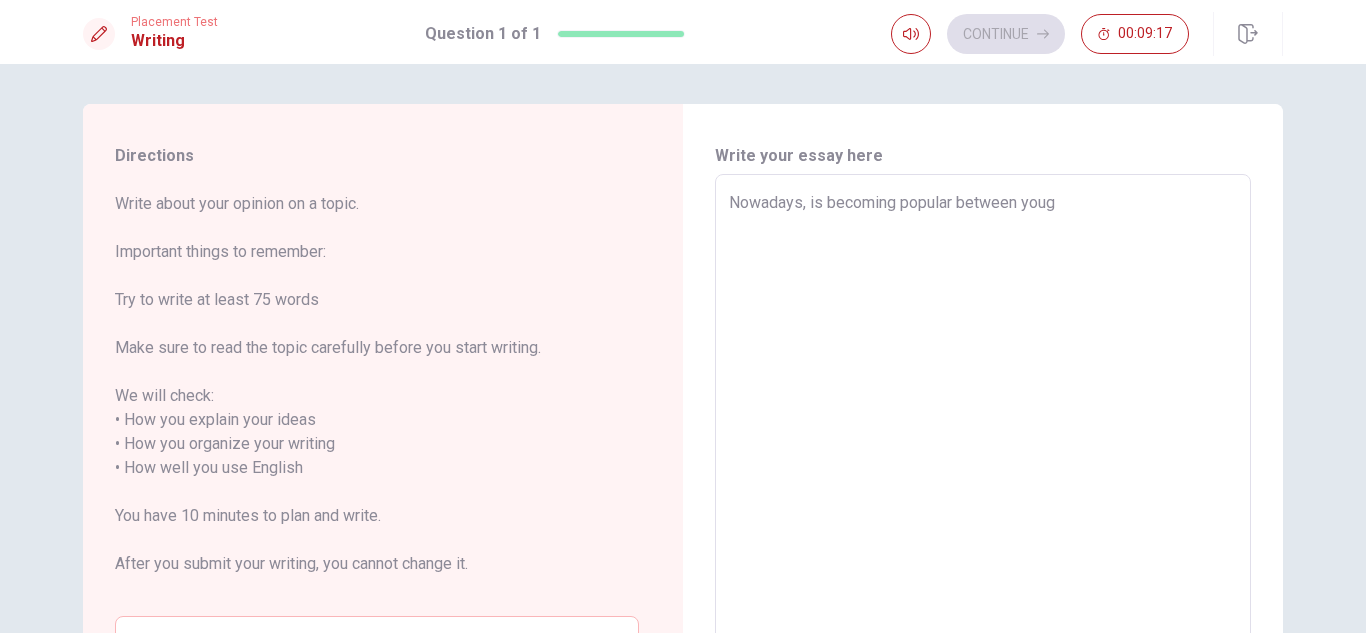 type on "Nowadays, is becoming popular between youg p" 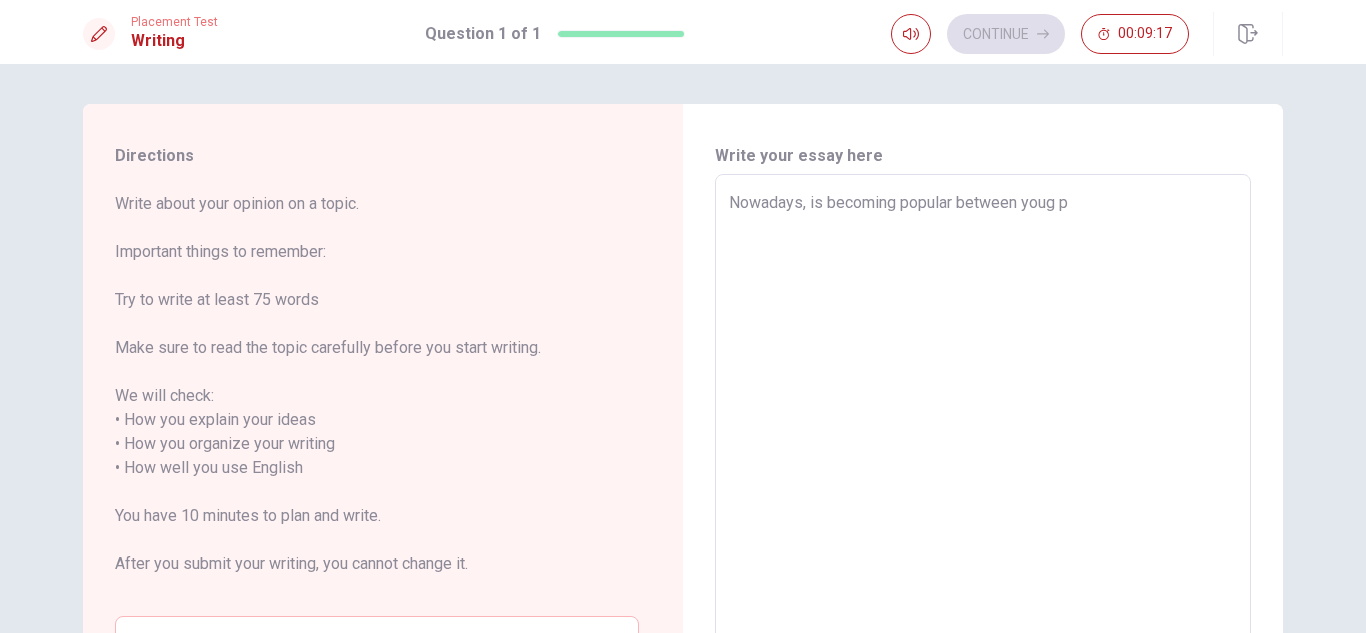type on "Nowadays, is becoming popular between youg pe" 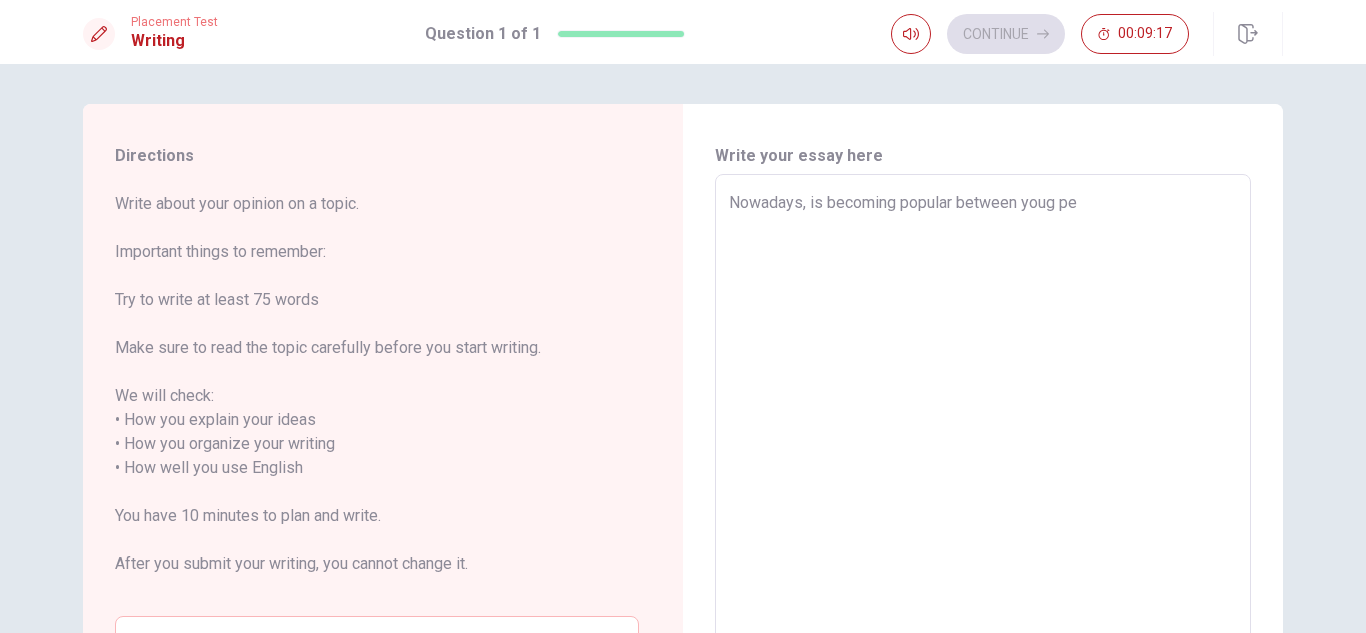type on "x" 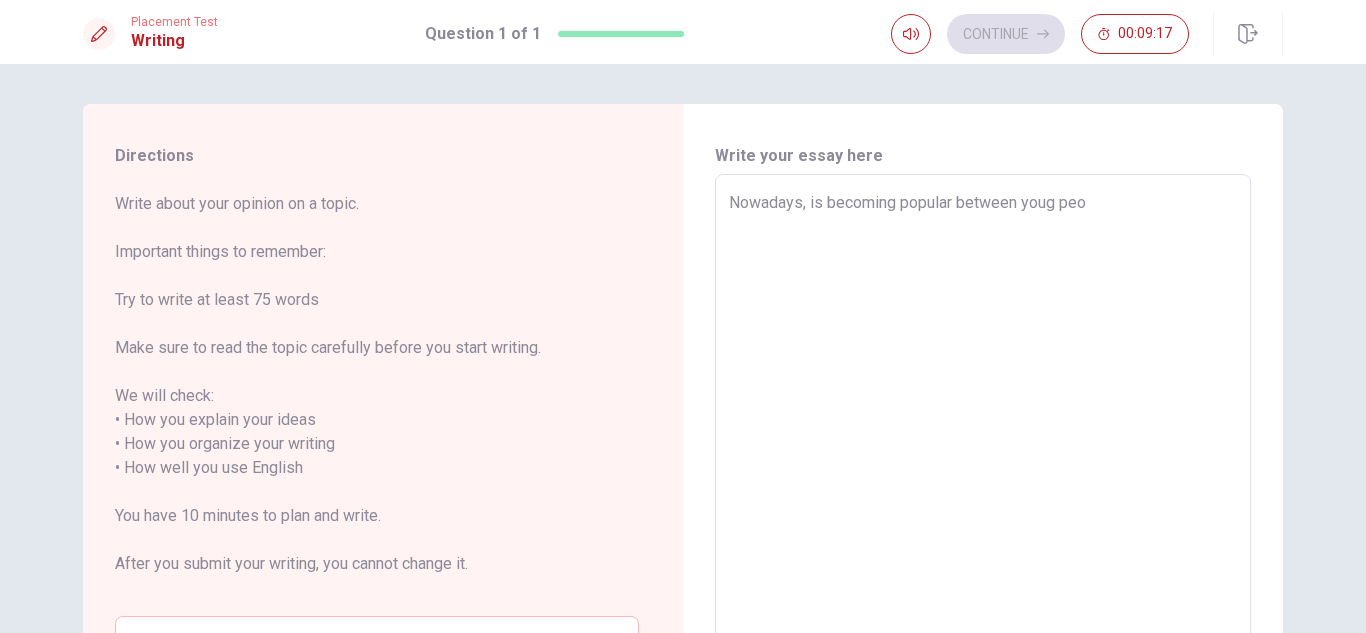 type on "x" 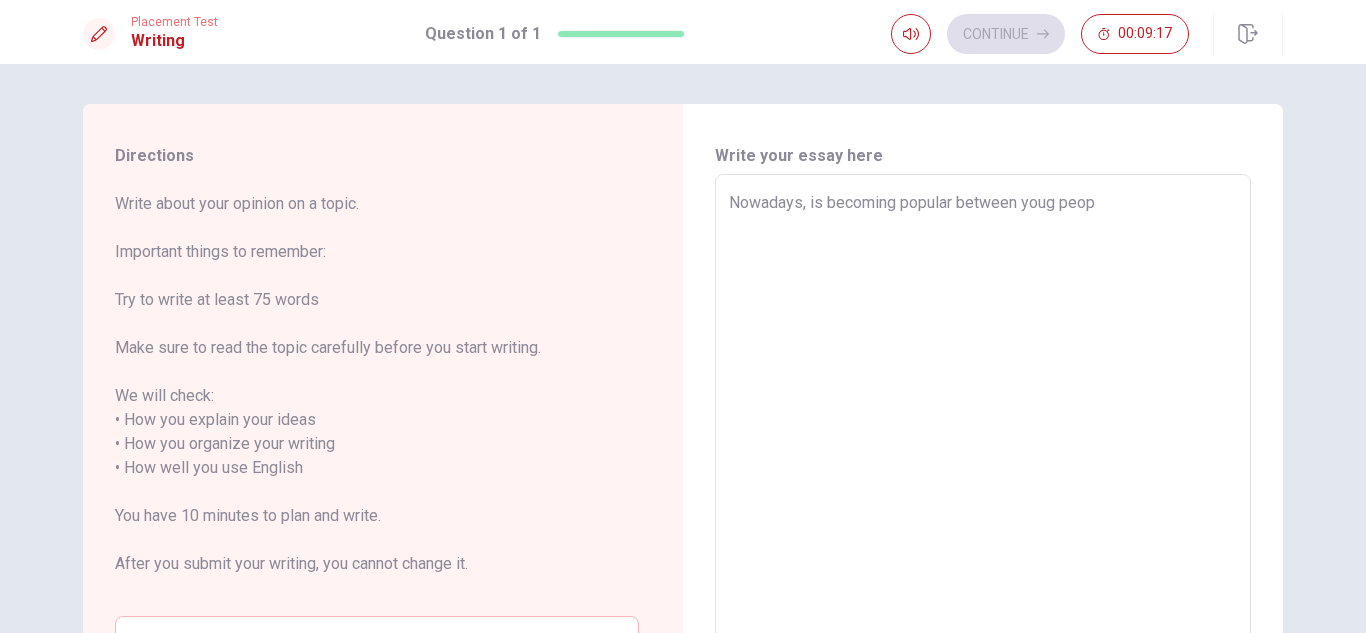 type on "x" 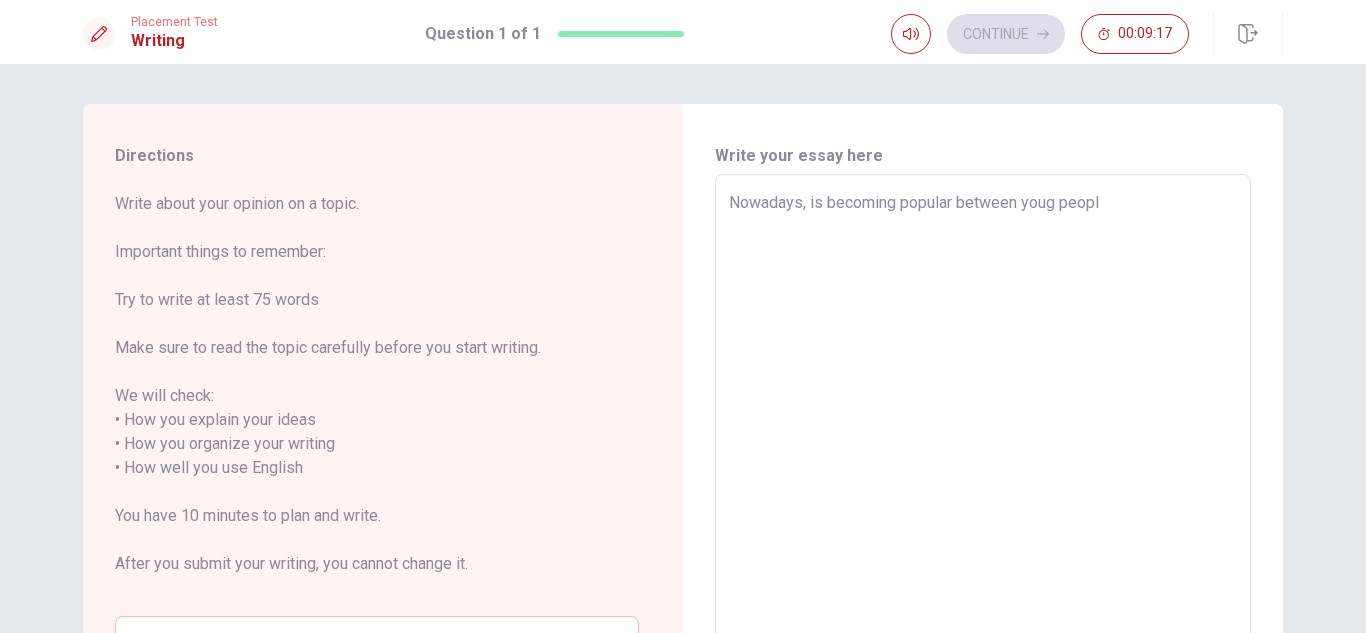 type on "Nowadays, is becoming popular between youg people" 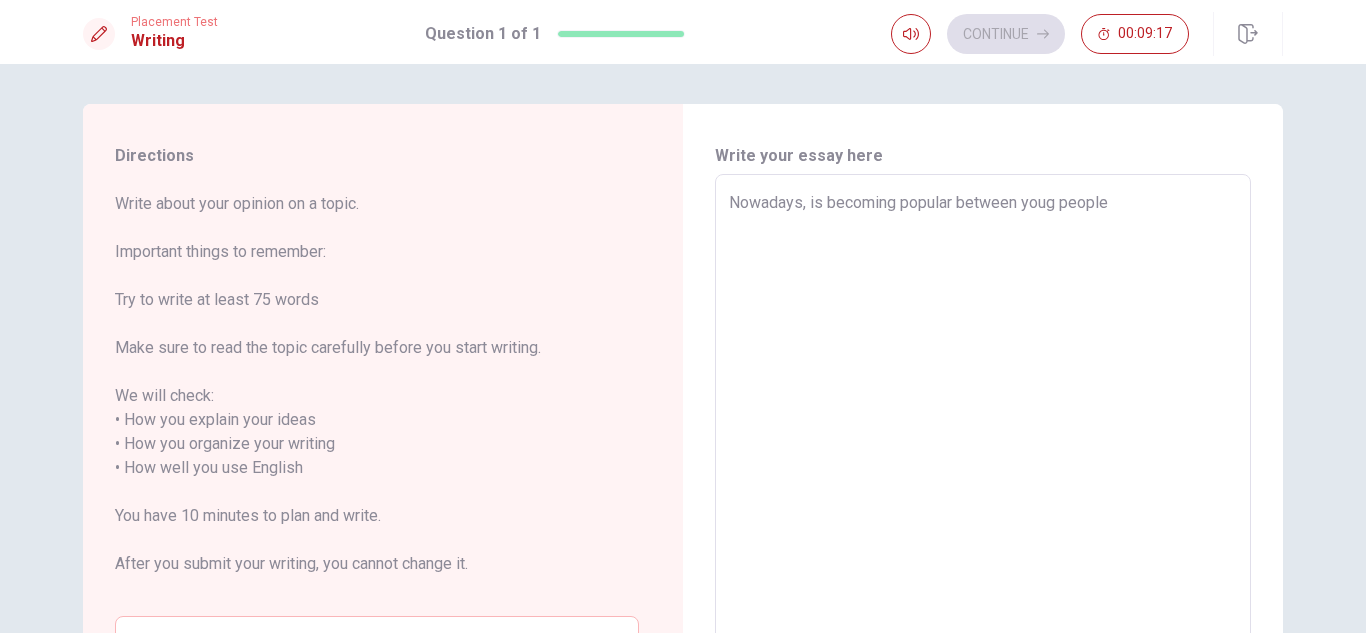 type on "Nowadays, is becoming popular between youg people" 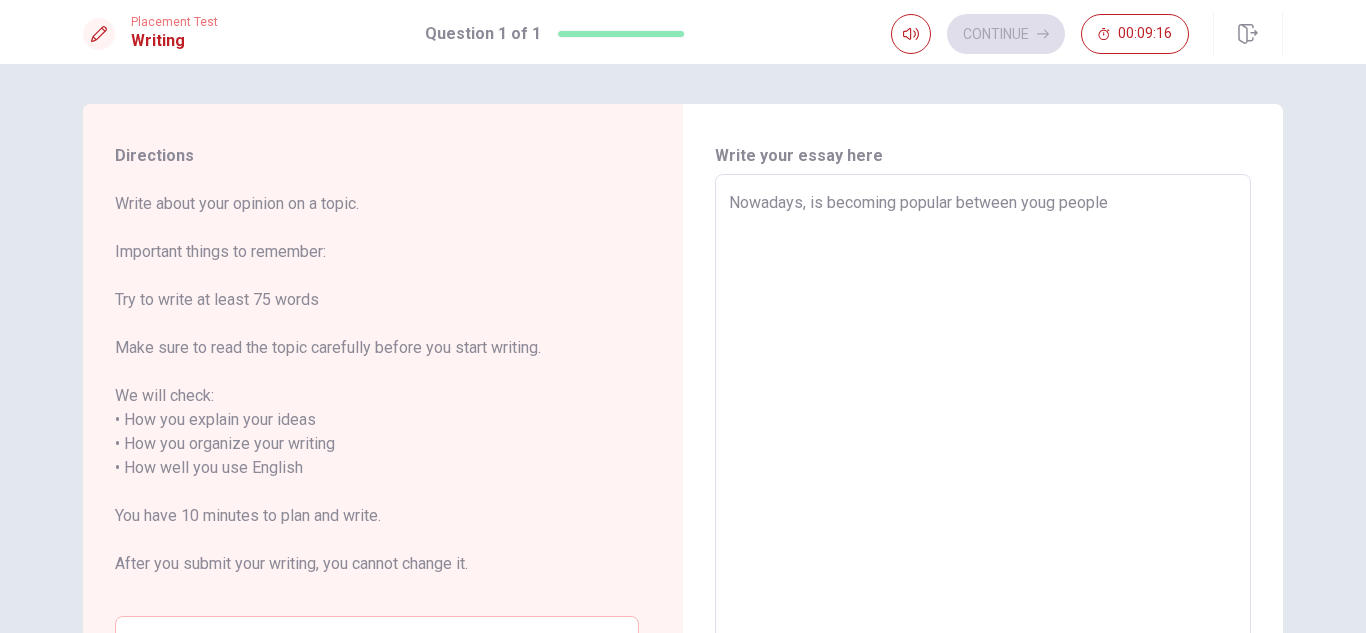 type on "x" 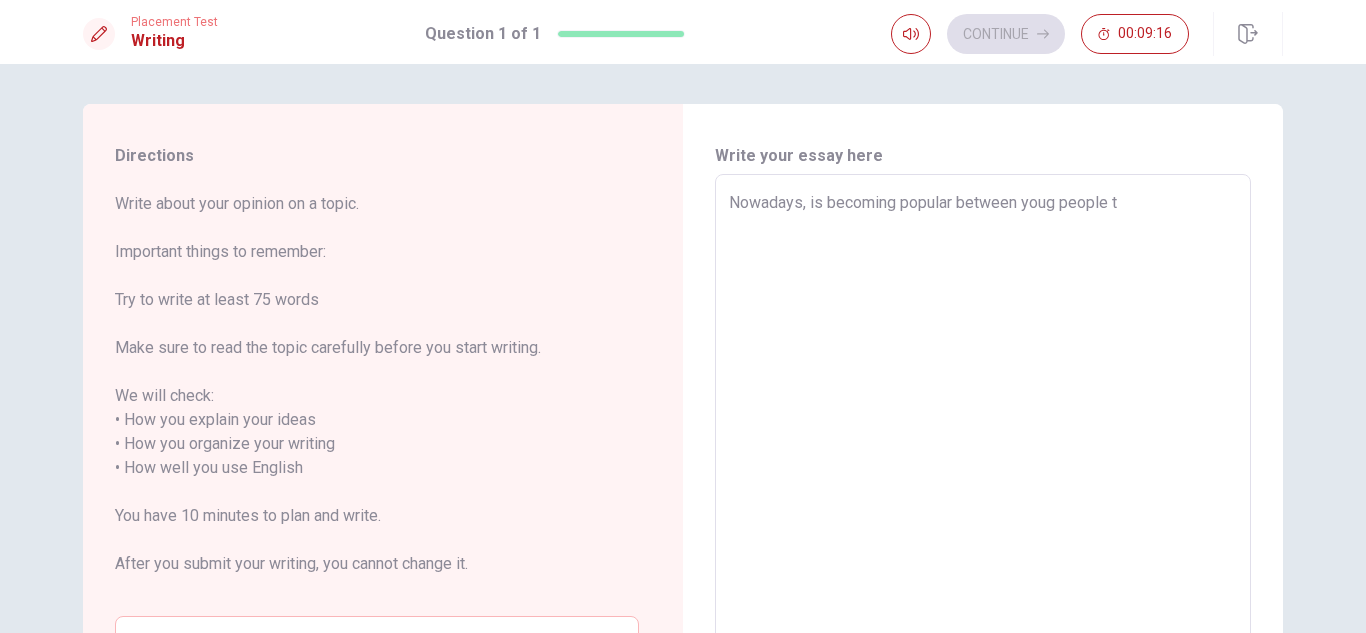 type on "x" 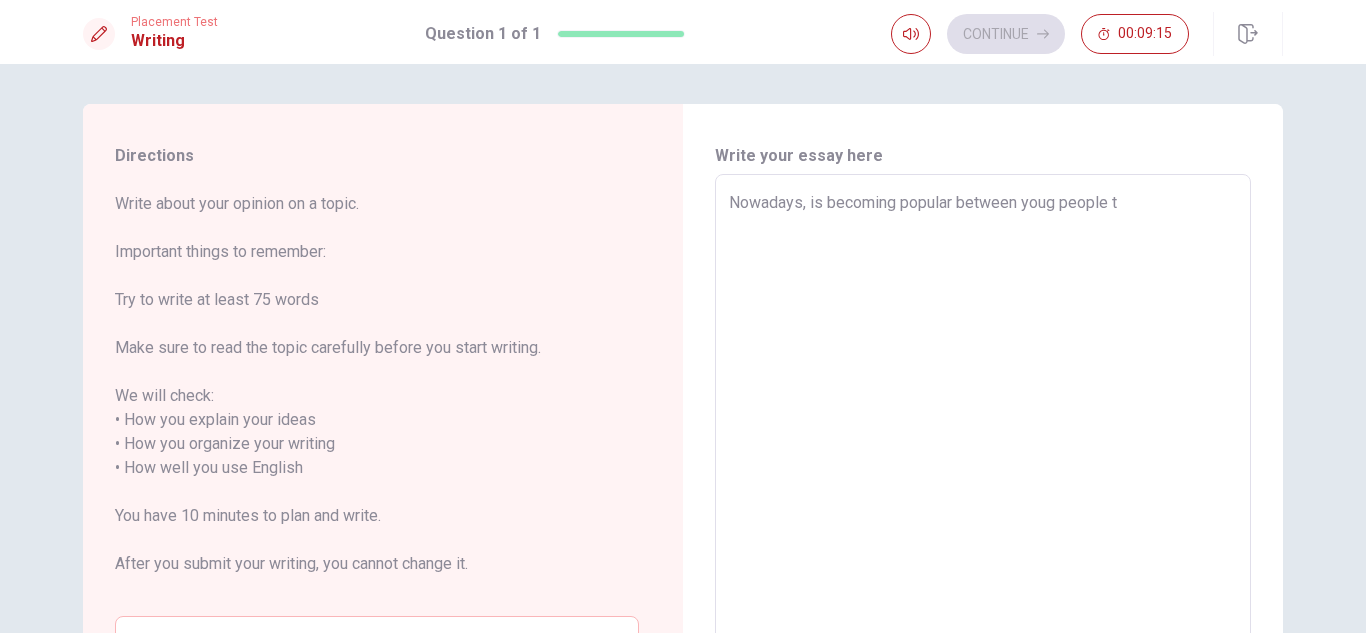 type on "Nowadays, is becoming popular between youg people to" 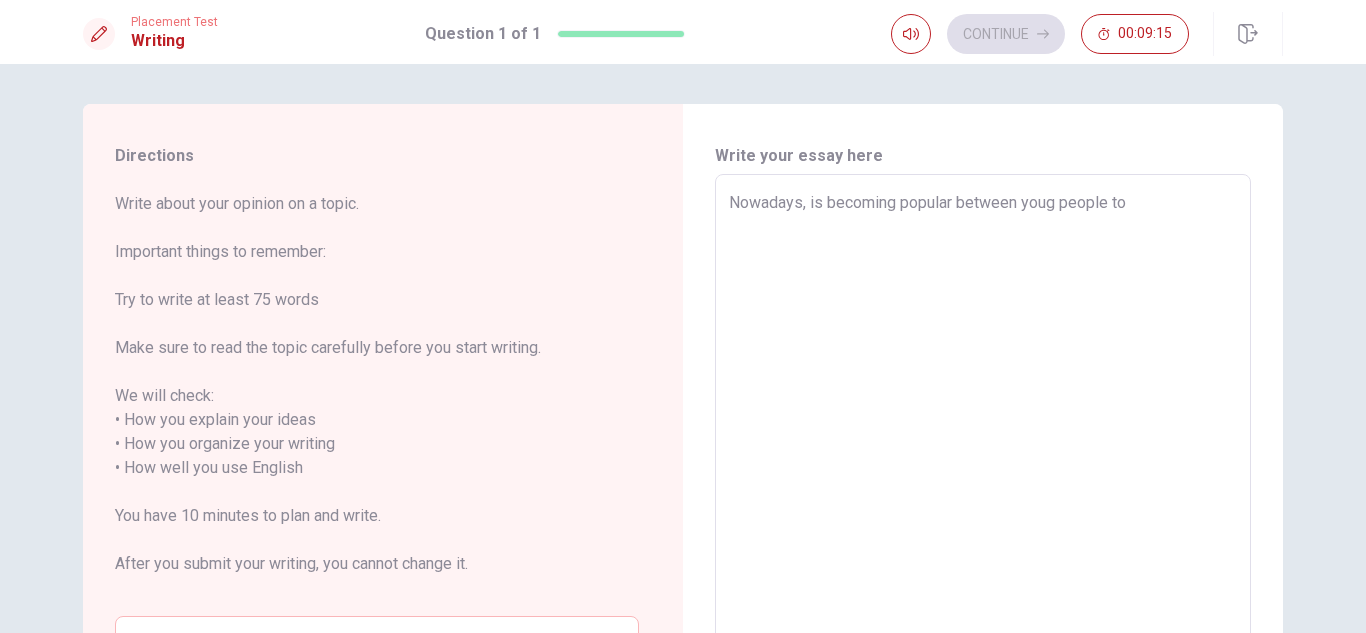 type on "x" 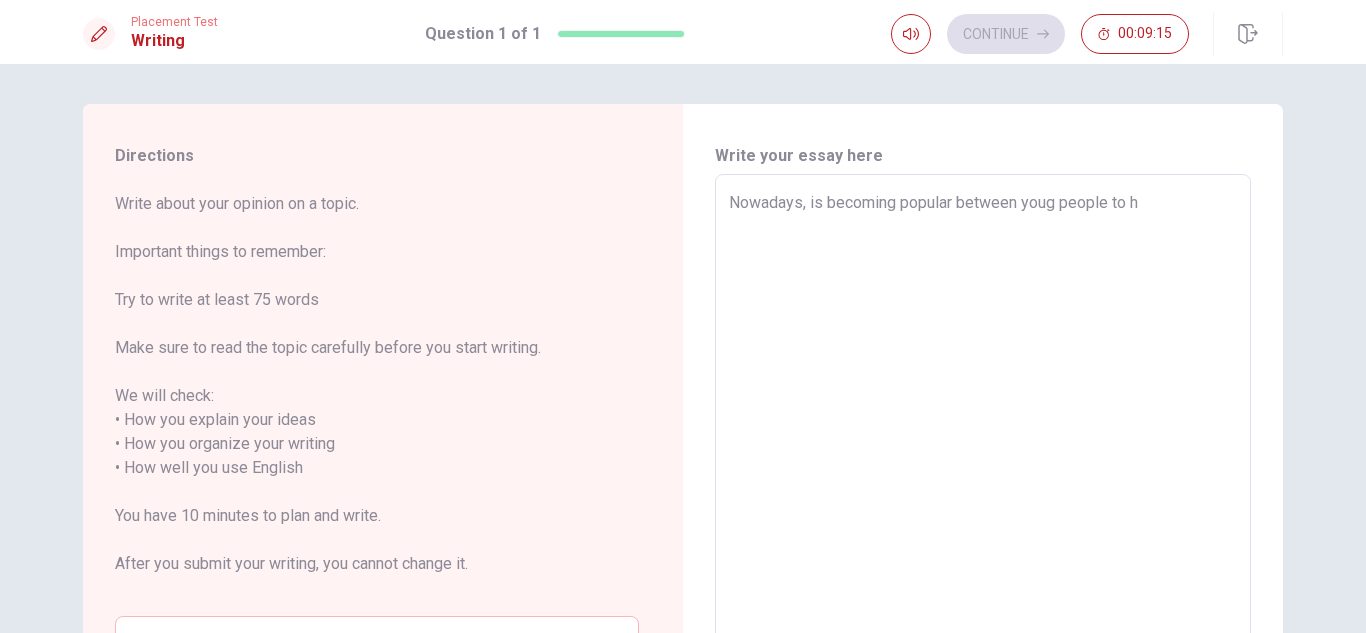type on "Nowadays, is becoming popular between youg people to ha" 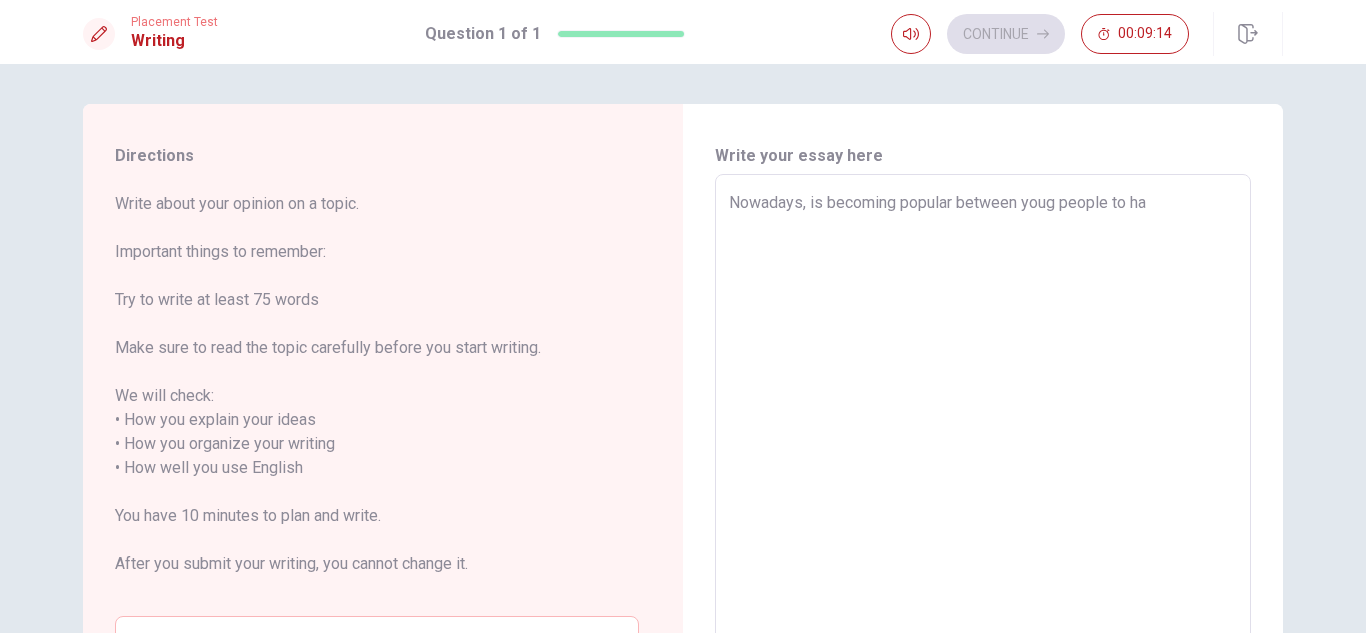 type on "x" 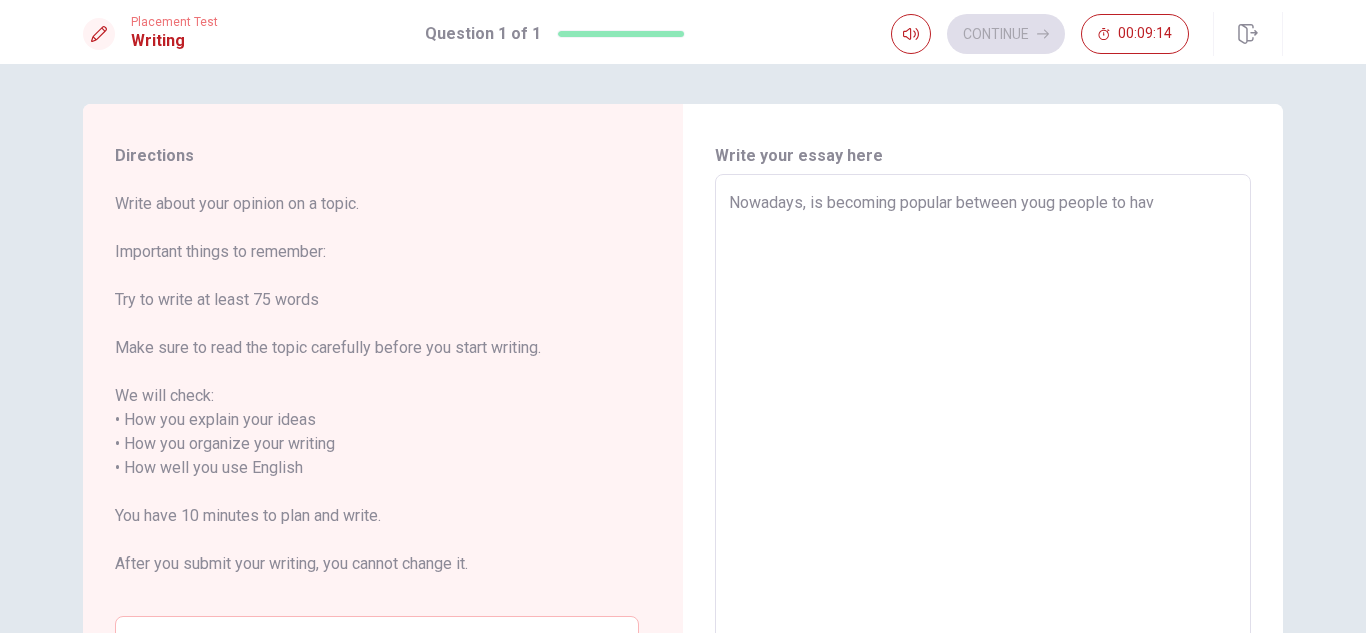 type on "Nowadays, is becoming popular between youg people to have" 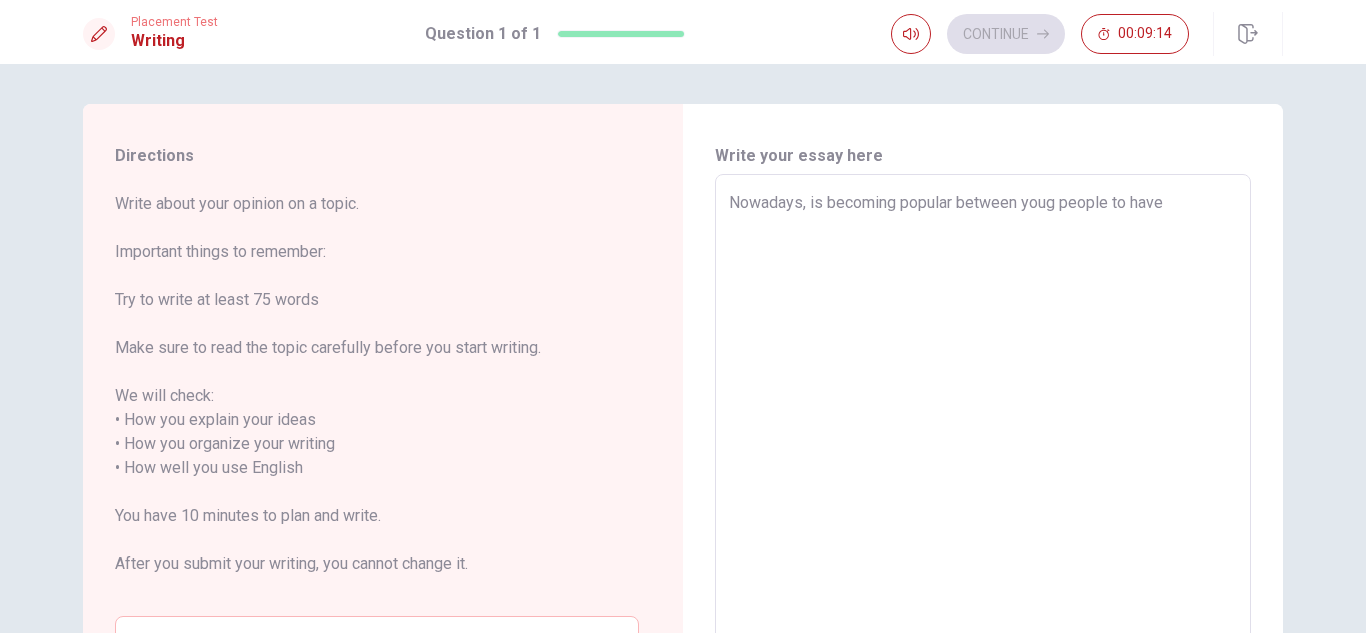 type on "x" 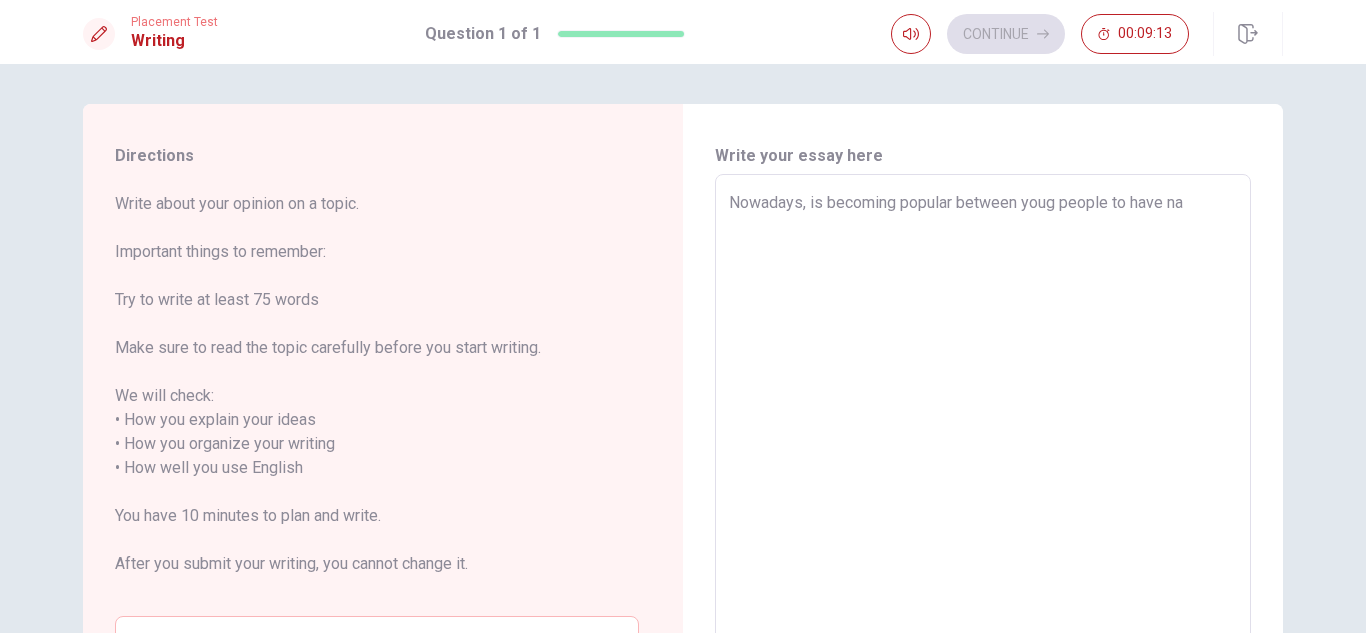type on "Nowadays, is becoming popular between youg people to have nan" 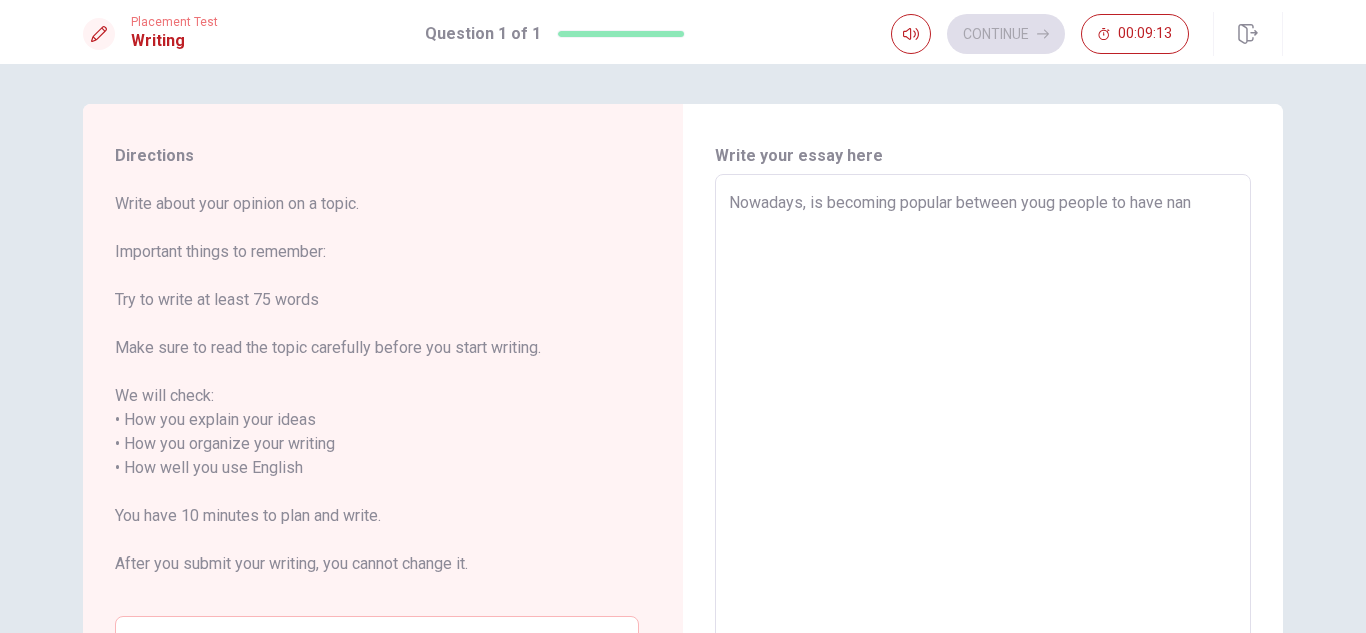 type on "x" 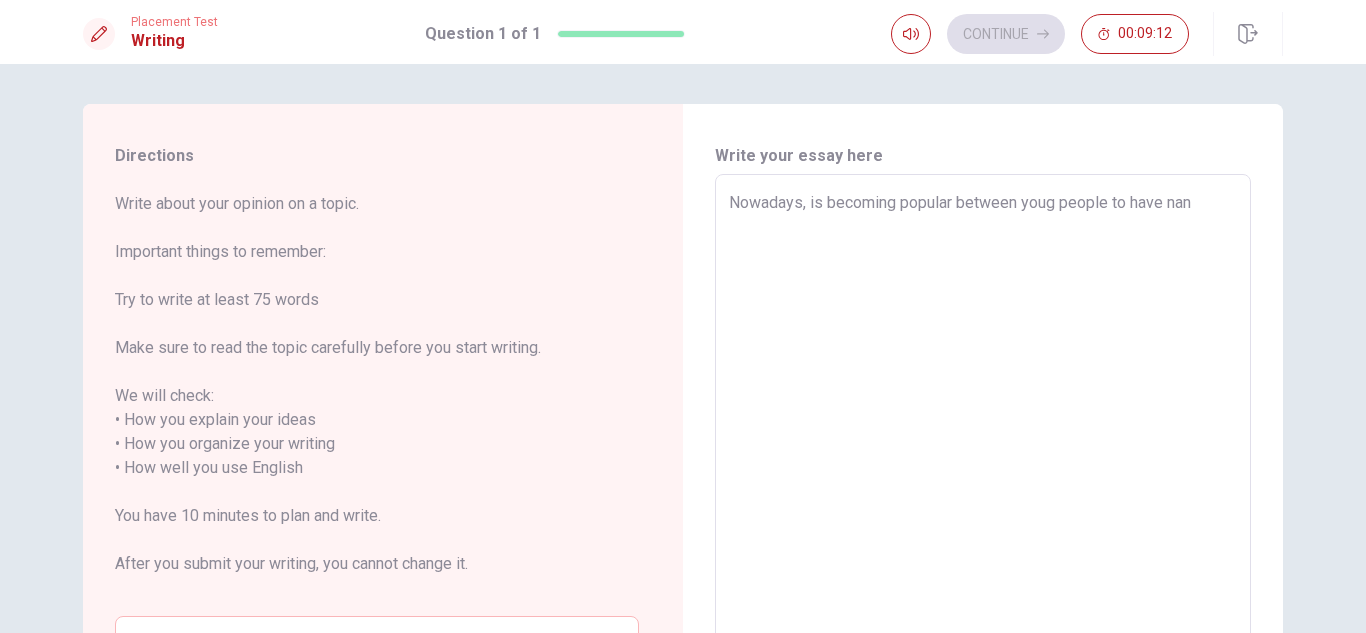 type on "Nowadays, is becoming popular between youg people to have nany" 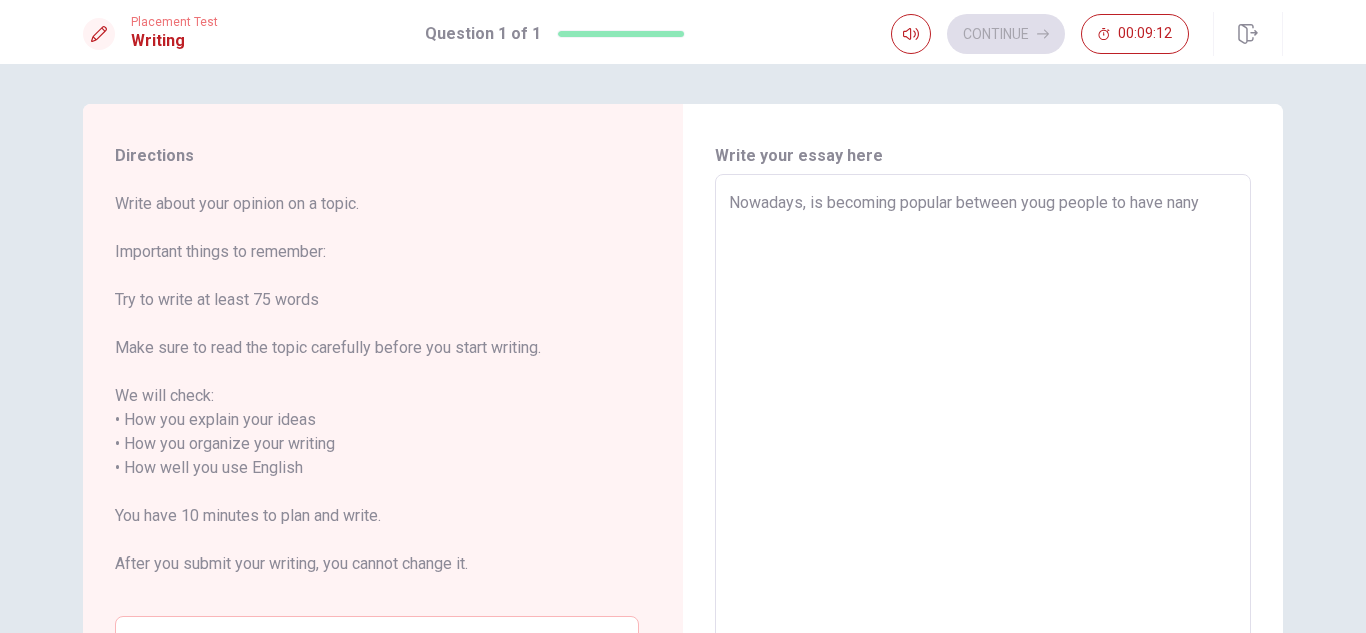 type on "x" 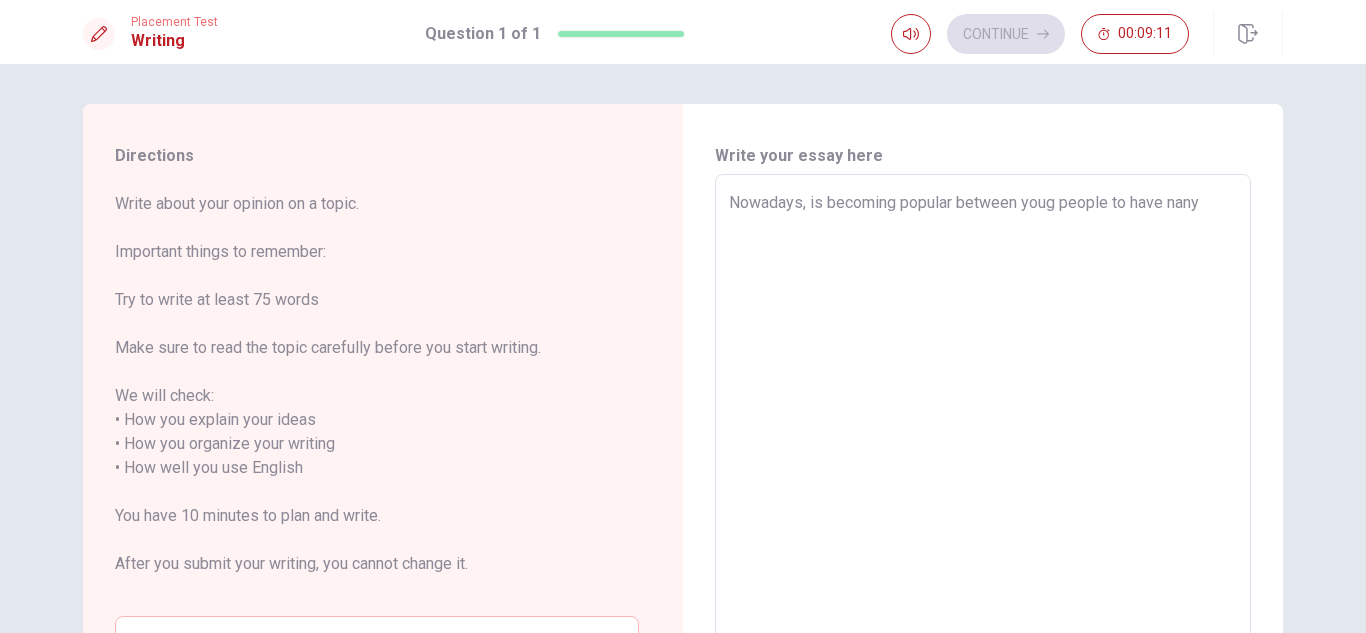 type on "Nowadays, is becoming popular between youg people to have nany" 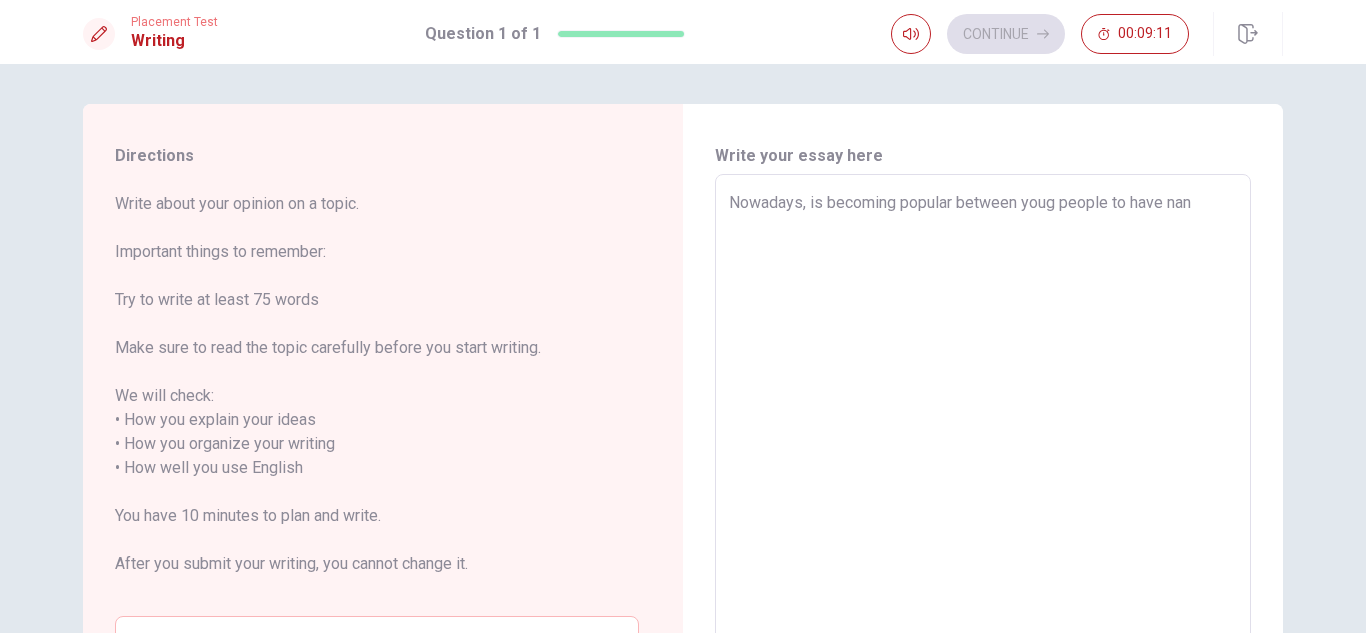 type on "x" 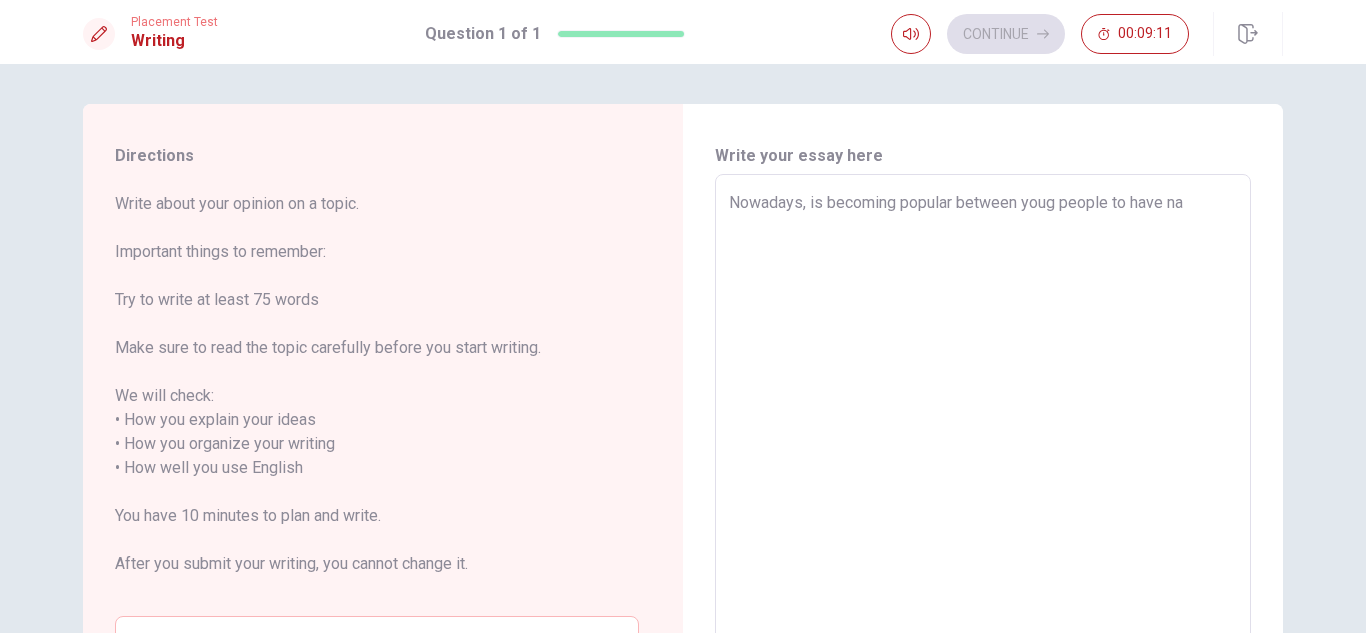 type on "x" 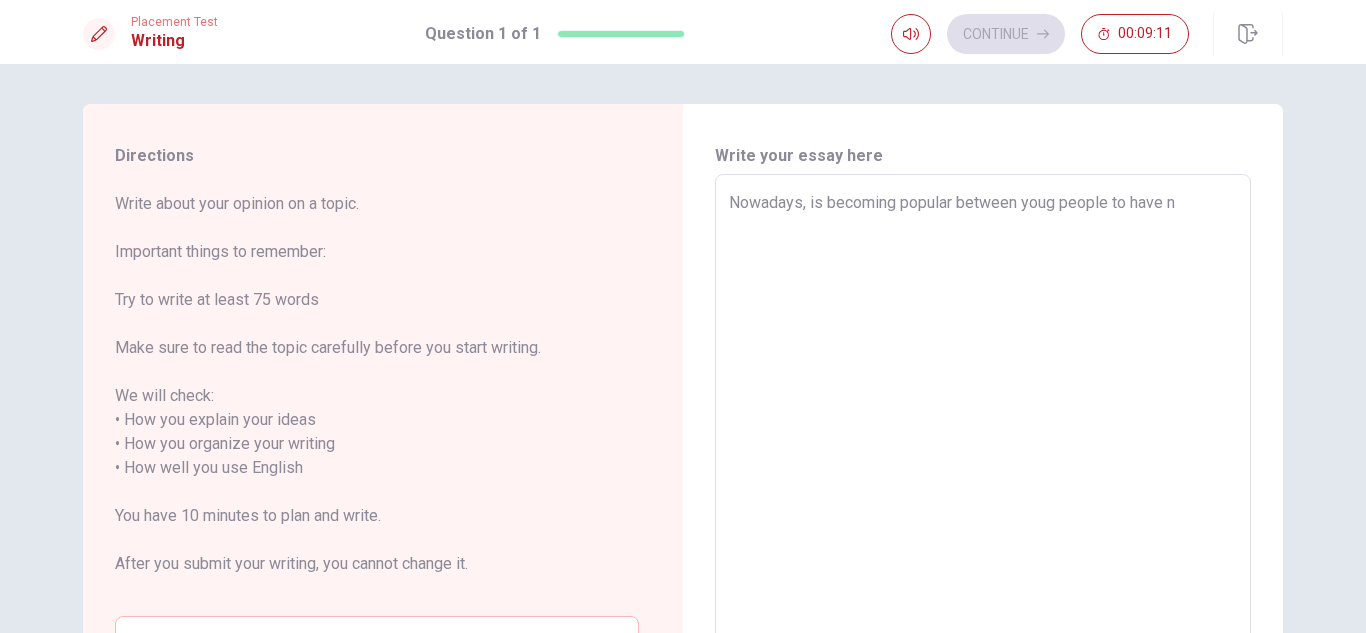 type on "x" 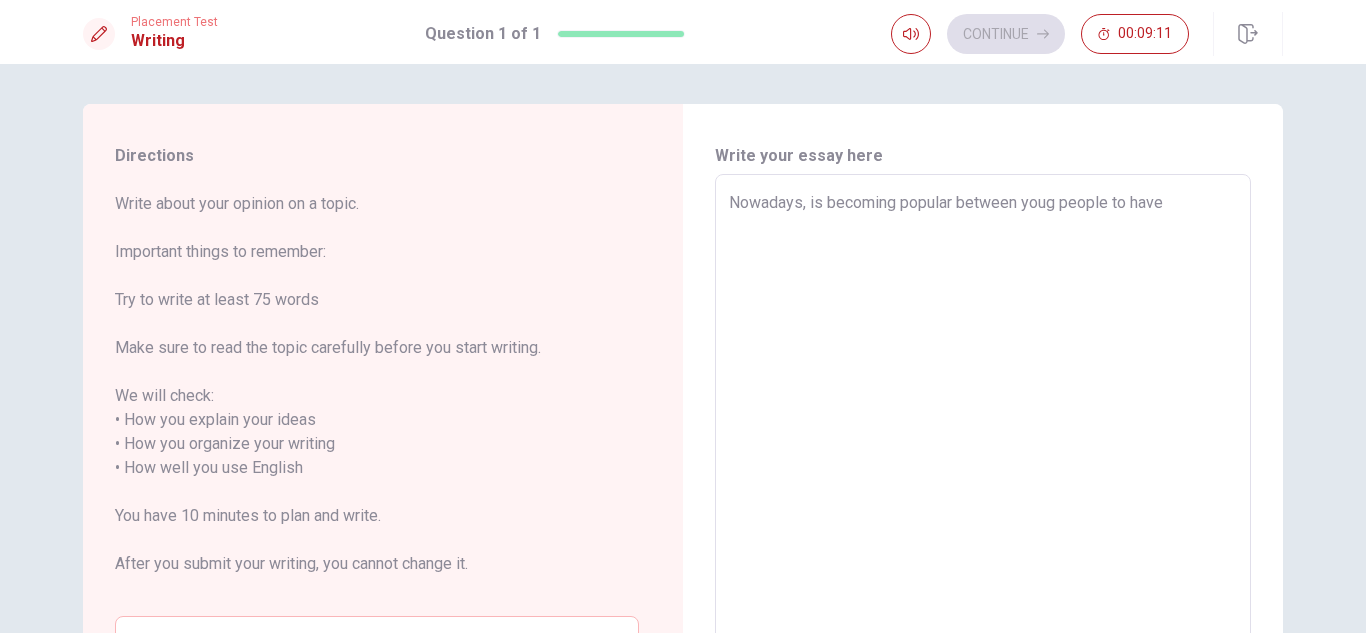 type on "x" 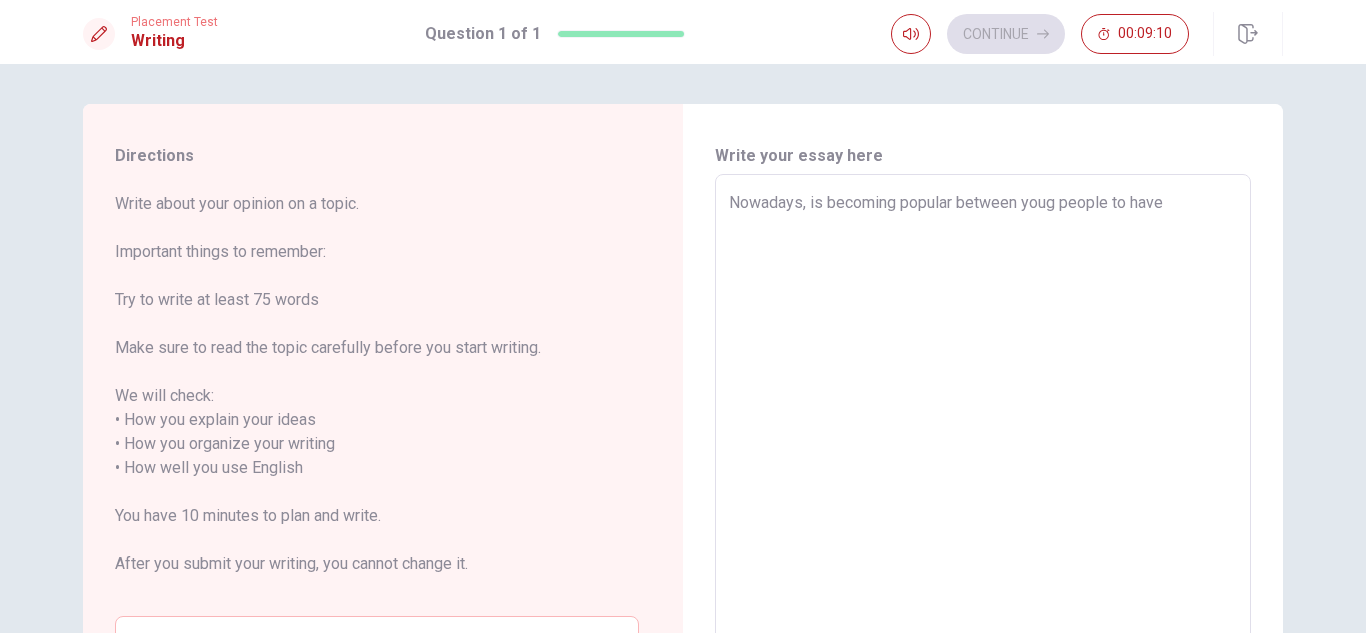 type on "Nowadays, is becoming popular between youg people to have a" 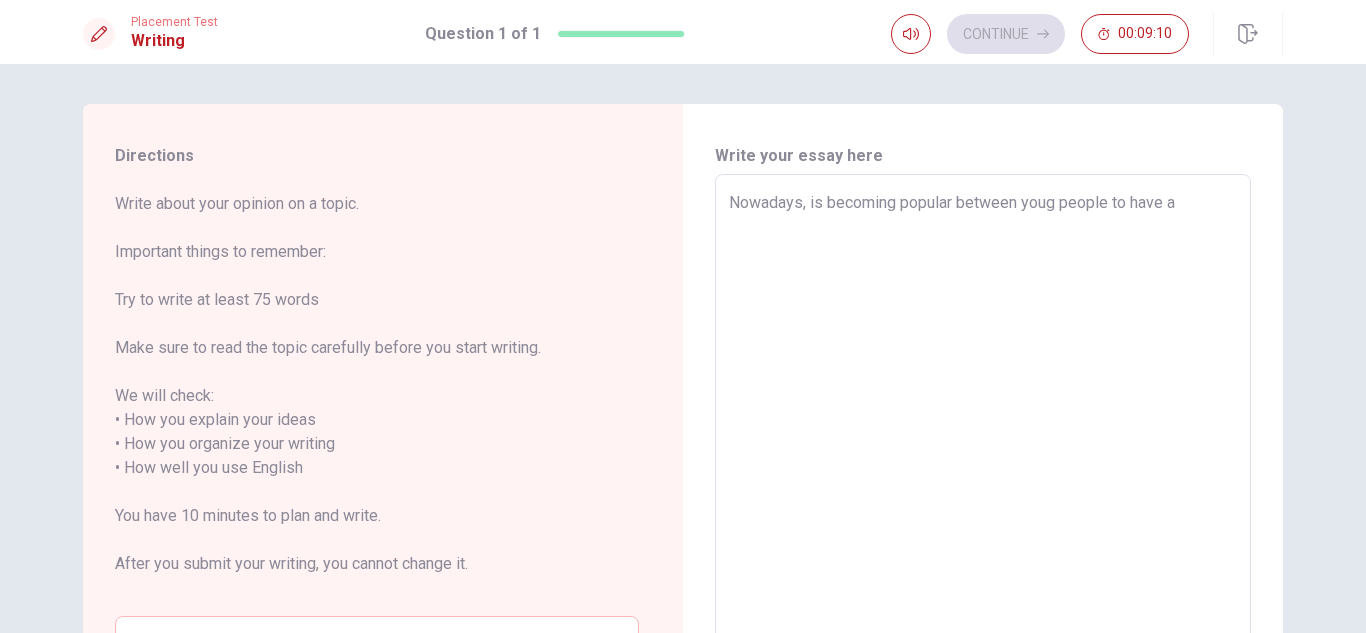 type on "x" 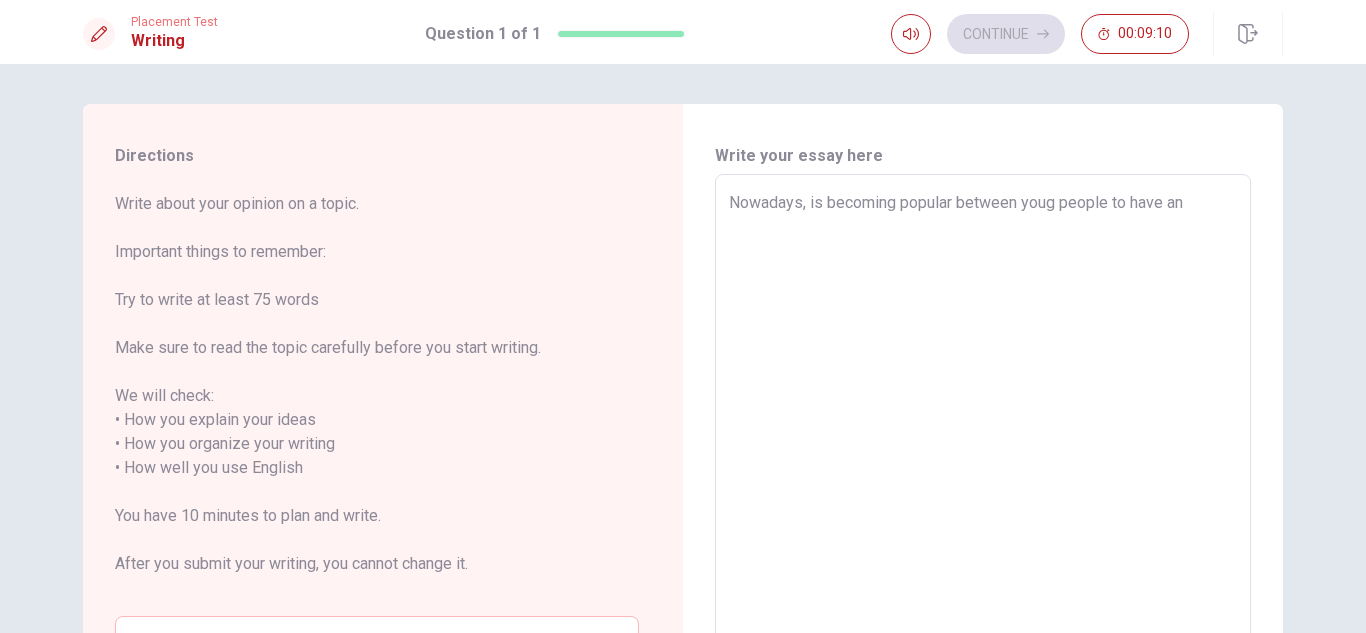 type on "x" 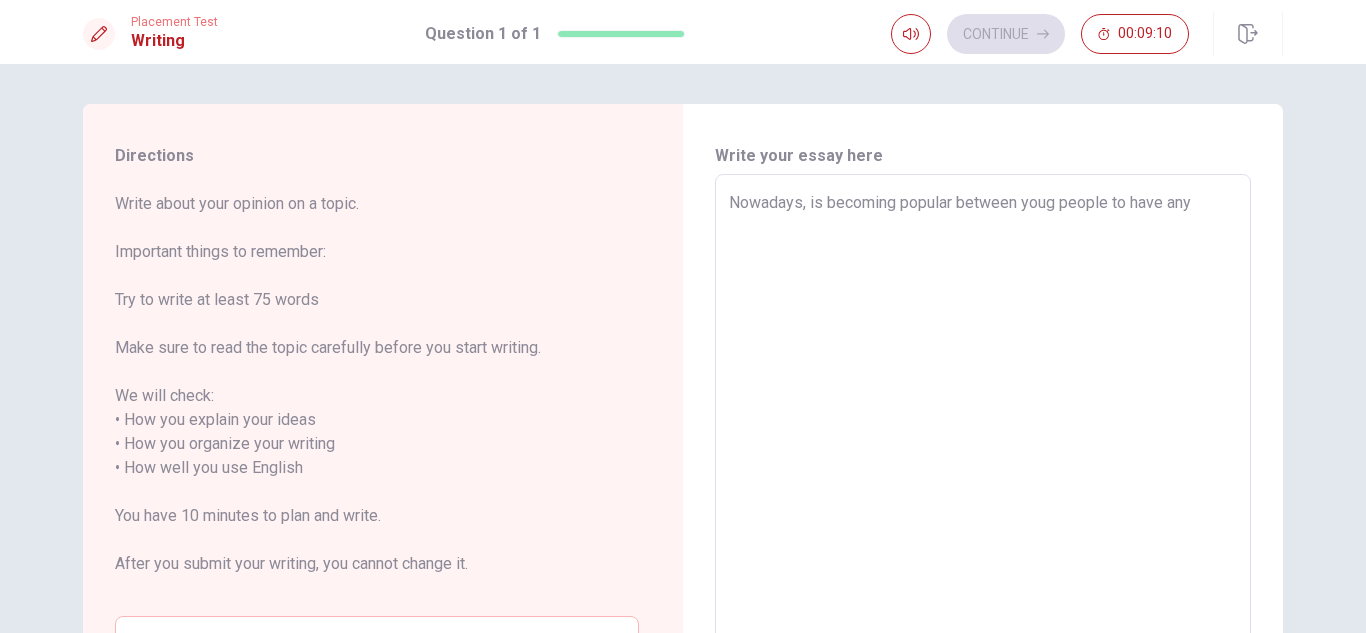 type on "x" 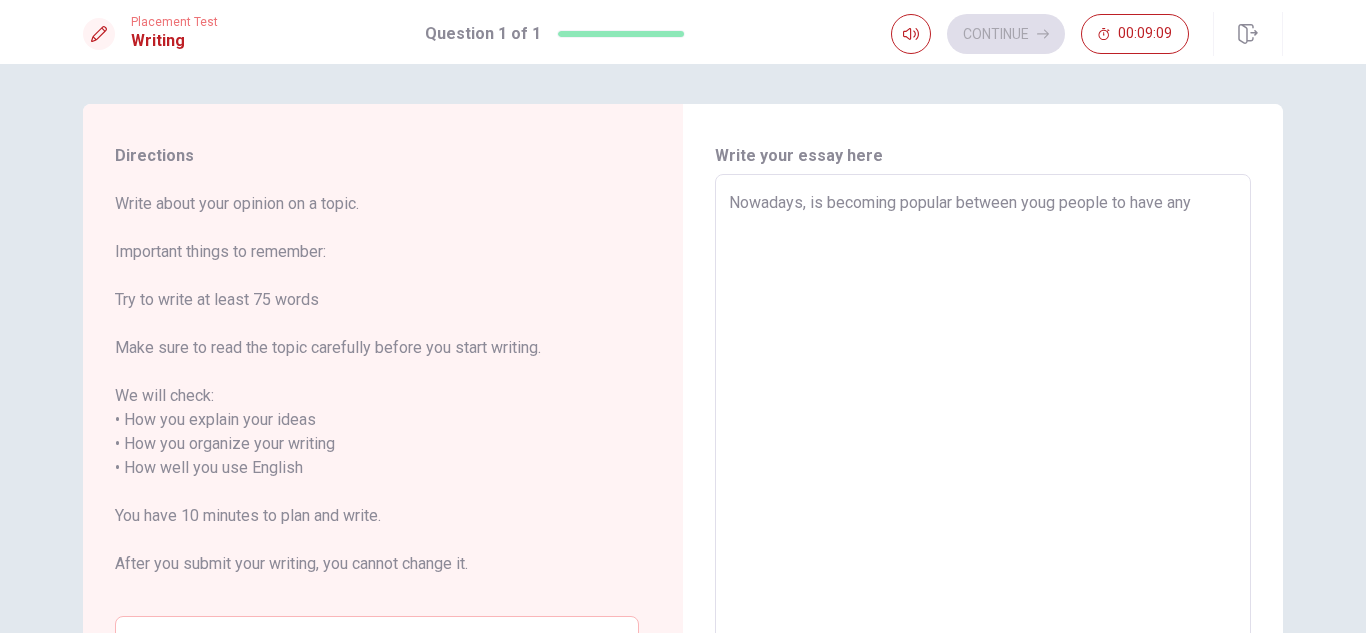 type on "Nowadays, is becoming popular between youg people to have any" 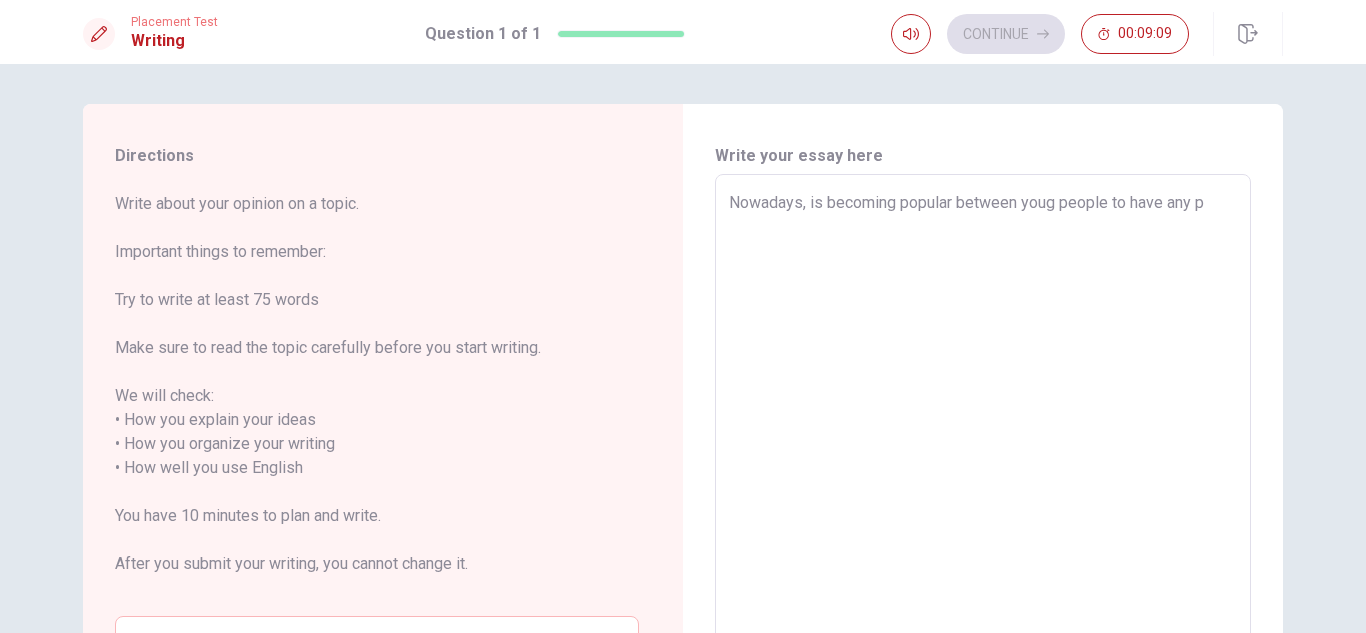 type on "Nowadays, is becoming popular between youg people to have any ph" 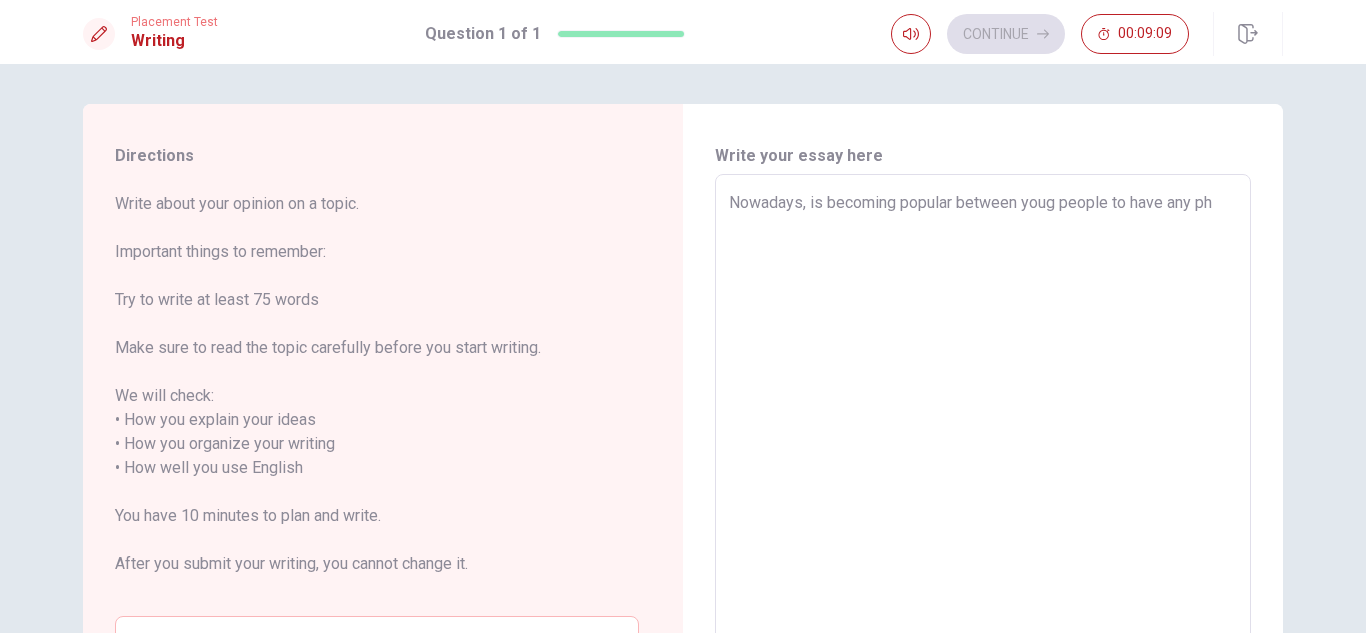 type on "Nowadays, is becoming popular between youg people to have any phi" 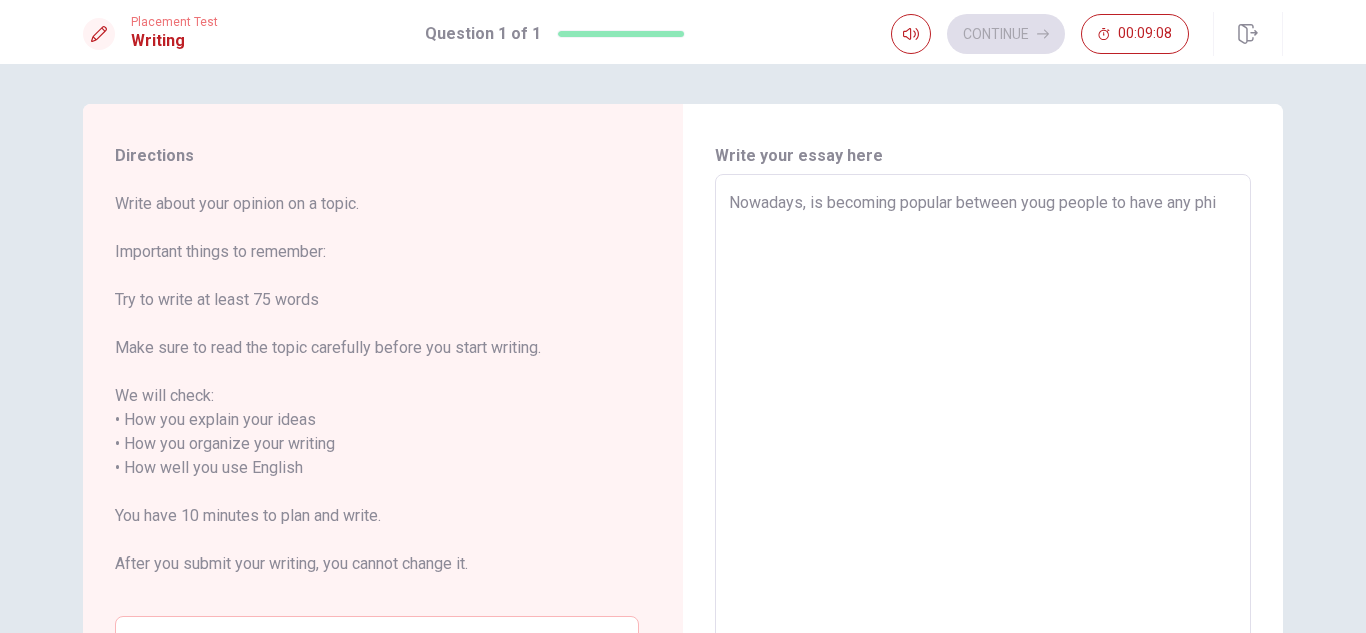 type on "x" 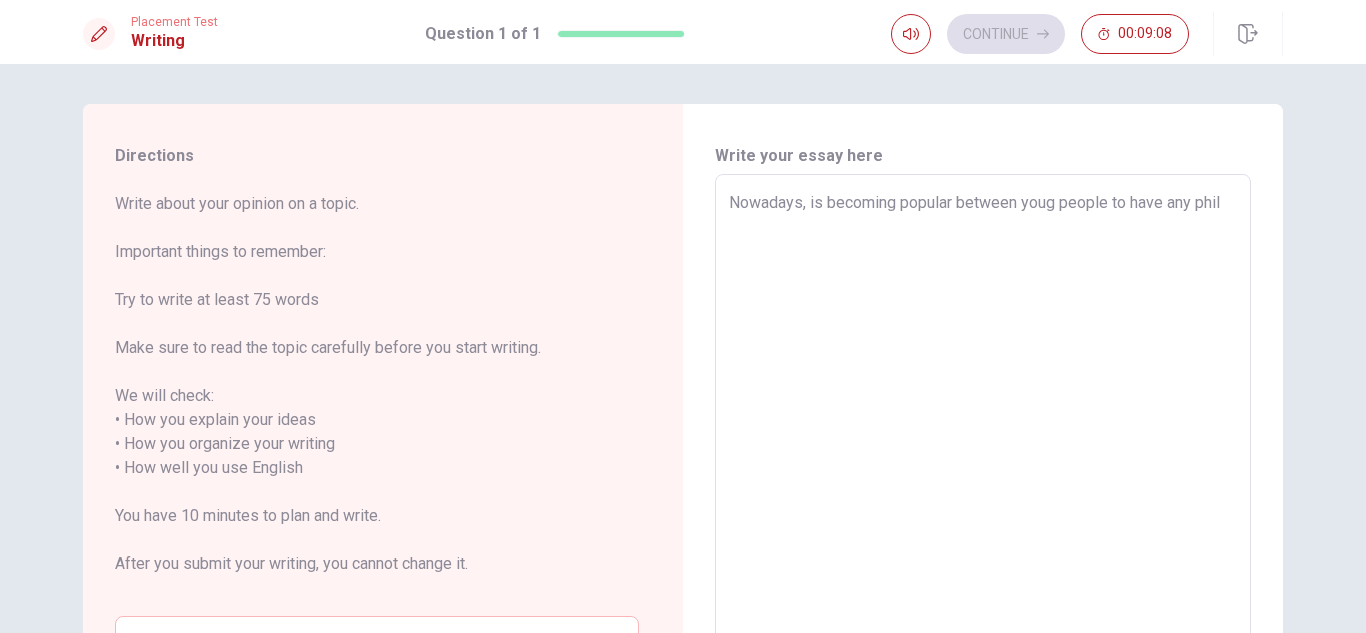 type on "x" 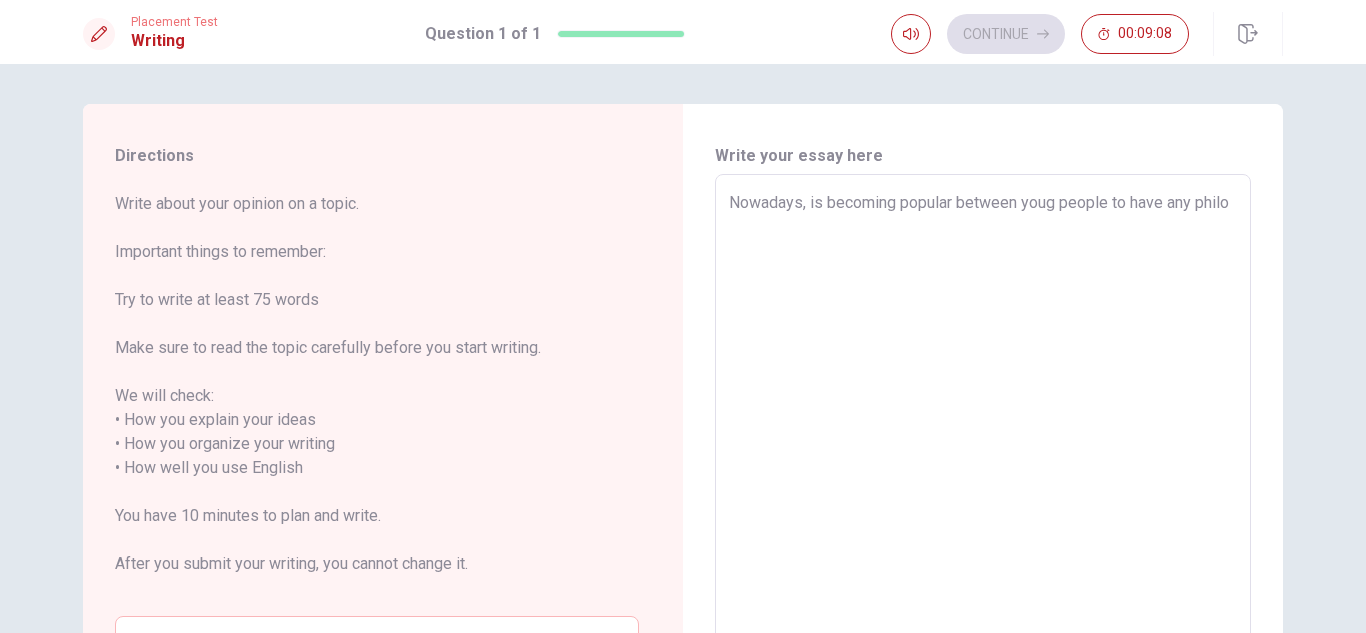 type on "x" 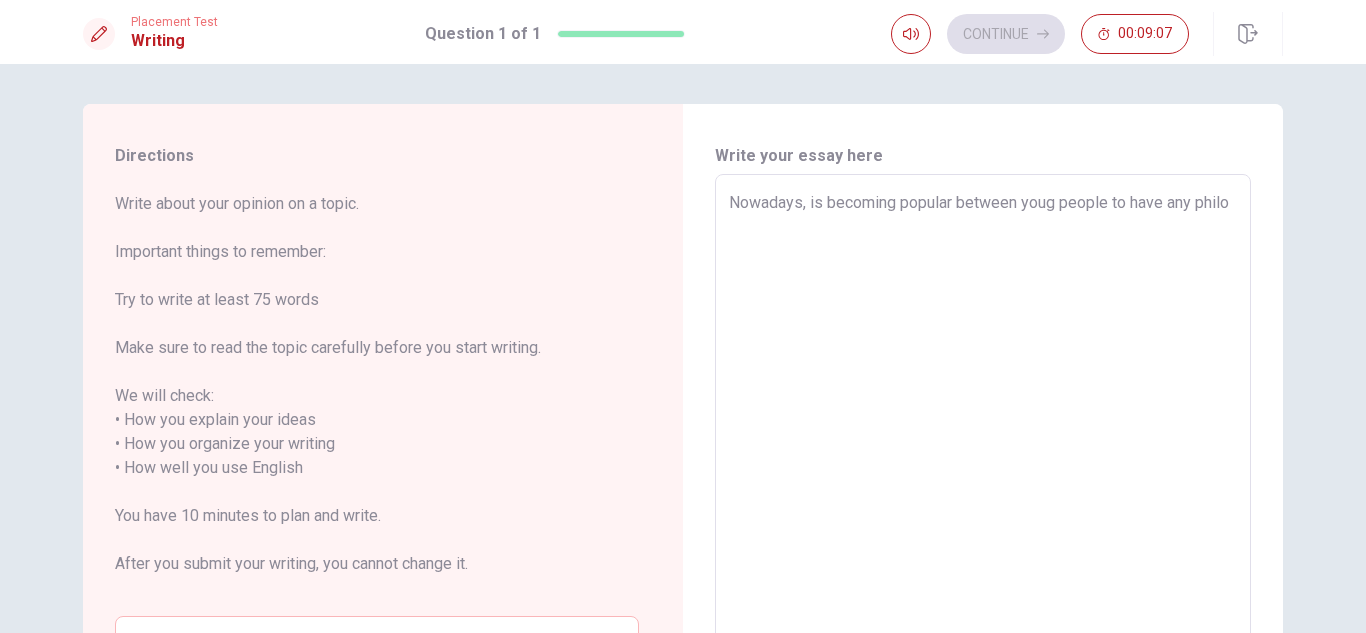 type on "Nowadays, is becoming popular between youg people to have any philos" 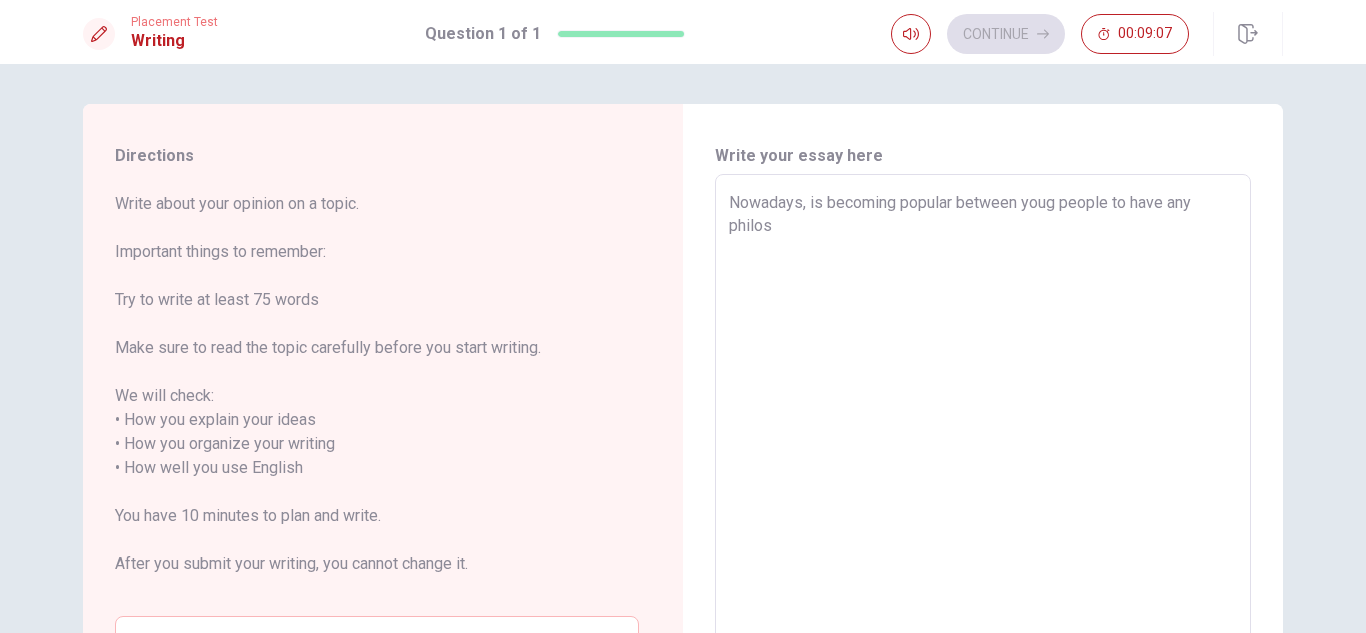 type on "x" 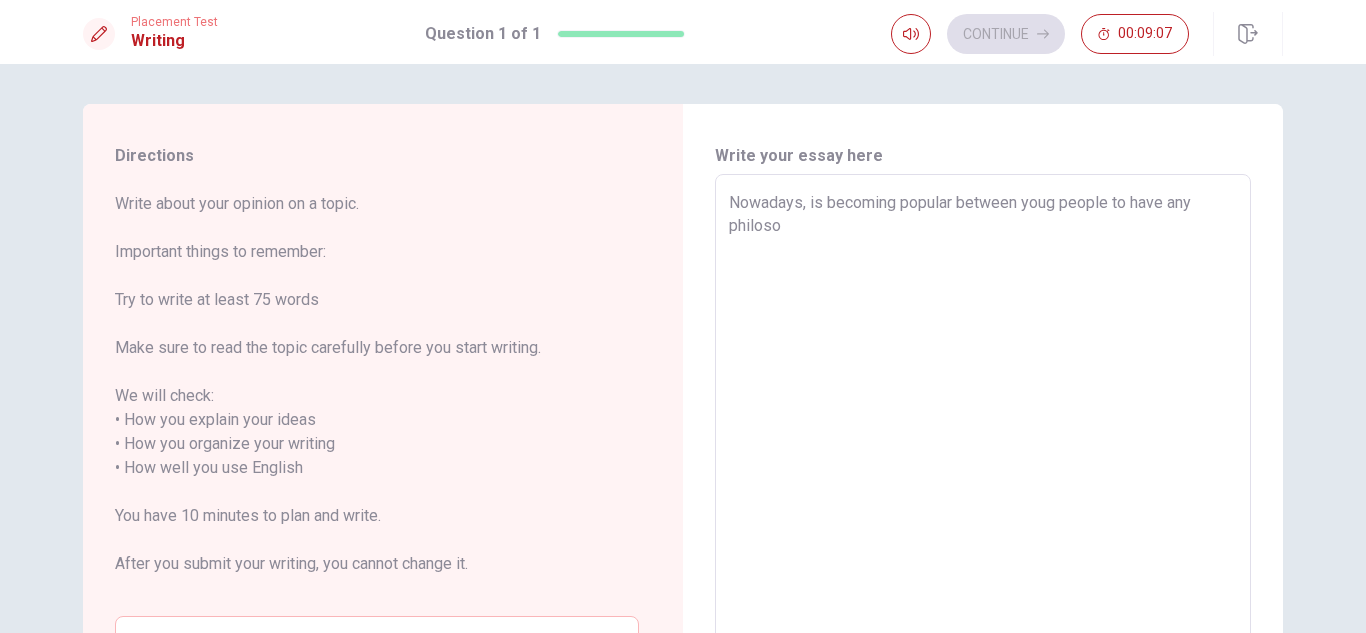 type on "x" 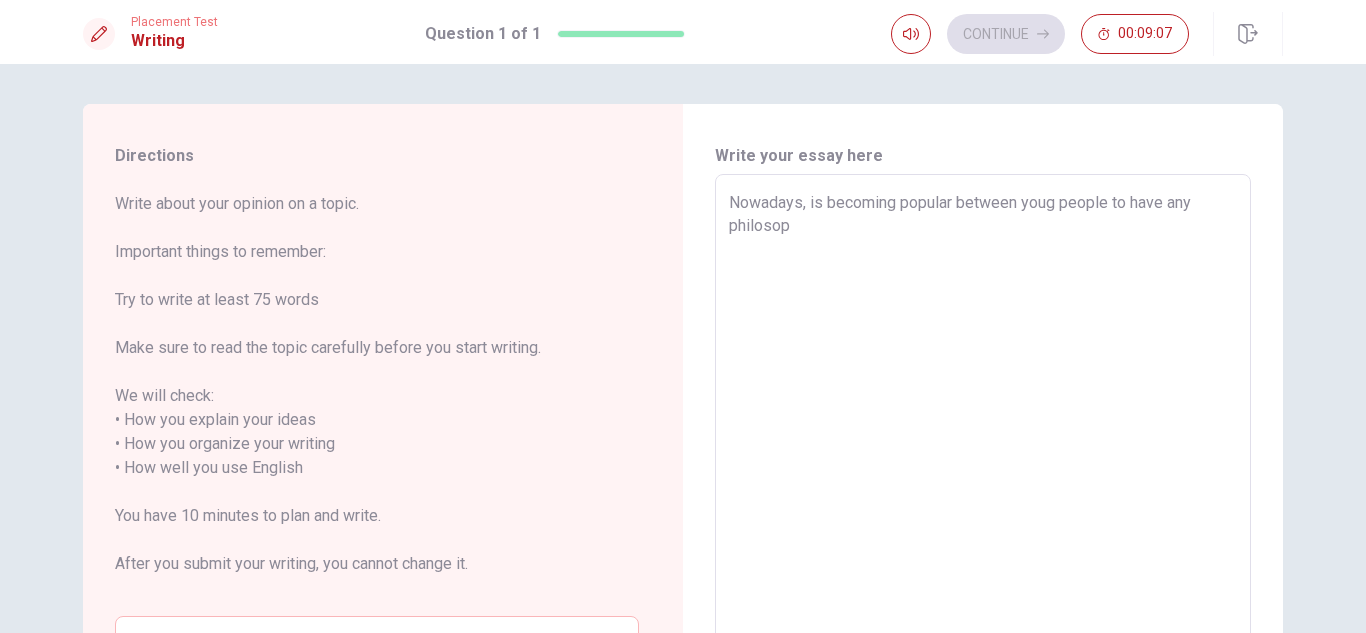 type on "x" 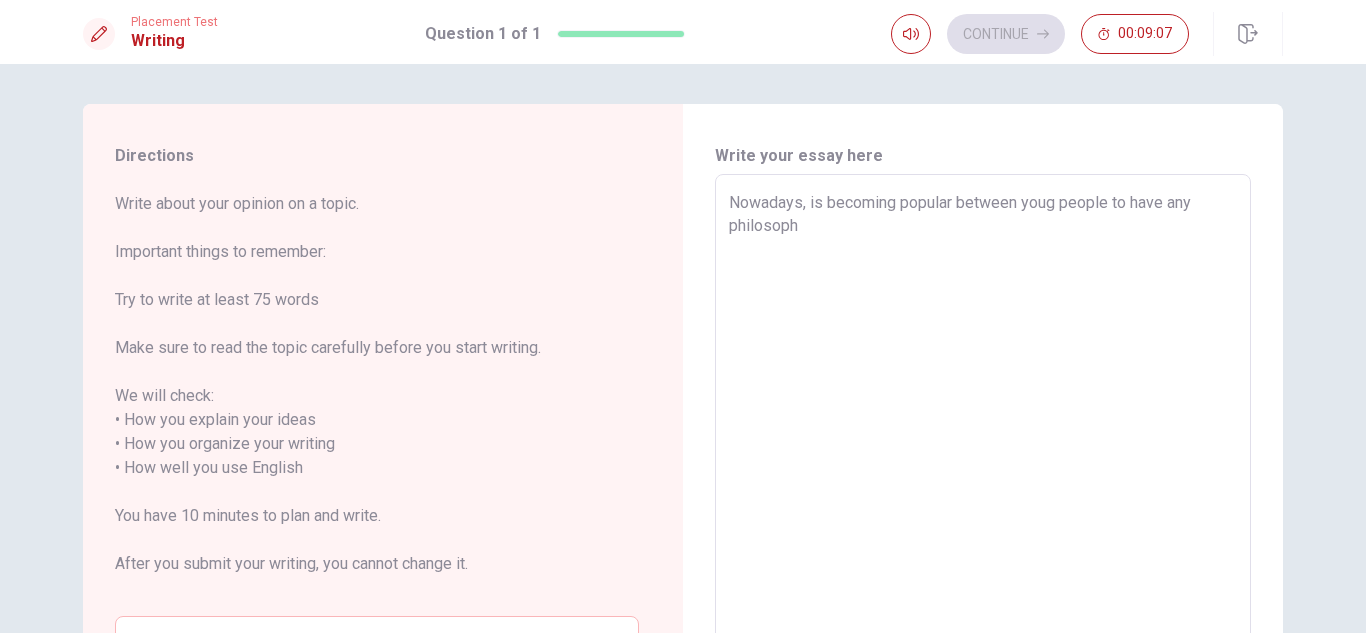 type on "x" 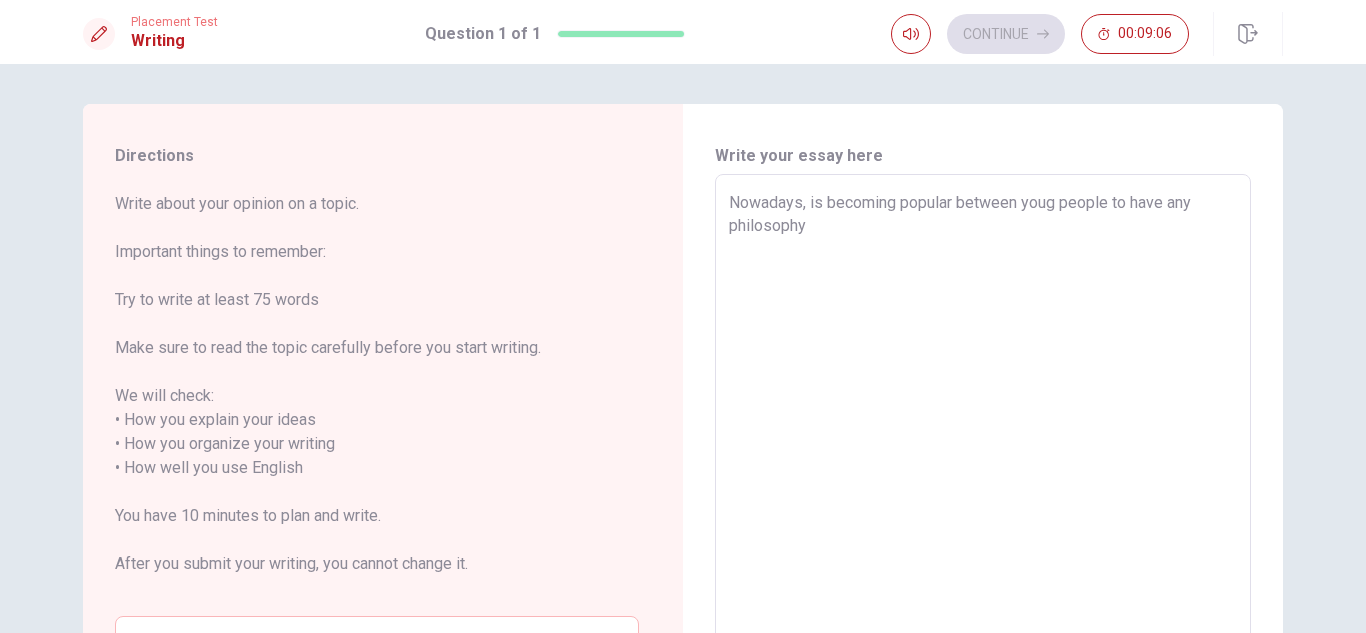 type on "x" 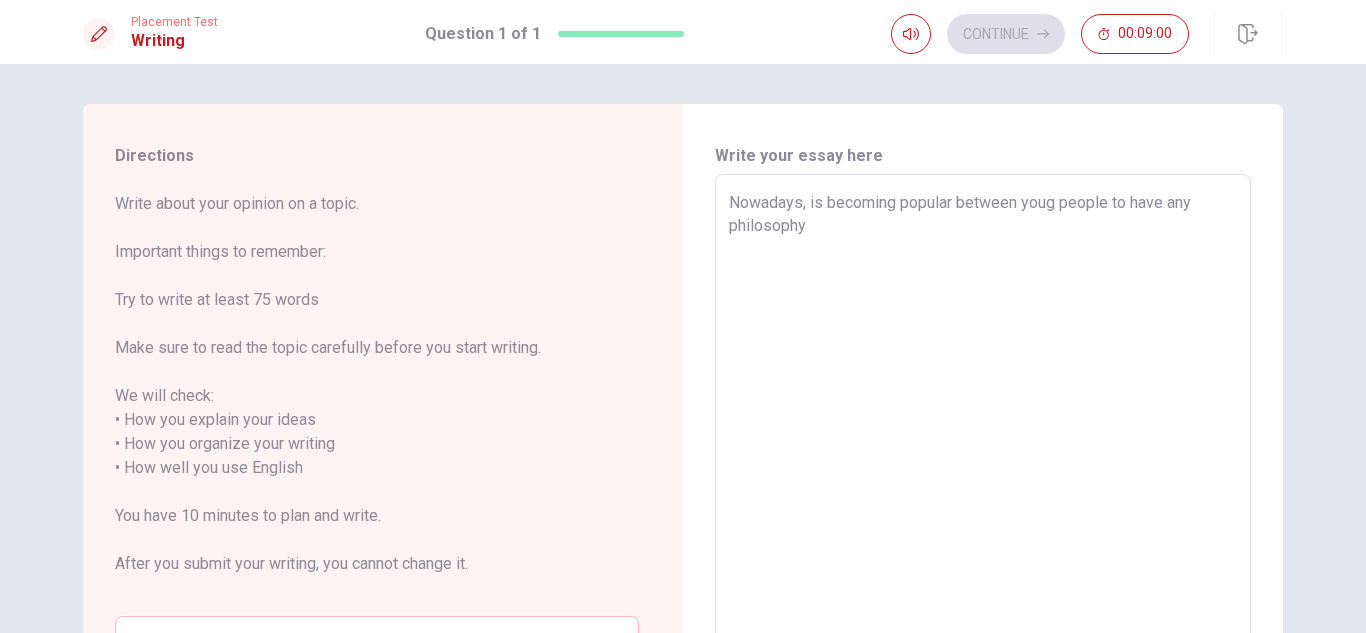 click on "Nowadays, is becoming popular between youg people to have any philosophy" at bounding box center (983, 456) 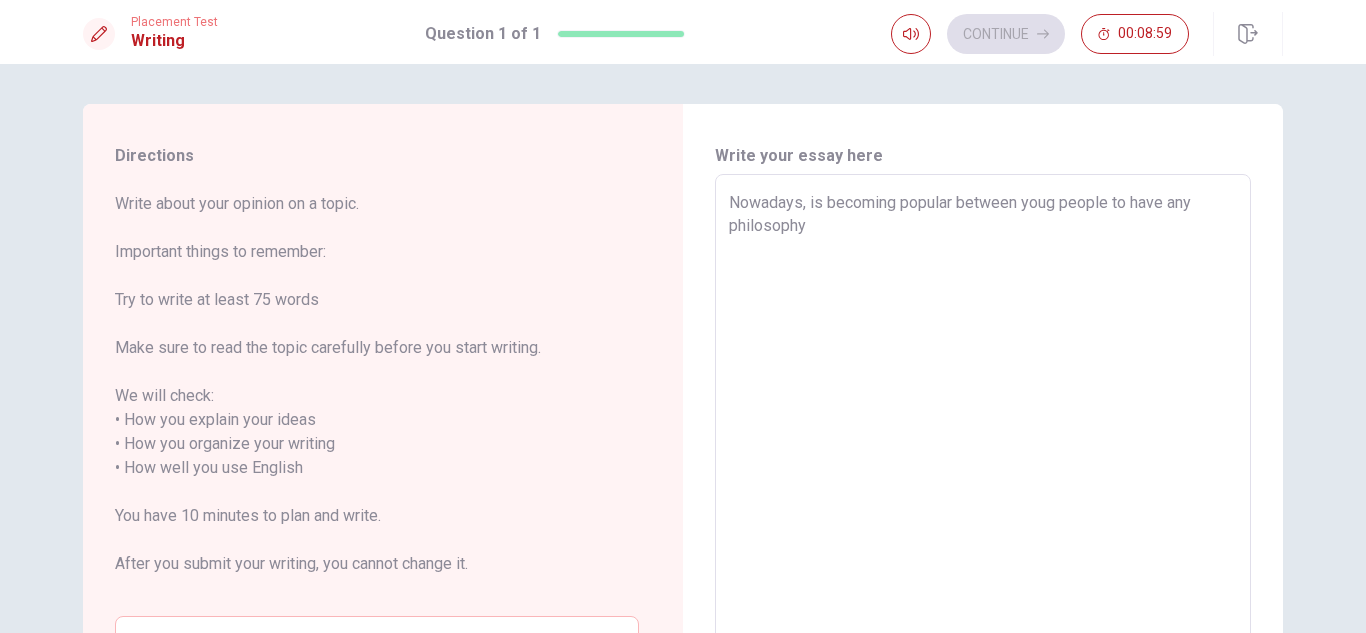type on "Nowadays, is becoming popular between young people to have any philosophy" 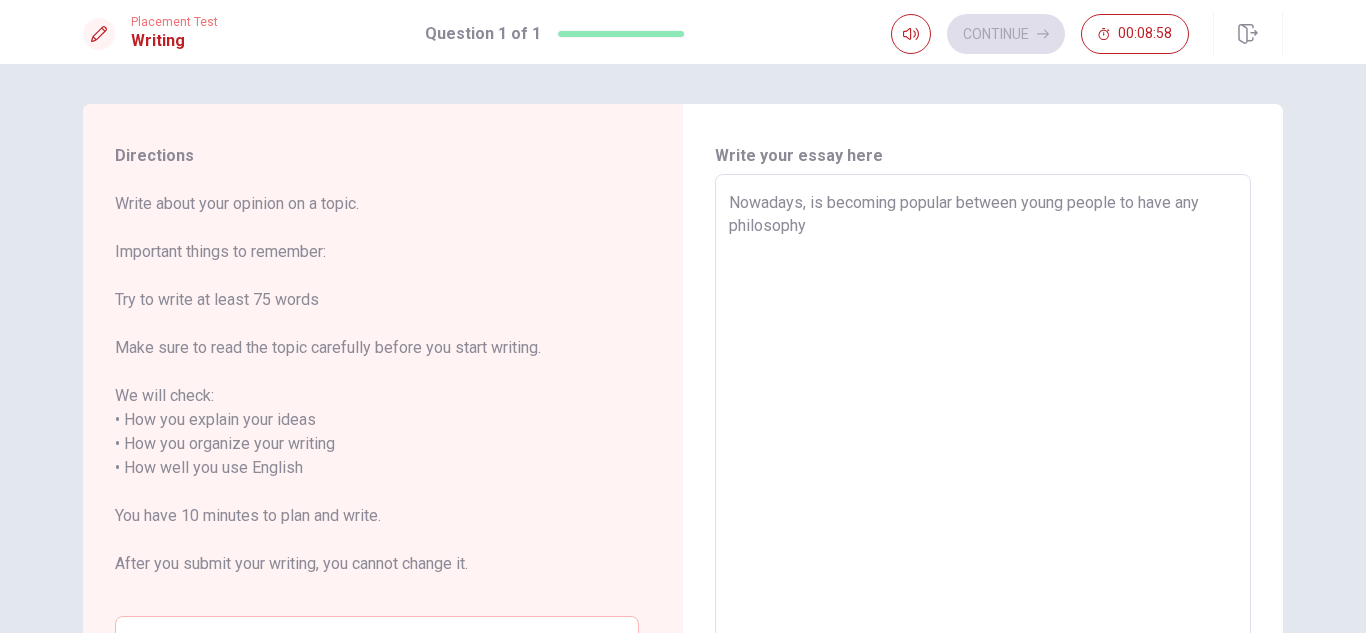 click on "Nowadays, is becoming popular between young people to have any philosophy" at bounding box center (983, 456) 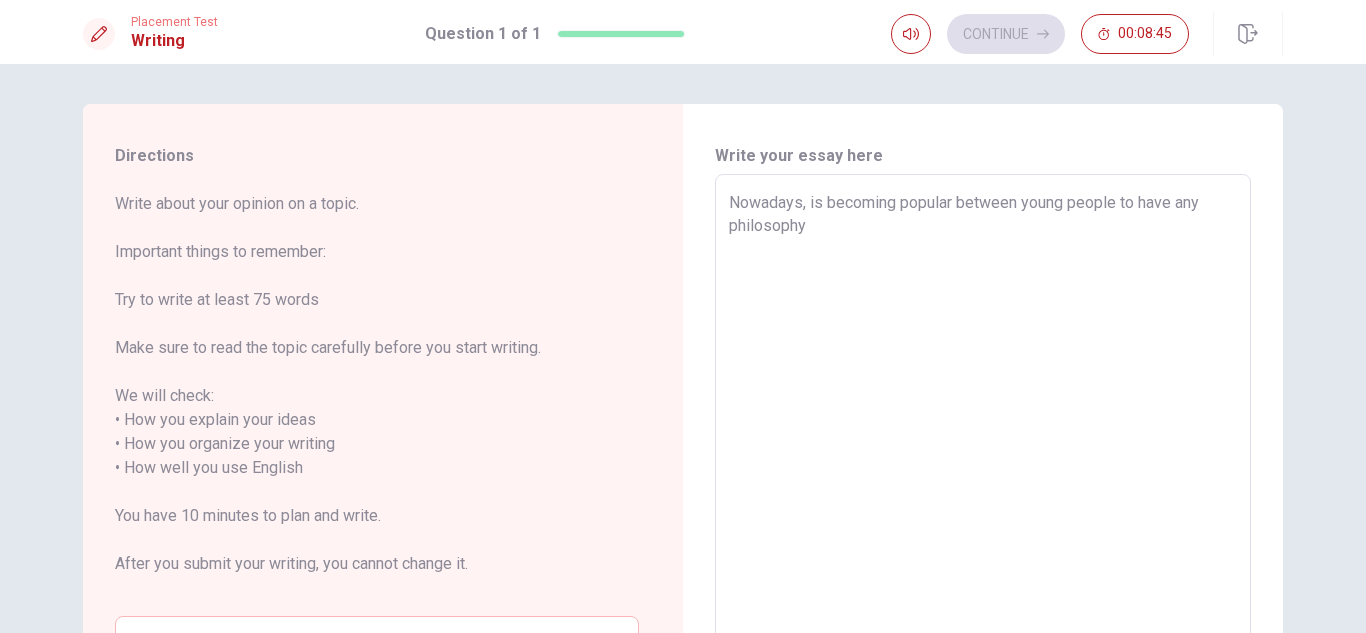 drag, startPoint x: 824, startPoint y: 235, endPoint x: 1174, endPoint y: 198, distance: 351.9503 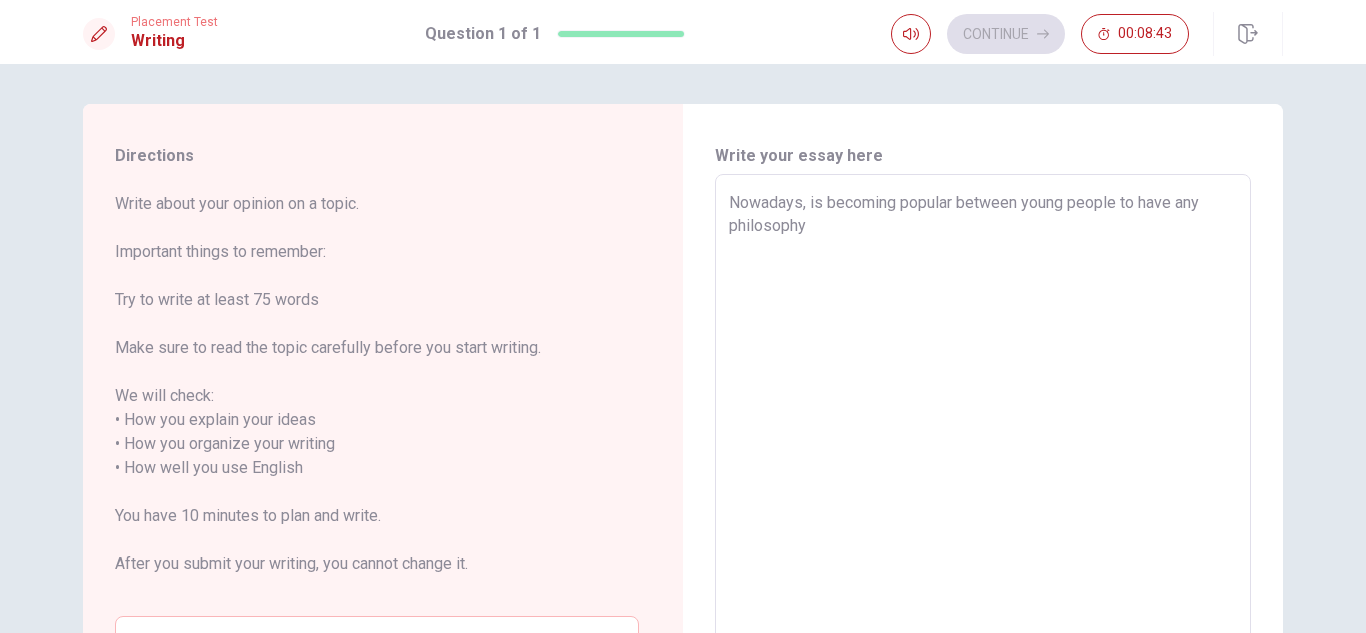click on "Nowadays, is becoming popular between young people to have any philosophy" at bounding box center (983, 456) 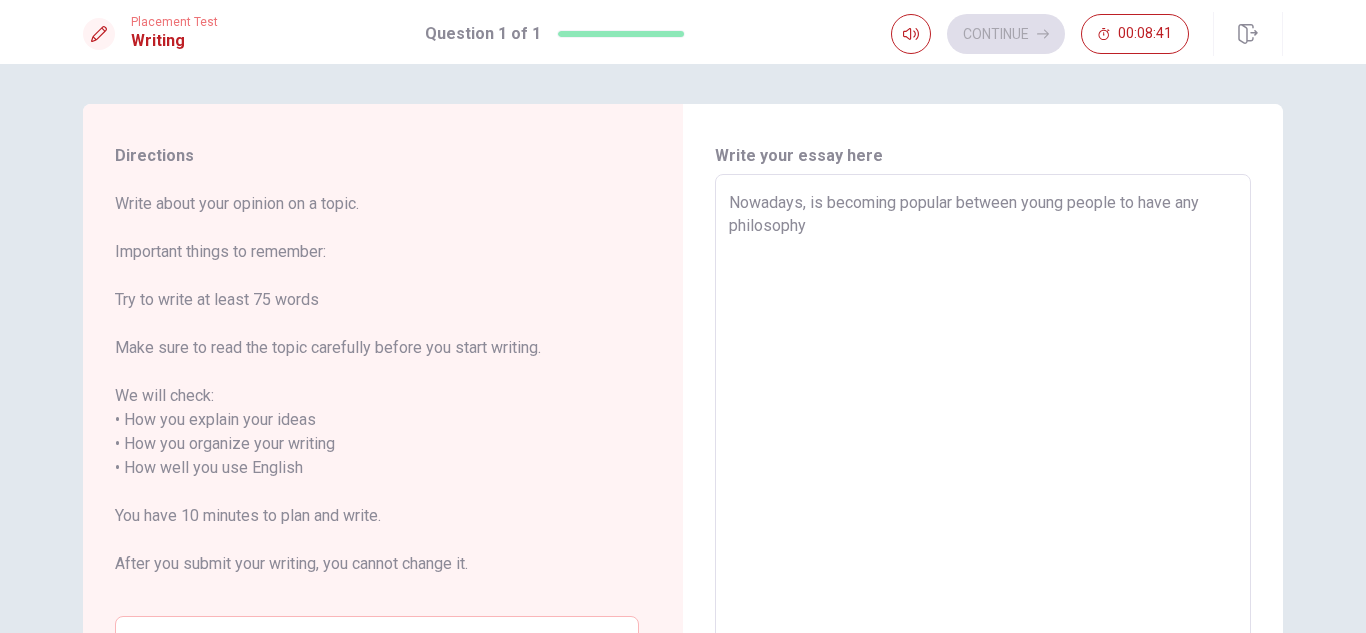 drag, startPoint x: 1202, startPoint y: 196, endPoint x: 1174, endPoint y: 196, distance: 28 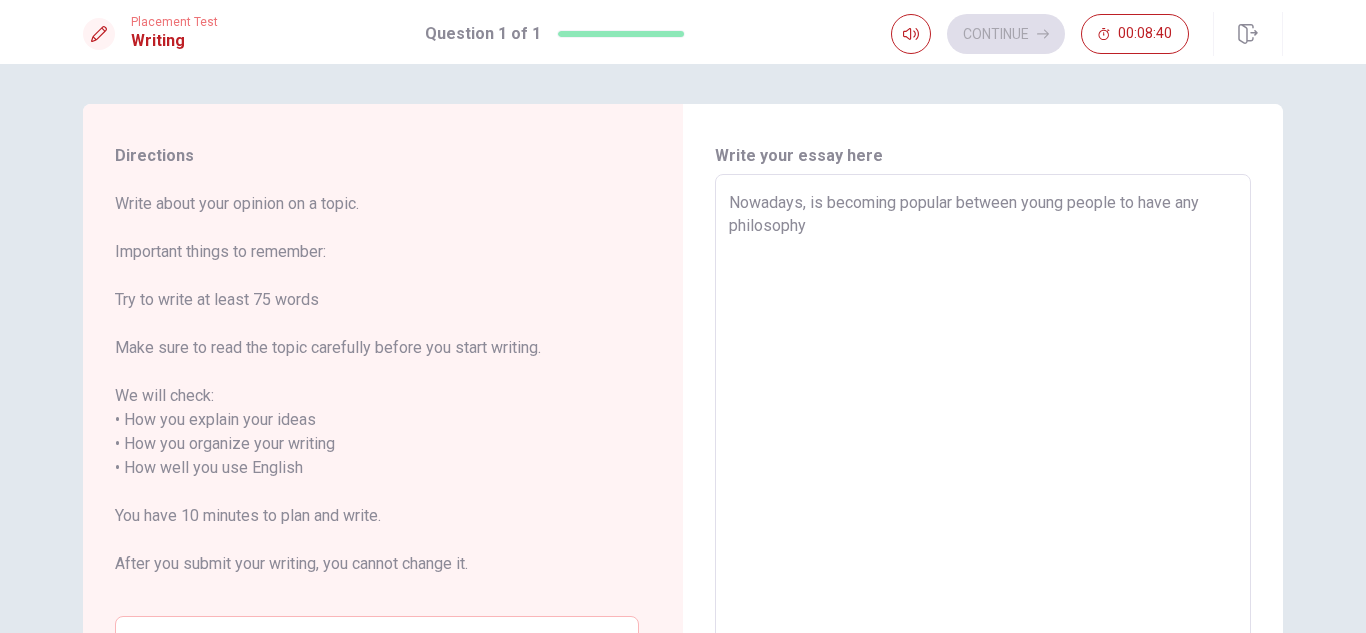 click on "Nowadays, is becoming popular between young people to have any philosophy" at bounding box center (983, 456) 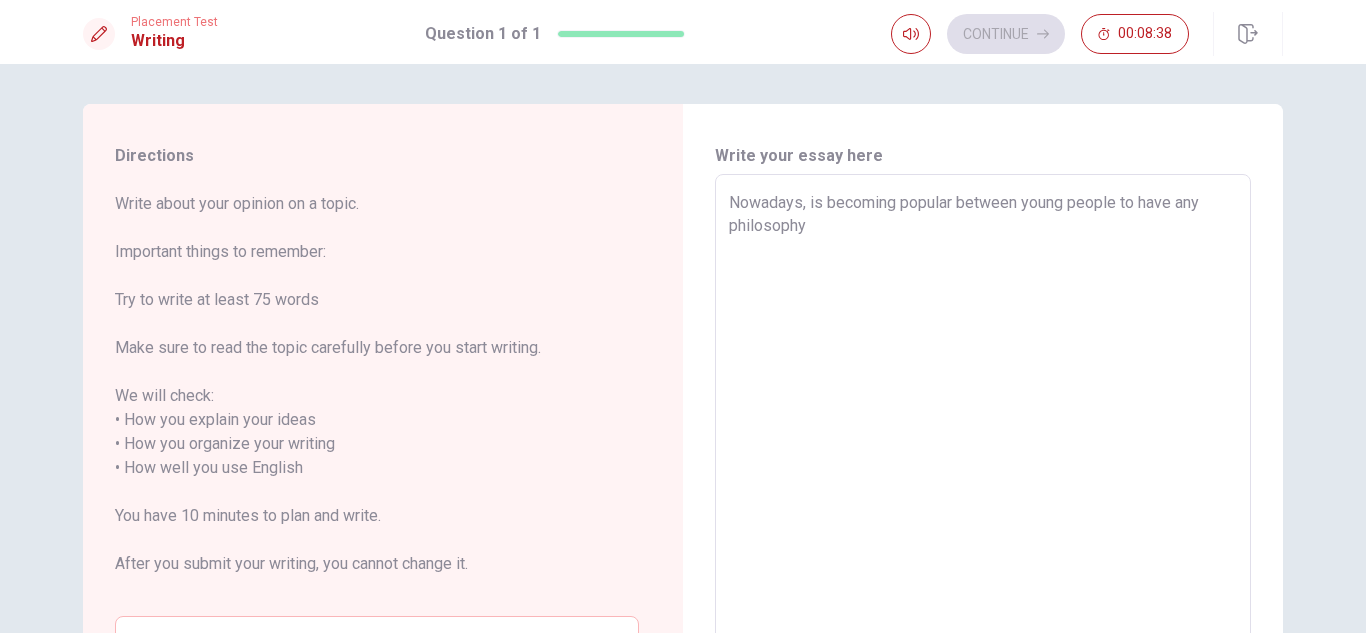type on "x" 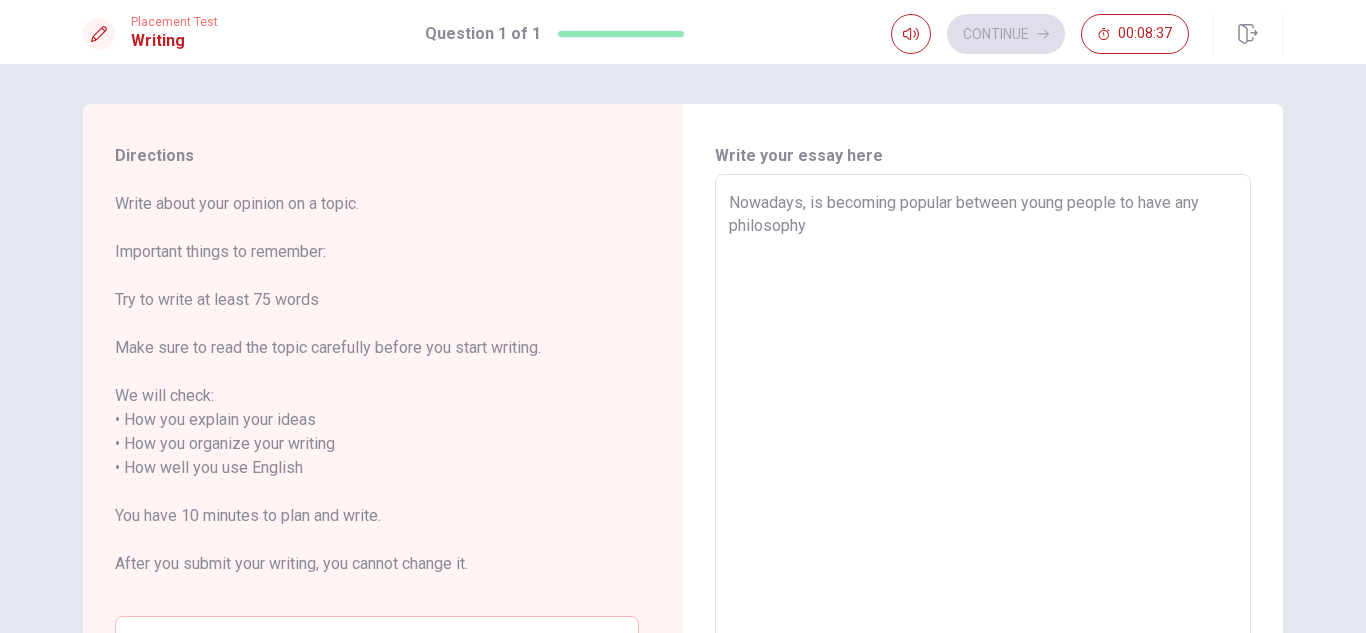 type on "Nowadays, is becoming popular between young people to have any philosophy f" 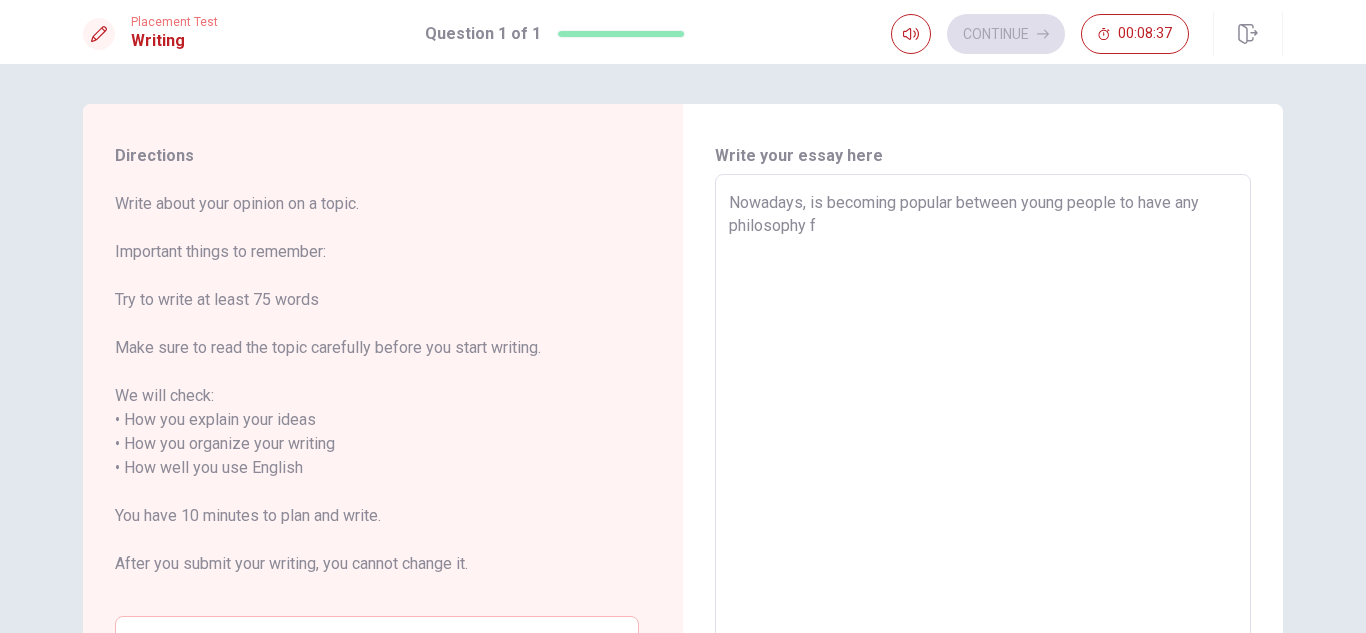 type on "x" 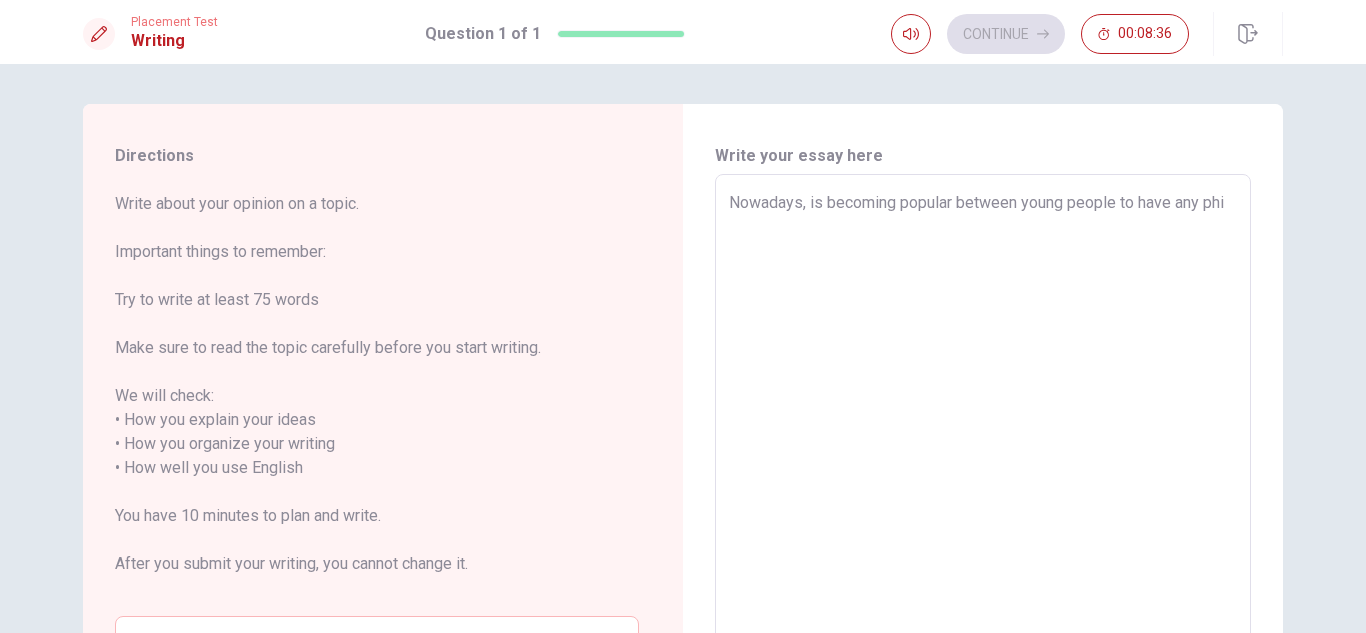 type on "Nowadays, is becoming popular between young people to have any ph" 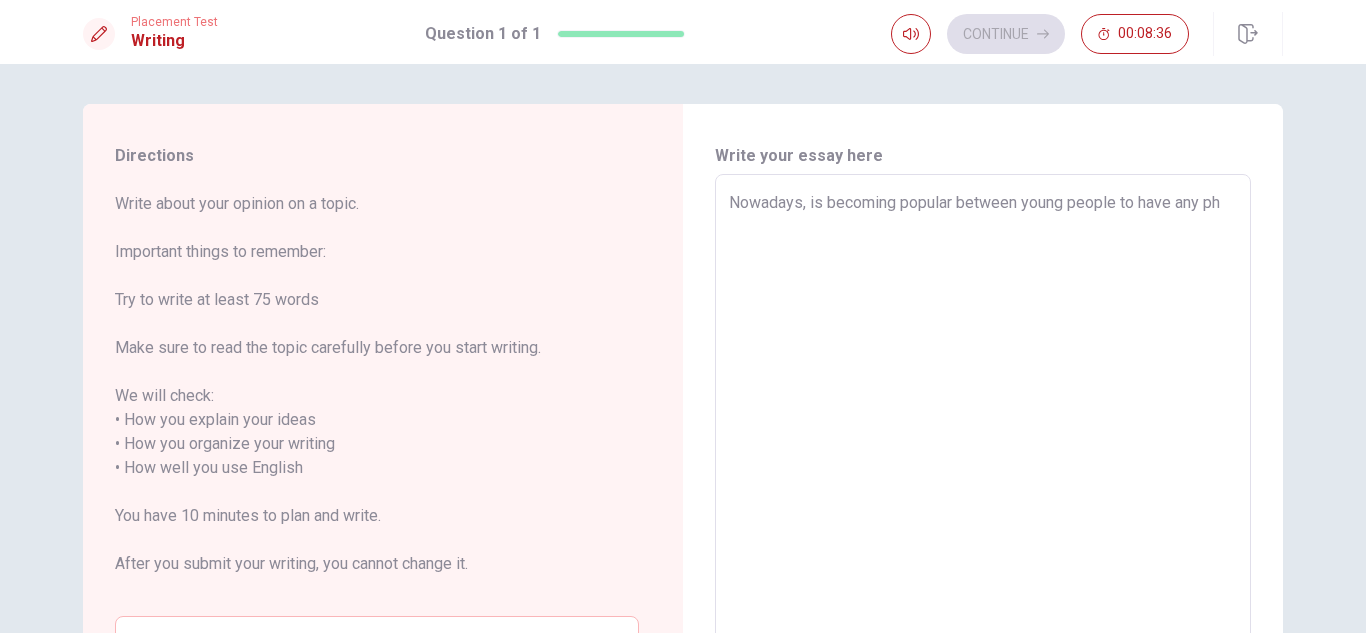 type on "x" 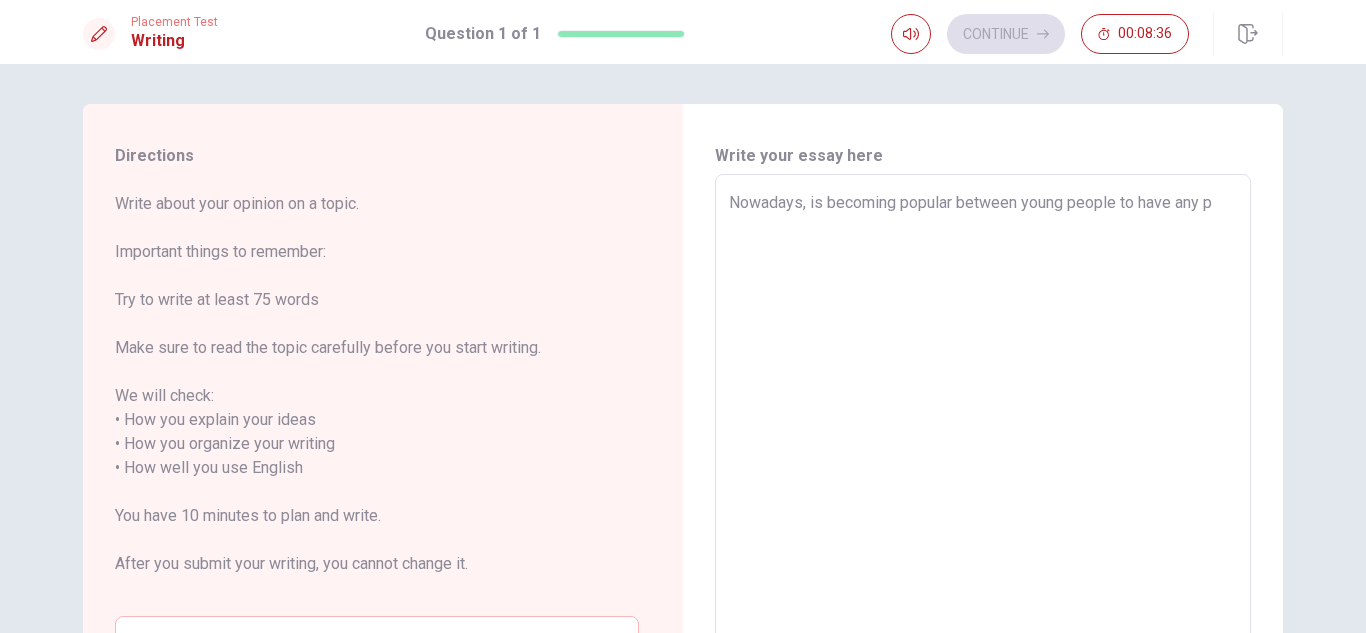 type on "Nowadays, is becoming popular between young people to have any" 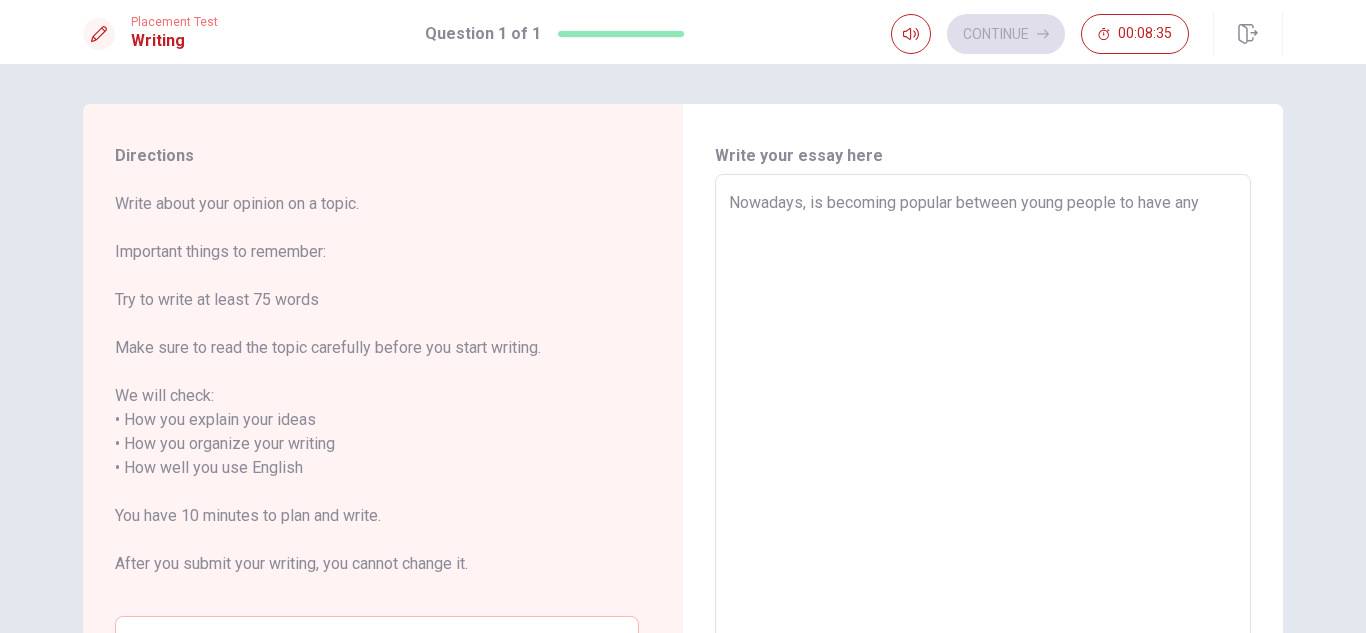 type on "x" 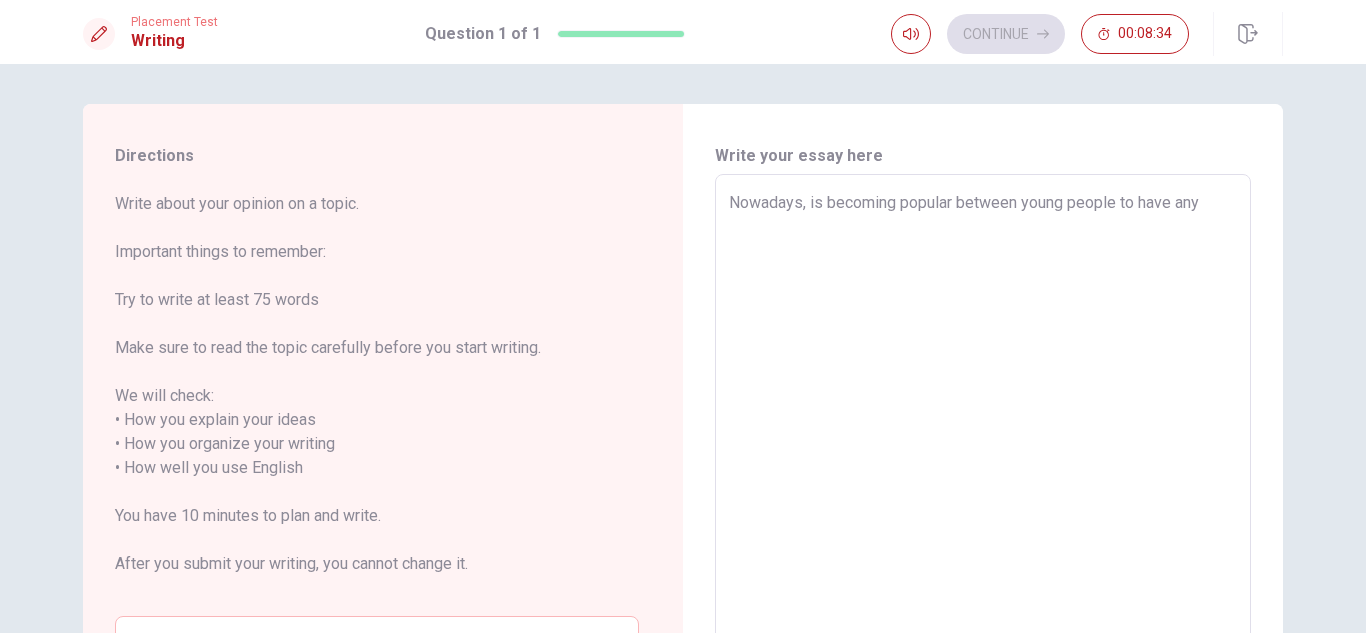 type on "Nowadays, is becoming popular between young people to have an" 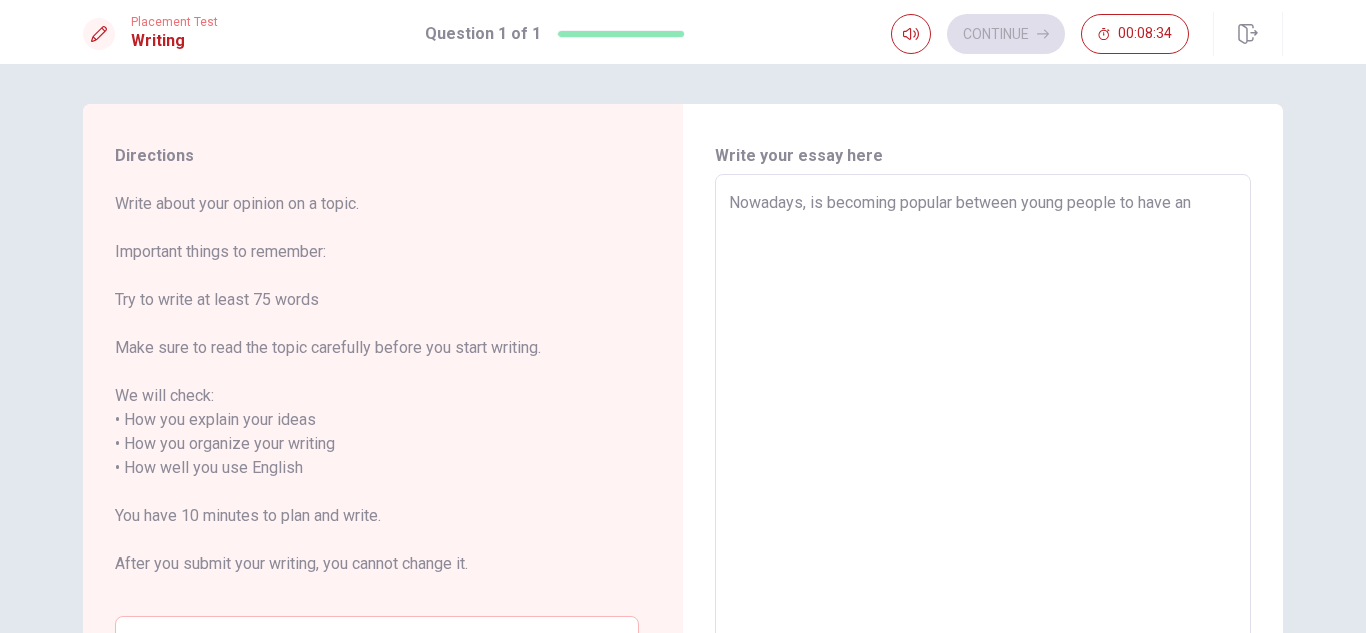 type on "x" 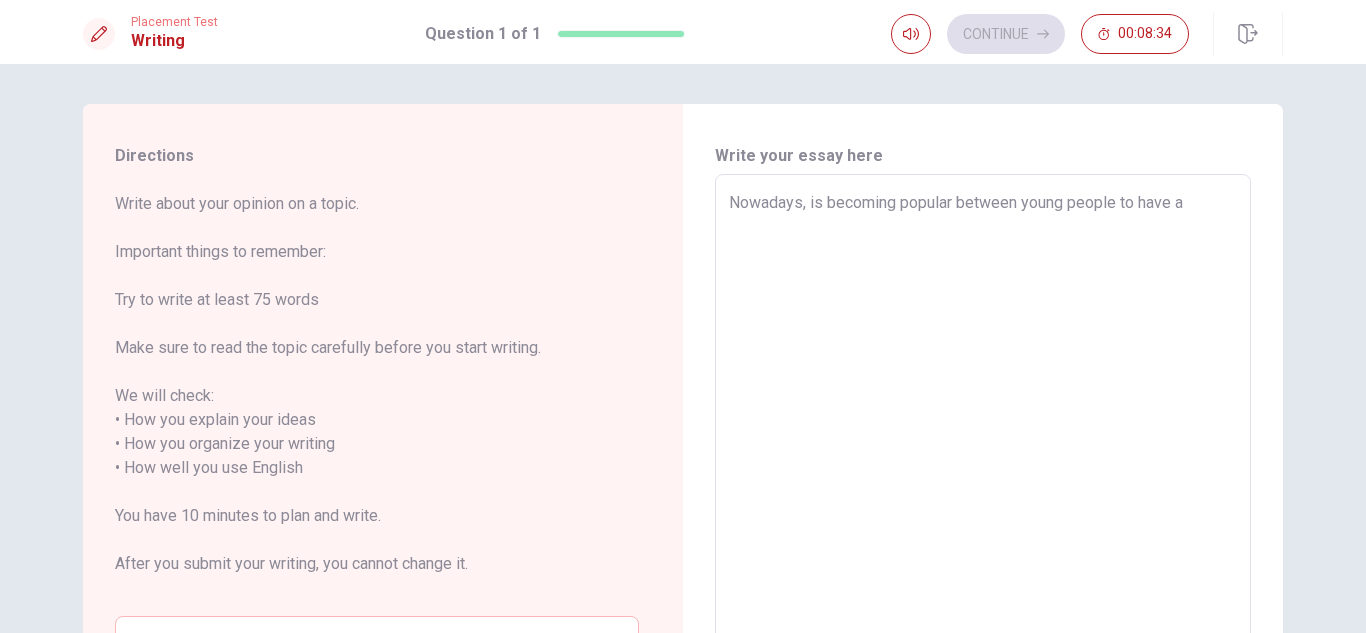 type on "Nowadays, is becoming popular between young people to have" 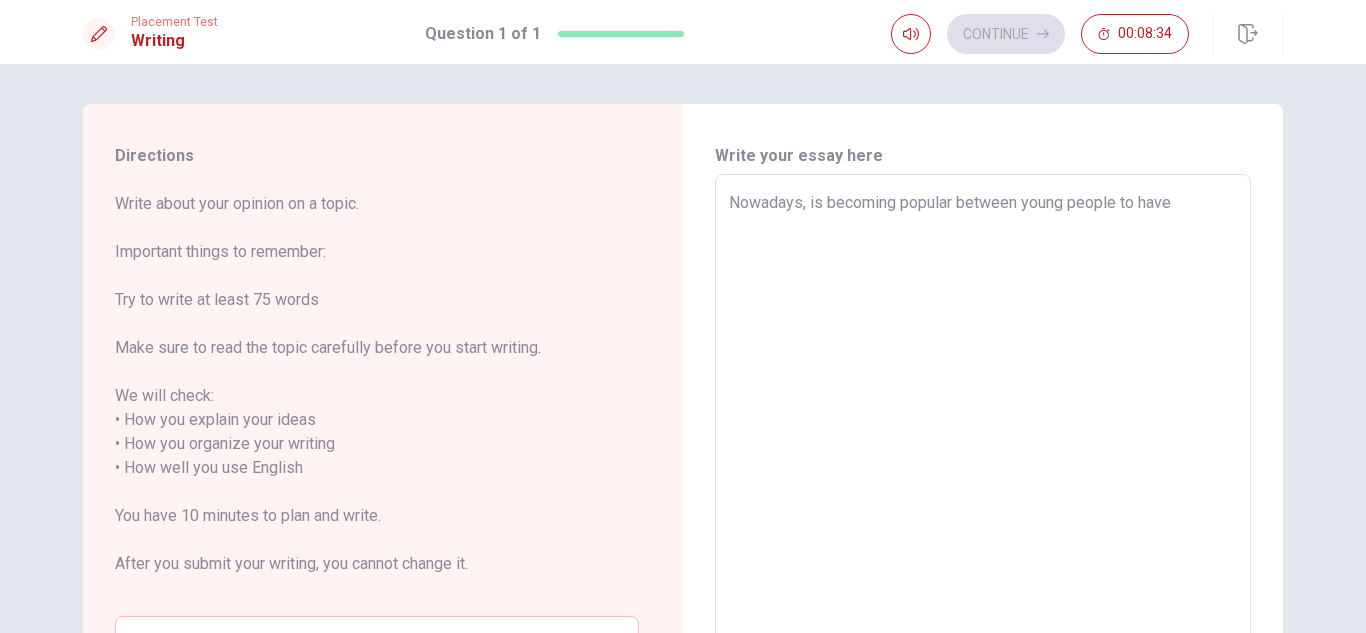 type on "Nowadays, is becoming popular between young people to have" 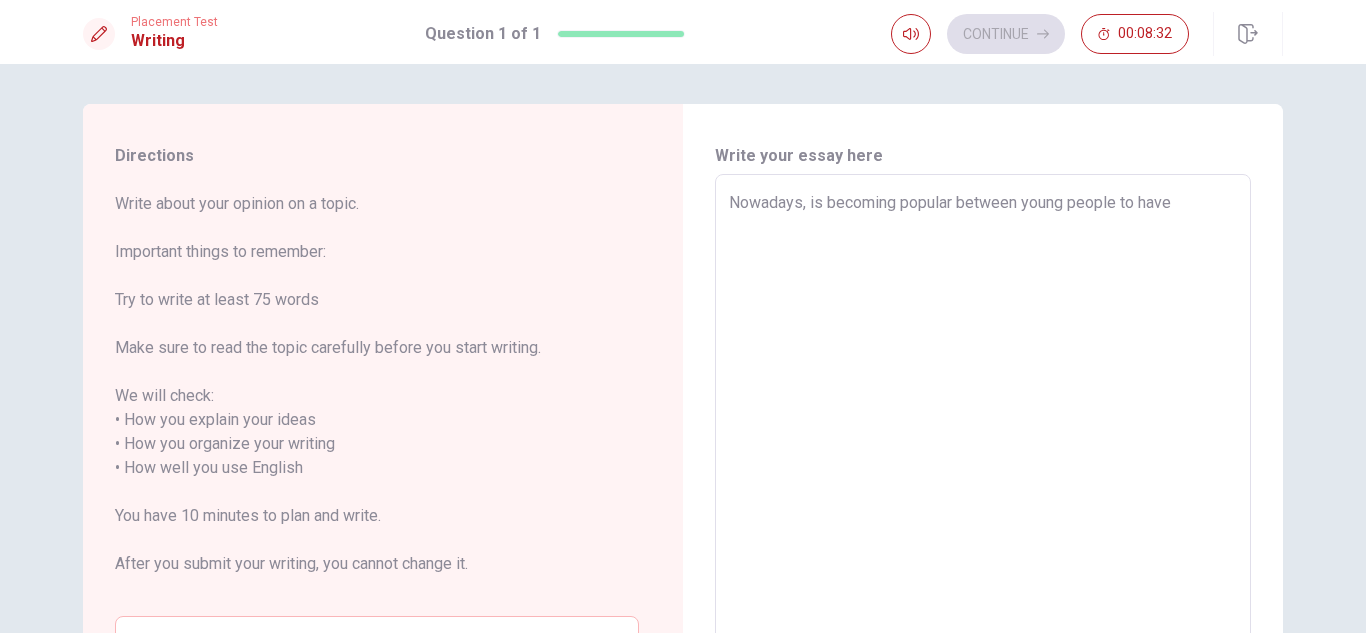 type on "x" 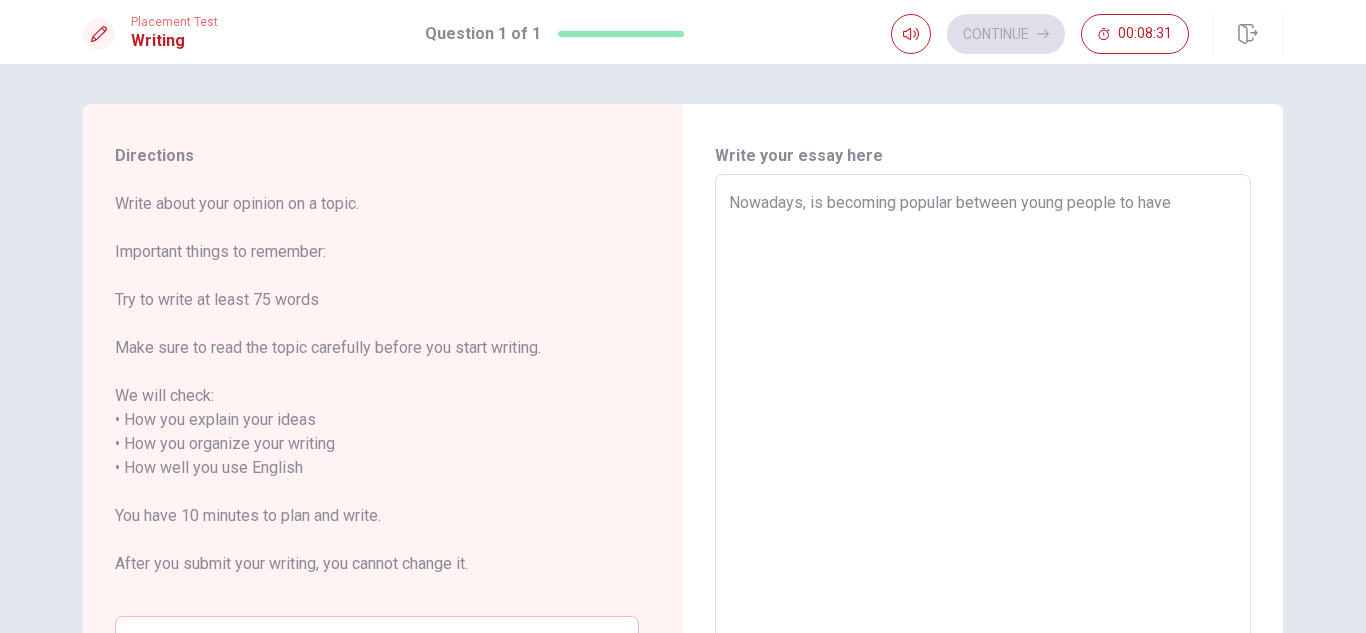 type on "Nowadays, is becoming popular between young people to have" 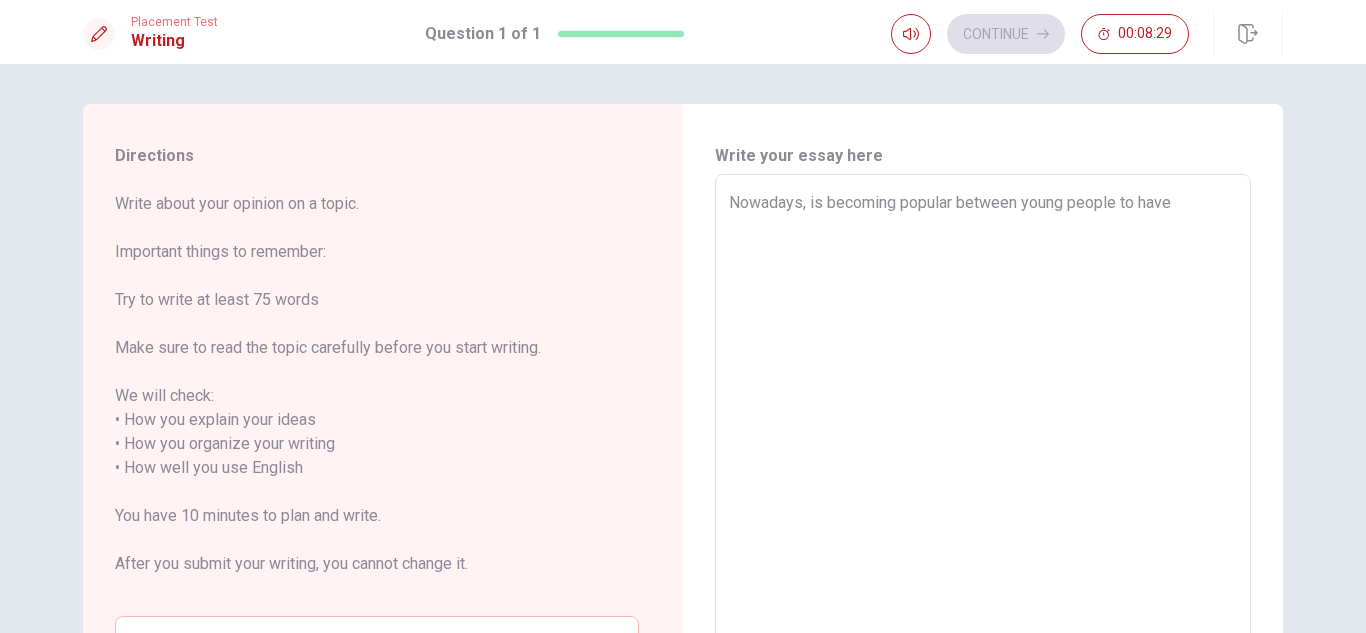 type on "x" 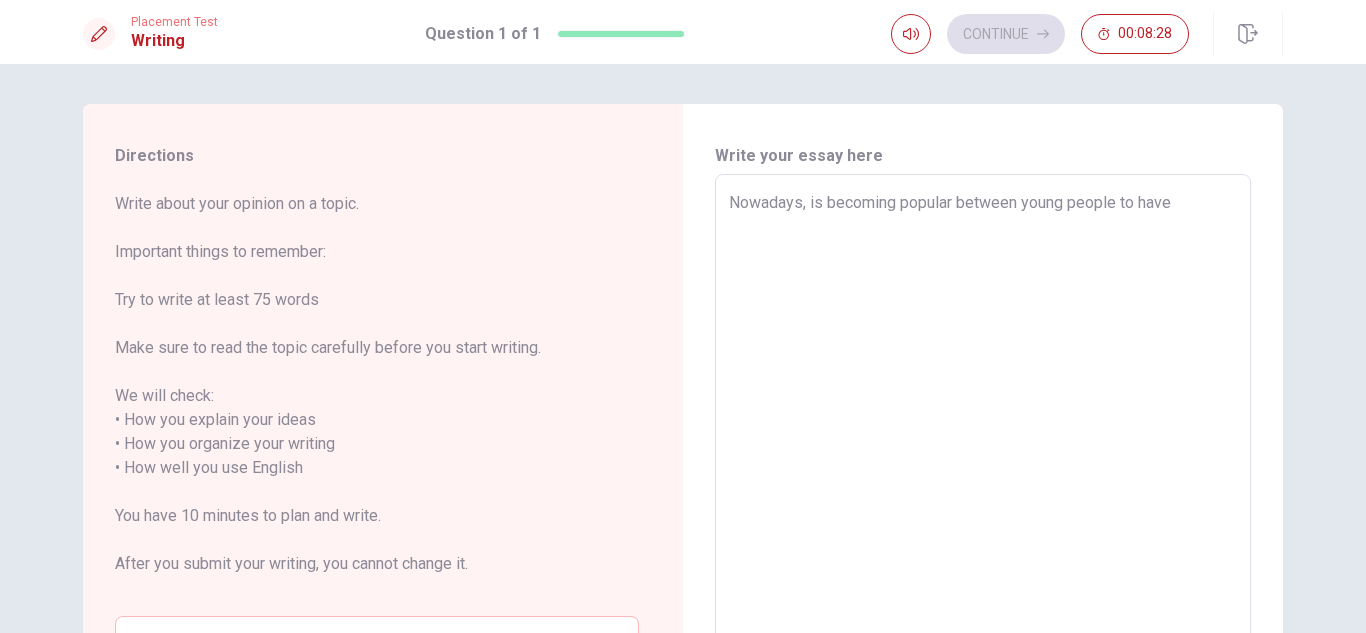 type on "Nowadays, is becoming popular between young people to have s" 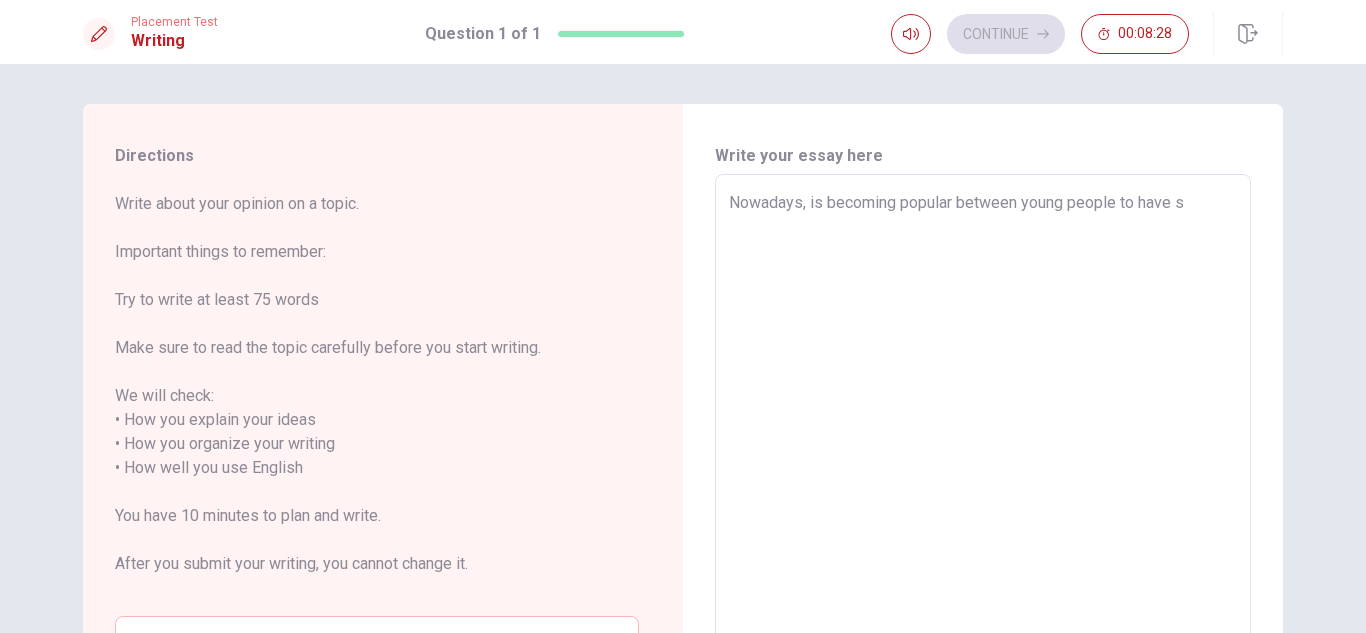 type on "x" 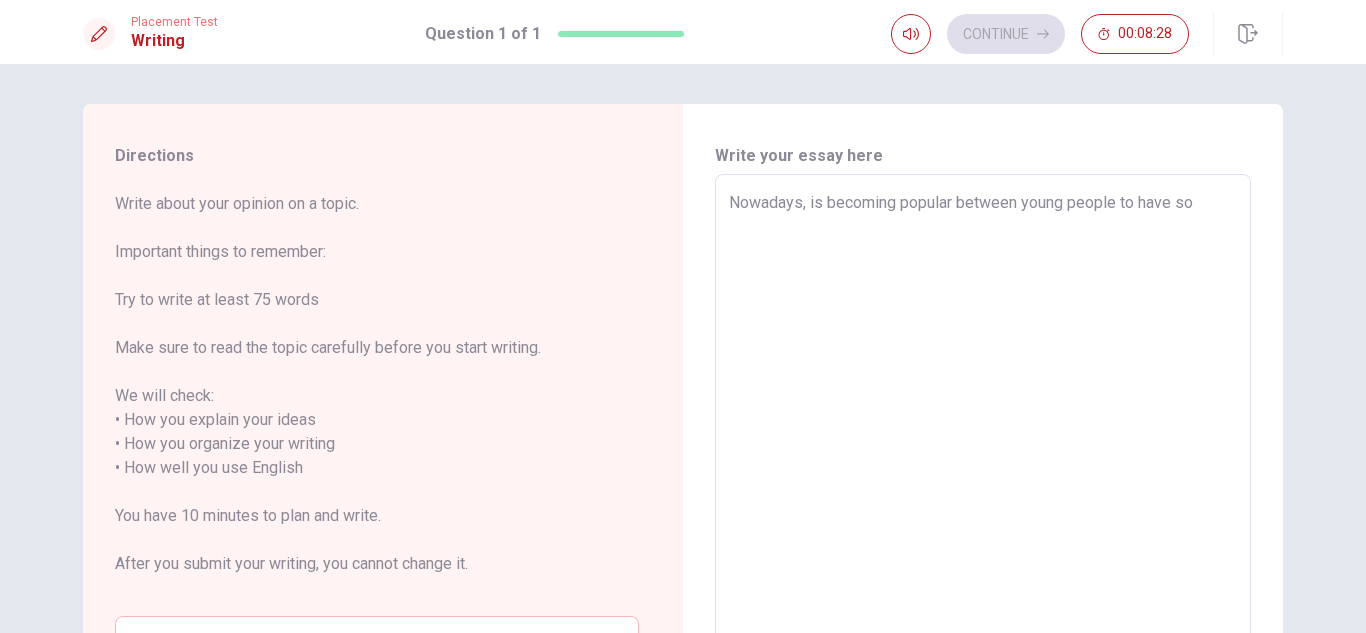 type on "x" 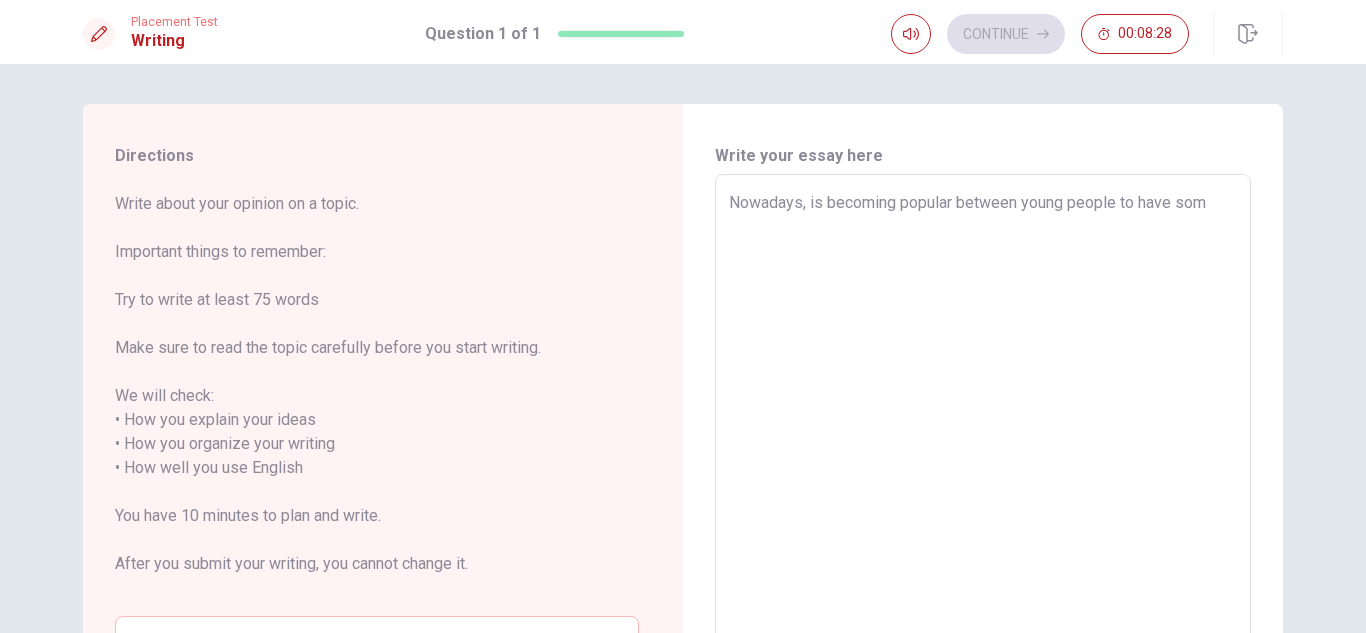 type on "Nowadays, is becoming popular between young people to have some" 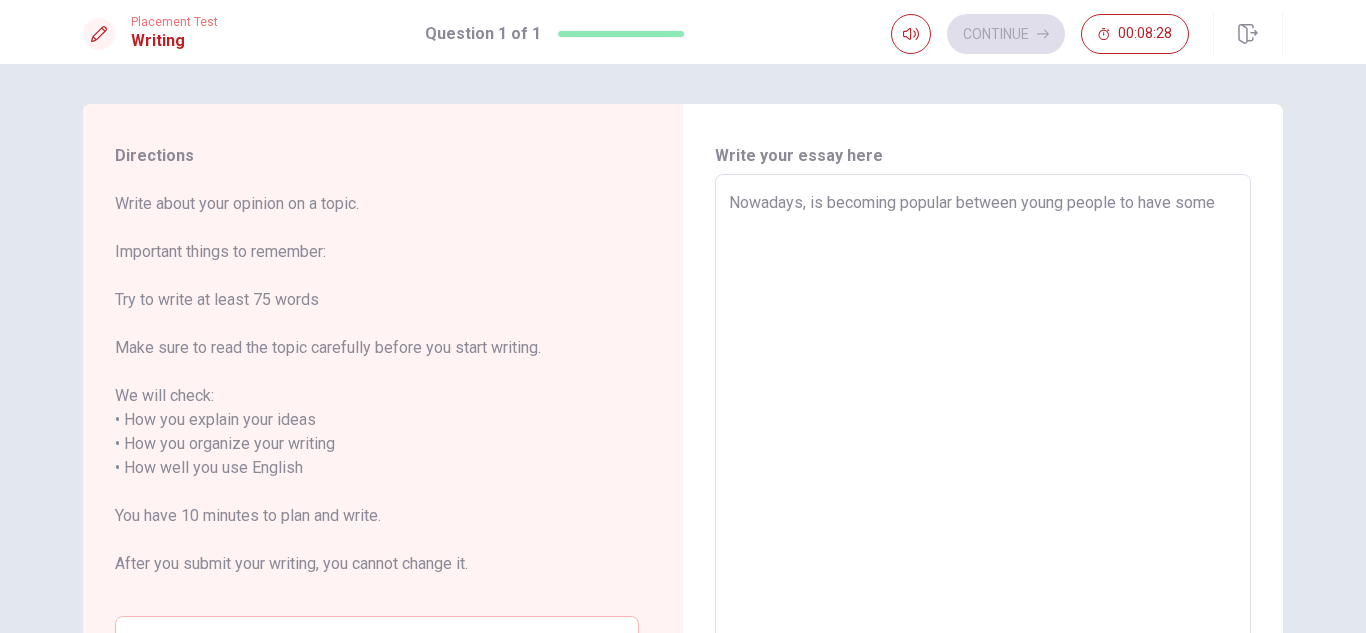 type on "Nowadays, is becoming popular between young people to have some" 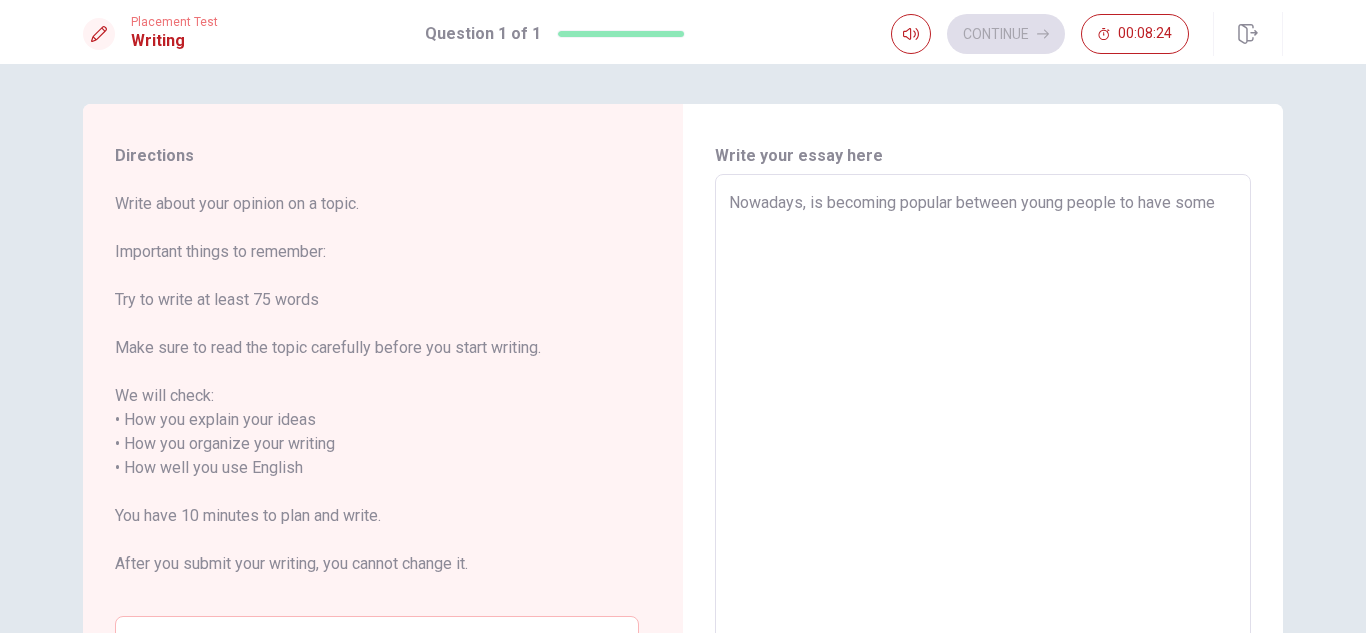 type on "x" 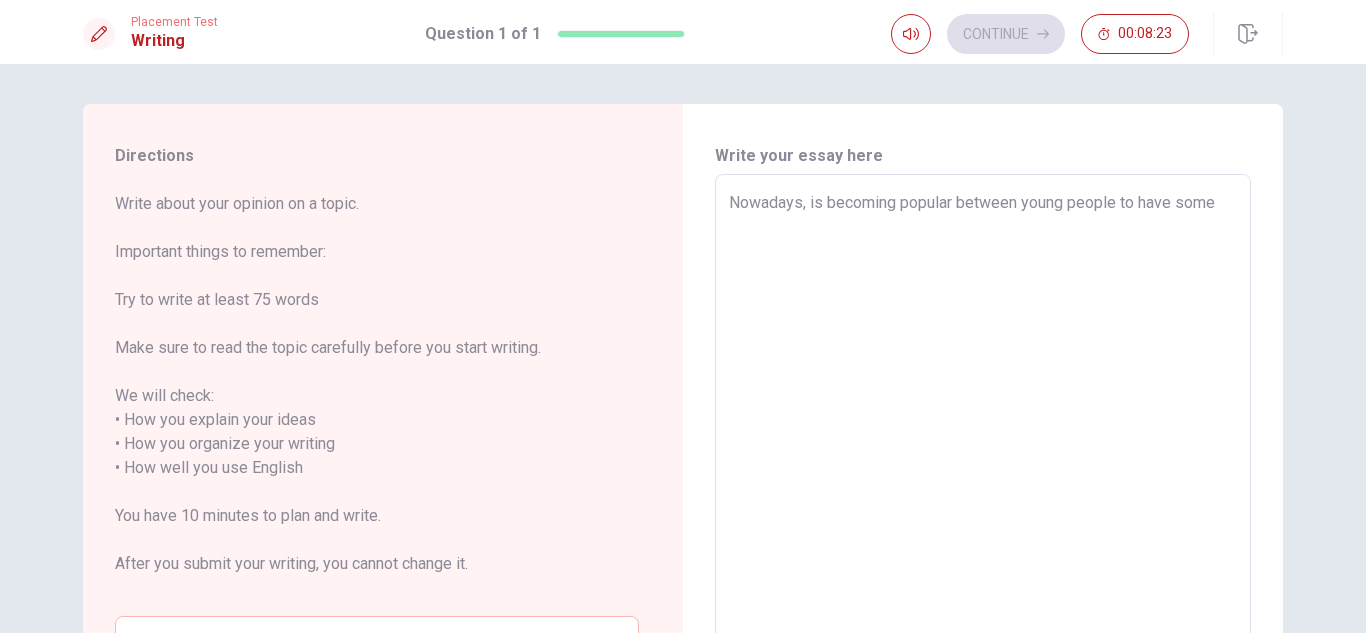type on "Nowadays, is becoming popular between young people to have some p" 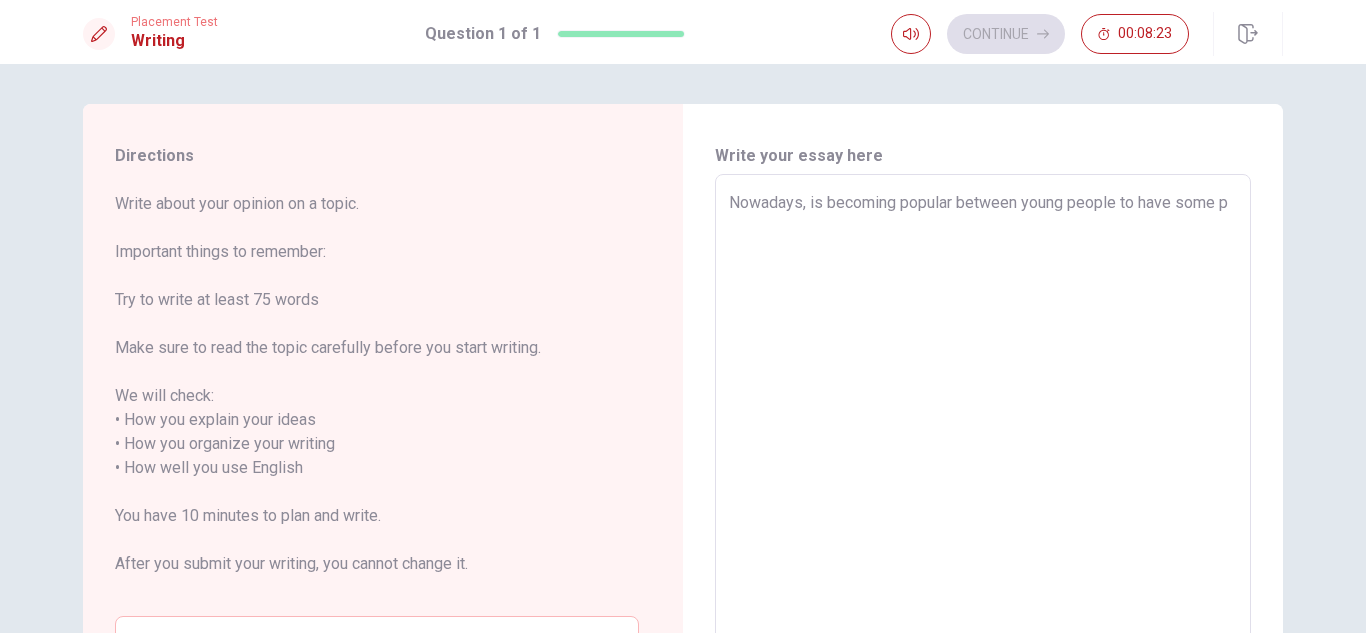 type on "x" 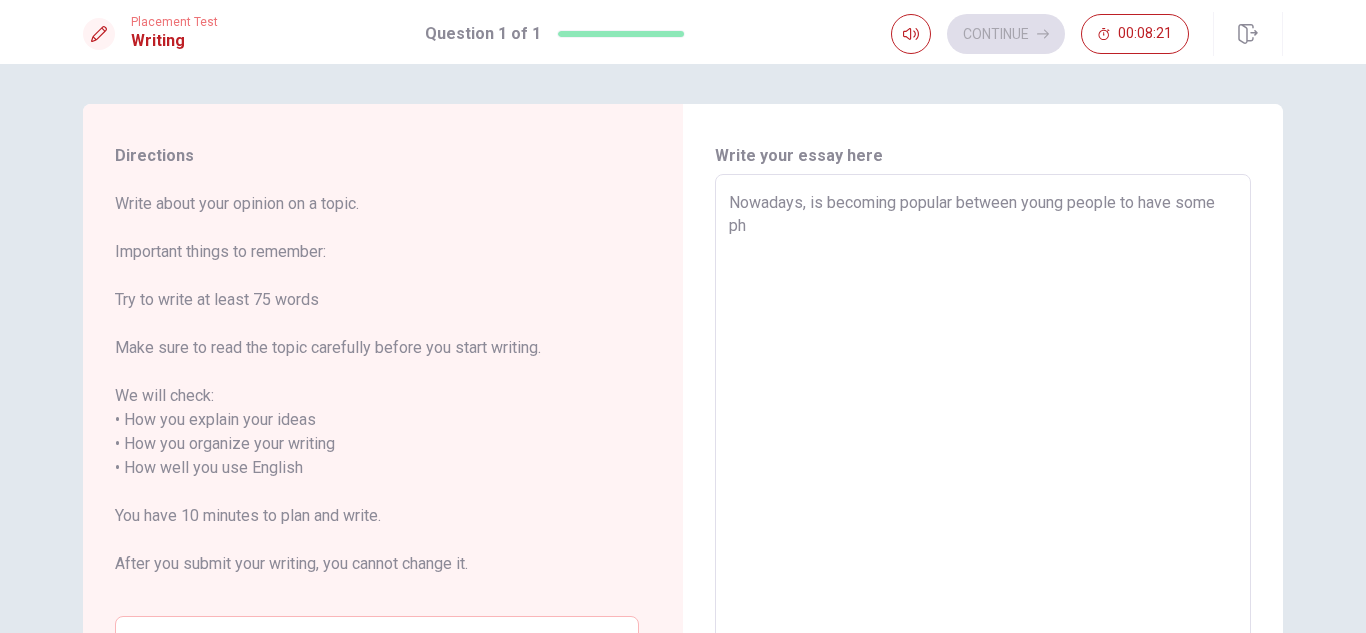 type on "x" 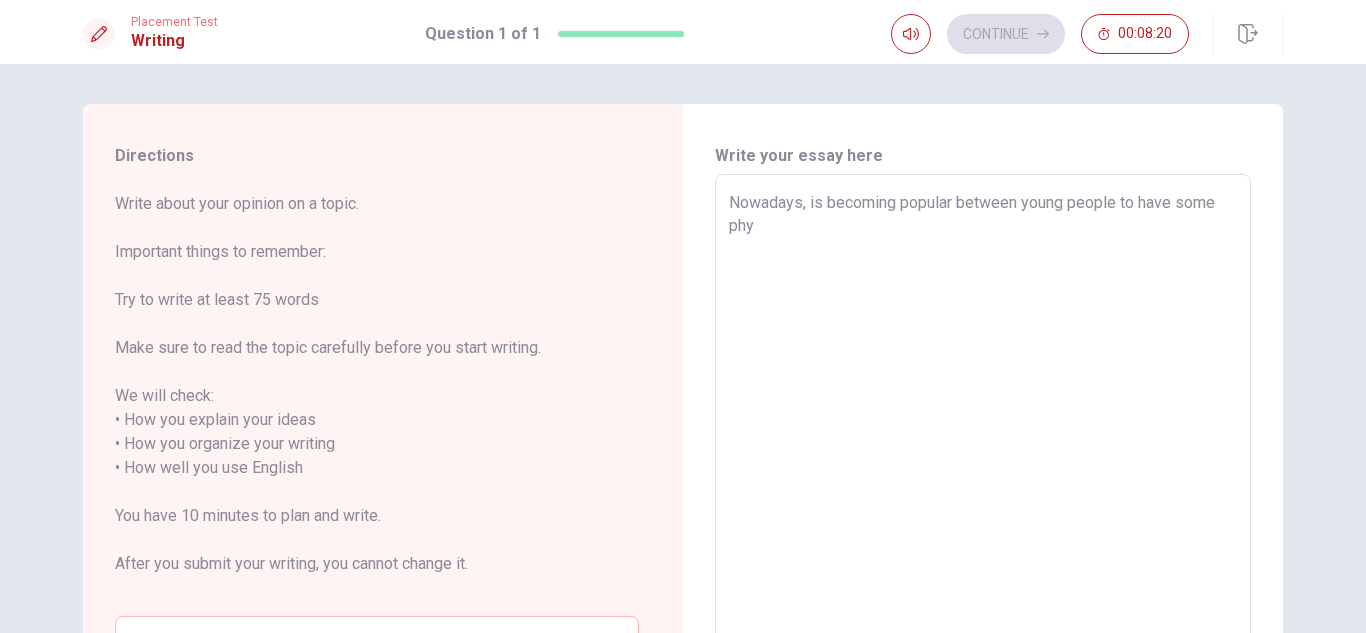 type on "x" 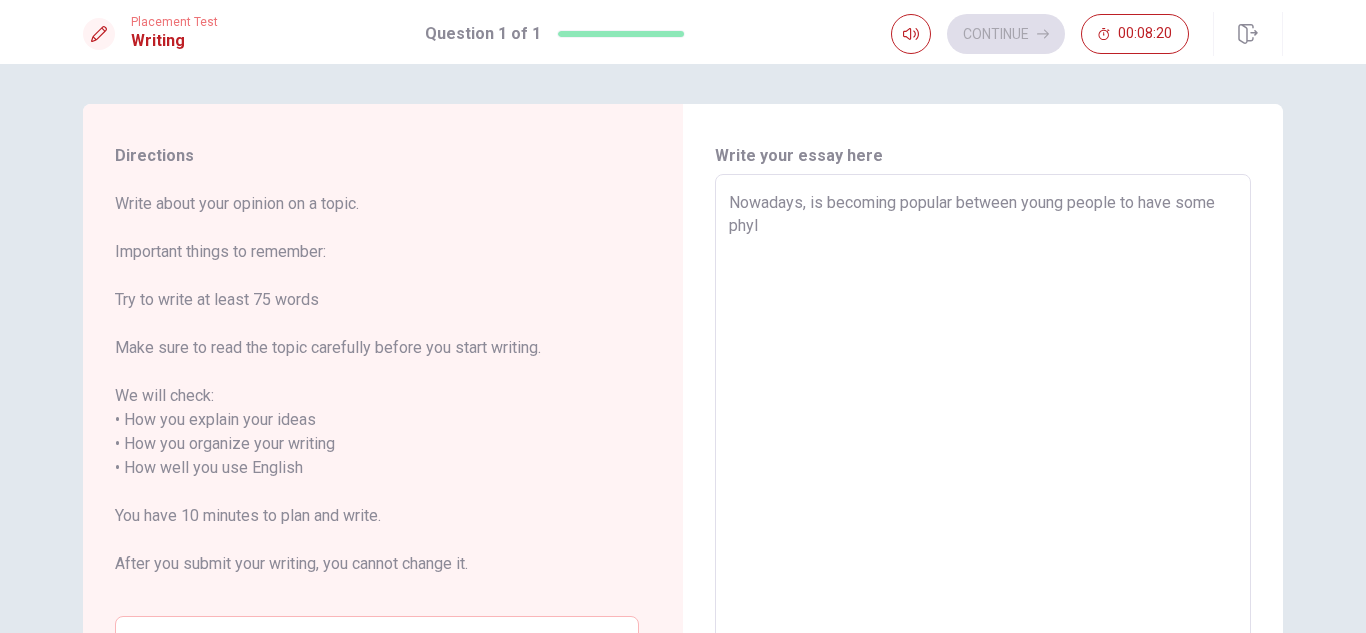 type on "x" 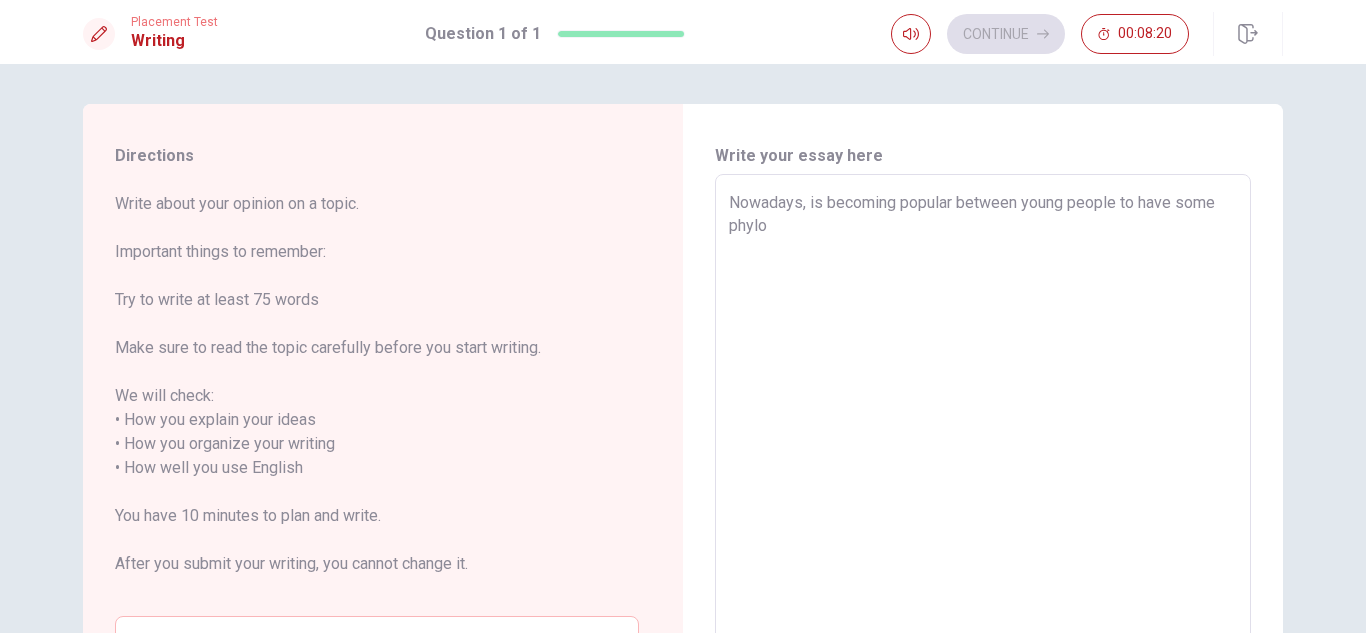 type on "x" 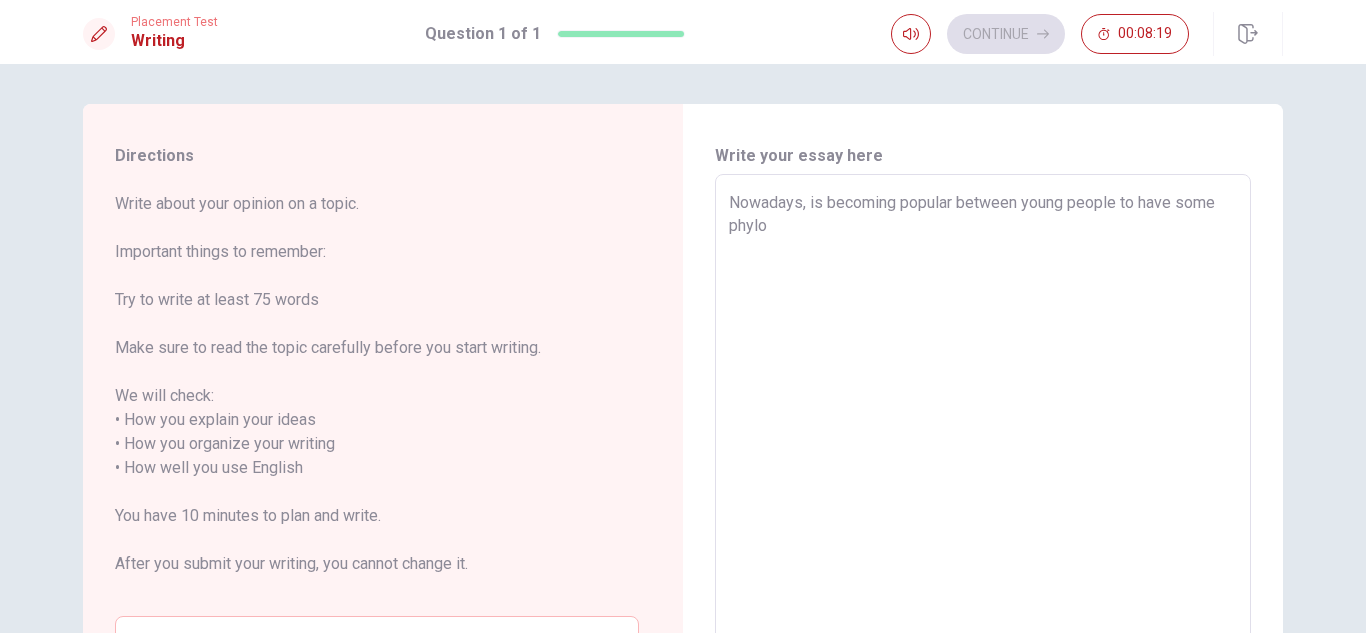 type on "Nowadays, is becoming popular between young people to have some phylosophical topics to use in any situation.
"Everything happens for a reason" is one of the most recurrent values between teenagers, just because it seems like God had choose a goal for us, making ourselves to leave back all bad energy and experimenting with new aventures.
In adittion, being pleased is so important as well. Our actions and our education values shows us such as biggest people, and we'll turn into friendly and talkative teens.
Concluding, in my view, it's so important to guide our lives bet" 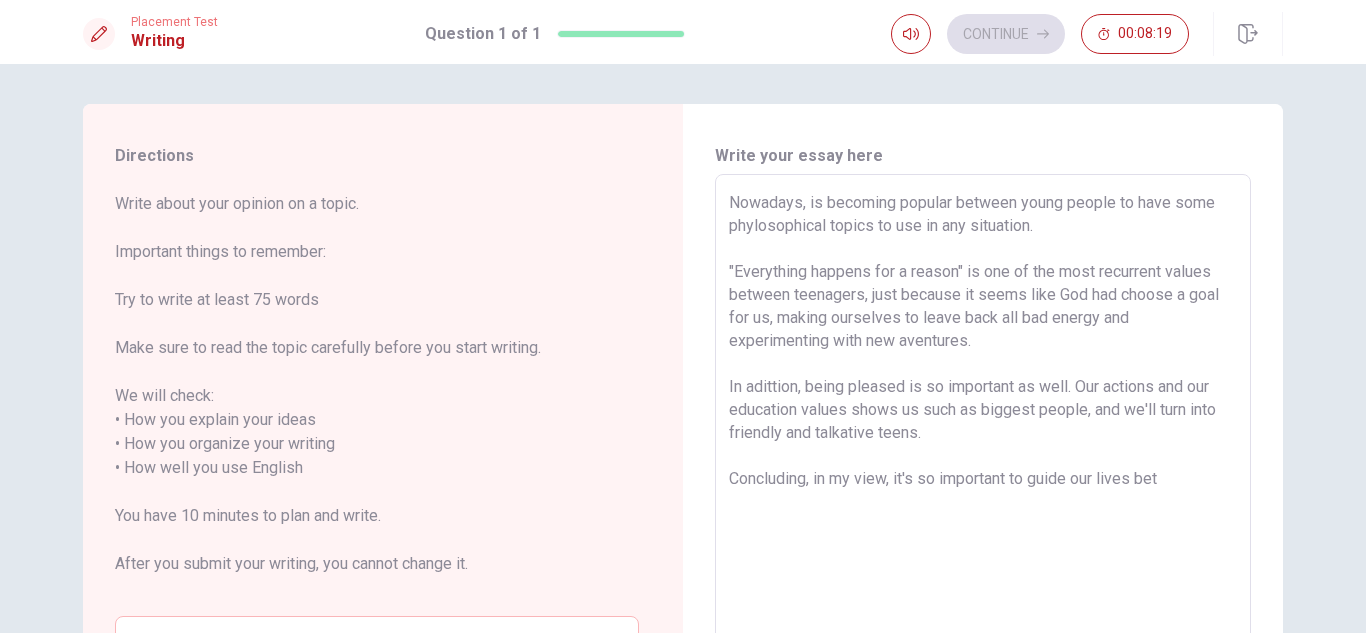 type on "x" 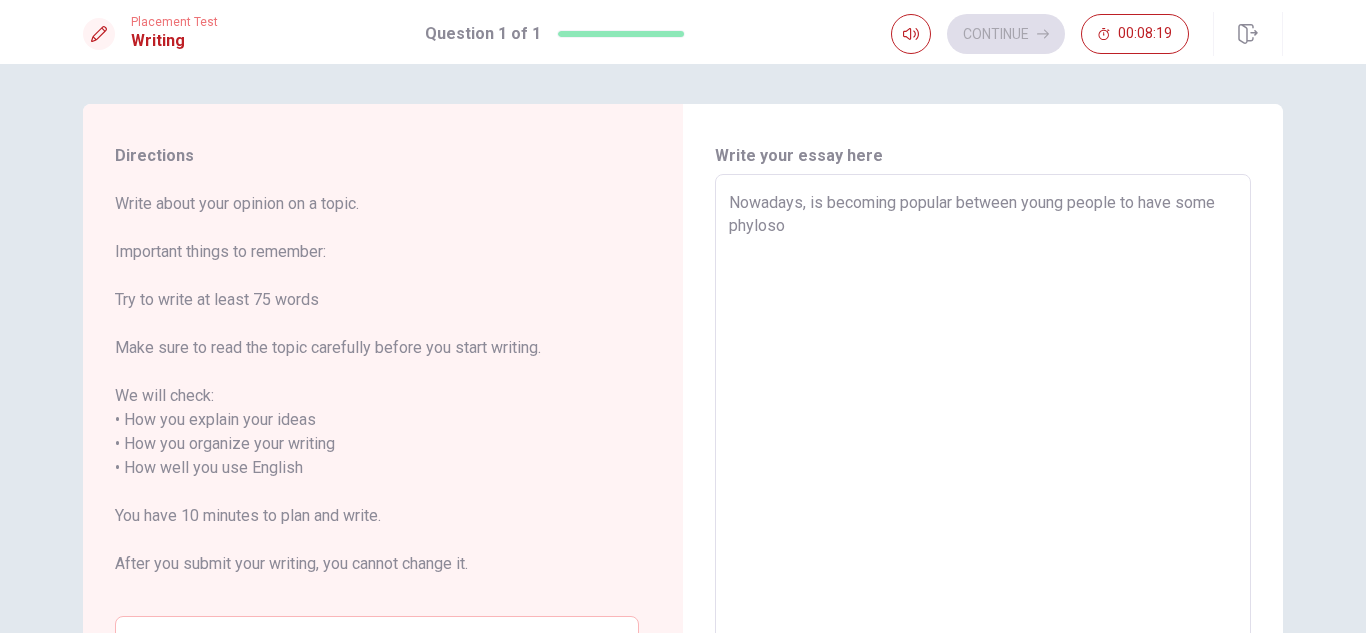 type on "x" 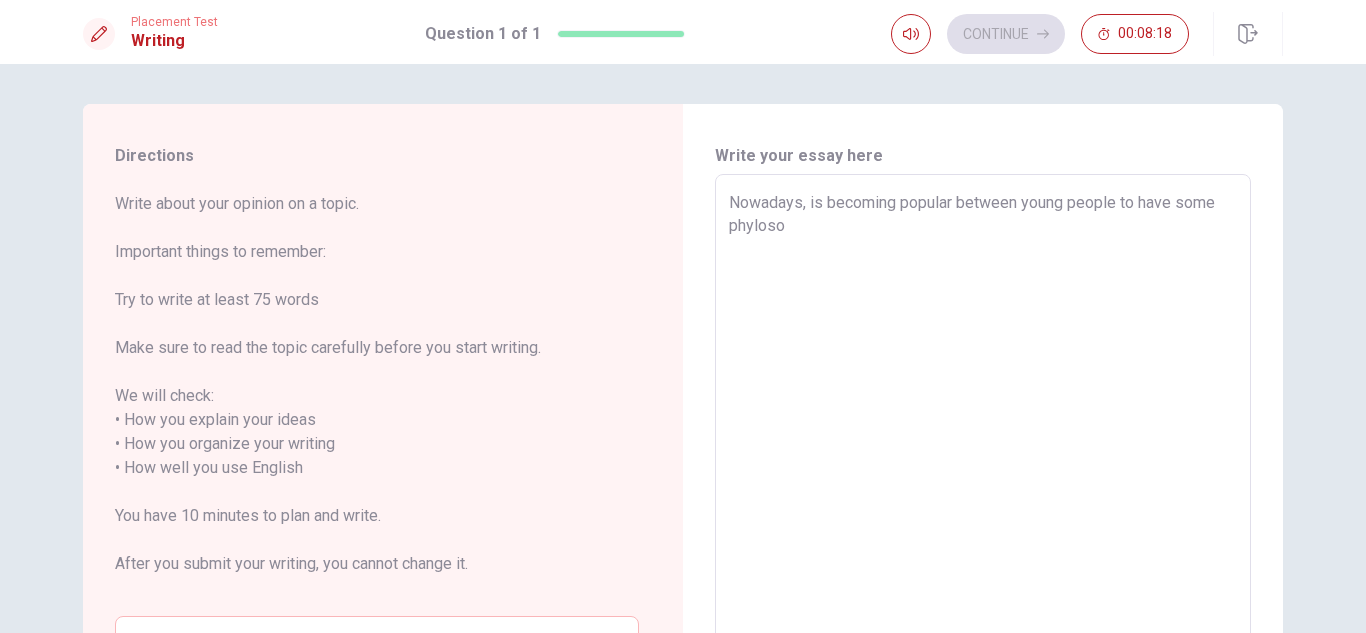 type on "Nowadays, is becoming popular between young people to have some phylosop" 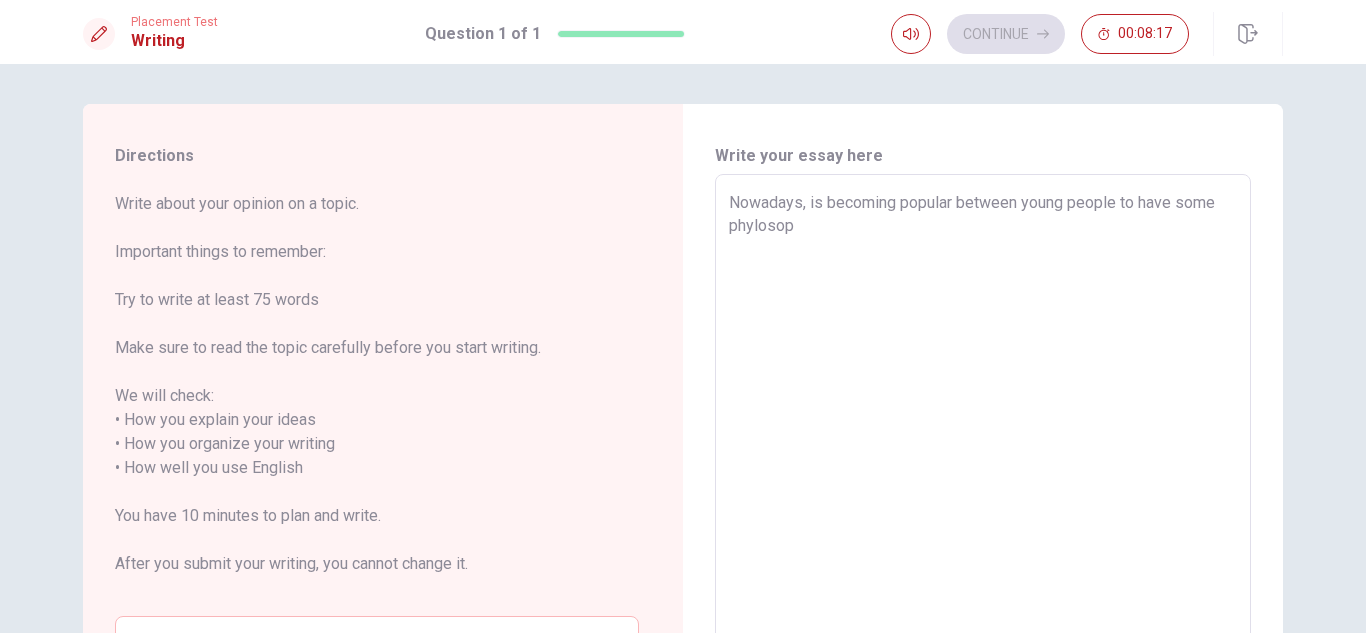 type 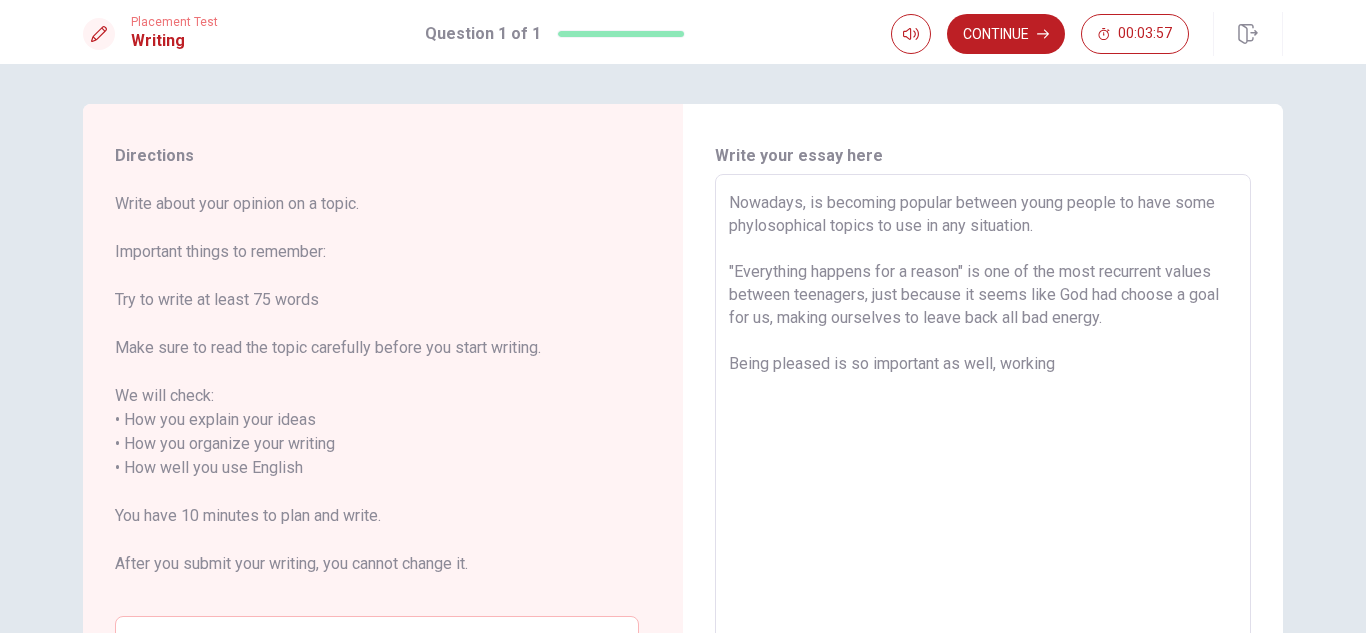 click on "Nowadays, is becoming popular between young people to have some phylosophical topics to use in any situation.
"Everything happens for a reason" is one of the most recurrent values between teenagers, just because it seems like God had choose a goal for us, making ourselves to leave back all bad energy.
Being pleased is so important as well, working" at bounding box center (983, 456) 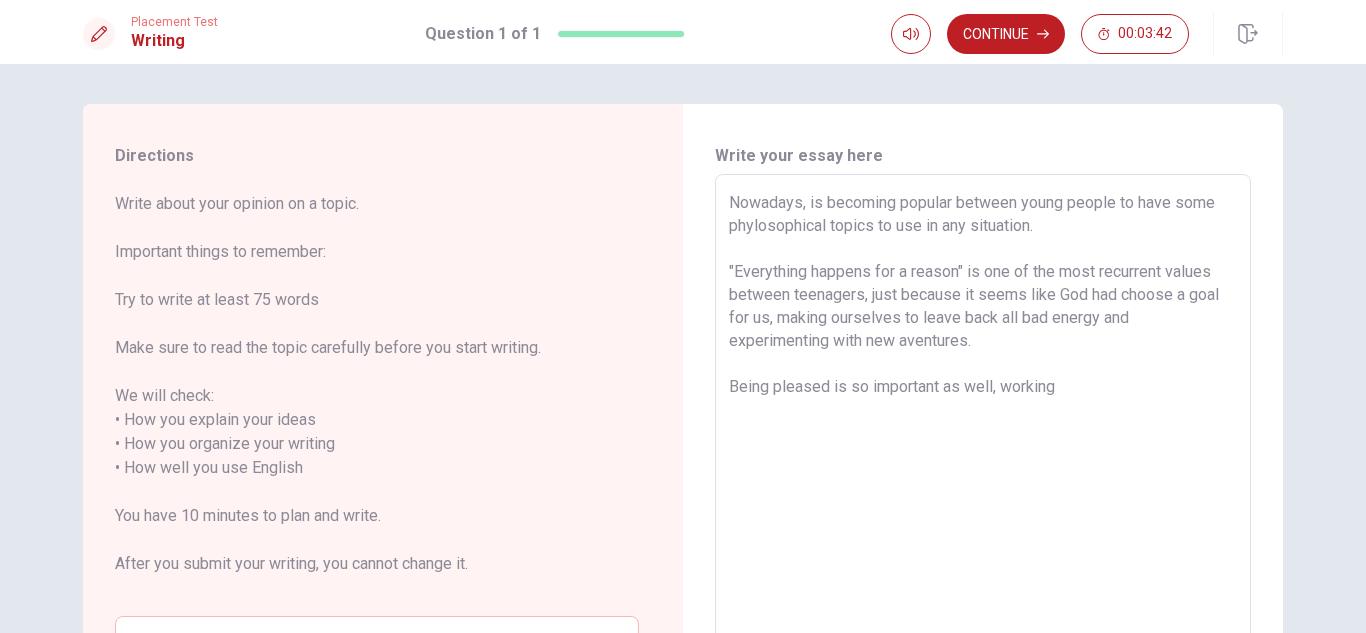 click on "Nowadays, is becoming popular between young people to have some phylosophical topics to use in any situation.
"Everything happens for a reason" is one of the most recurrent values between teenagers, just because it seems like God had choose a goal for us, making ourselves to leave back all bad energy and experimenting with new aventures.
Being pleased is so important as well, working" at bounding box center (983, 456) 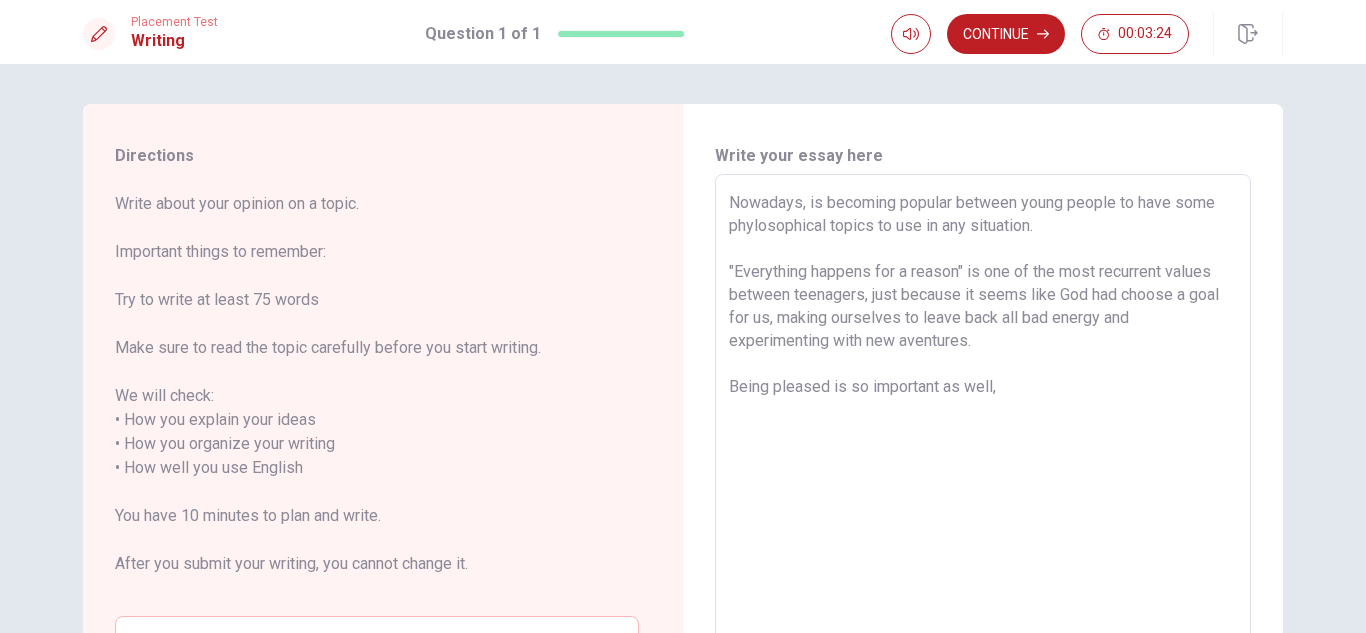 click on "Nowadays, is becoming popular between young people to have some phylosophical topics to use in any situation.
"Everything happens for a reason" is one of the most recurrent values between teenagers, just because it seems like God had choose a goal for us, making ourselves to leave back all bad energy and experimenting with new aventures.
Being pleased is so important as well," at bounding box center [983, 456] 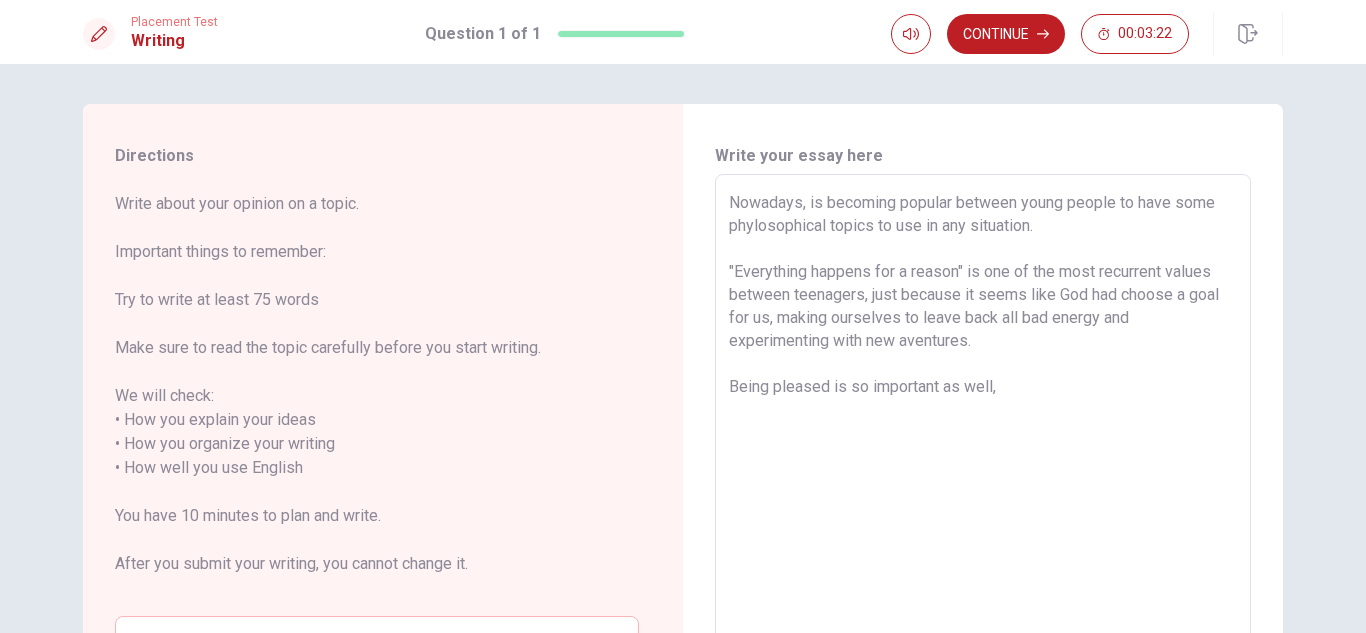 click on "Nowadays, is becoming popular between young people to have some phylosophical topics to use in any situation.
"Everything happens for a reason" is one of the most recurrent values between teenagers, just because it seems like God had choose a goal for us, making ourselves to leave back all bad energy and experimenting with new aventures.
Being pleased is so important as well," at bounding box center (983, 456) 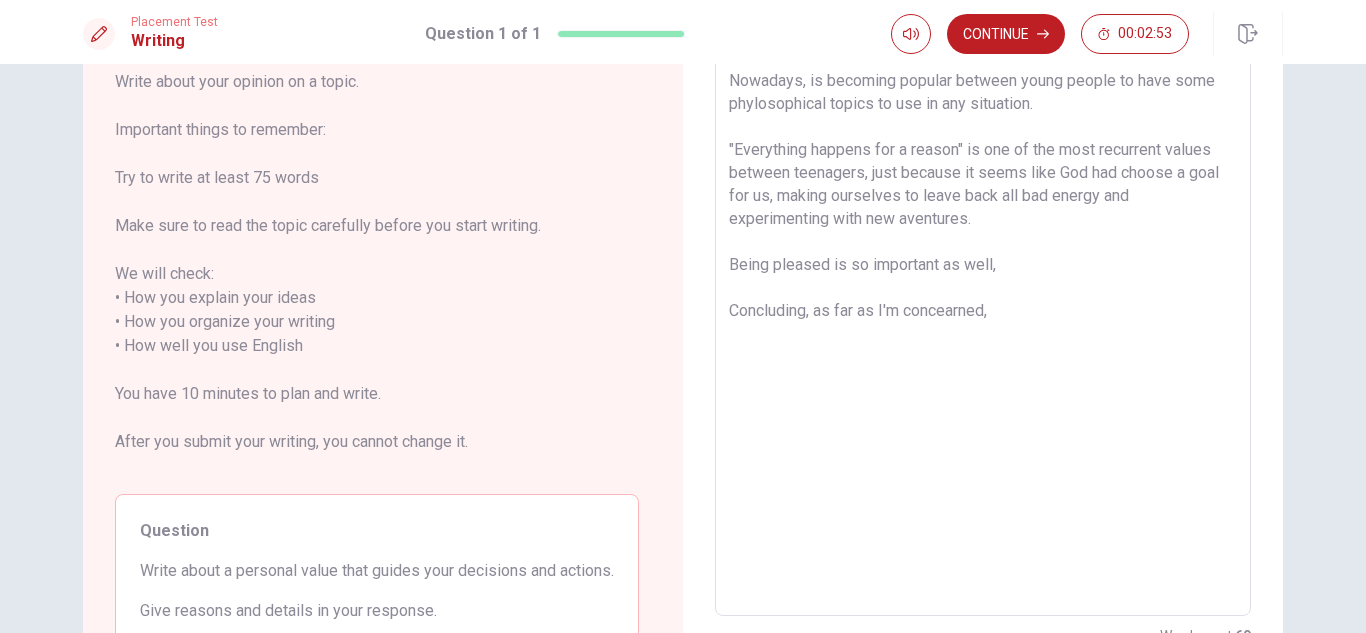 scroll, scrollTop: 78, scrollLeft: 0, axis: vertical 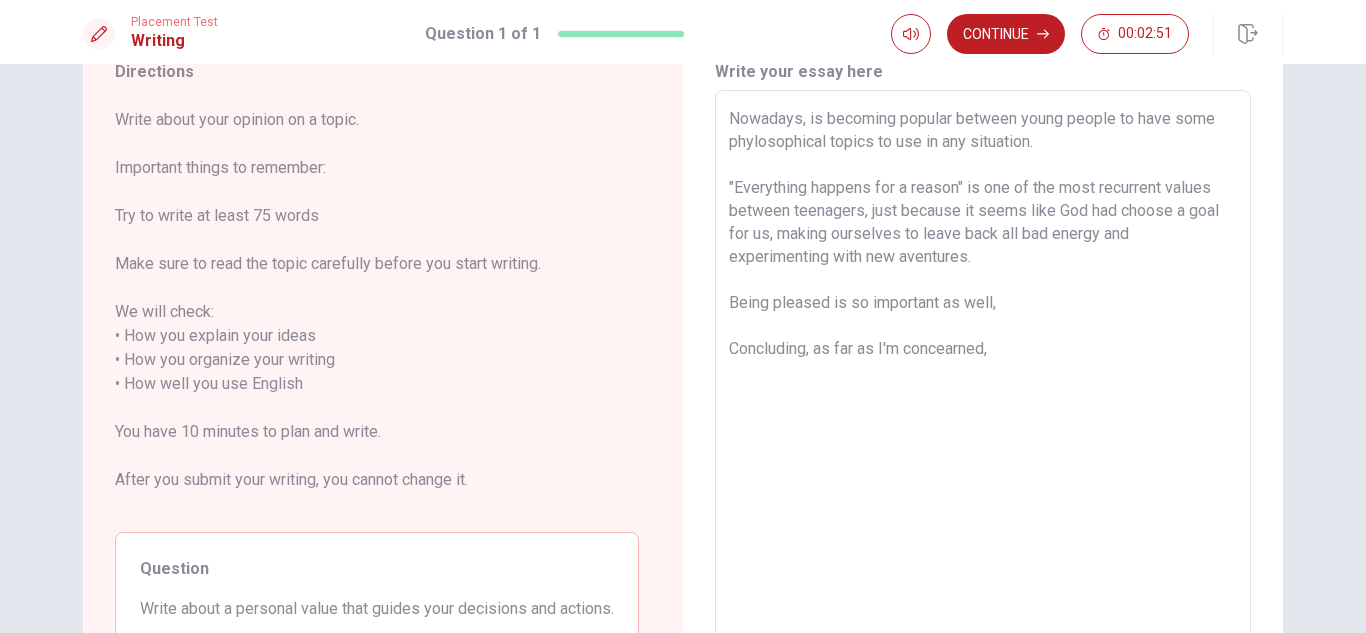 click on "Nowadays, is becoming popular between young people to have some phylosophical topics to use in any situation.
"Everything happens for a reason" is one of the most recurrent values between teenagers, just because it seems like God had choose a goal for us, making ourselves to leave back all bad energy and experimenting with new aventures.
Being pleased is so important as well,
Concluding, as far as I'm concearned," at bounding box center [983, 372] 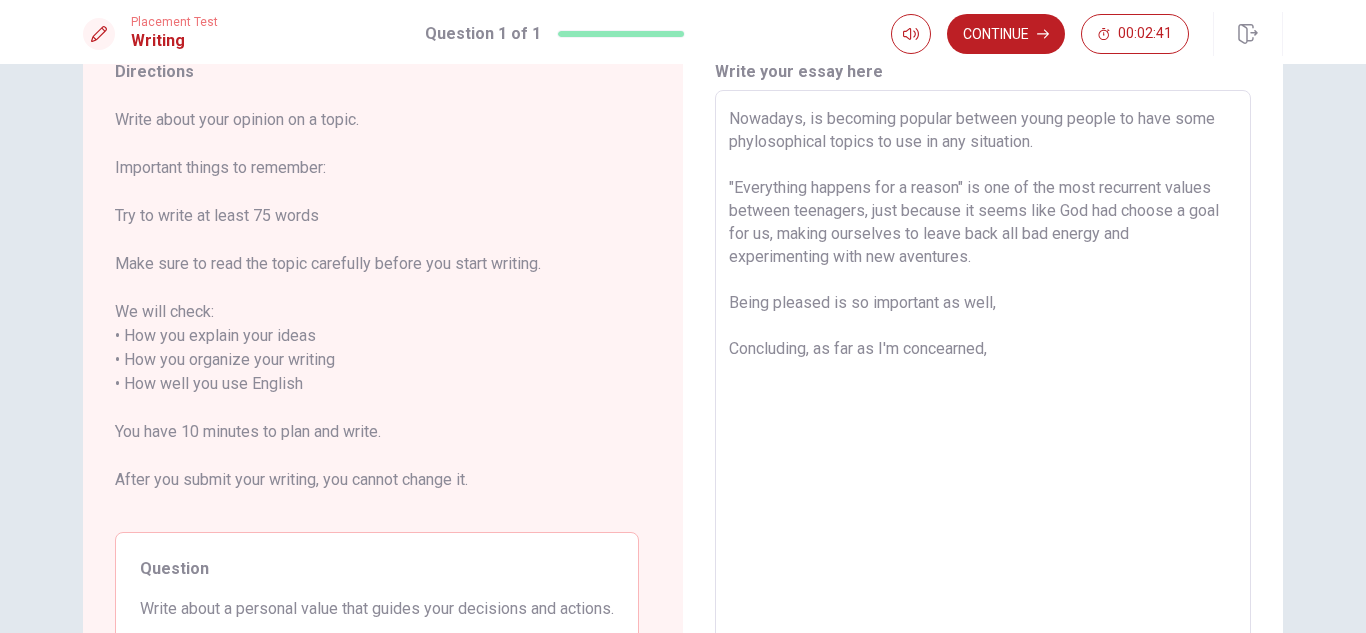 click on "Nowadays, is becoming popular between young people to have some phylosophical topics to use in any situation.
"Everything happens for a reason" is one of the most recurrent values between teenagers, just because it seems like God had choose a goal for us, making ourselves to leave back all bad energy and experimenting with new aventures.
Being pleased is so important as well,
Concluding, as far as I'm concearned," at bounding box center [983, 372] 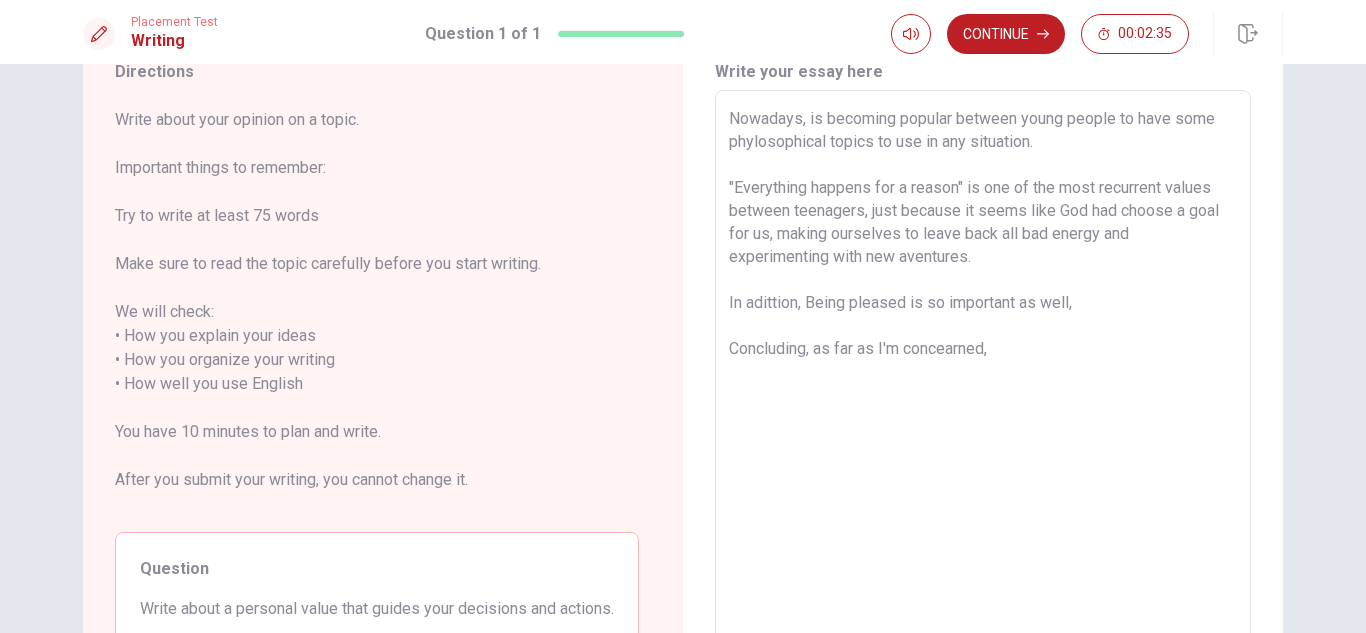 click on "Nowadays, is becoming popular between young people to have some phylosophical topics to use in any situation.
"Everything happens for a reason" is one of the most recurrent values between teenagers, just because it seems like God had choose a goal for us, making ourselves to leave back all bad energy and experimenting with new aventures.
In adittion, Being pleased is so important as well,
Concluding, as far as I'm concearned," at bounding box center (983, 372) 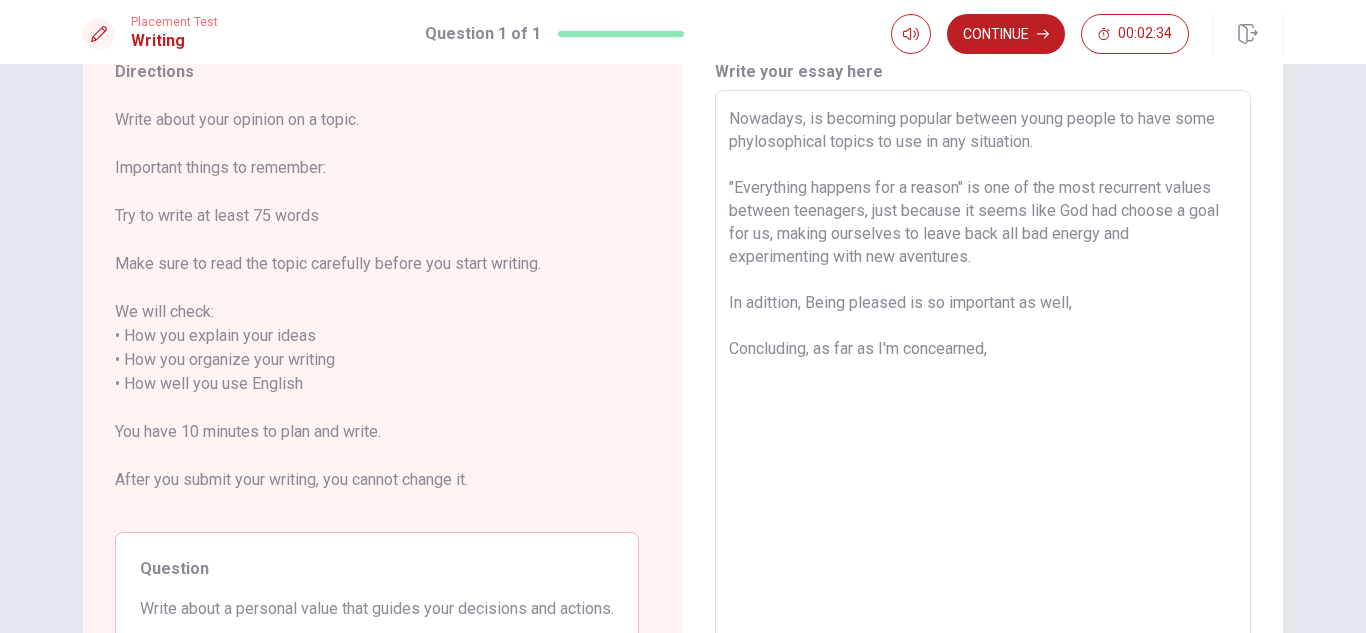 click on "Nowadays, is becoming popular between young people to have some phylosophical topics to use in any situation.
"Everything happens for a reason" is one of the most recurrent values between teenagers, just because it seems like God had choose a goal for us, making ourselves to leave back all bad energy and experimenting with new aventures.
In adittion, Being pleased is so important as well,
Concluding, as far as I'm concearned," at bounding box center (983, 372) 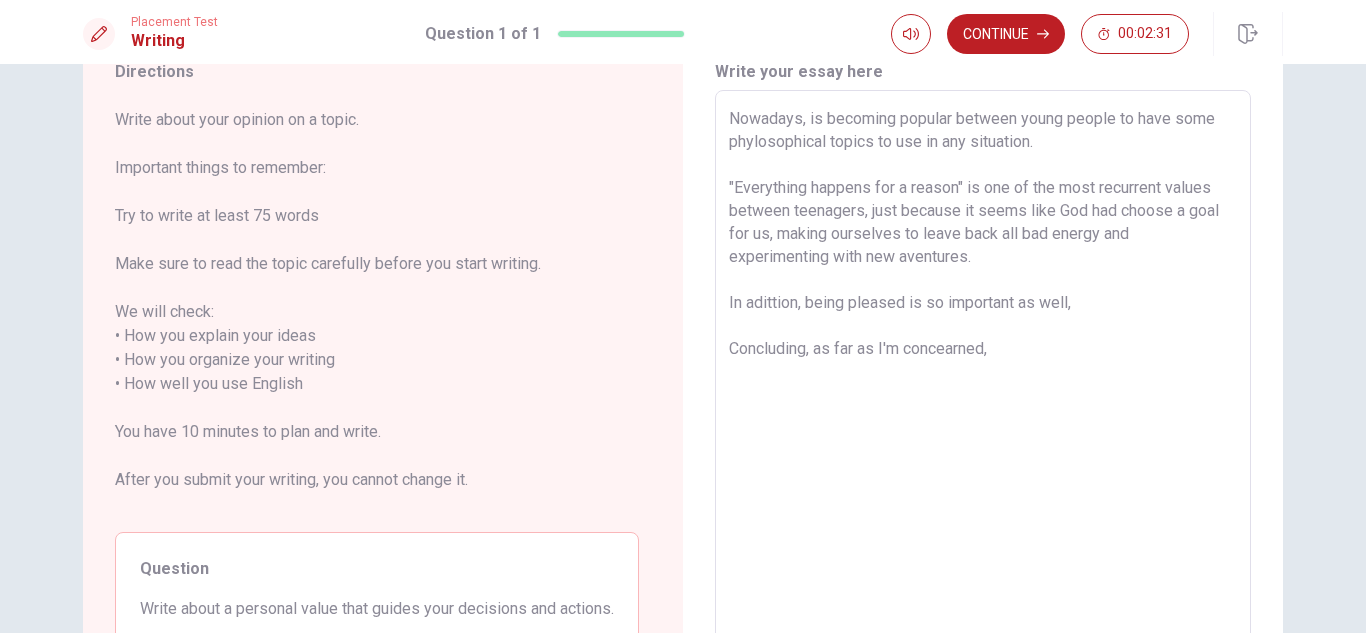 click on "Nowadays, is becoming popular between young people to have some phylosophical topics to use in any situation.
"Everything happens for a reason" is one of the most recurrent values between teenagers, just because it seems like God had choose a goal for us, making ourselves to leave back all bad energy and experimenting with new aventures.
In adittion, being pleased is so important as well,
Concluding, as far as I'm concearned," at bounding box center (983, 372) 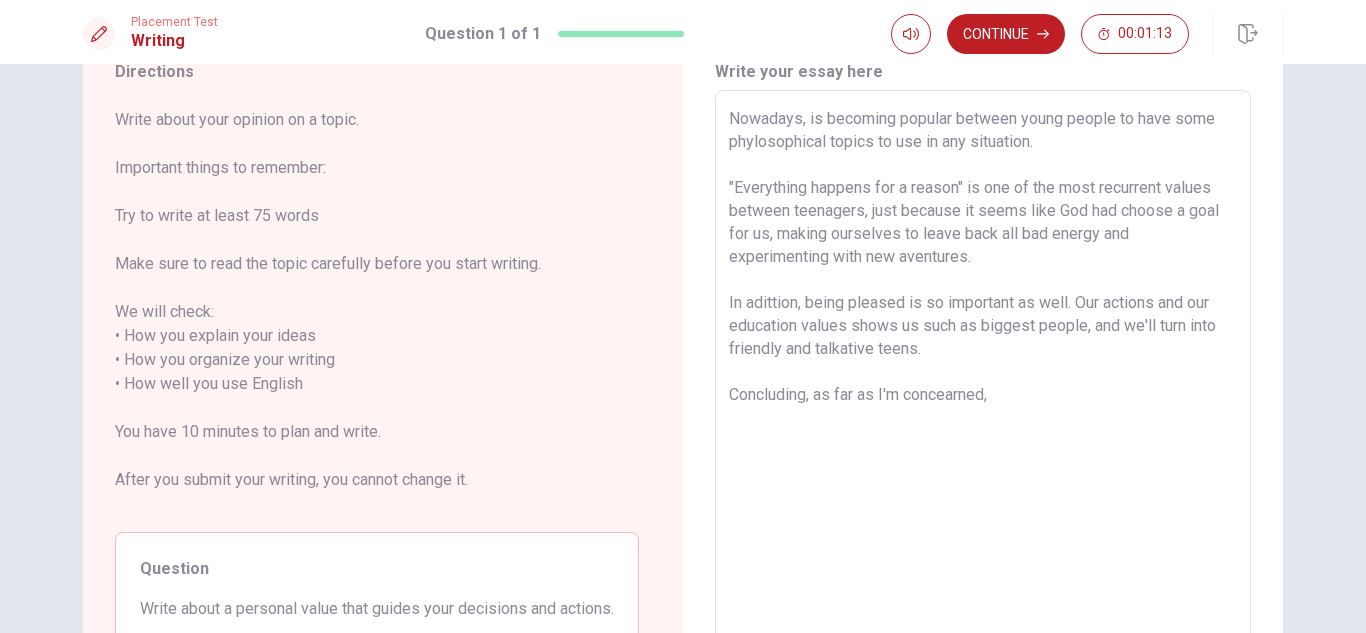 click on "Nowadays, is becoming popular between young people to have some phylosophical topics to use in any situation.
"Everything happens for a reason" is one of the most recurrent values between teenagers, just because it seems like God had choose a goal for us, making ourselves to leave back all bad energy and experimenting with new aventures.
In adittion, being pleased is so important as well. Our actions and our education values shows us such as biggest people, and we'll turn into friendly and talkative teens.
Concluding, as far as I'm concearned," at bounding box center [983, 372] 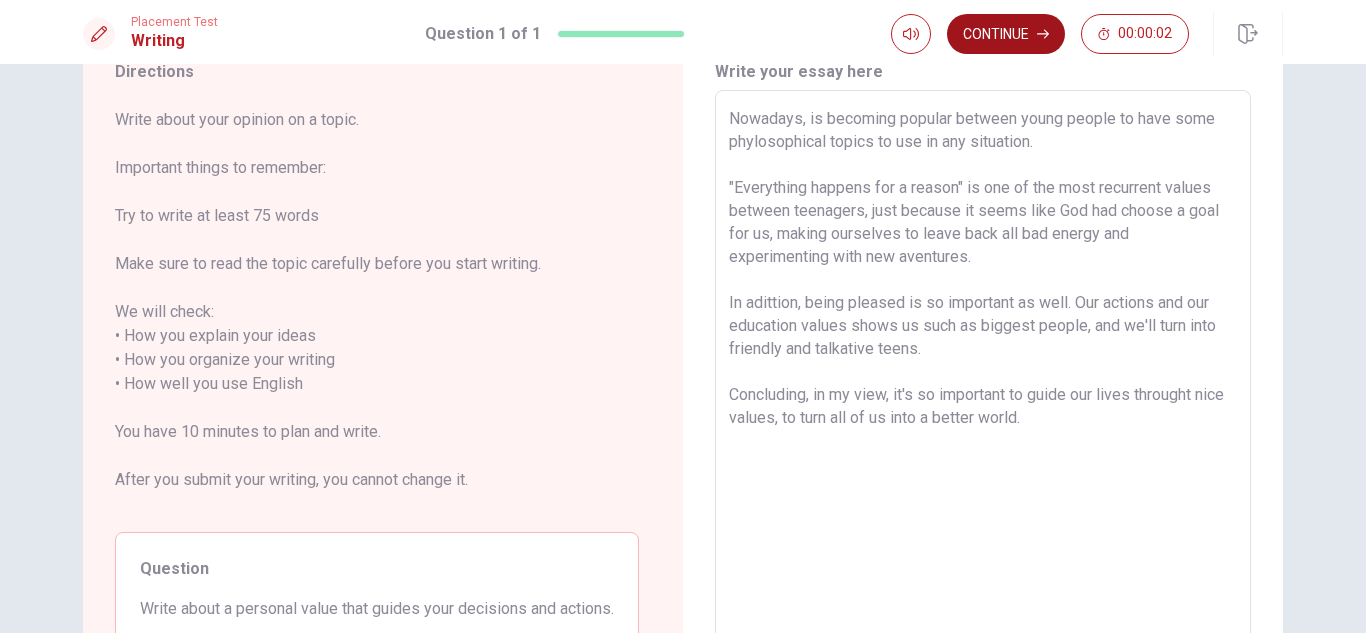 click on "Continue" at bounding box center (1006, 34) 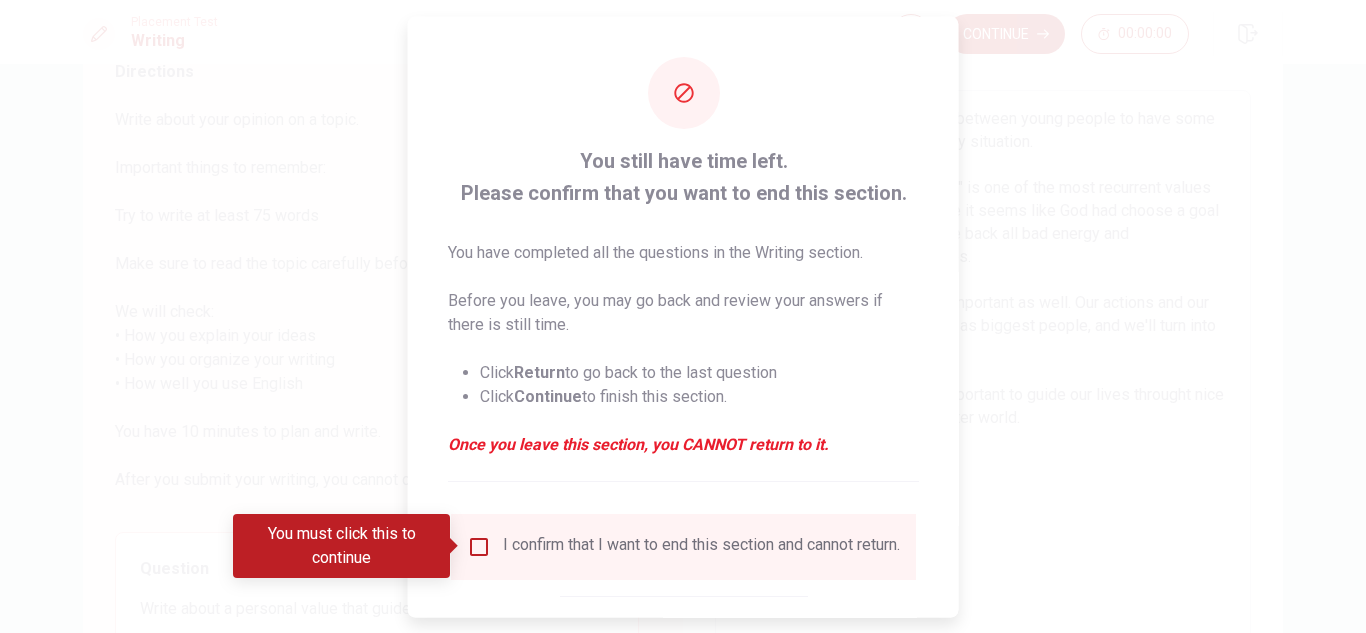 click at bounding box center (479, 546) 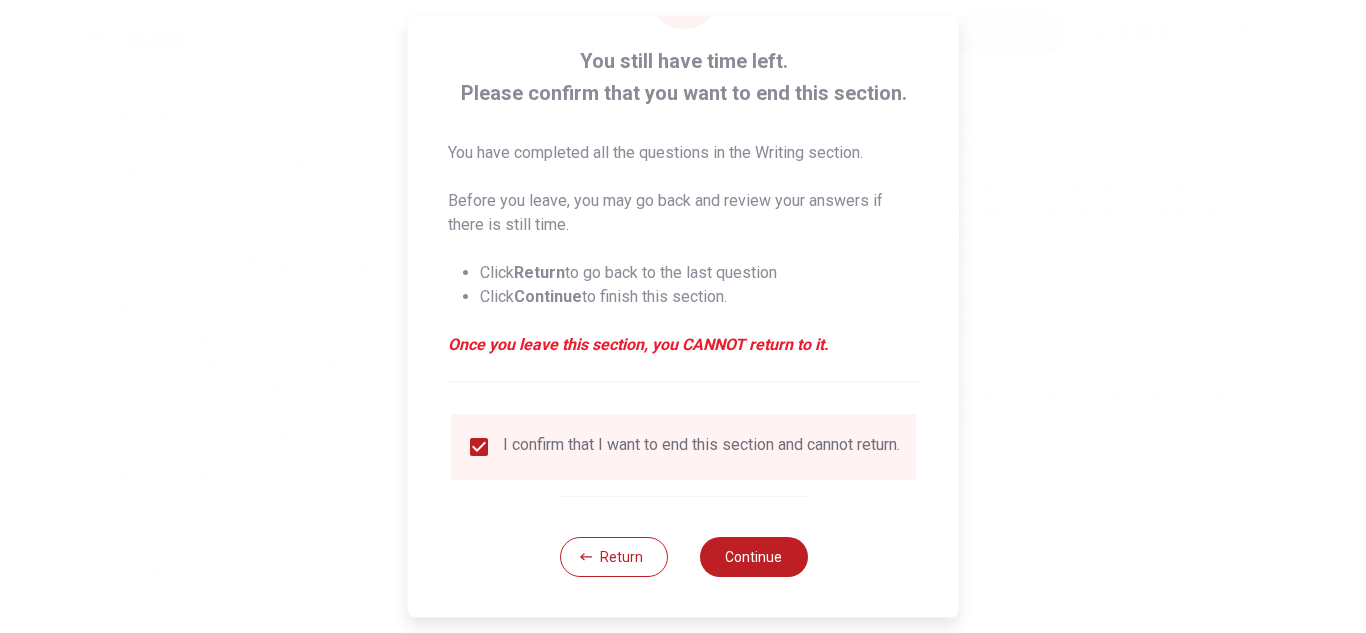 scroll, scrollTop: 113, scrollLeft: 0, axis: vertical 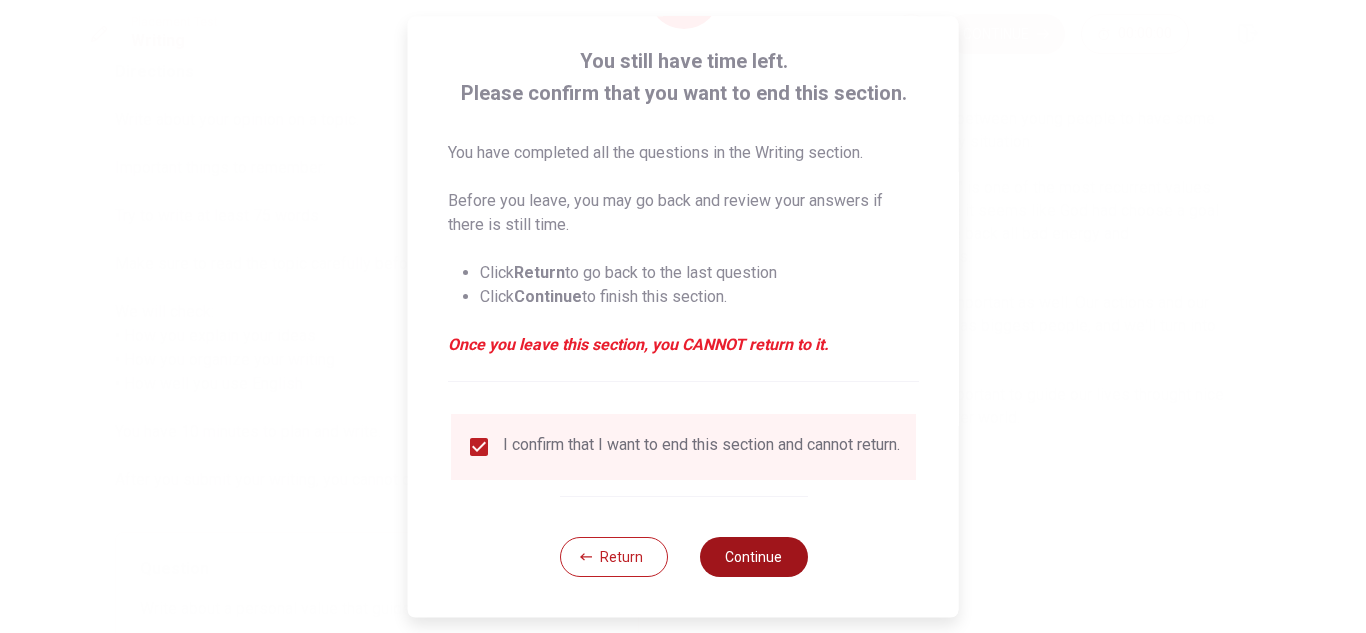 click on "Continue" at bounding box center (753, 557) 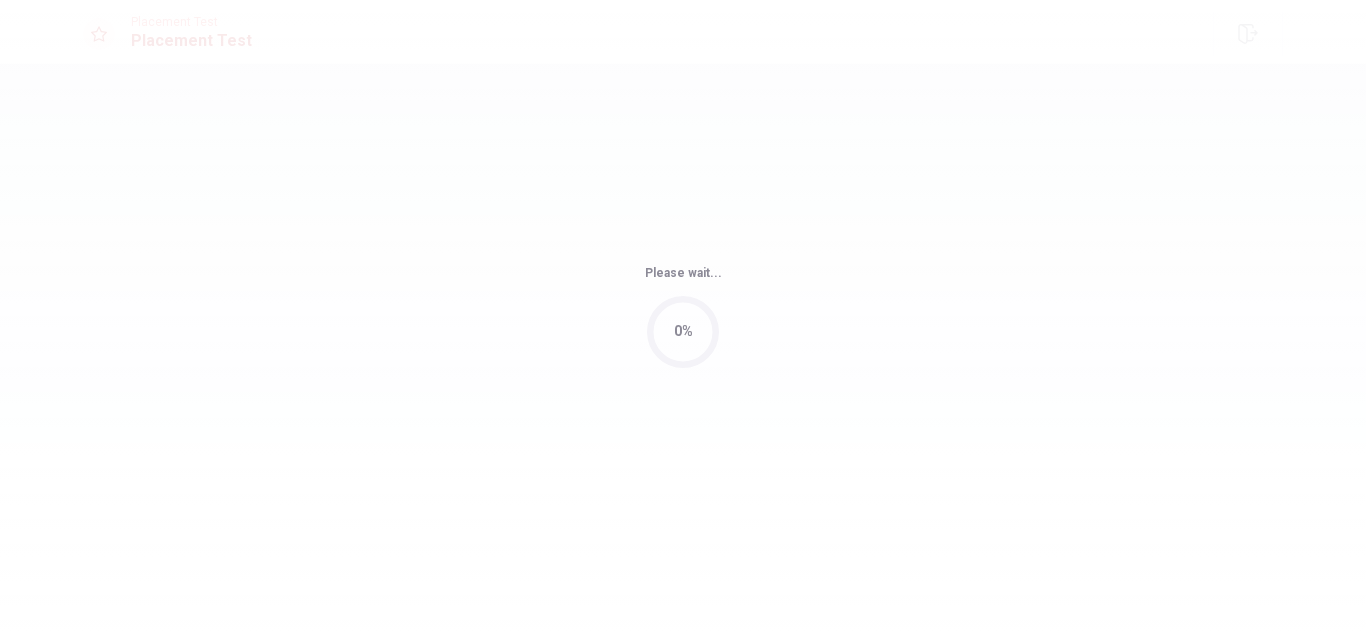 scroll, scrollTop: 0, scrollLeft: 0, axis: both 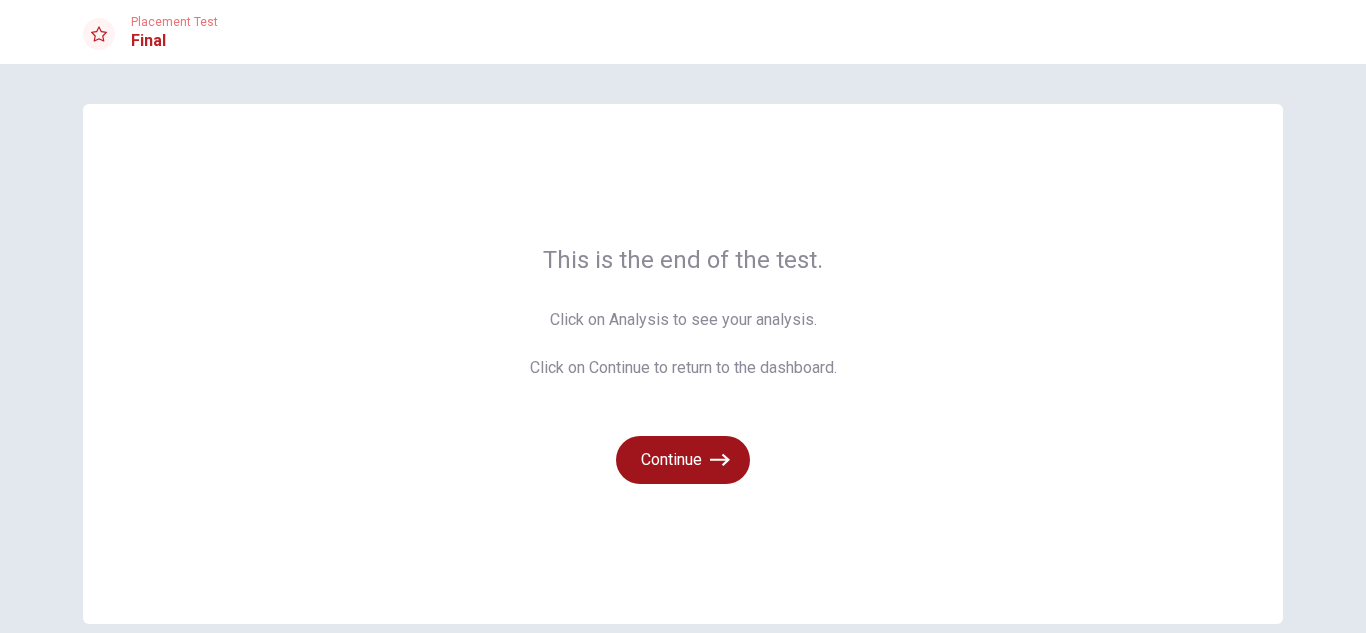 click on "Continue" at bounding box center [683, 460] 